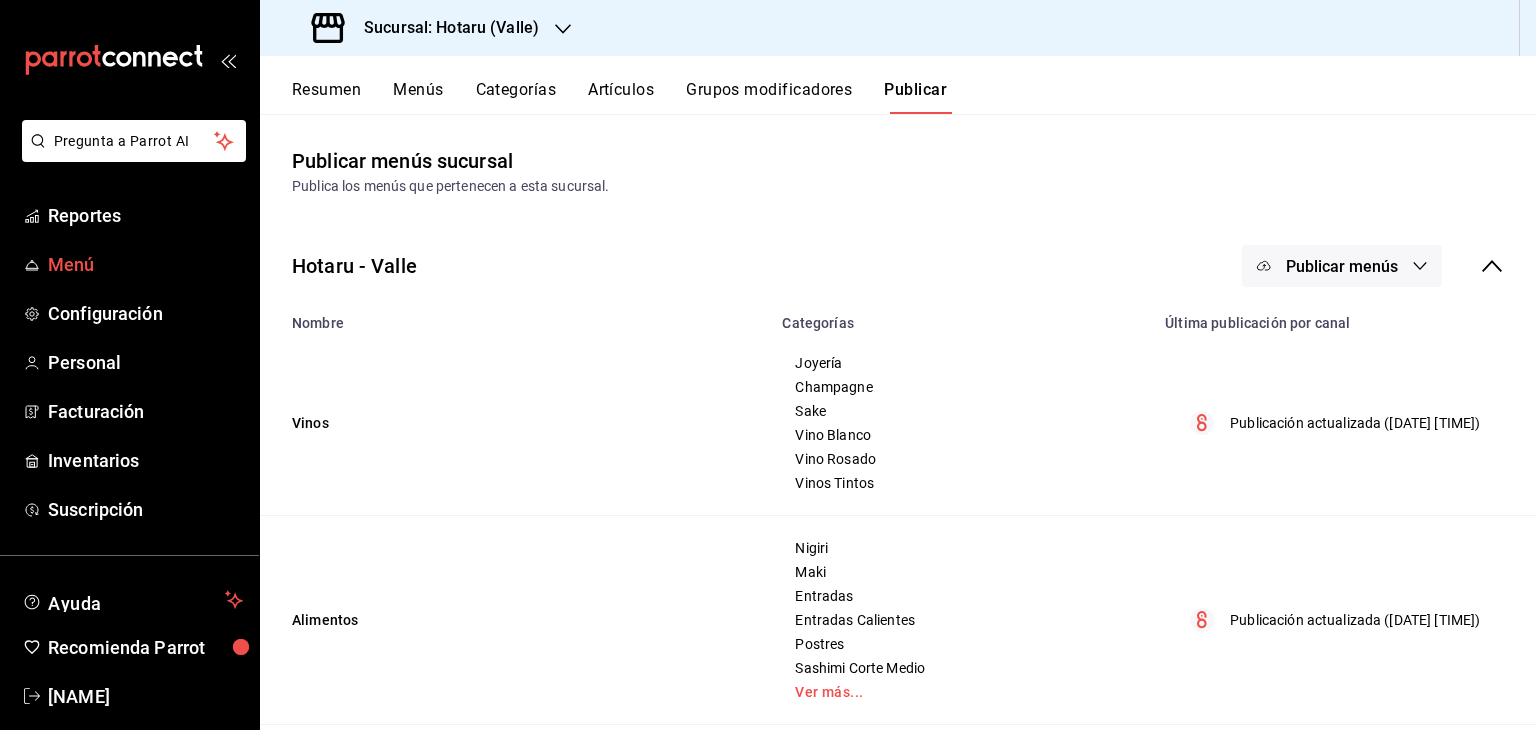 scroll, scrollTop: 0, scrollLeft: 0, axis: both 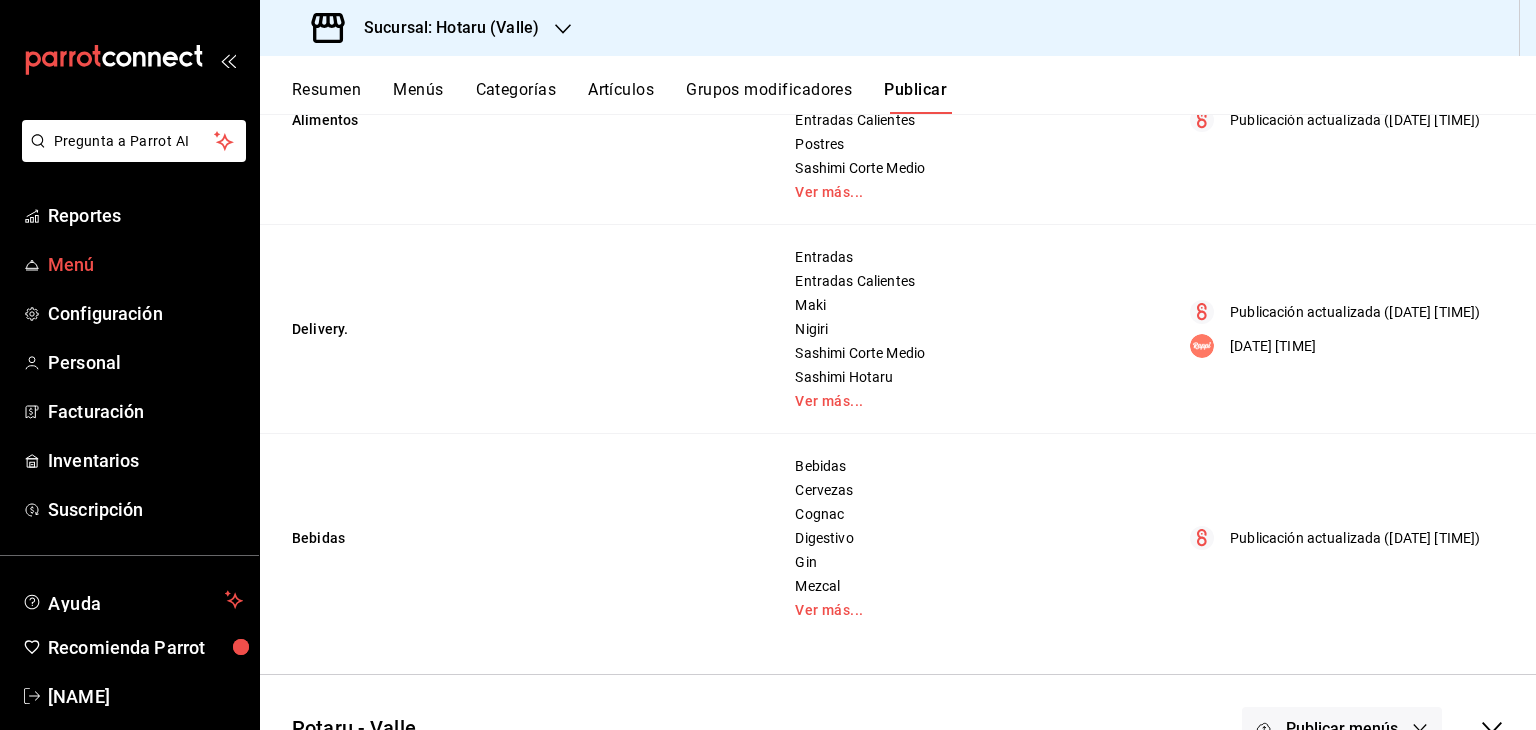 click on "Menú" at bounding box center [145, 264] 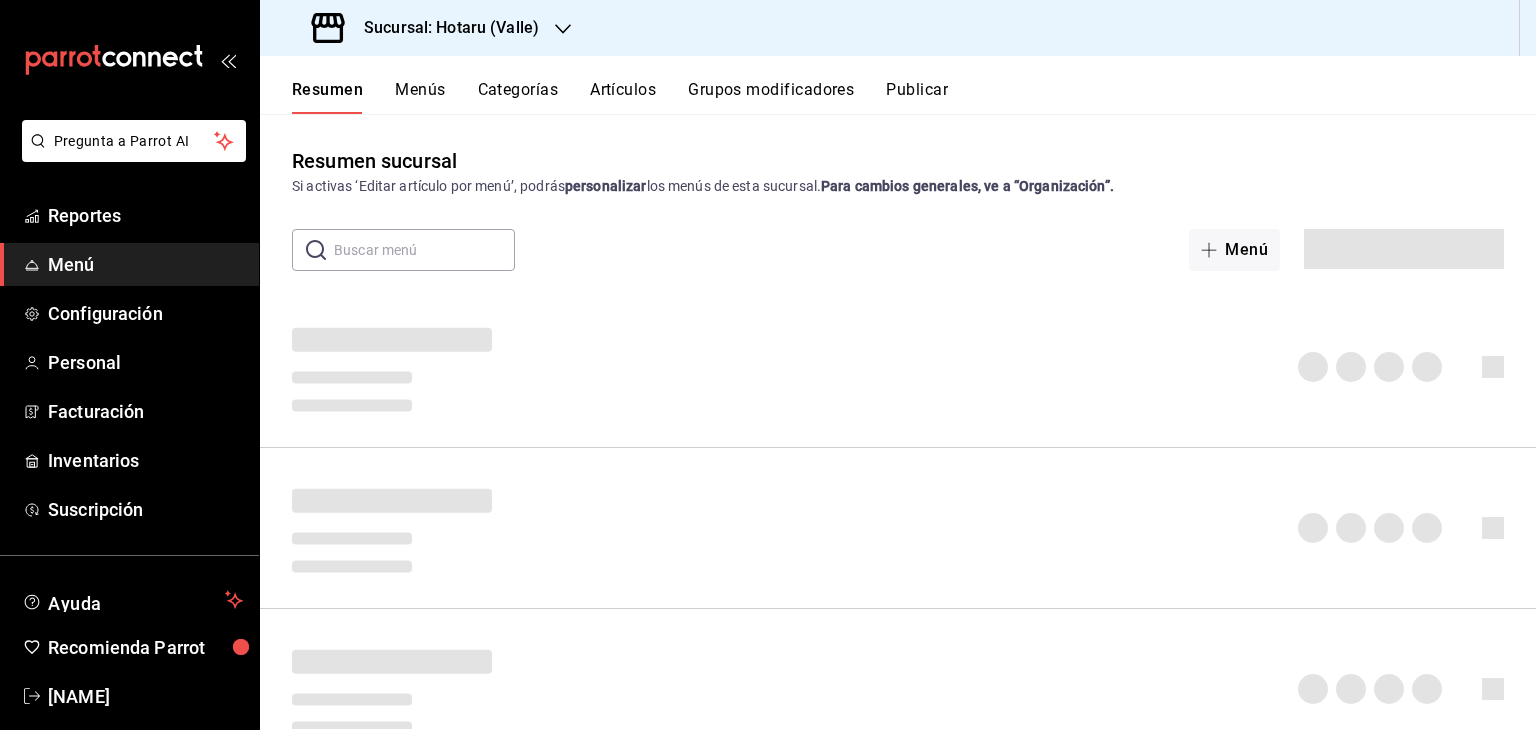 click on "Sucursal: Hotaru (Valle)" at bounding box center (443, 28) 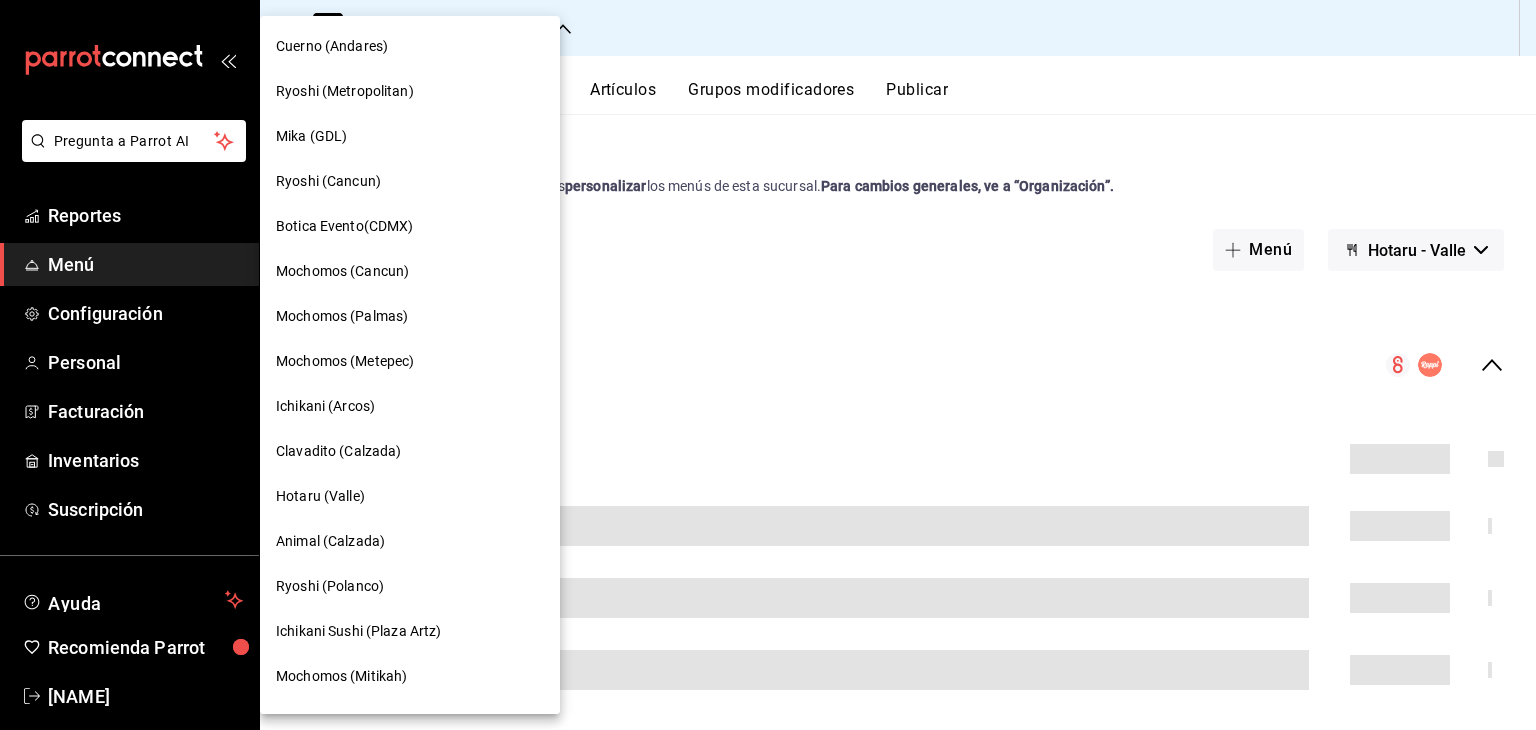 scroll, scrollTop: 100, scrollLeft: 0, axis: vertical 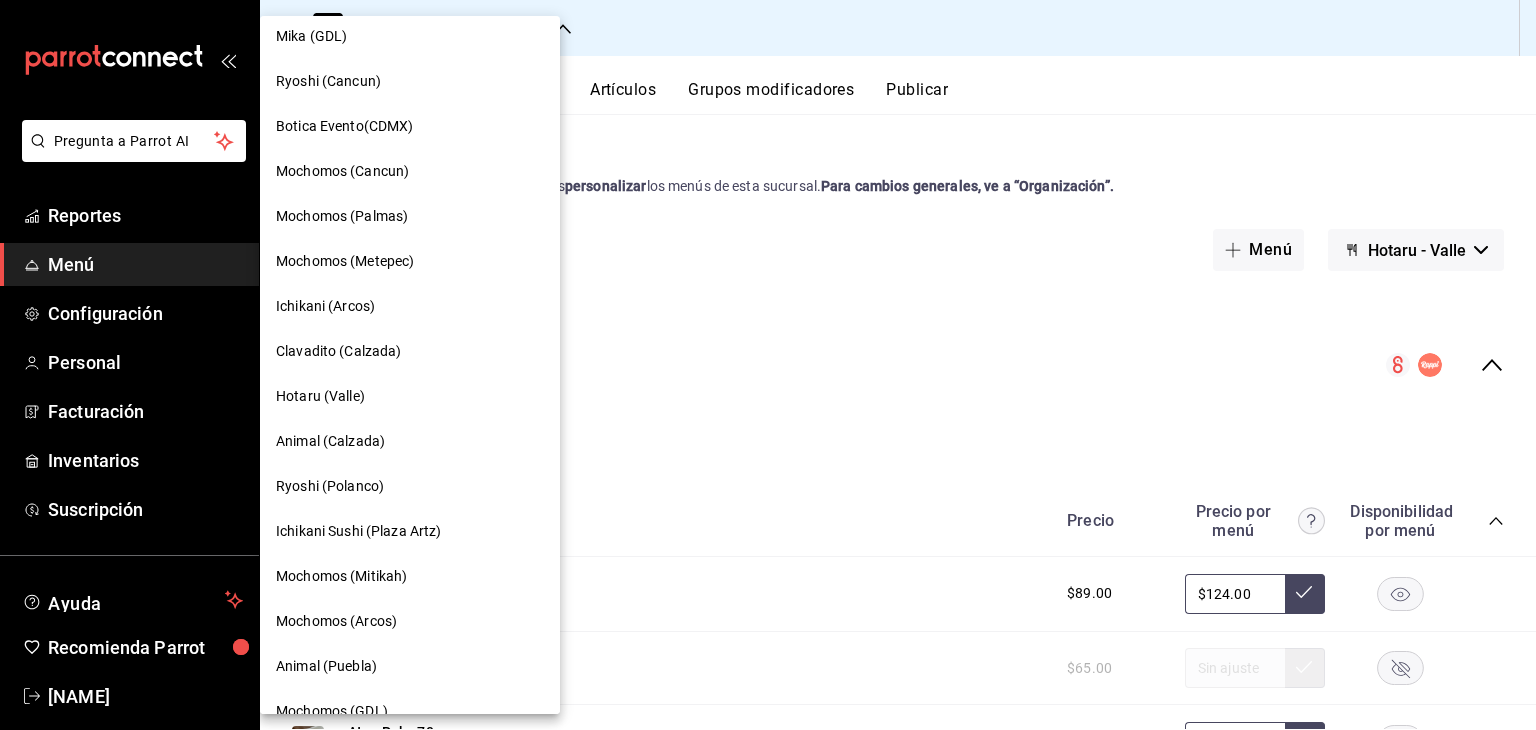 click on "Ryoshi (Polanco)" at bounding box center (410, 486) 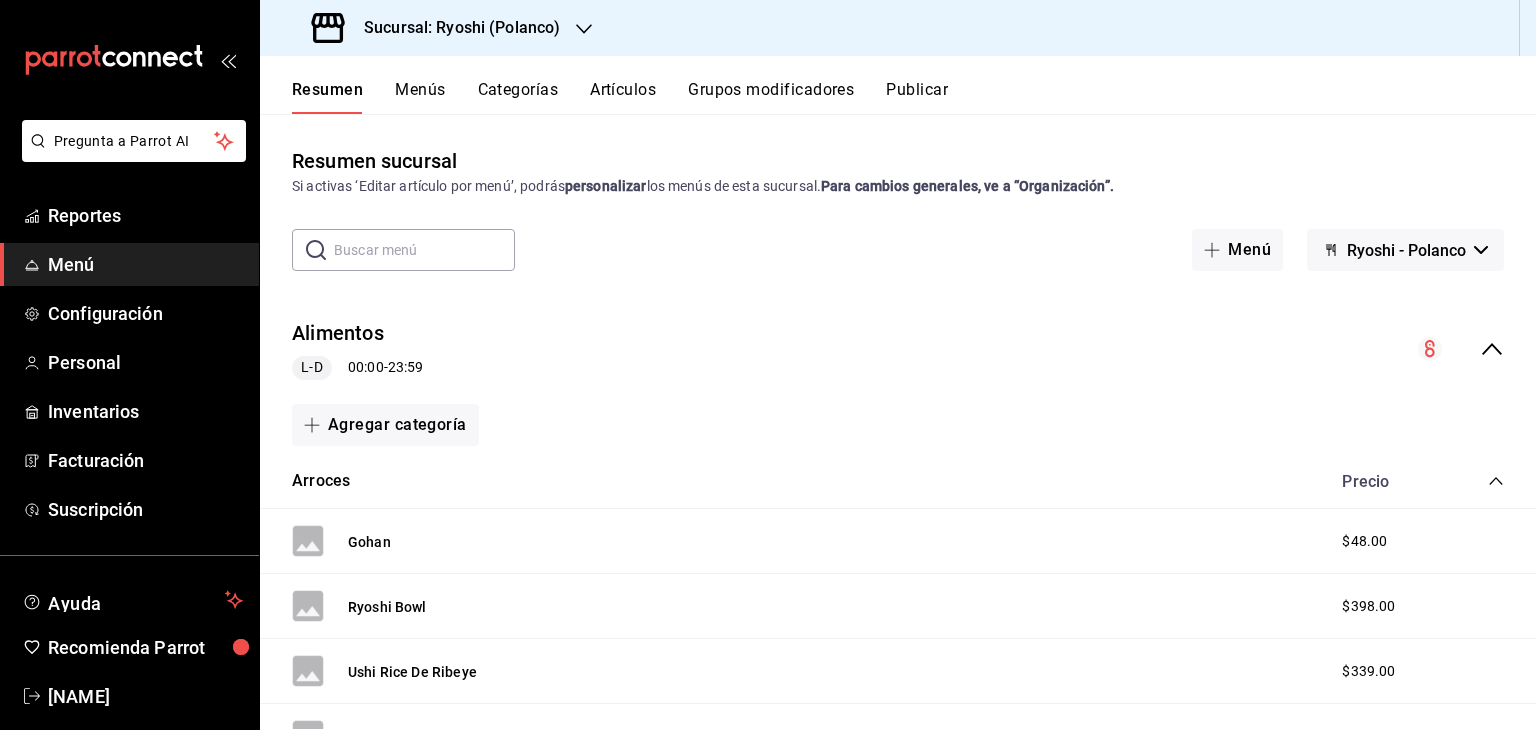 click on "Resumen Menús Categorías Artículos Grupos modificadores Publicar" at bounding box center (914, 97) 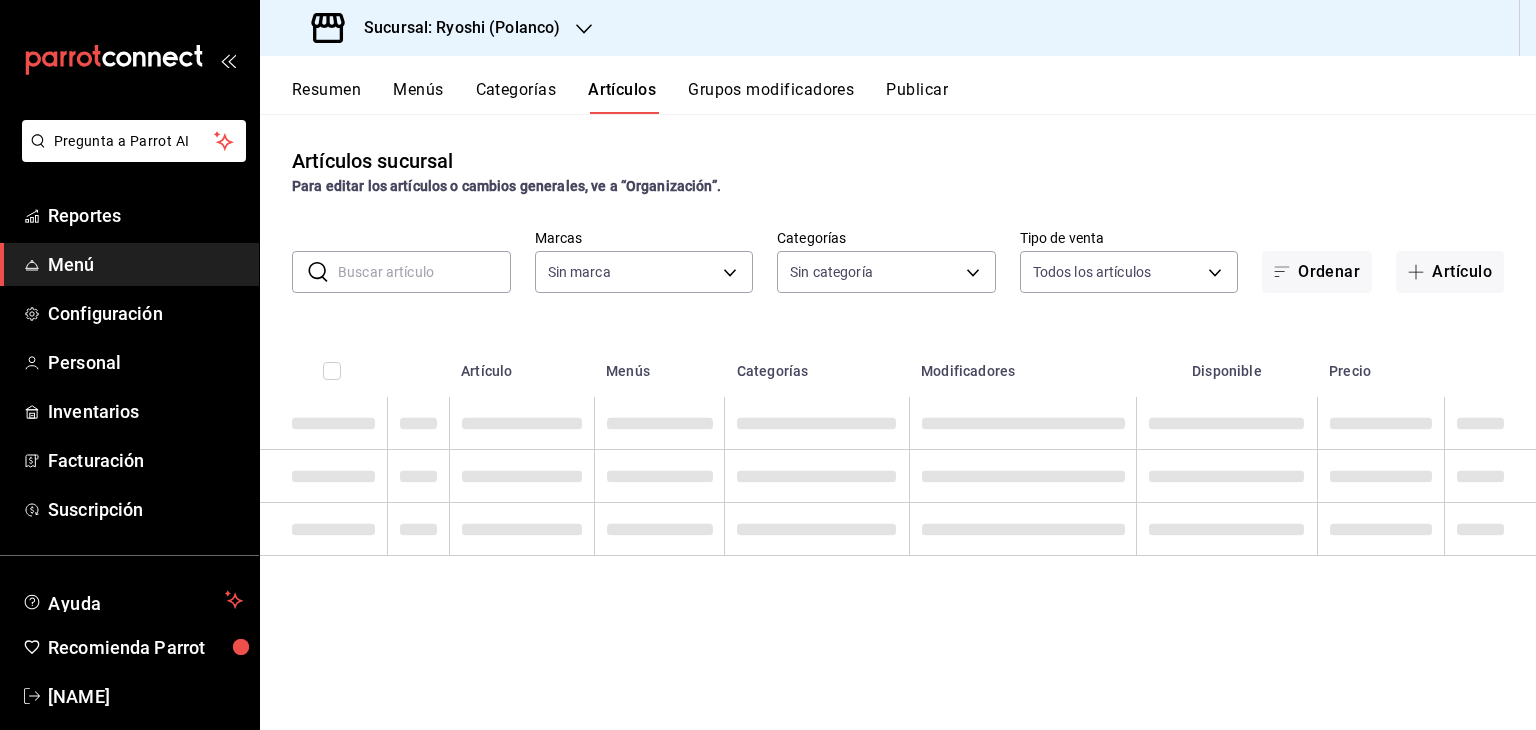 type on "d1ab8890-ddc3-4d94-b14c-d24ccf3ac2d8,70935bef-f50e-476e-afc6-1ed0b0096d1e" 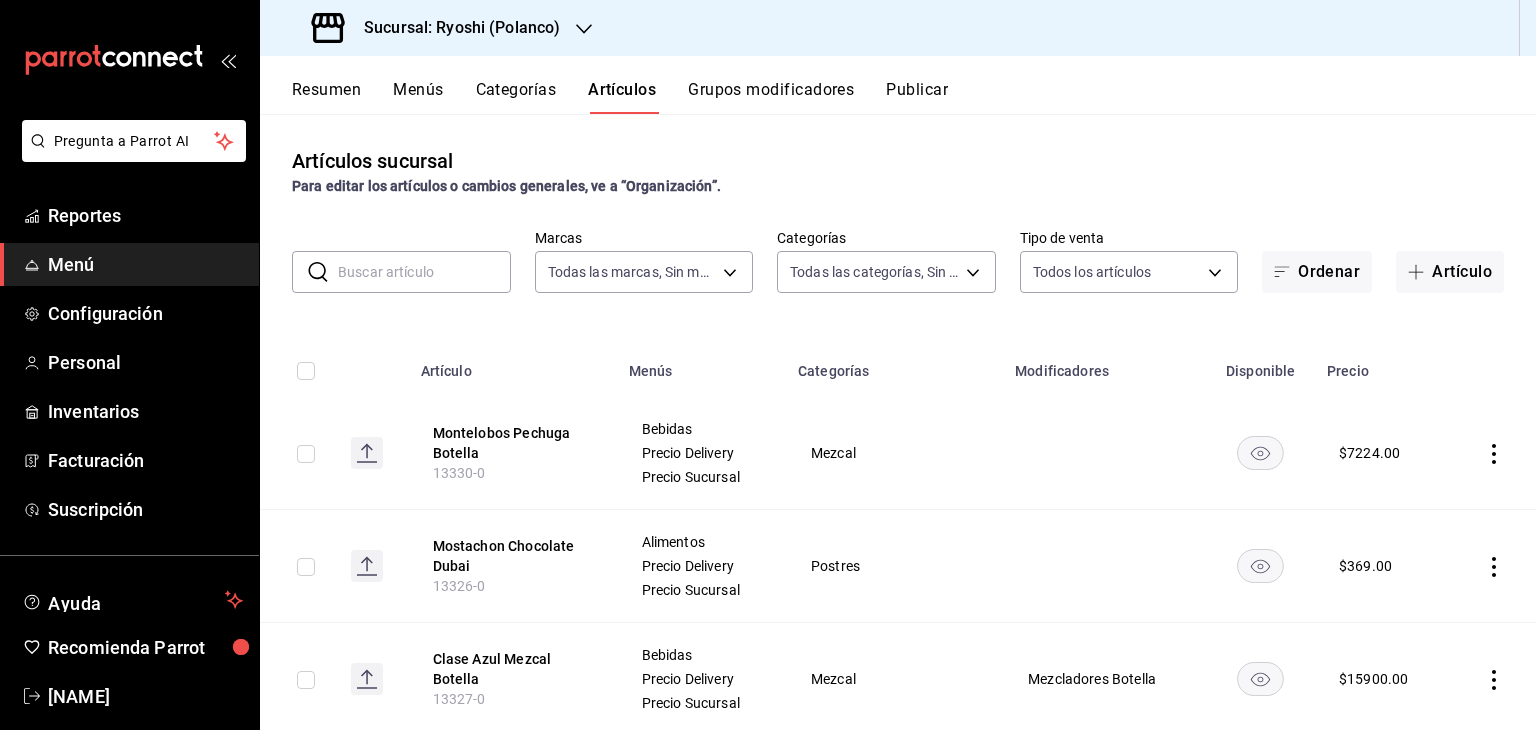 type on "ad186e92-f0af-46bc-bbfd-7ffa80562c6f,3971b1f1-eb4c-4b65-a33f-e0602f1a7270,e647ec20-b9be-4789-a430-eb555fd10a41,bb66a958-4de8-46af-86c2-6e72e7815a7d,ca005030-1ed0-4d01-8dee-6247a7f8ff0a,391f4c2f-5445-4f6c-8d40-98207d40046e,80644a7d-76f8-40a2-b280-133b317ea02b,5dbe1dd7-0c4b-4d5f-ac77-0613bd891cbc,2a2af79d-fb88-4d8c-8286-3e73da5f0666,4c06ff68-847c-469f-8951-c572f7d55215,64667440-5949-4a9f-a35b-1525ff1cf771,26740da0-4d16-450f-a7cf-2bcd55678f39,8ae490f5-95ff-4a65-9b1d-503894f9dfff,2977cf64-26c3-42fe-847e-12361466ff18,9e45836e-5165-411d-b9a9-a93703cb00e4,47d610a0-d442-4f9b-9646-d2a82839042c,211b57f8-7eeb-4048-bb38-7972acf88ad0,91cdf865-dc5d-4431-a3c0-9f145c17bb66,4428f692-70de-4f58-b5b8-261e3c3e212a,34fa856a-59fc-459e-af0b-f9a2a43ea7f4,d119eb91-de6f-4403-a19d-055a0311c9ac,5fce4592-3701-4ab5-a23b-d572a5a25757,e88603b0-beb1-4bb1-8306-2649290f45b7,5d98e2cb-0b30-46b9-b17b-941a53bb6704,29477597-79c9-4739-8bc7-972e3a495fe5,9eeca69c-35bd-4589-a9e8-7ae1e230e2a6,4dd76ea4-09aa-4ad4-935b-a226153f1624,3210995d-5bf3-4f3f-a7b..." 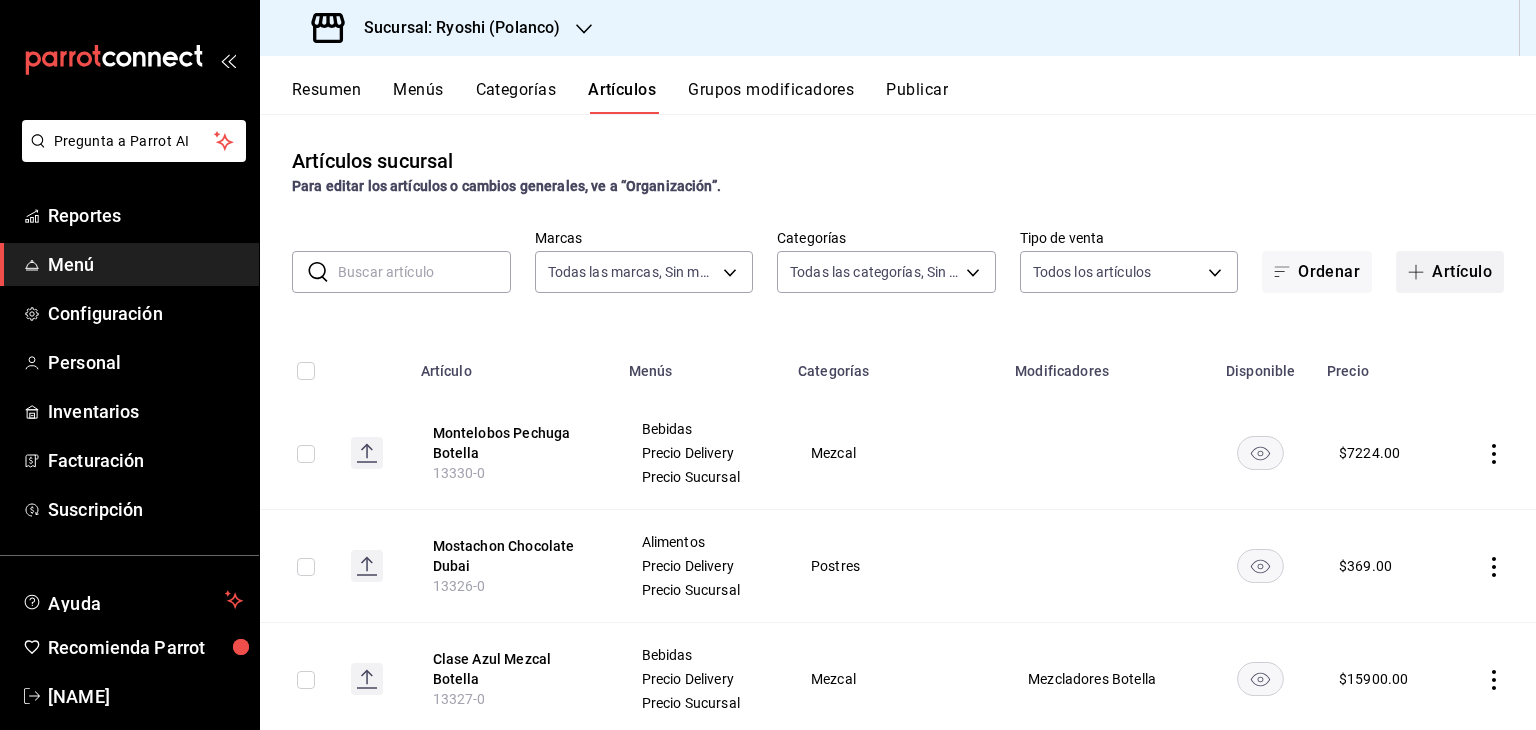 click on "Artículo" at bounding box center (1450, 272) 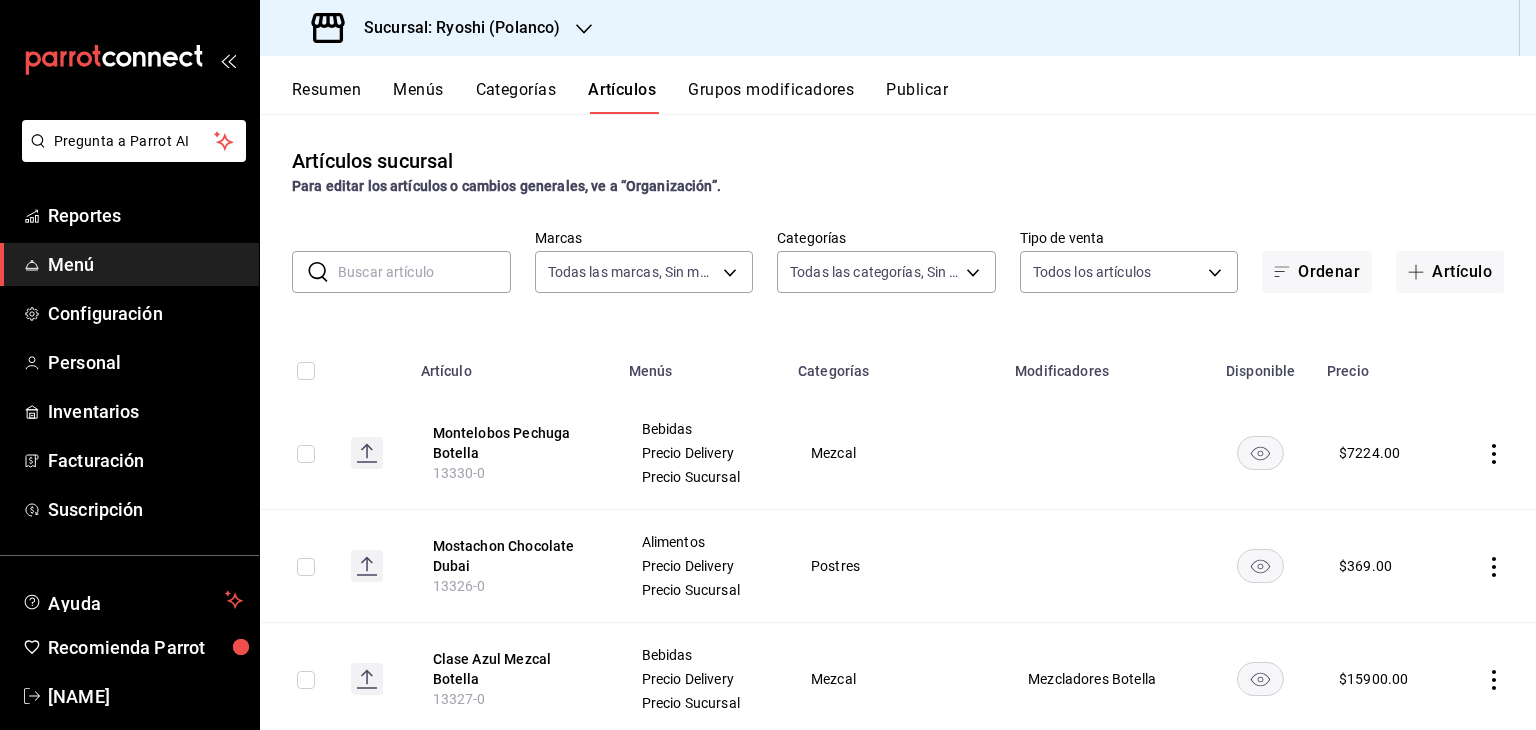 type 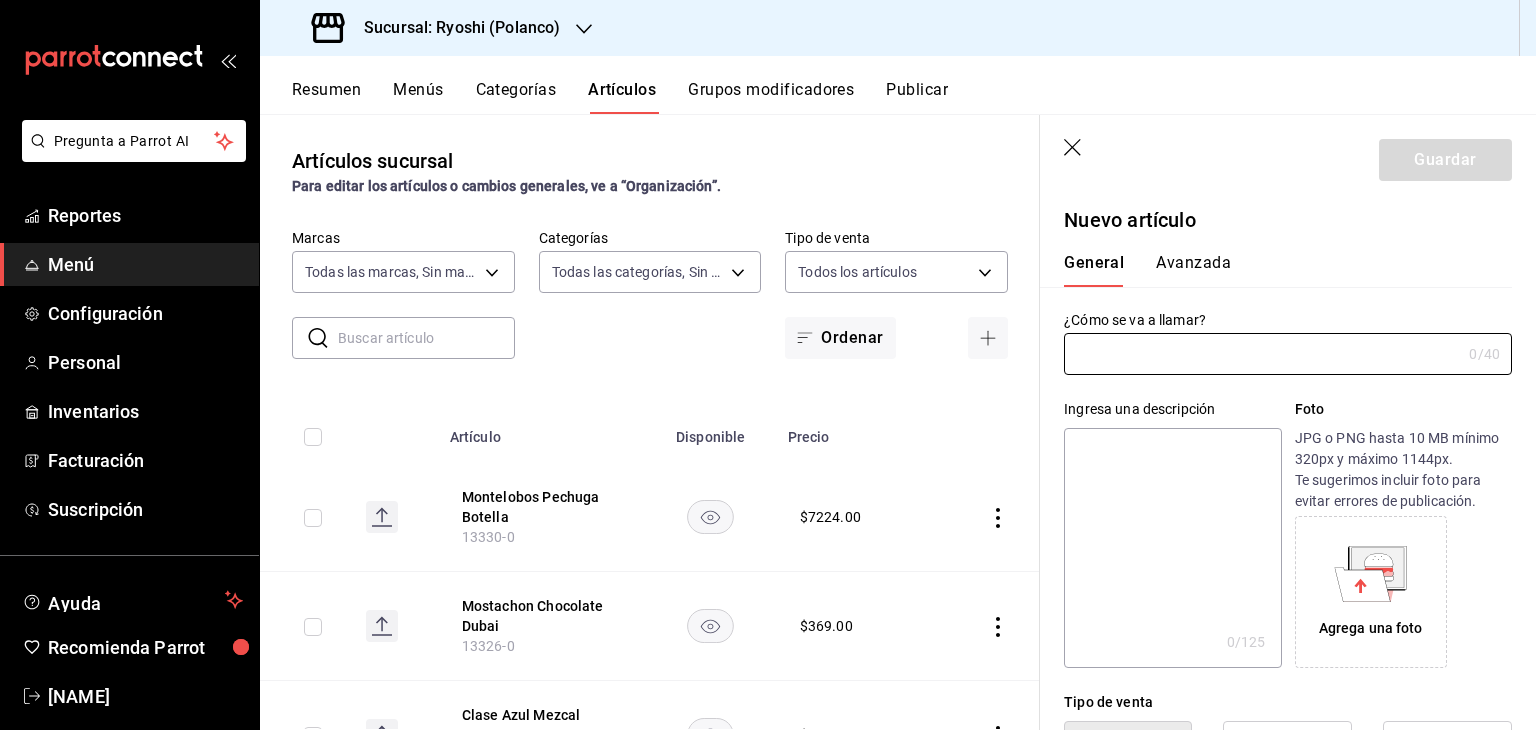 click on "Artículos sucursal Para editar los artículos o cambios generales, ve a “Organización”. ​ ​ Marcas Todas las marcas, Sin marca [UUID],[UUID] Categorías Todas las categorías, Sin categoría Tipo de venta Todos los artículos ALL Ordenar Artículo Disponible Precio Montelobos Pechuga Botella 13330-0 $ 7224.00 Mostachon Chocolate Dubai 13326-0 $ 369.00 Clase Azul Mezcal Botella 13327-0 $ 15900.00 Suntory Toki Cortesia 13328-0 $ 0.00 Bleed Cop. 13325-0 $ 265.00 Bleed 750 Ml 13324-0 $ 1040.00 Spicy Cat Roll 11112-0 $ 369.00 Nigiri Salmon Belly 11111-0 $ 98.00 Limonada Yuzu Natural [ORDER_ID] $ 69.00 Limonada Yuzu Mineral [ORDER_ID] $ 69.00 Agua de Piedra Carbonatada 13296-0 $ 79.00 Descorche Premium [ORDER_ID] $ 1000.00 Descorche [ORDER_ID] $ 500.00 Mayo potaru [ORDER_ID] $ 0.00 Betabel [ORDER_ID] $ 0.00 Masago [ORDER_ID] $ 0.00 Ponzu Picante [ORDER_ID] $ 0.00 Ponzu [ORDER_ID] $ 0.00 Soya $" at bounding box center [898, 422] 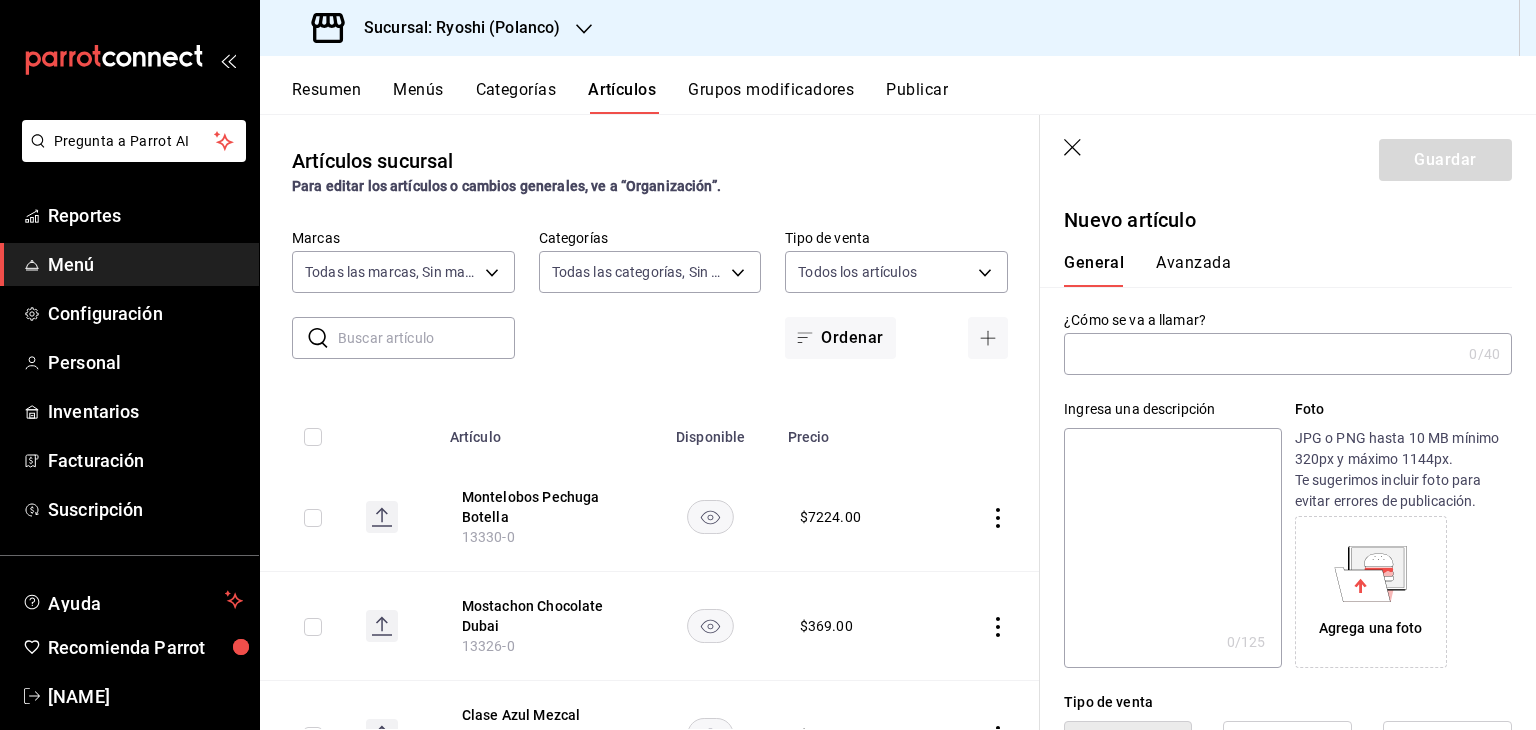 click on "Artículos sucursal Para editar los artículos o cambios generales, ve a “Organización”. ​ ​ Marcas Todas las marcas, Sin marca [UUID],[UUID] Categorías Todas las categorías, Sin categoría Tipo de venta Todos los artículos ALL Ordenar Artículo Disponible Precio Montelobos Pechuga Botella 13330-0 $ 7224.00 Mostachon Chocolate Dubai 13326-0 $ 369.00 Clase Azul Mezcal Botella 13327-0 $ 15900.00 Suntory Toki Cortesia 13328-0 $ 0.00 Bleed Cop. 13325-0 $ 265.00 Bleed 750 Ml 13324-0 $ 1040.00 Spicy Cat Roll 11112-0 $ 369.00 Nigiri Salmon Belly 11111-0 $ 98.00 Limonada Yuzu Natural [ORDER_ID] $ 69.00 Limonada Yuzu Mineral [ORDER_ID] $ 69.00 Agua de Piedra Carbonatada 13296-0 $ 79.00 Descorche Premium [ORDER_ID] $ 1000.00 Descorche [ORDER_ID] $ 500.00 Mayo potaru [ORDER_ID] $ 0.00 Betabel [ORDER_ID] $ 0.00 Masago [ORDER_ID] $ 0.00 Ponzu Picante [ORDER_ID] $ 0.00 Ponzu [ORDER_ID] $ 0.00 Soya $" at bounding box center (898, 422) 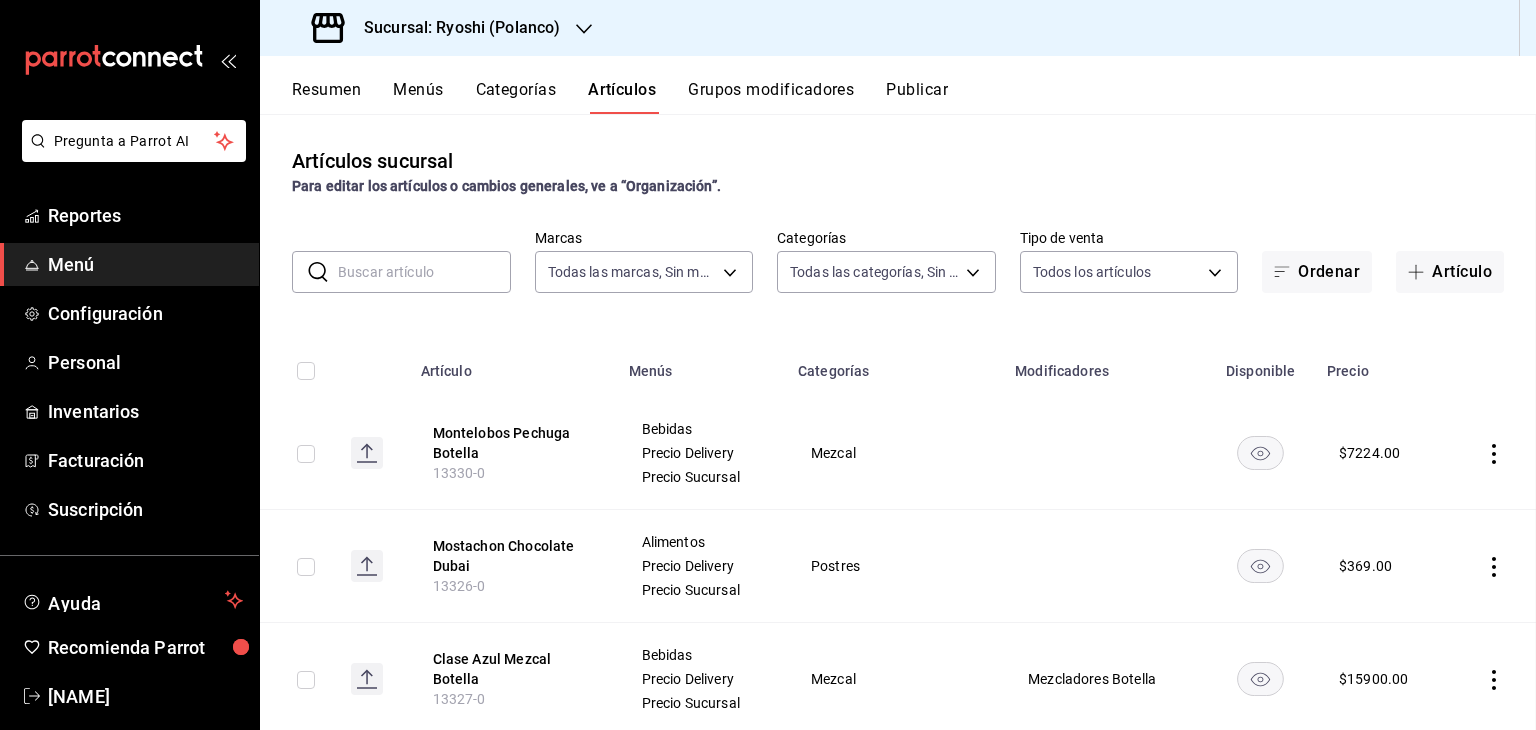 click on "Grupos modificadores" at bounding box center [771, 97] 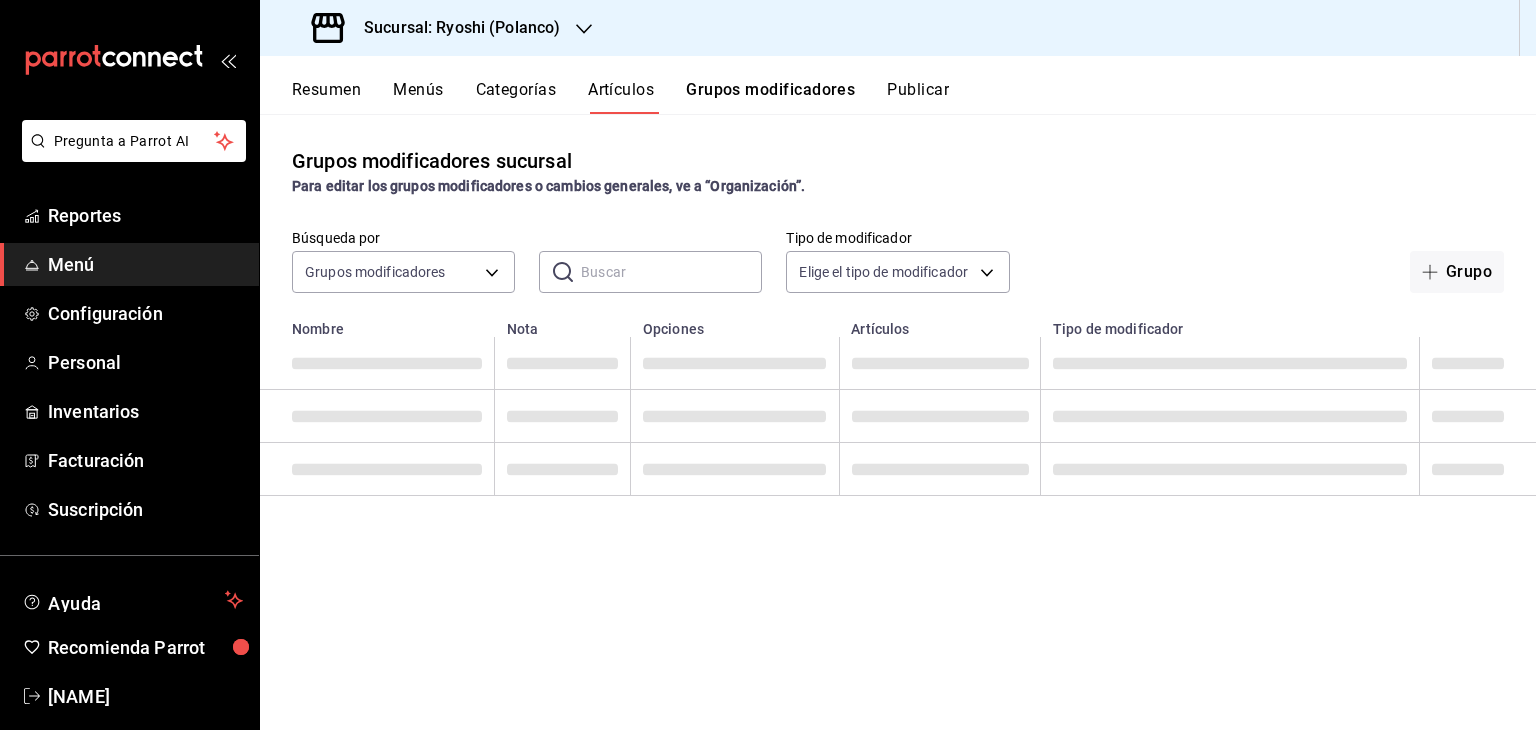 click on "Artículos" at bounding box center [621, 97] 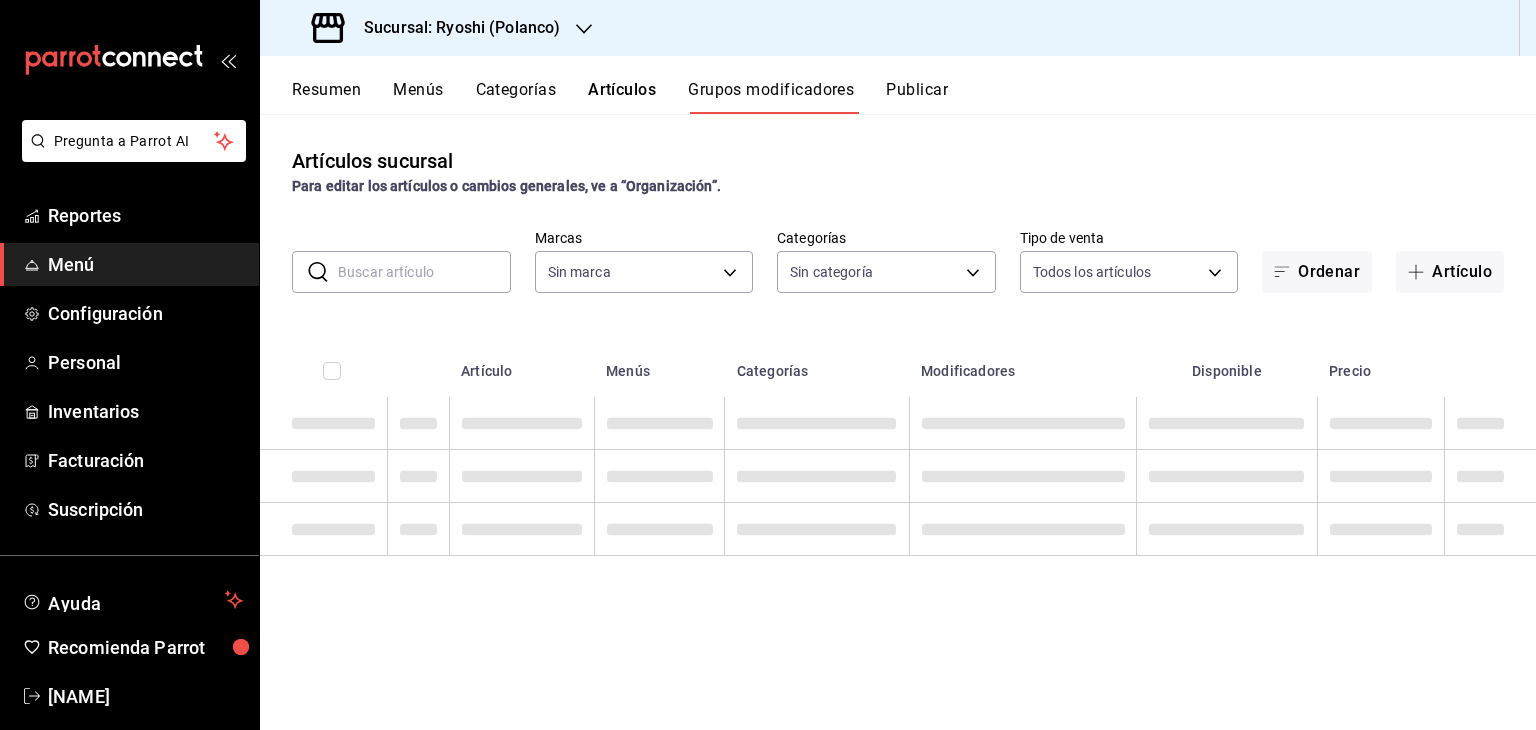 type on "d1ab8890-ddc3-4d94-b14c-d24ccf3ac2d8,70935bef-f50e-476e-afc6-1ed0b0096d1e" 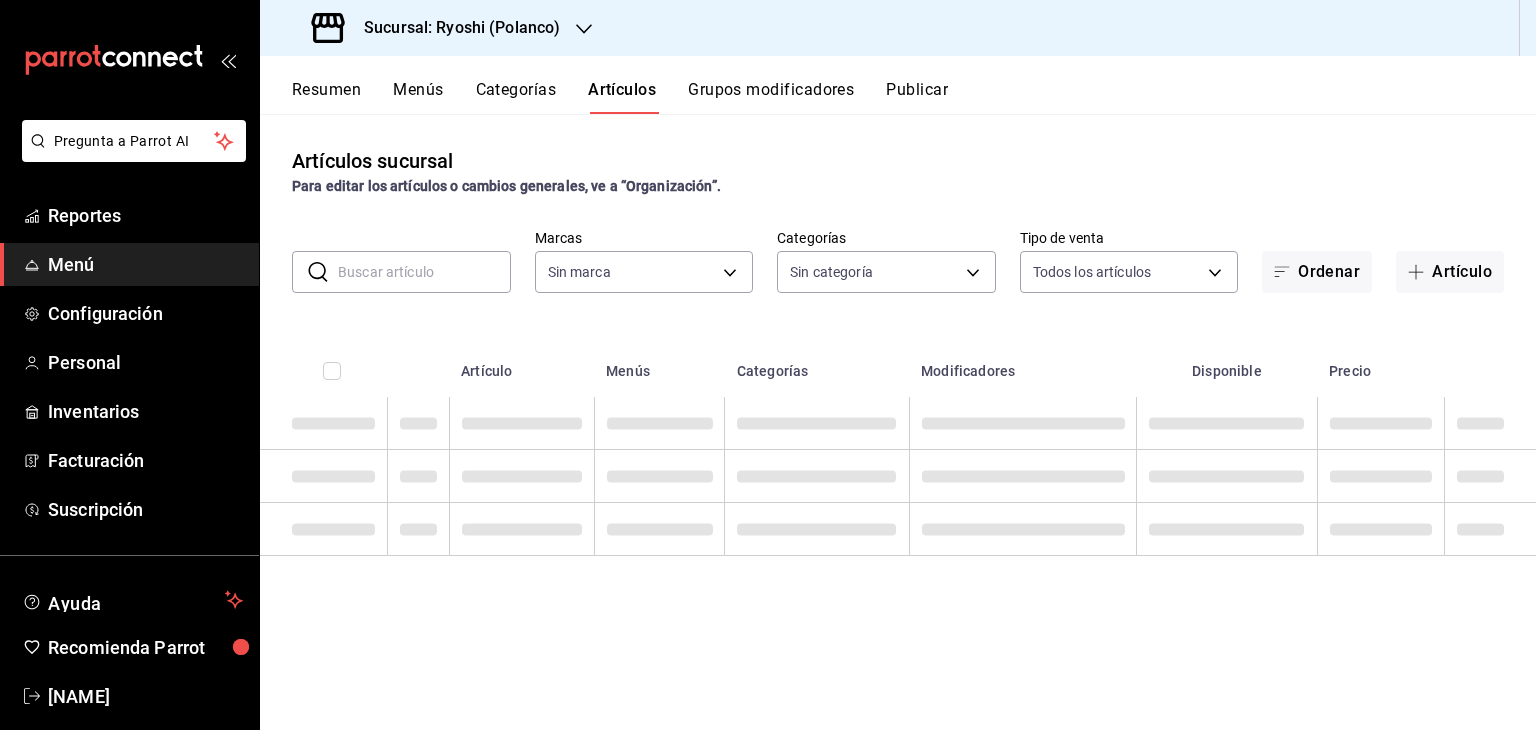 type on "d1ab8890-ddc3-4d94-b14c-d24ccf3ac2d8,70935bef-f50e-476e-afc6-1ed0b0096d1e" 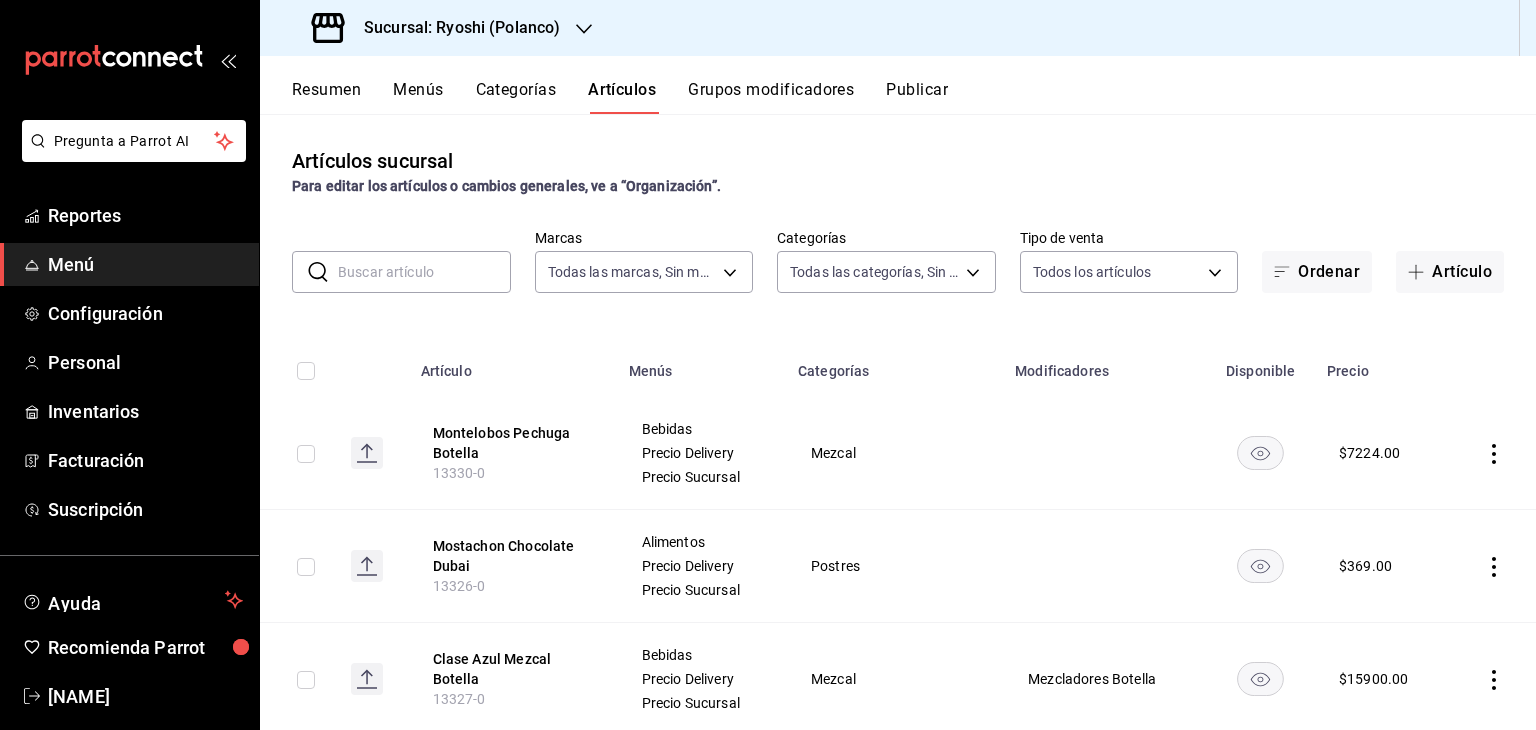 type on "ad186e92-f0af-46bc-bbfd-7ffa80562c6f,3971b1f1-eb4c-4b65-a33f-e0602f1a7270,e647ec20-b9be-4789-a430-eb555fd10a41,bb66a958-4de8-46af-86c2-6e72e7815a7d,ca005030-1ed0-4d01-8dee-6247a7f8ff0a,391f4c2f-5445-4f6c-8d40-98207d40046e,80644a7d-76f8-40a2-b280-133b317ea02b,5dbe1dd7-0c4b-4d5f-ac77-0613bd891cbc,2a2af79d-fb88-4d8c-8286-3e73da5f0666,4c06ff68-847c-469f-8951-c572f7d55215,64667440-5949-4a9f-a35b-1525ff1cf771,26740da0-4d16-450f-a7cf-2bcd55678f39,8ae490f5-95ff-4a65-9b1d-503894f9dfff,2977cf64-26c3-42fe-847e-12361466ff18,9e45836e-5165-411d-b9a9-a93703cb00e4,47d610a0-d442-4f9b-9646-d2a82839042c,211b57f8-7eeb-4048-bb38-7972acf88ad0,91cdf865-dc5d-4431-a3c0-9f145c17bb66,4428f692-70de-4f58-b5b8-261e3c3e212a,34fa856a-59fc-459e-af0b-f9a2a43ea7f4,d119eb91-de6f-4403-a19d-055a0311c9ac,5fce4592-3701-4ab5-a23b-d572a5a25757,e88603b0-beb1-4bb1-8306-2649290f45b7,5d98e2cb-0b30-46b9-b17b-941a53bb6704,29477597-79c9-4739-8bc7-972e3a495fe5,9eeca69c-35bd-4589-a9e8-7ae1e230e2a6,4dd76ea4-09aa-4ad4-935b-a226153f1624,3210995d-5bf3-4f3f-a7b..." 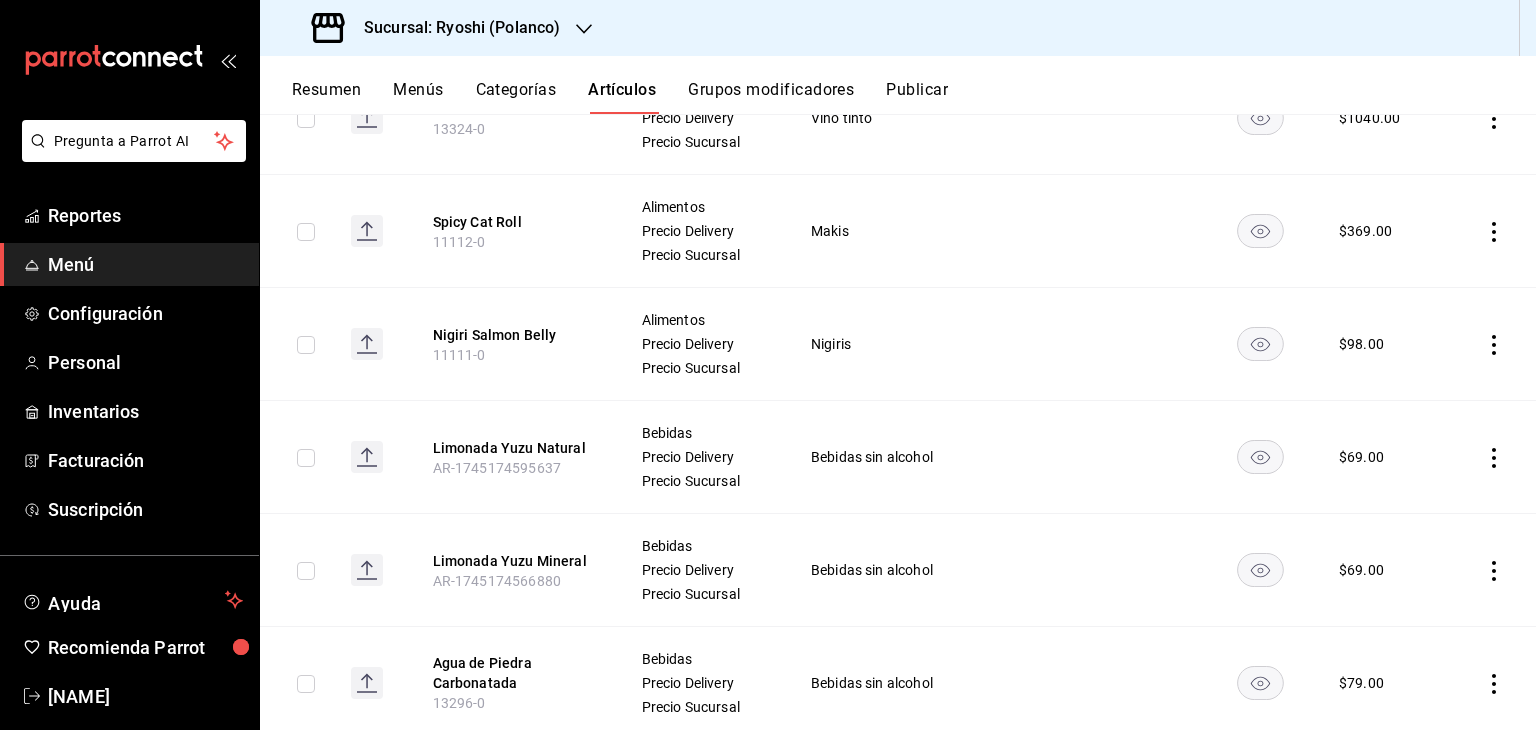scroll, scrollTop: 0, scrollLeft: 0, axis: both 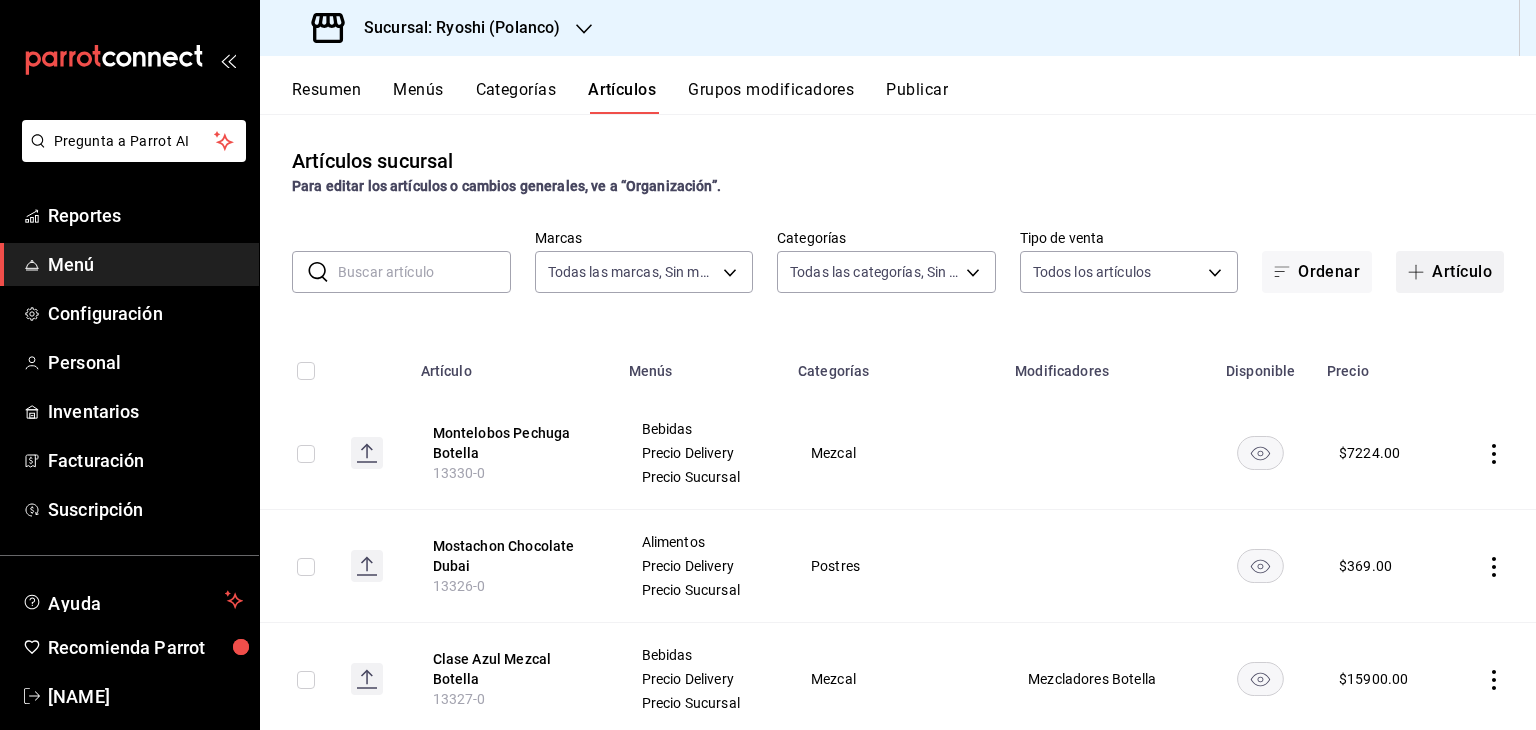 click at bounding box center (1420, 272) 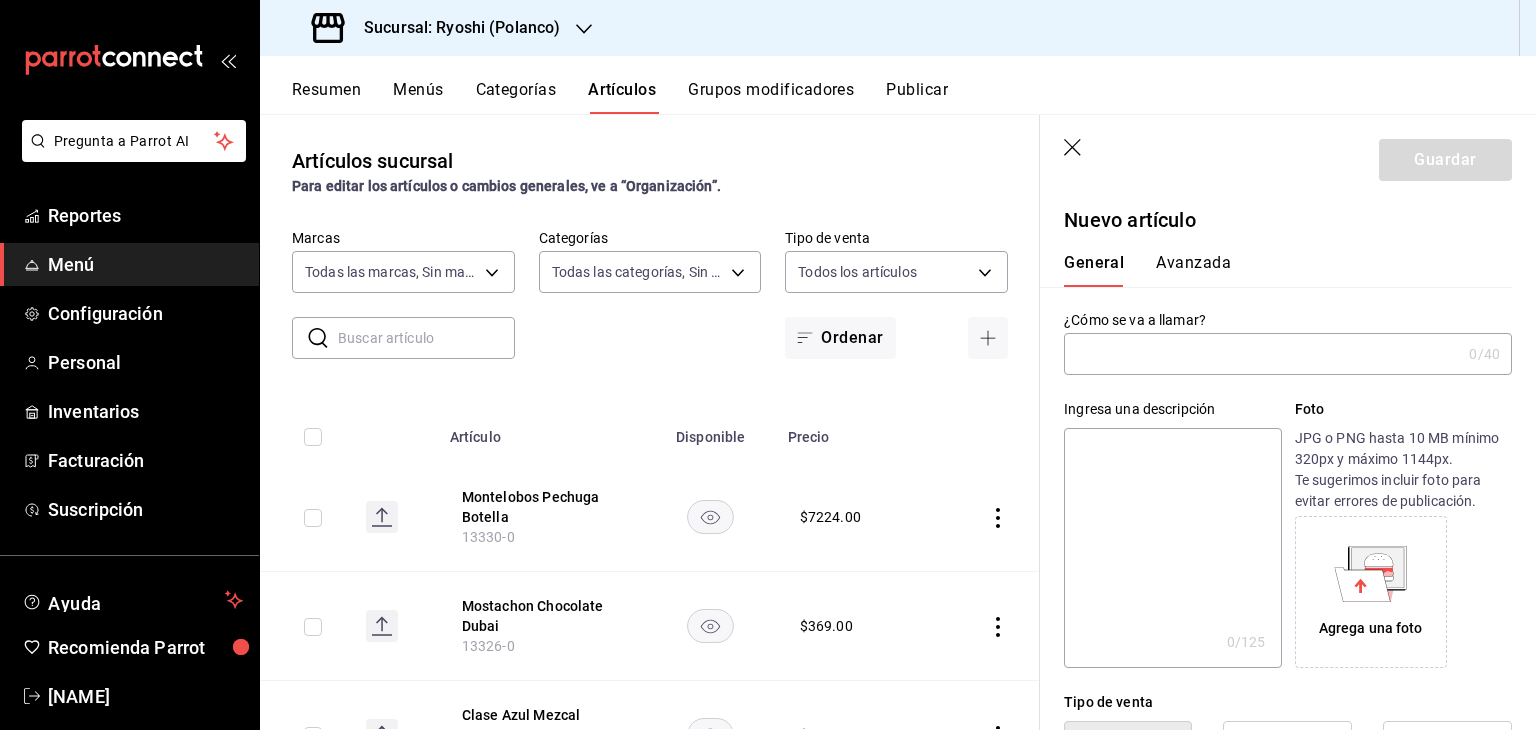 click at bounding box center (1262, 354) 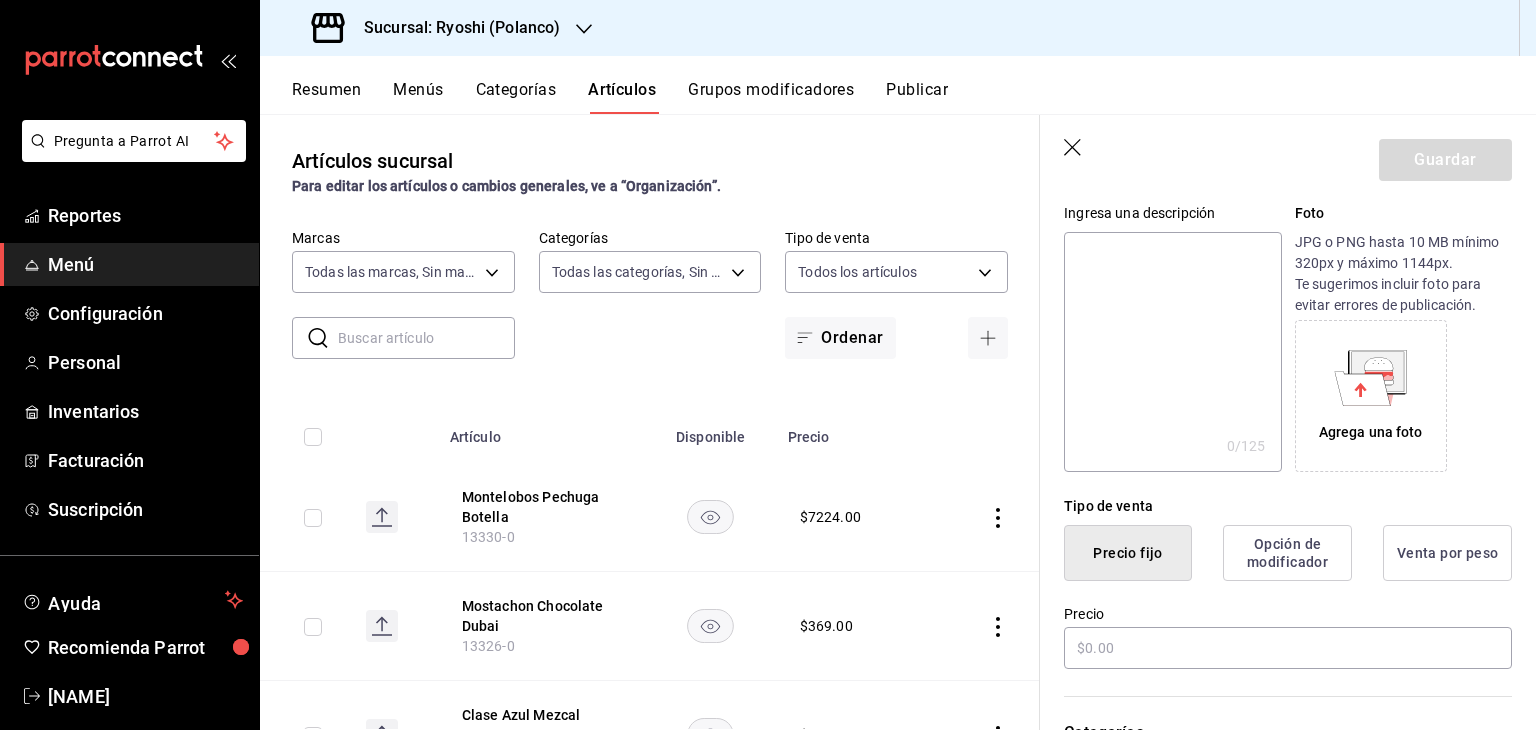 scroll, scrollTop: 200, scrollLeft: 0, axis: vertical 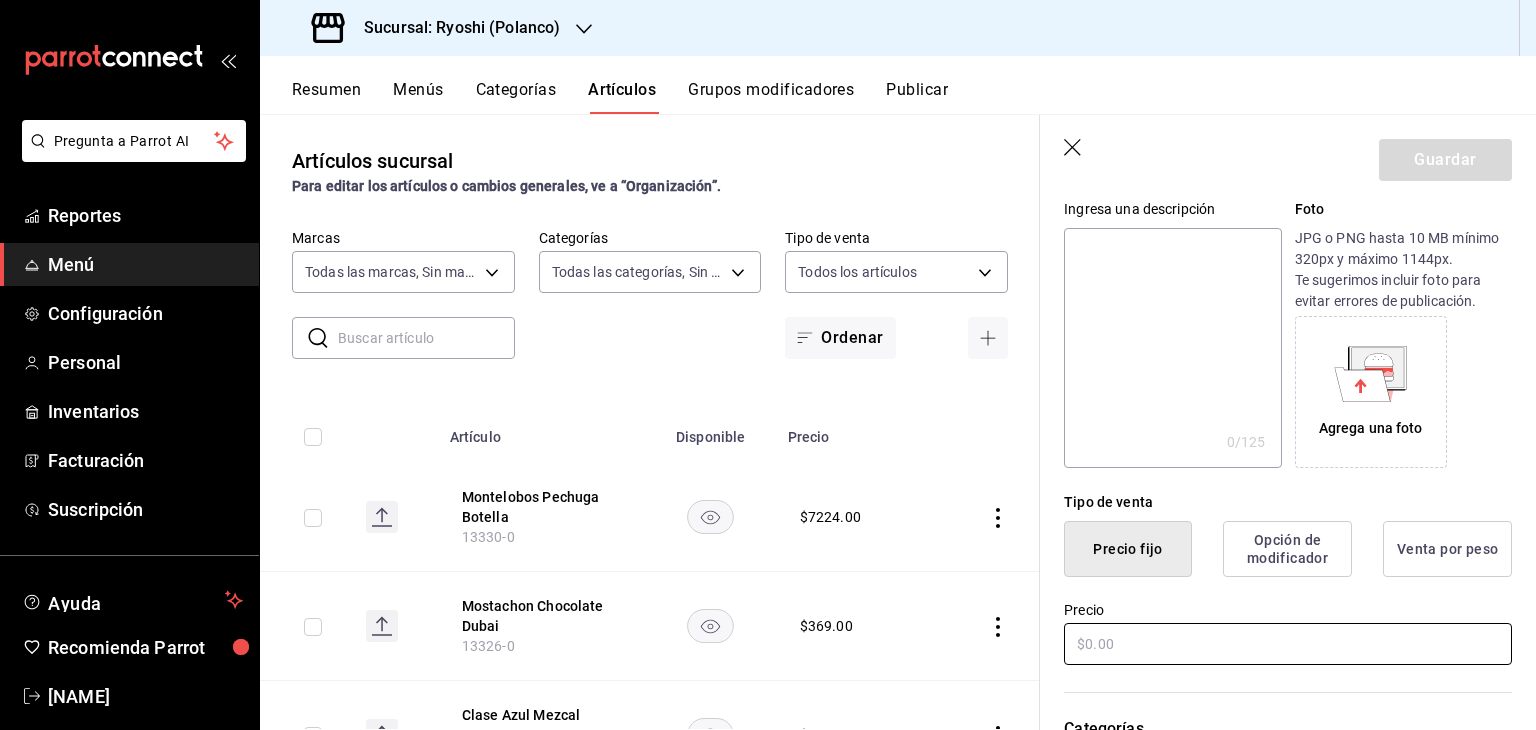 type on "Louis Jadot Poully Fuisse 750 ML" 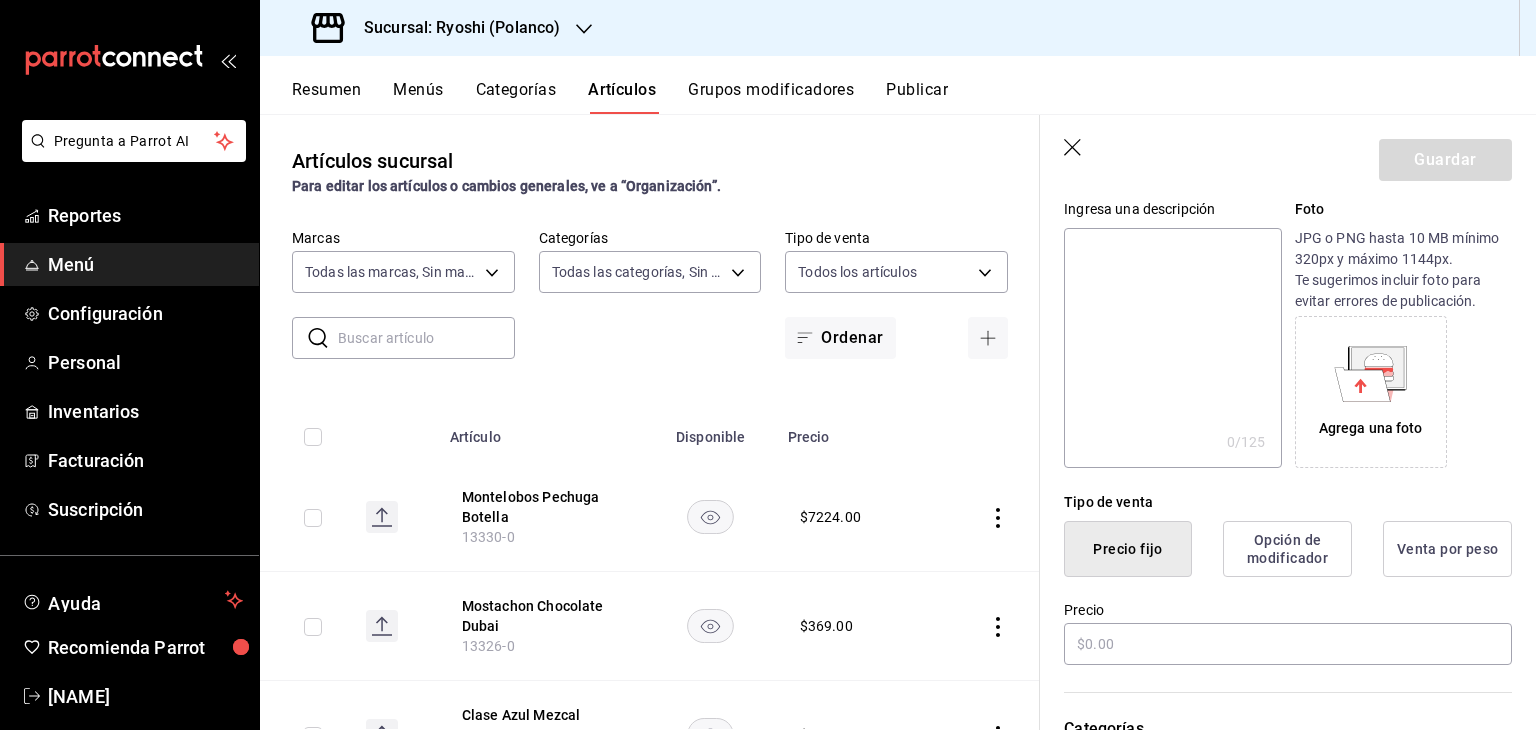 scroll, scrollTop: 567, scrollLeft: 0, axis: vertical 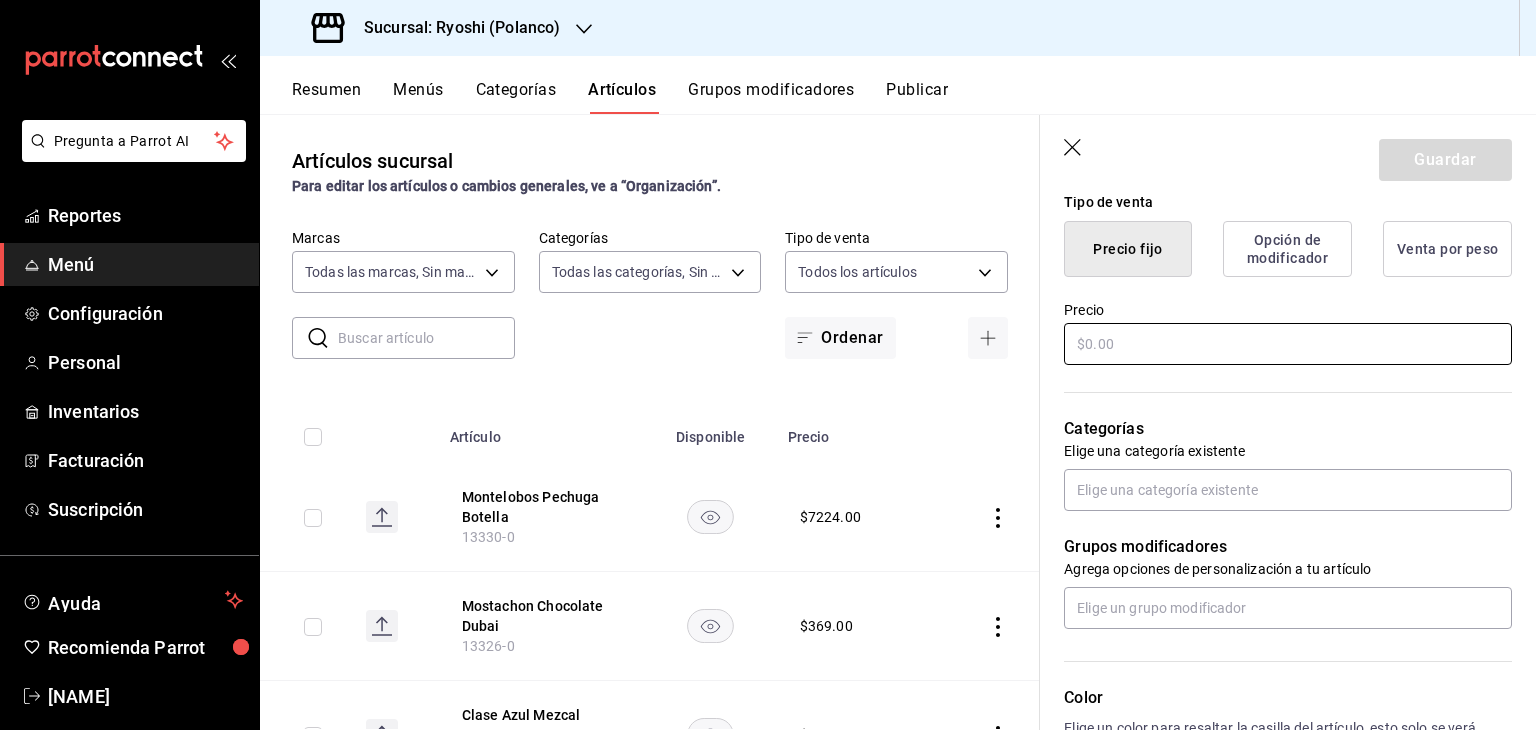 click at bounding box center (1288, 344) 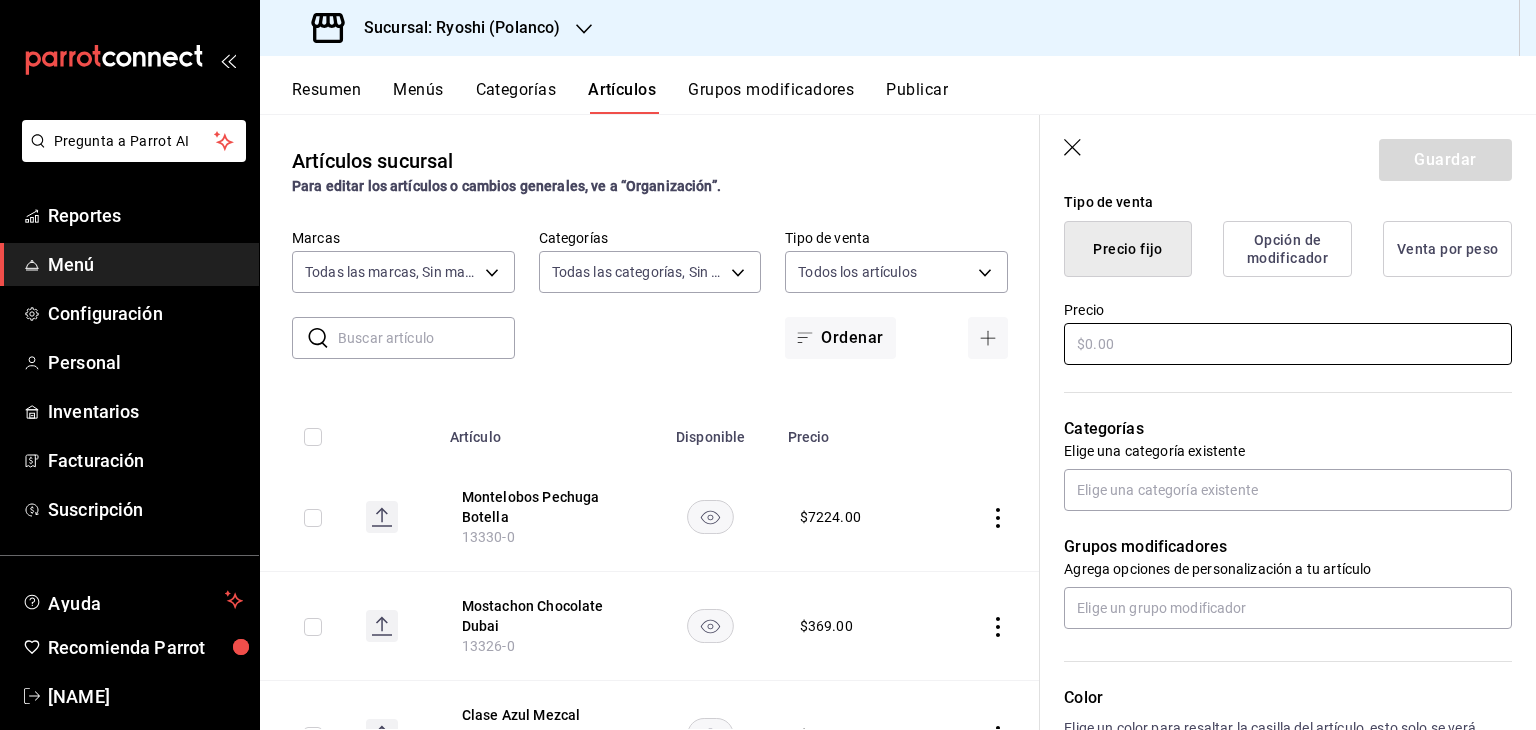 paste on "$3126.00" 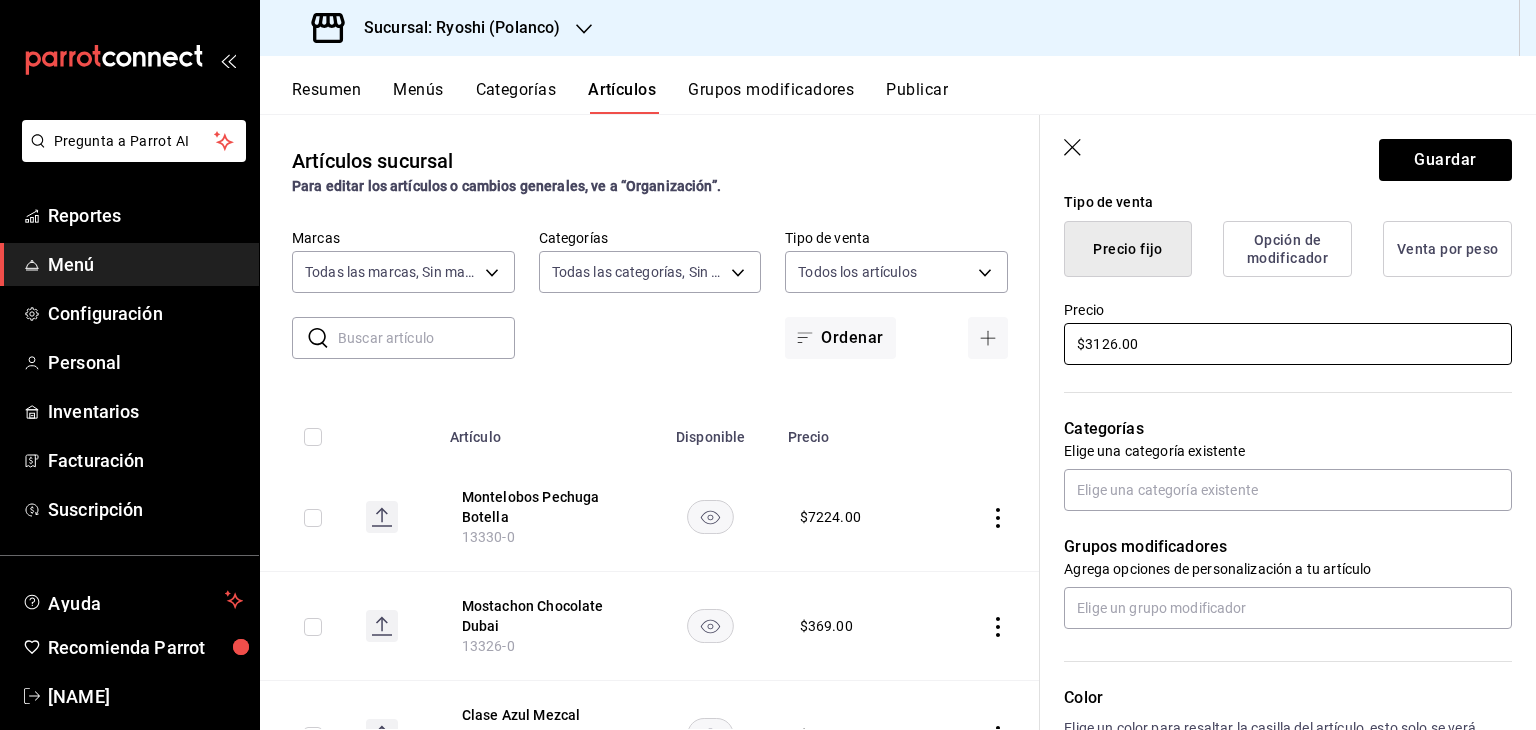 scroll, scrollTop: 600, scrollLeft: 0, axis: vertical 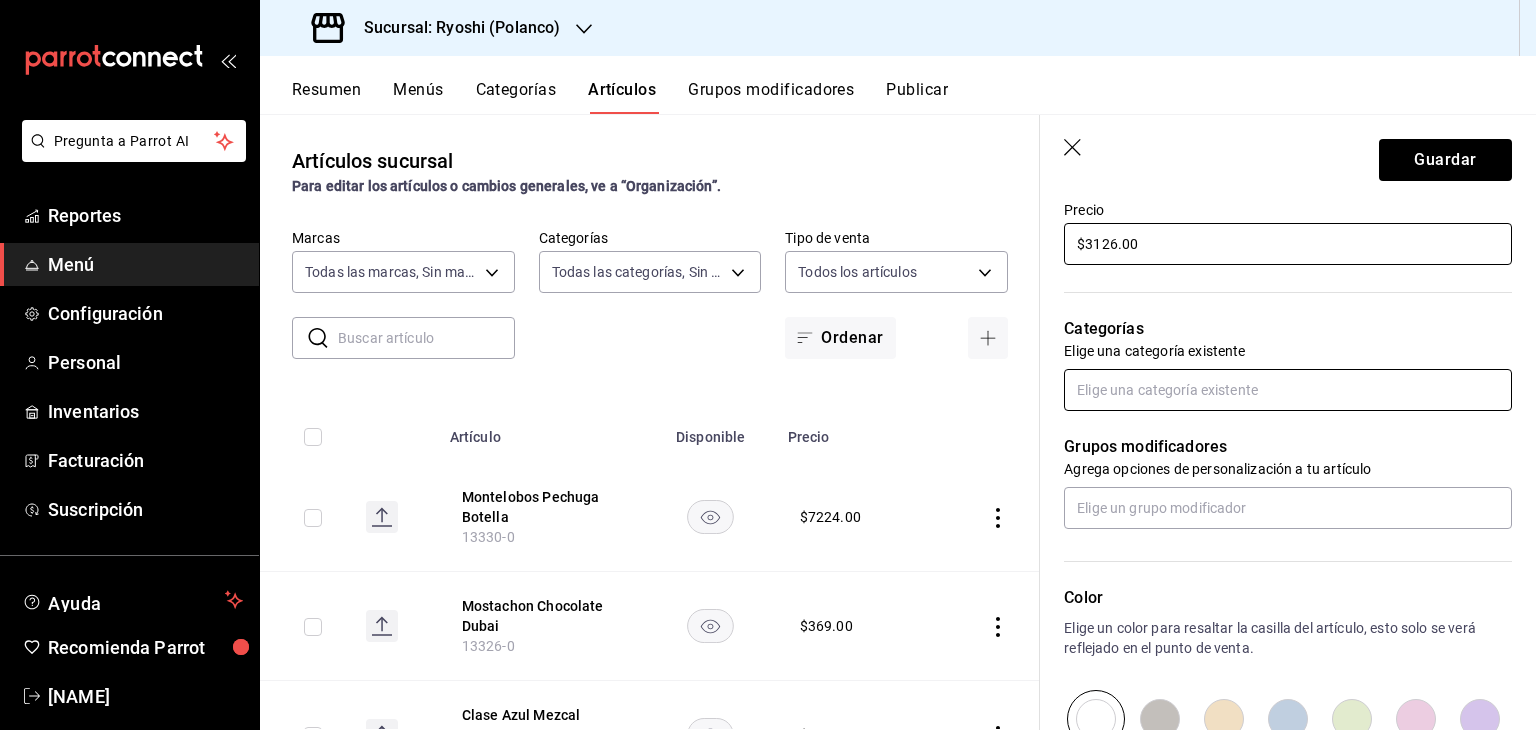 type on "$3126.00" 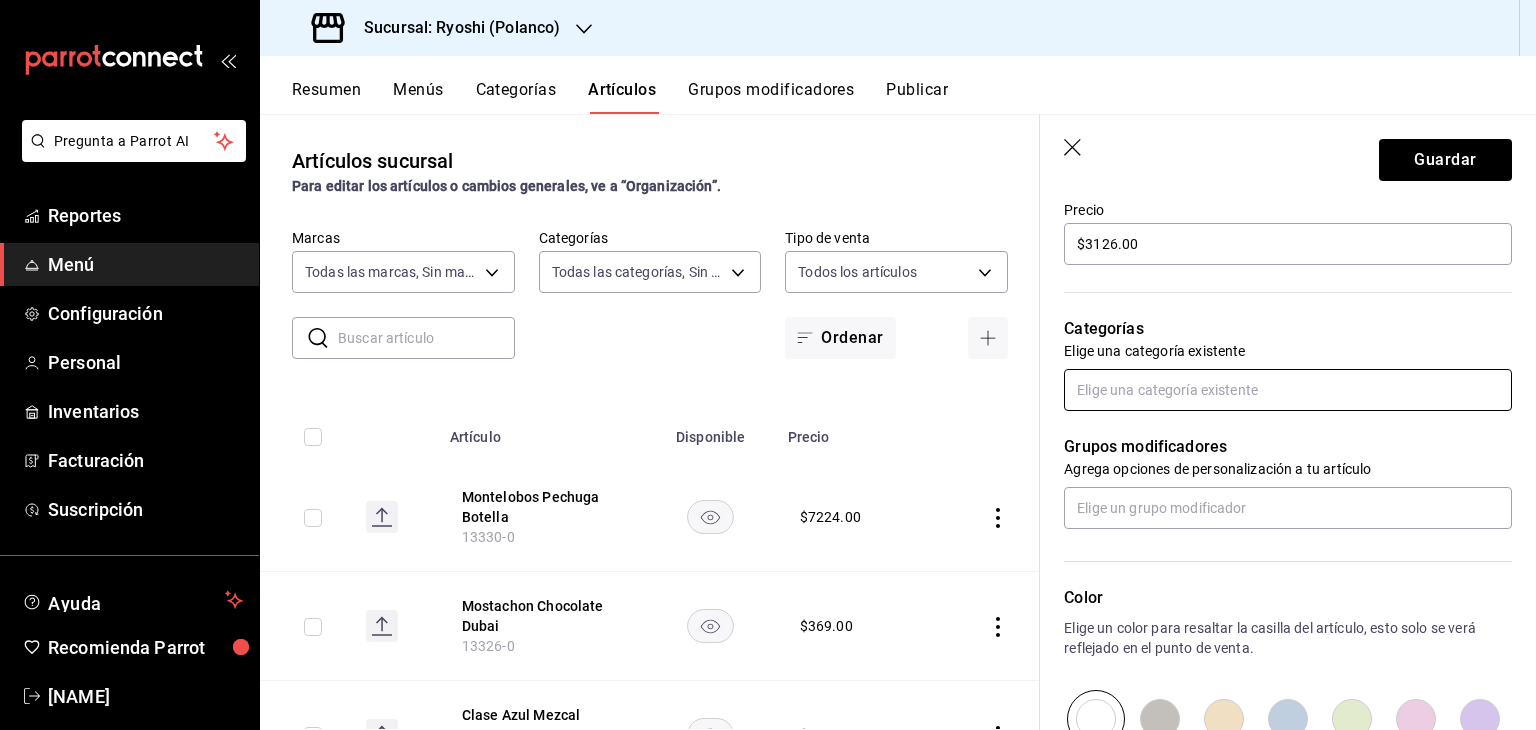 click at bounding box center [1288, 390] 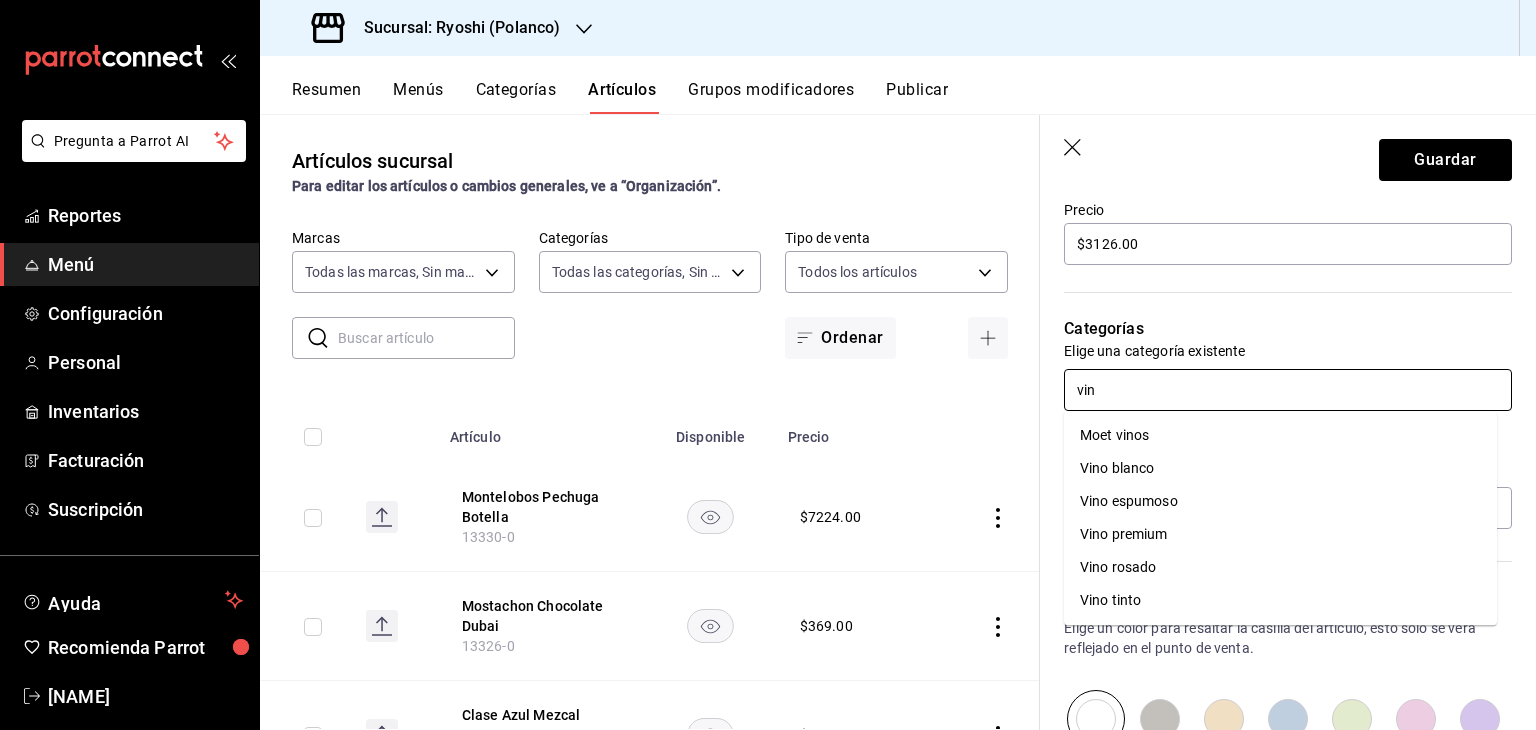 type on "vin" 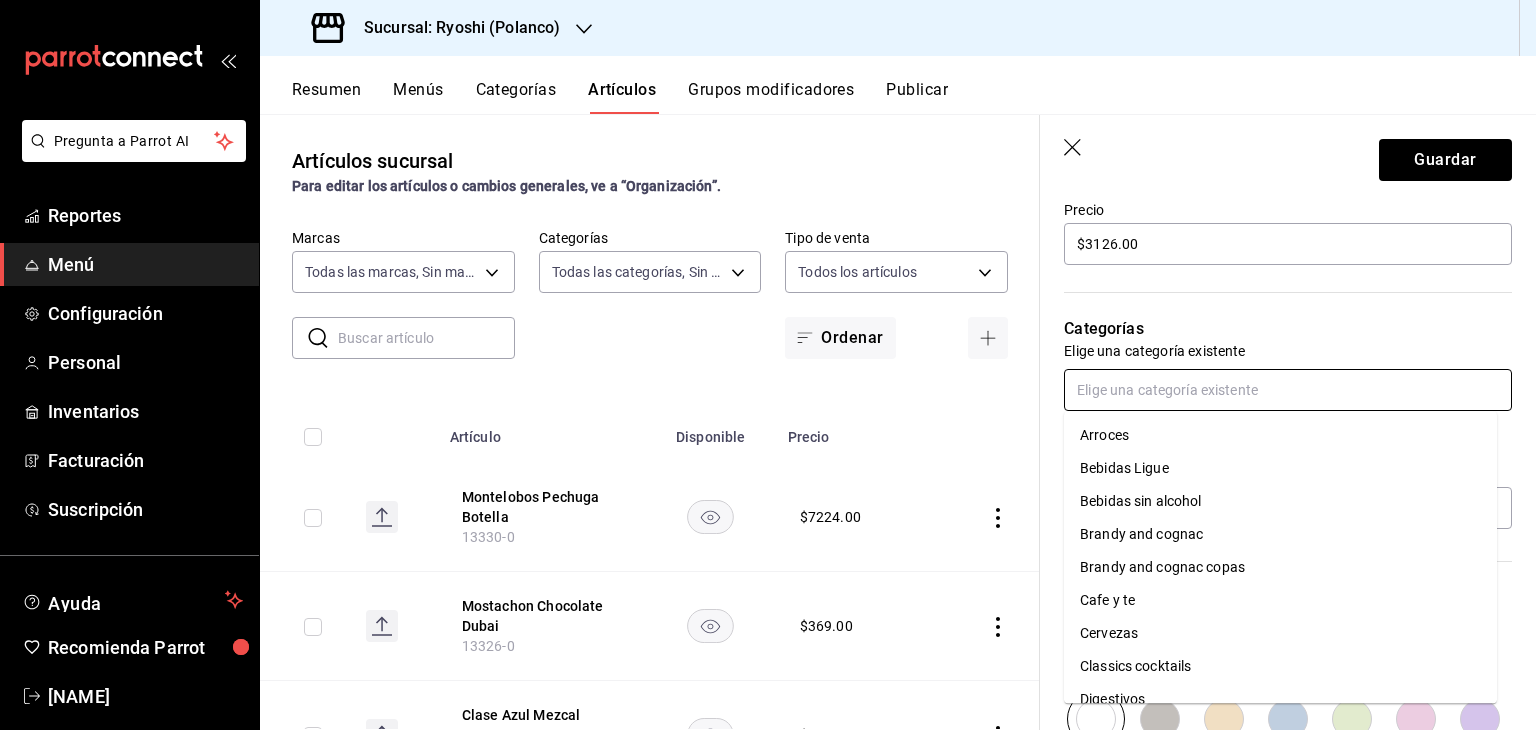 click at bounding box center [1288, 390] 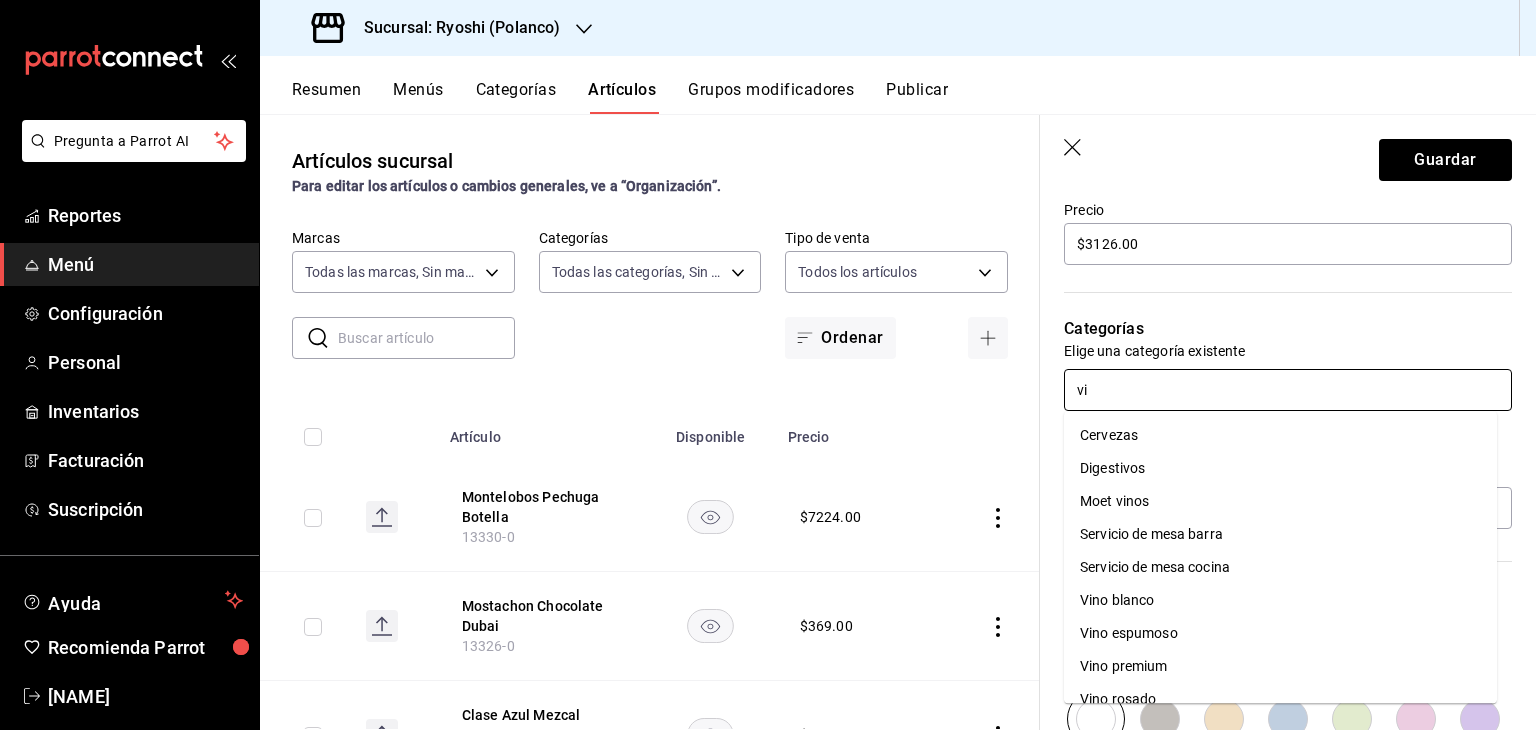 type on "vin" 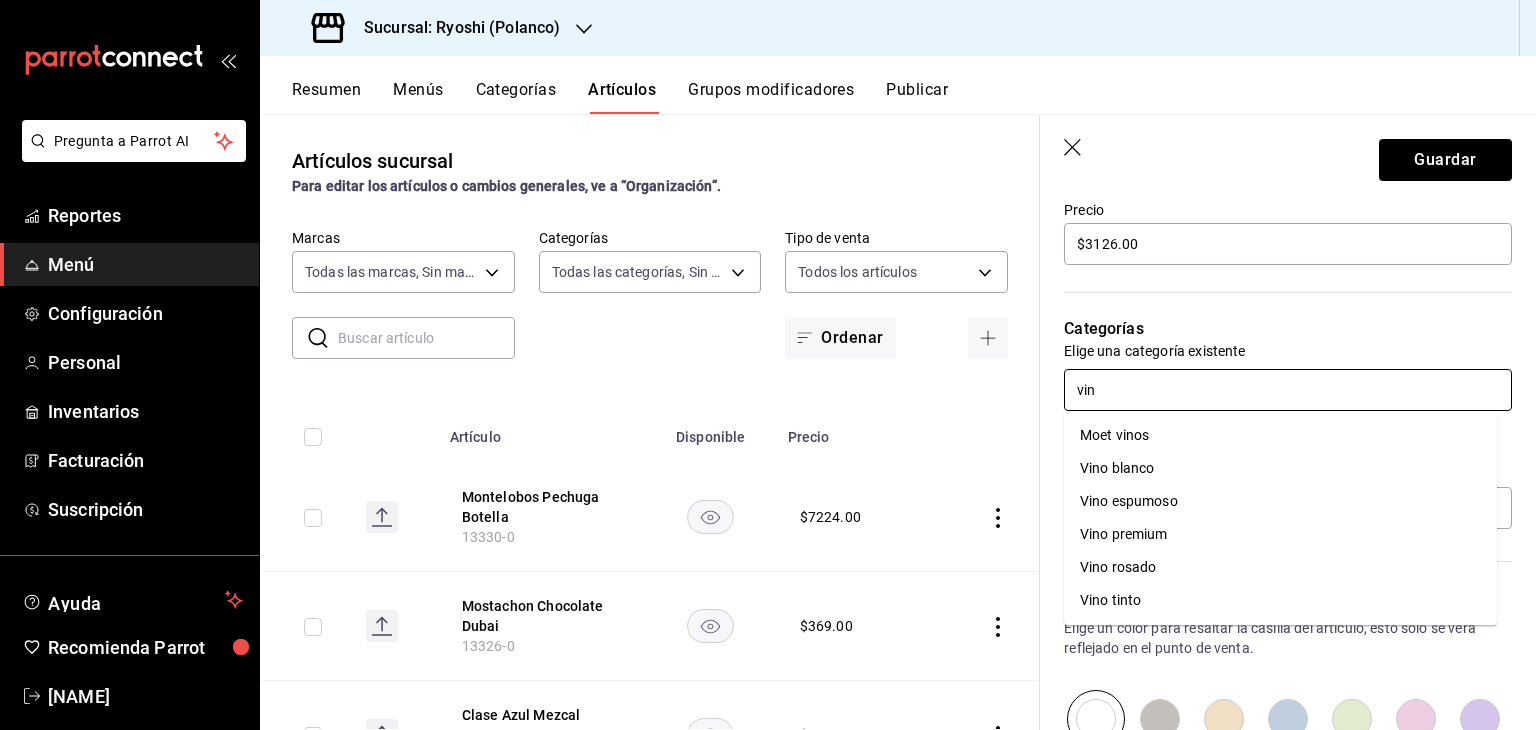 click on "Vino espumoso" at bounding box center [1280, 501] 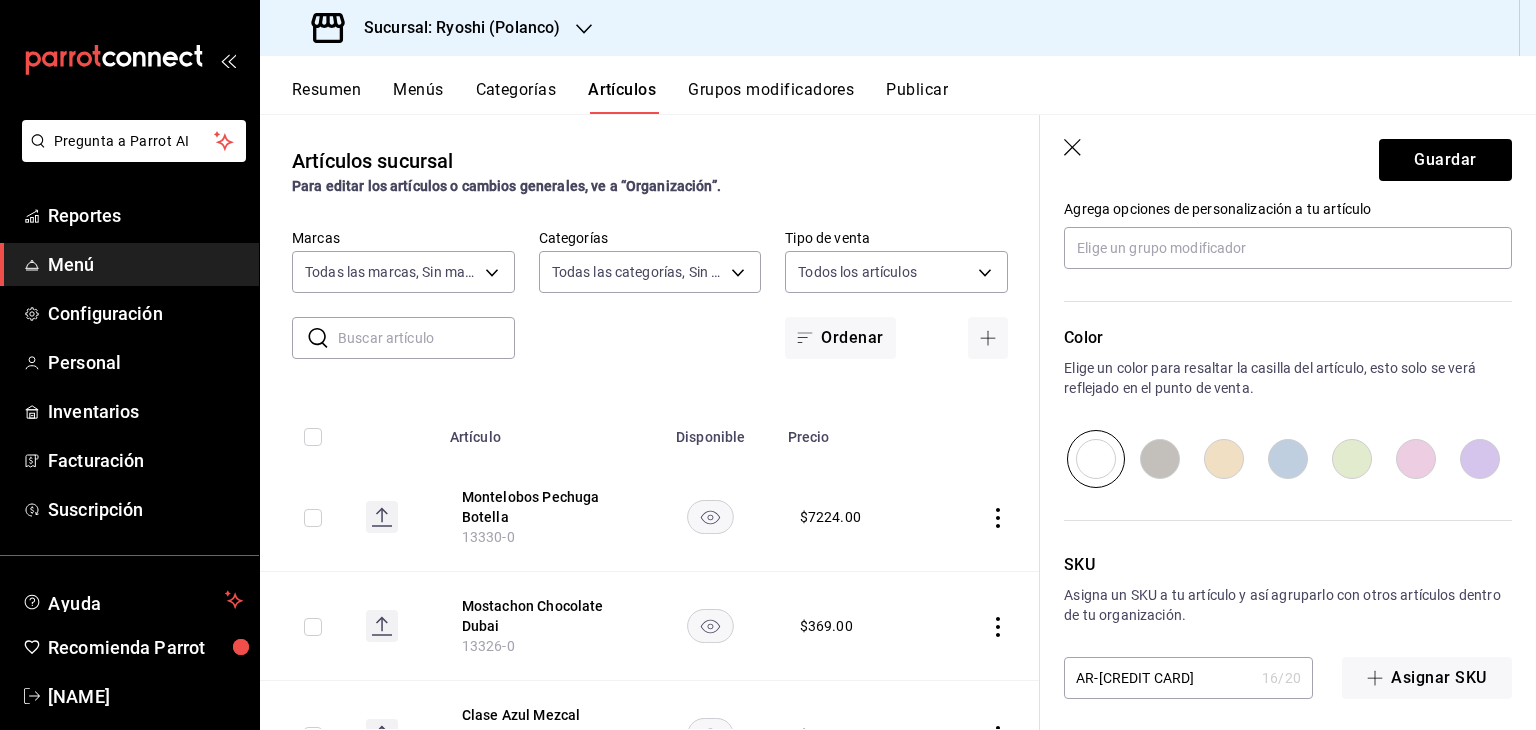 scroll, scrollTop: 934, scrollLeft: 0, axis: vertical 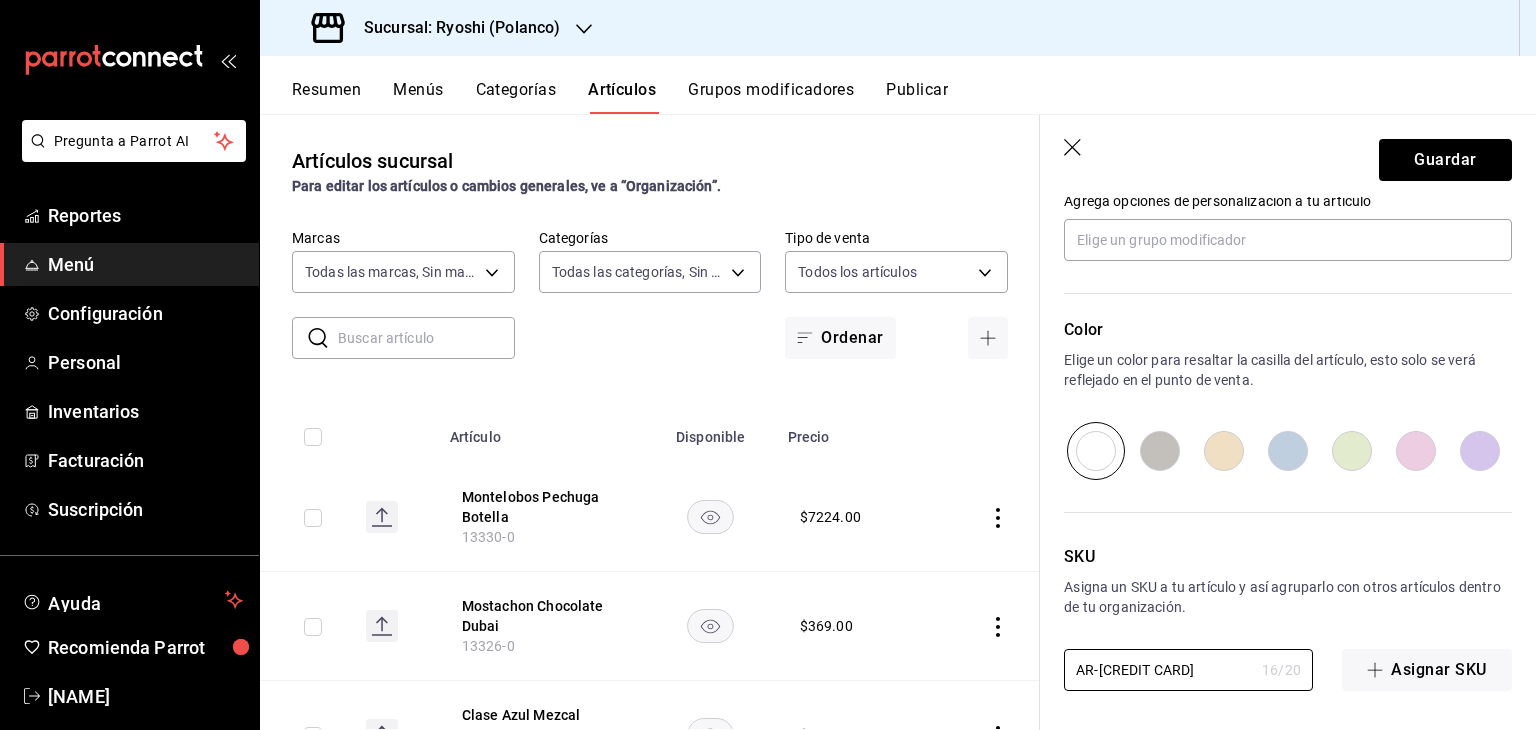 drag, startPoint x: 1209, startPoint y: 671, endPoint x: 777, endPoint y: 681, distance: 432.11572 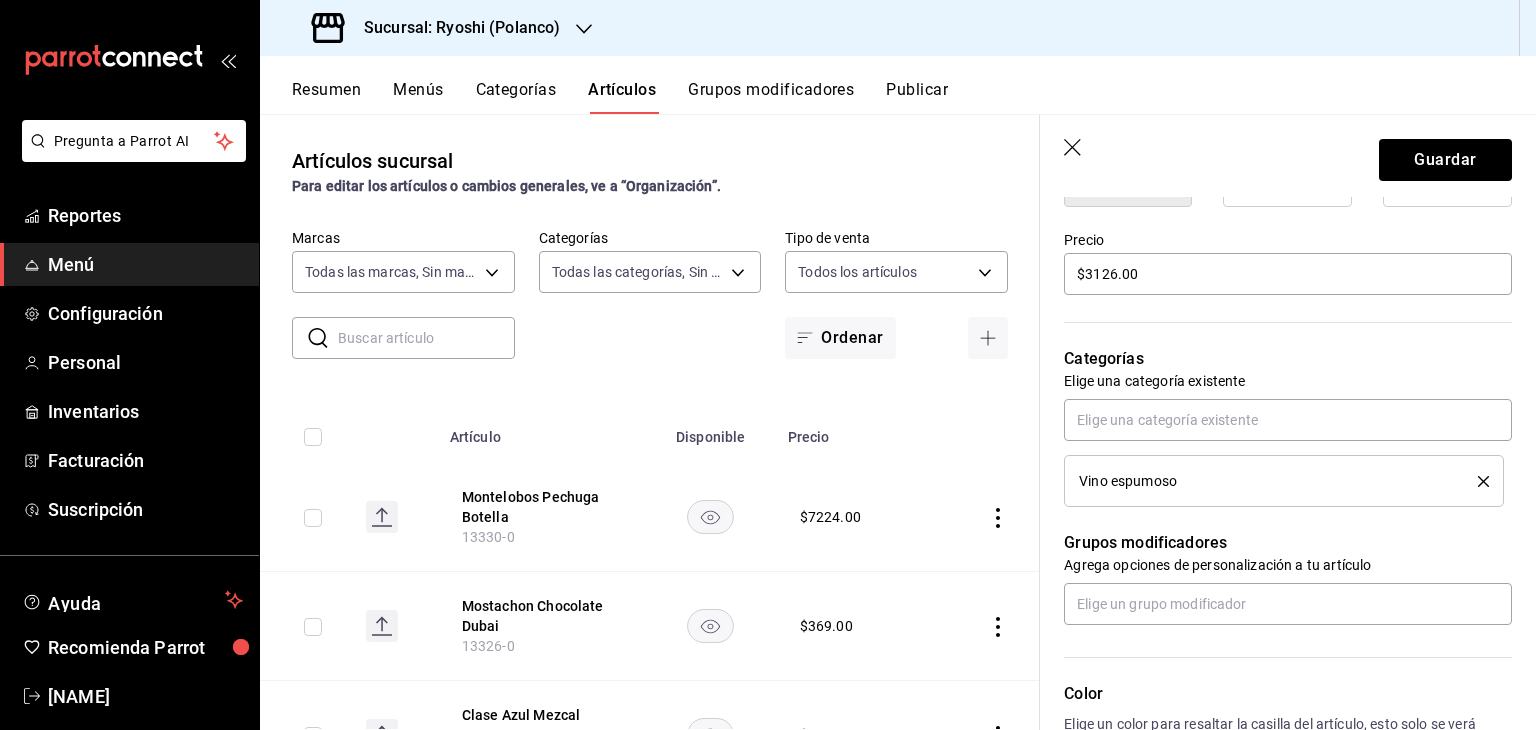 scroll, scrollTop: 534, scrollLeft: 0, axis: vertical 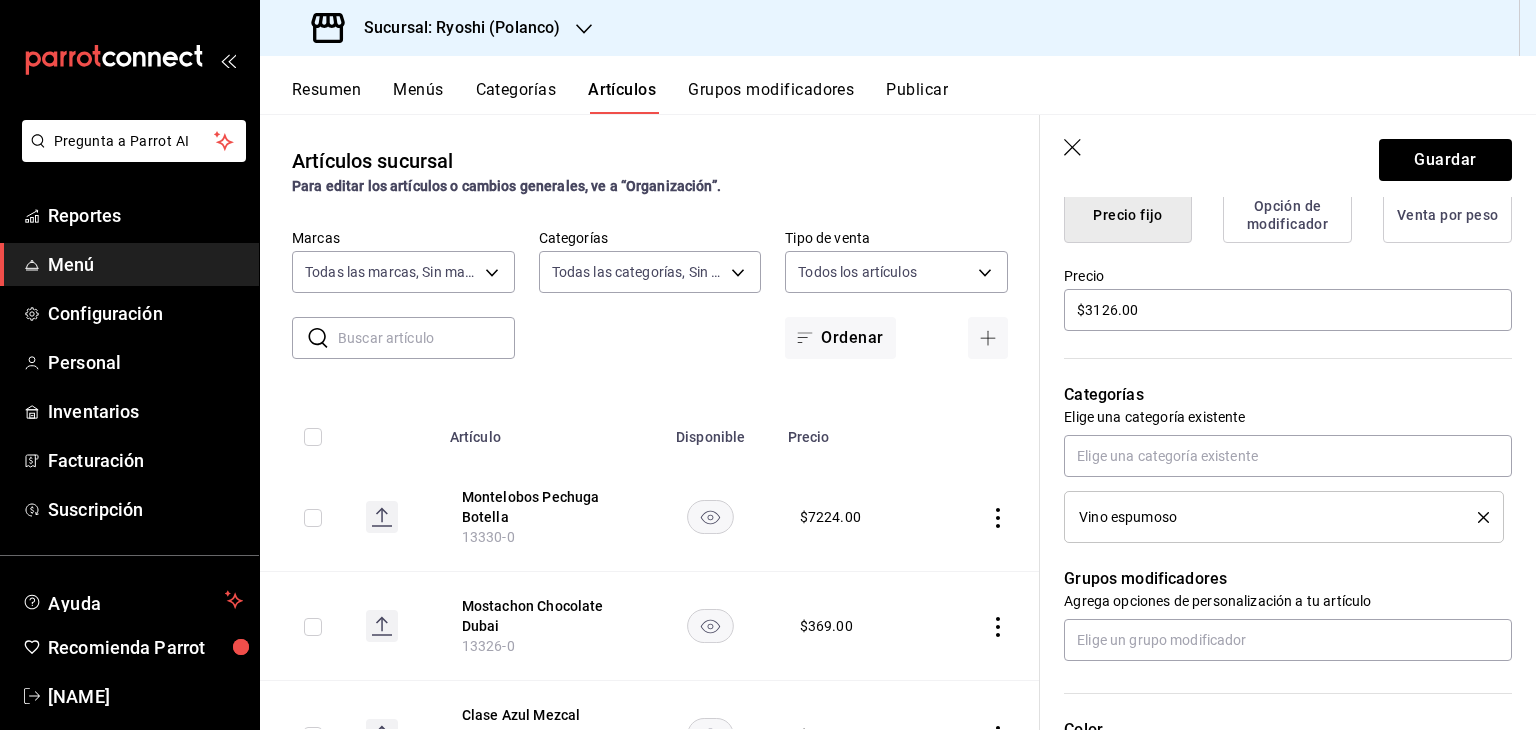 click on "Vino espumoso" at bounding box center (1284, 517) 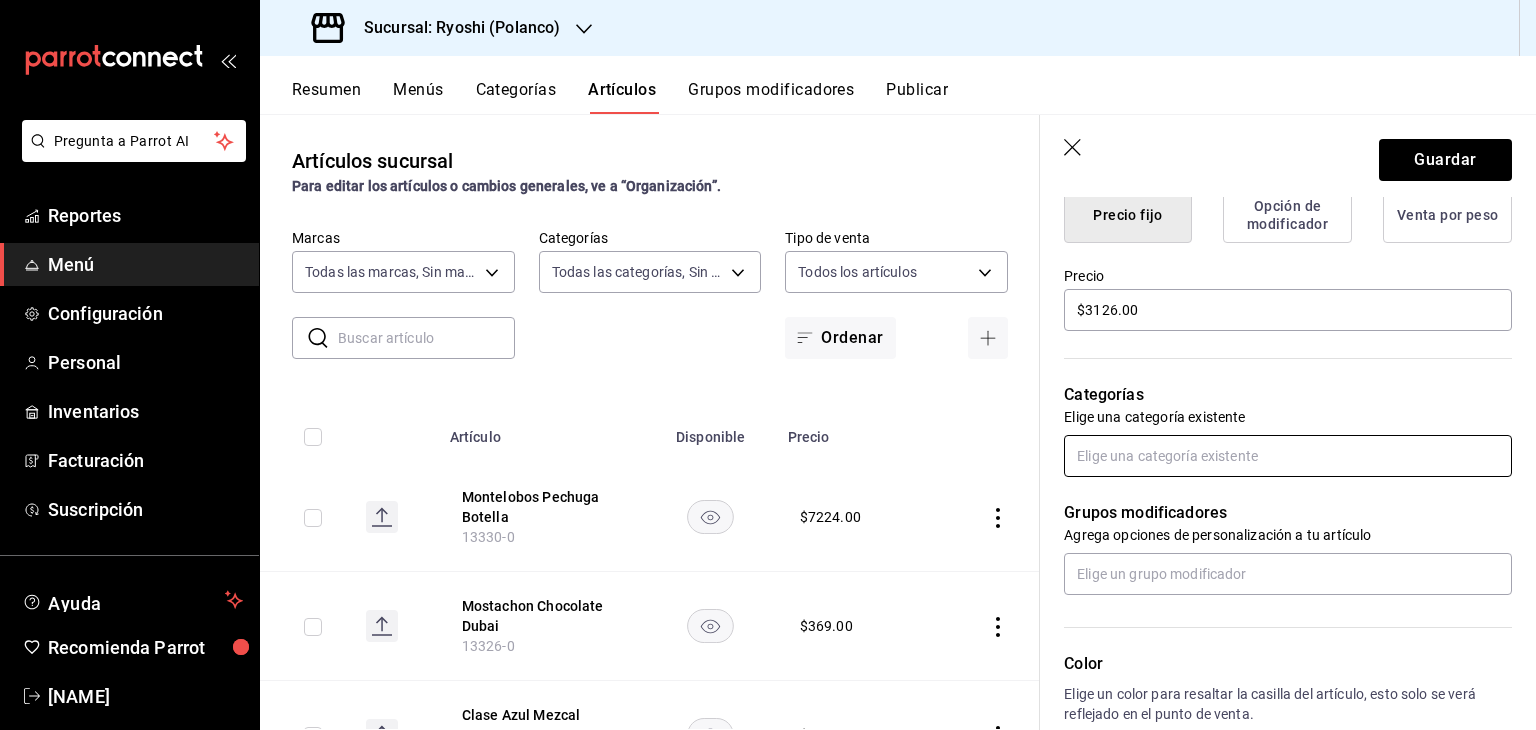 click at bounding box center (1288, 456) 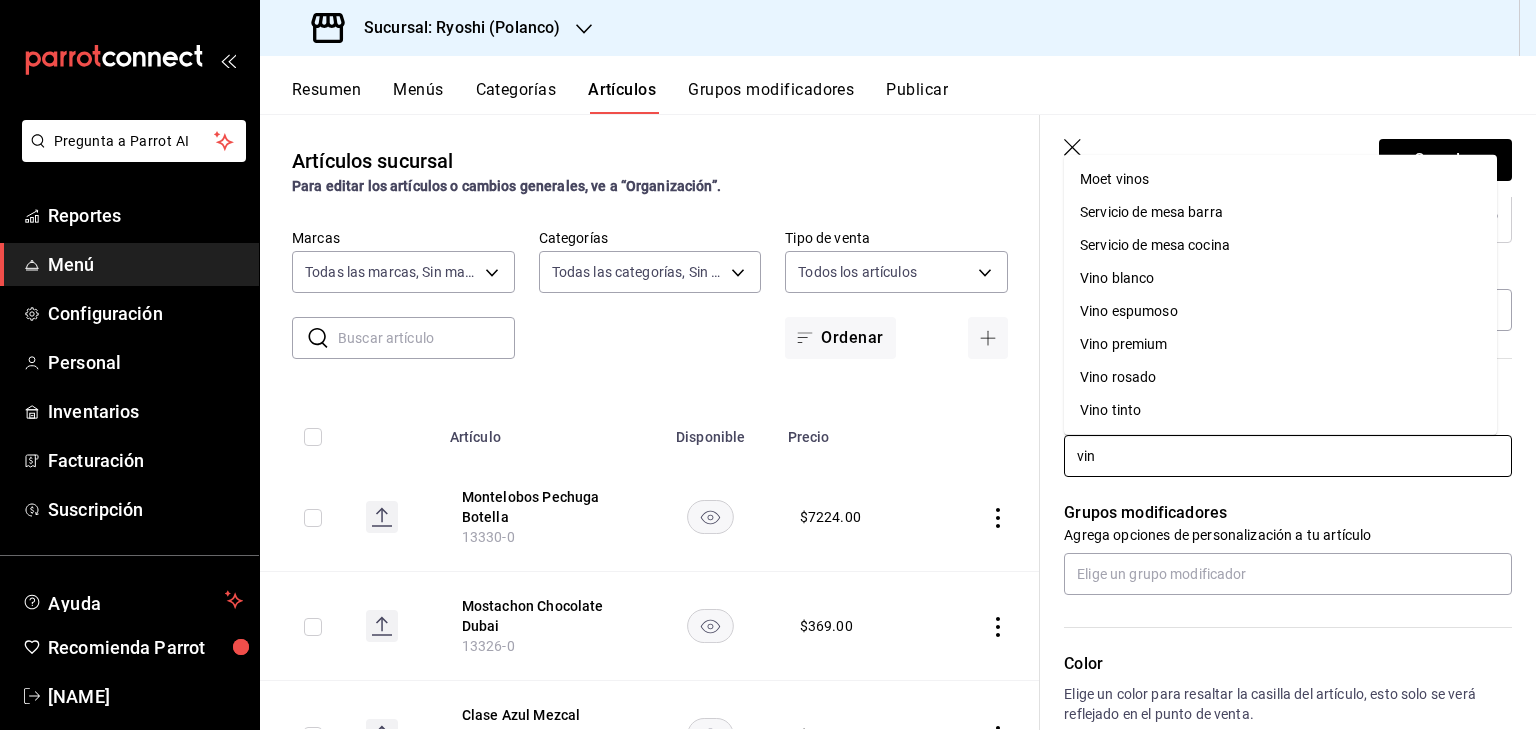 type on "vino" 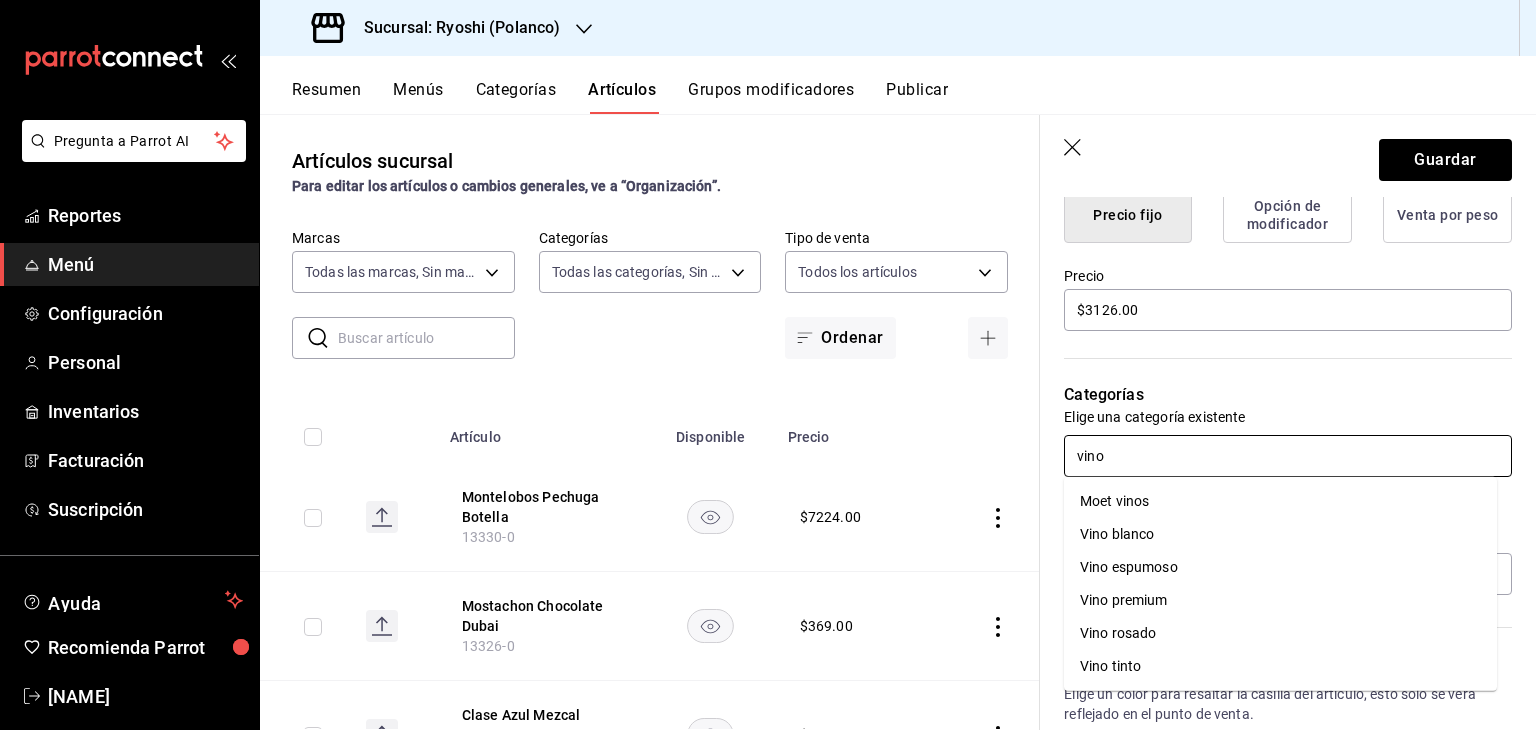 click on "Vino blanco" at bounding box center (1280, 534) 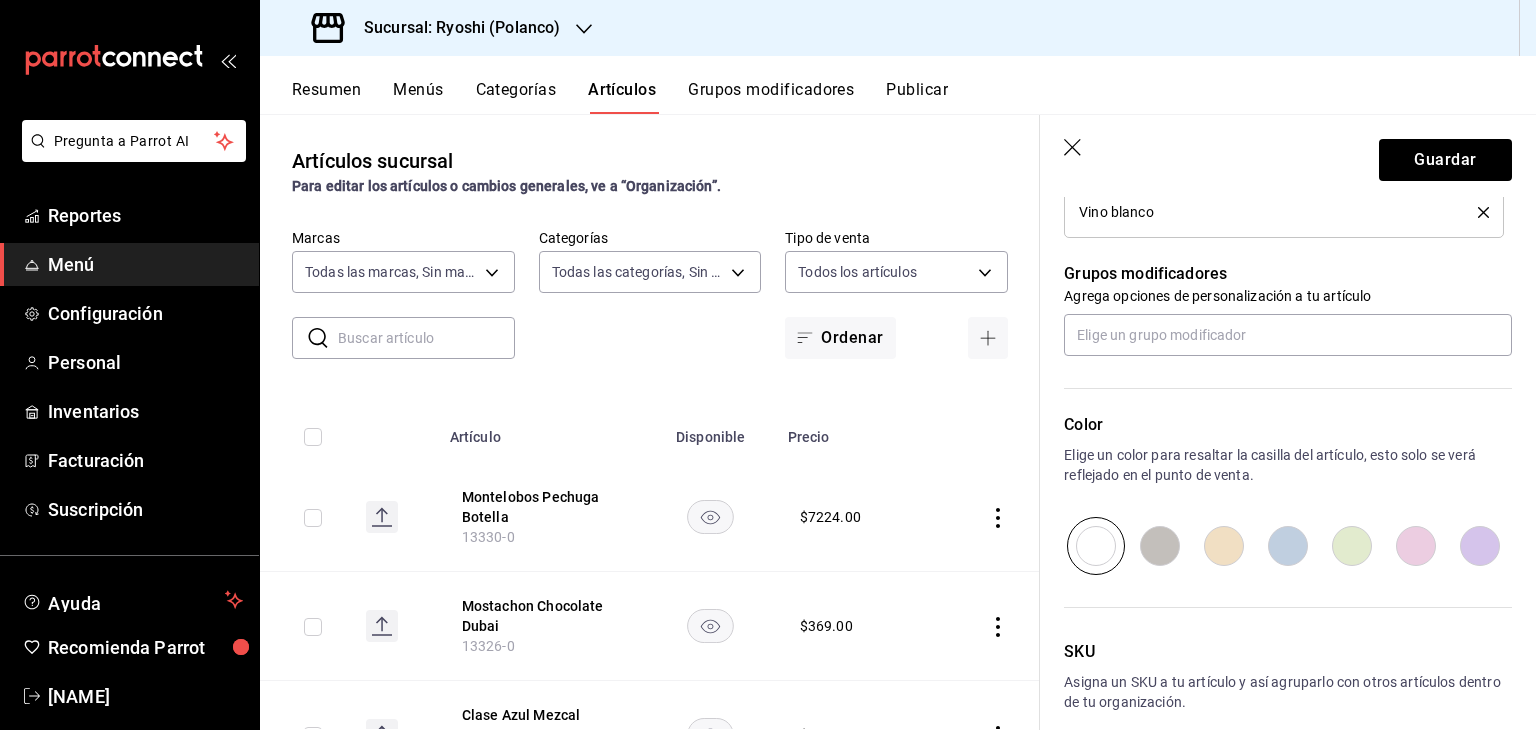 scroll, scrollTop: 934, scrollLeft: 0, axis: vertical 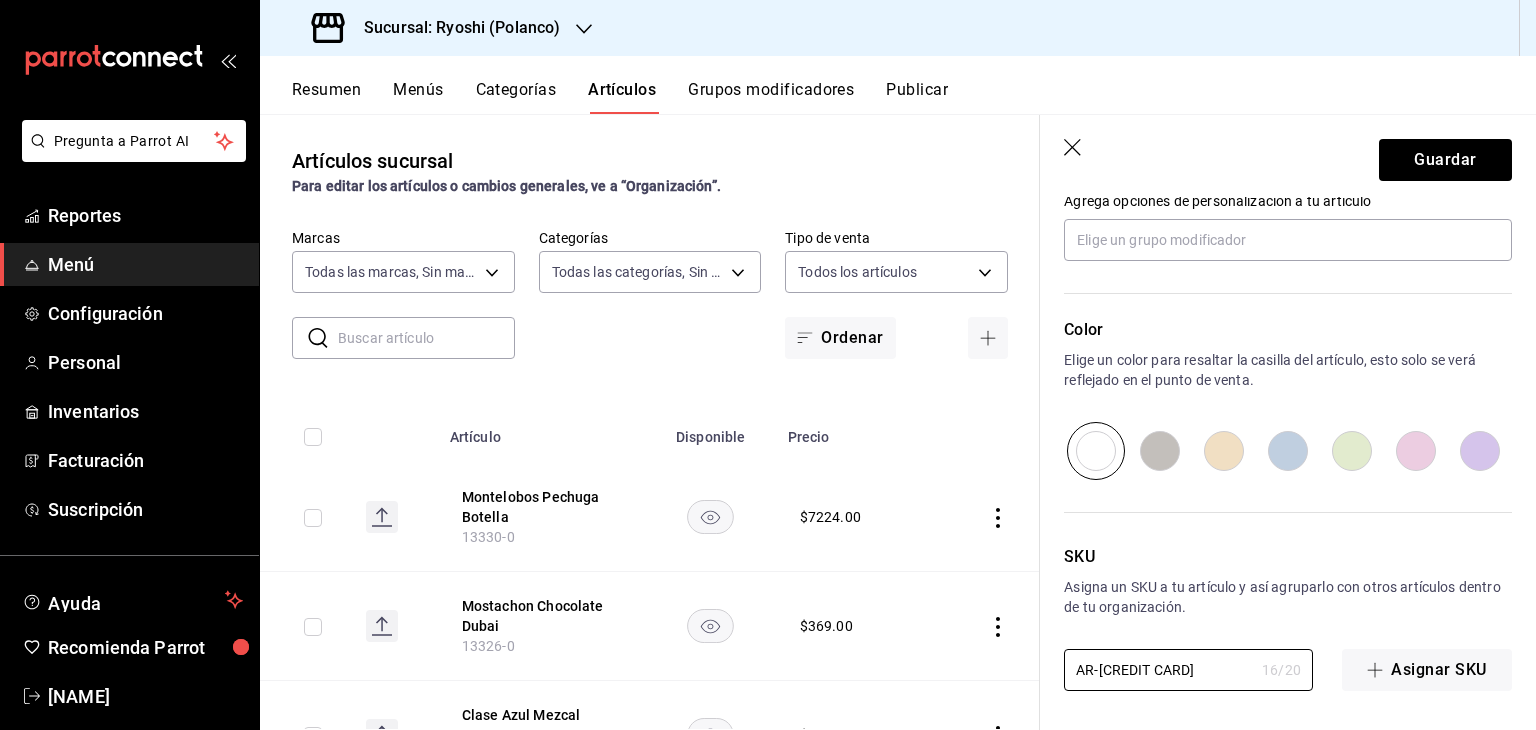 drag, startPoint x: 1206, startPoint y: 669, endPoint x: 938, endPoint y: 675, distance: 268.06717 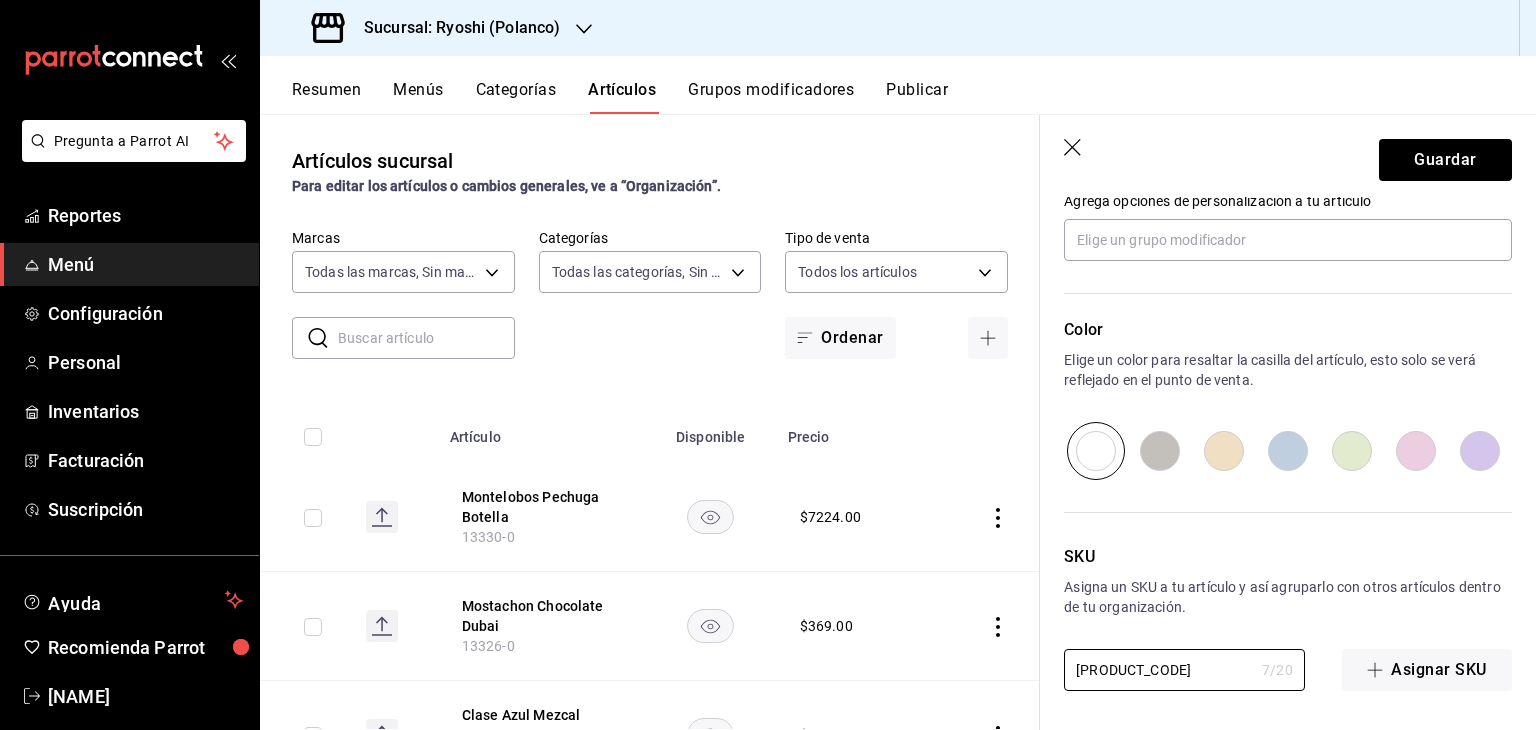 scroll, scrollTop: 434, scrollLeft: 0, axis: vertical 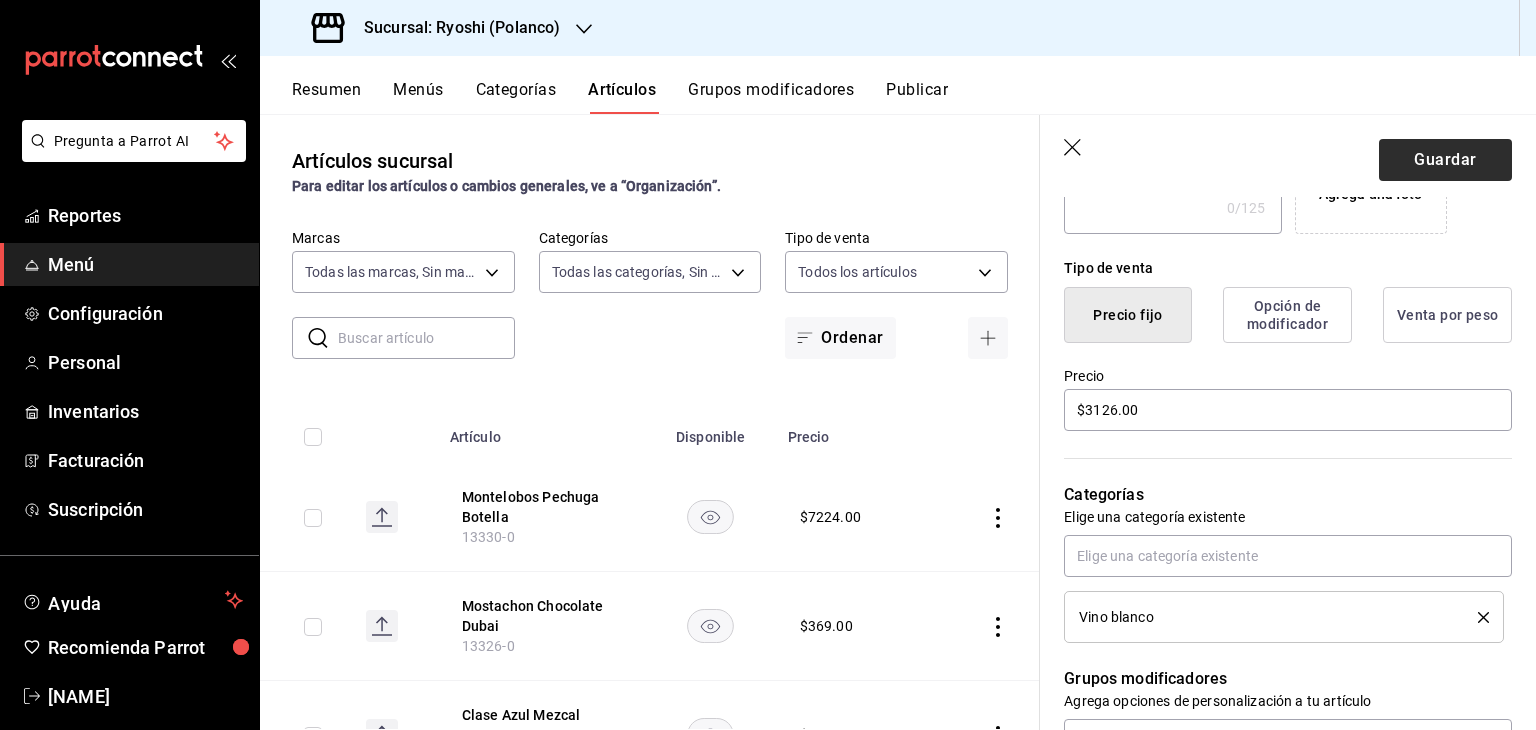 type on "[PRODUCT_CODE]" 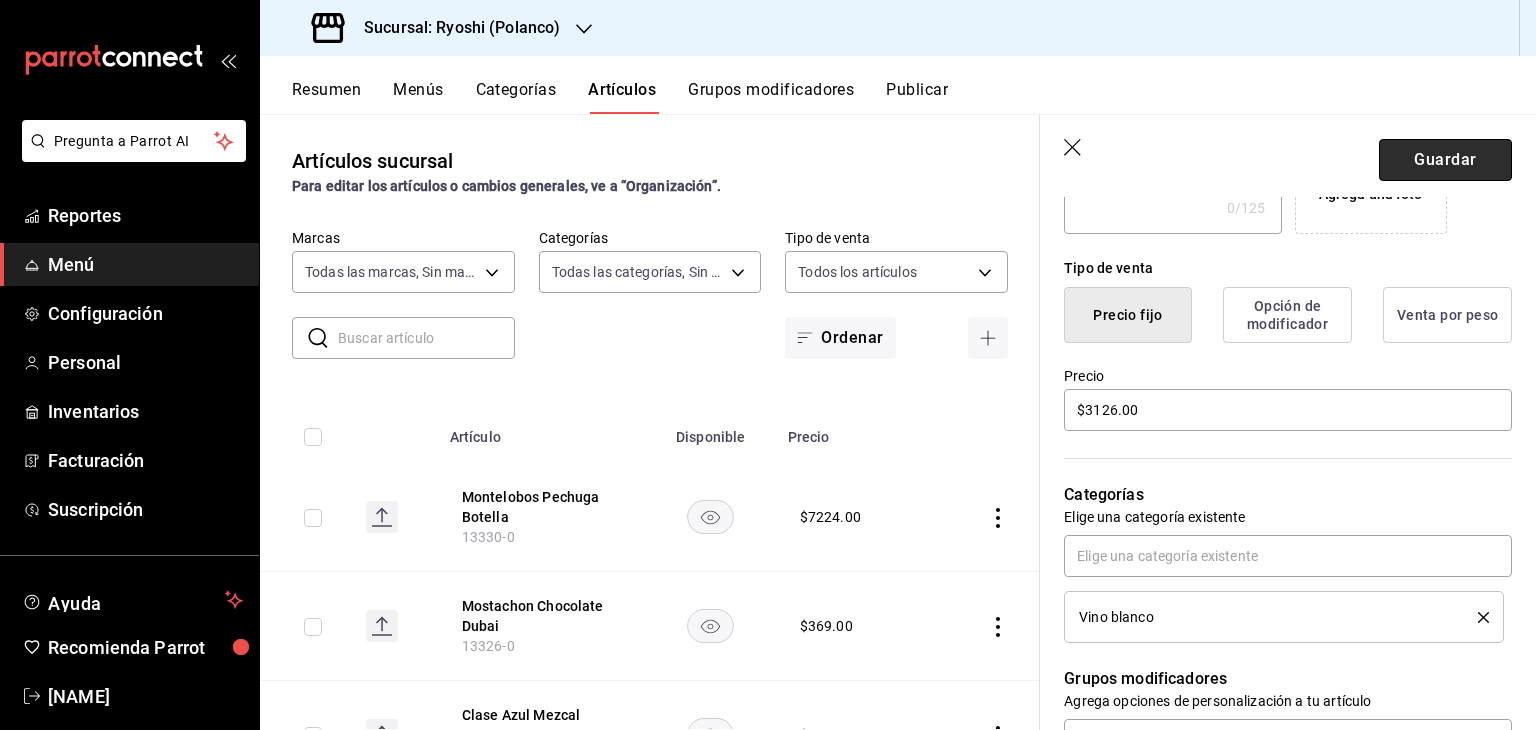 click on "Guardar" at bounding box center (1445, 160) 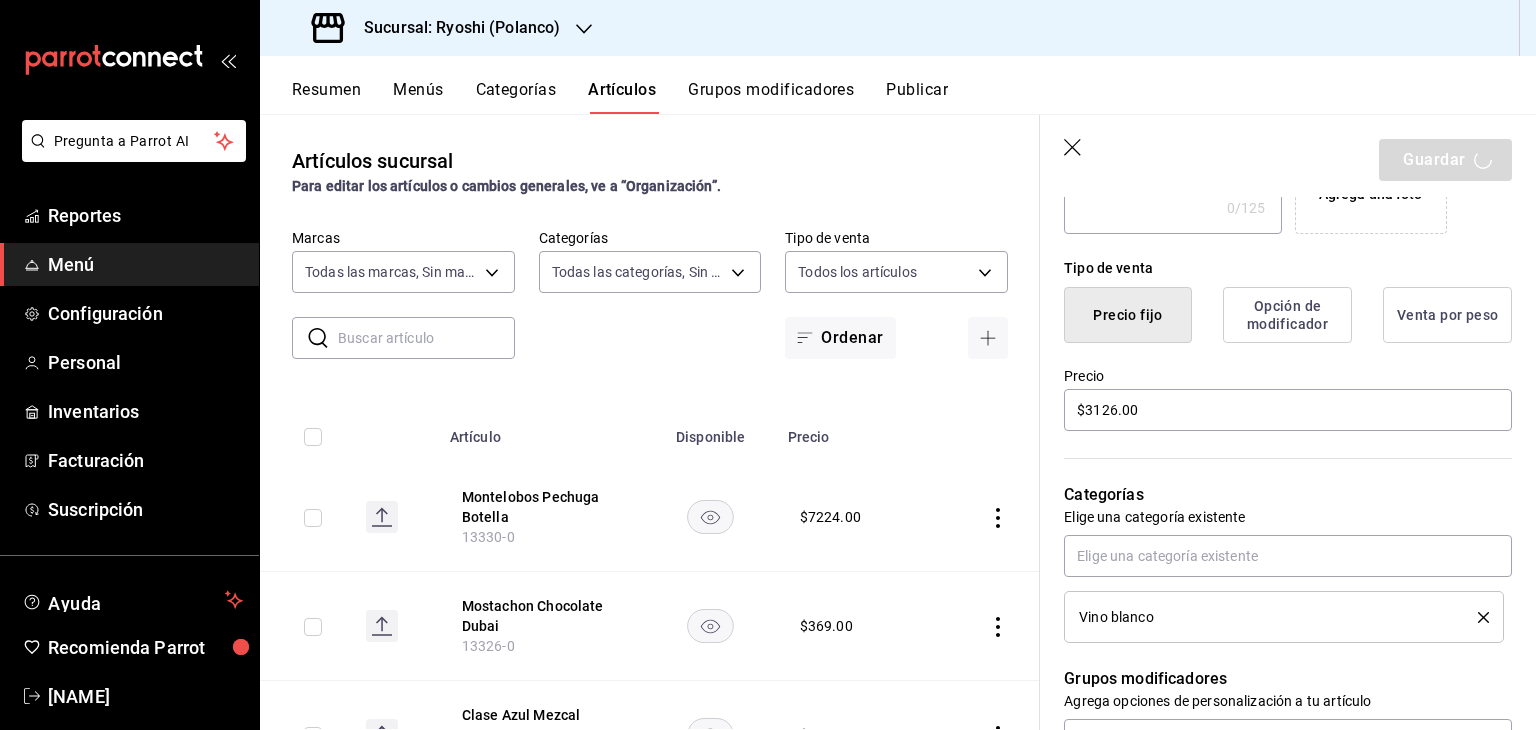 scroll, scrollTop: 133, scrollLeft: 0, axis: vertical 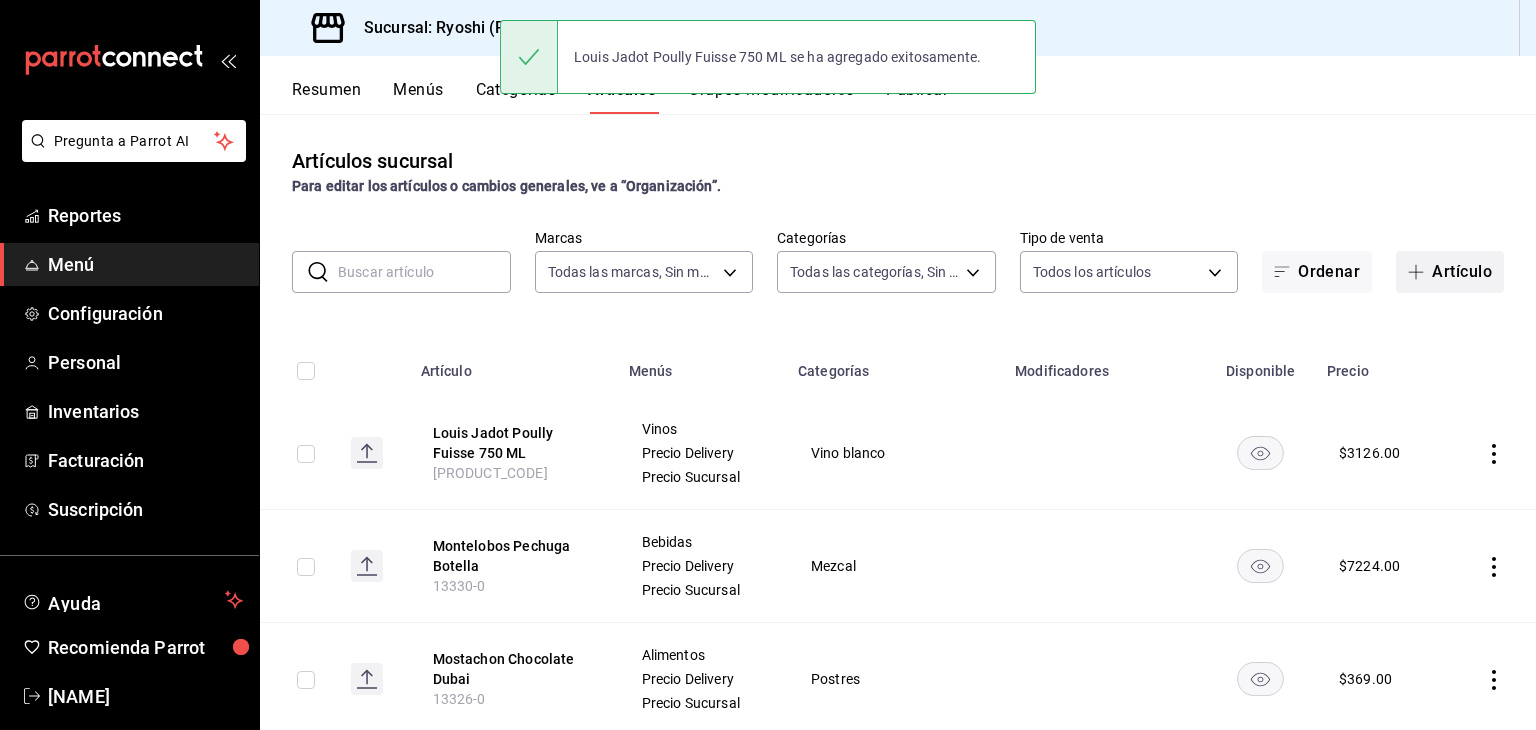 click on "Artículo" at bounding box center [1450, 272] 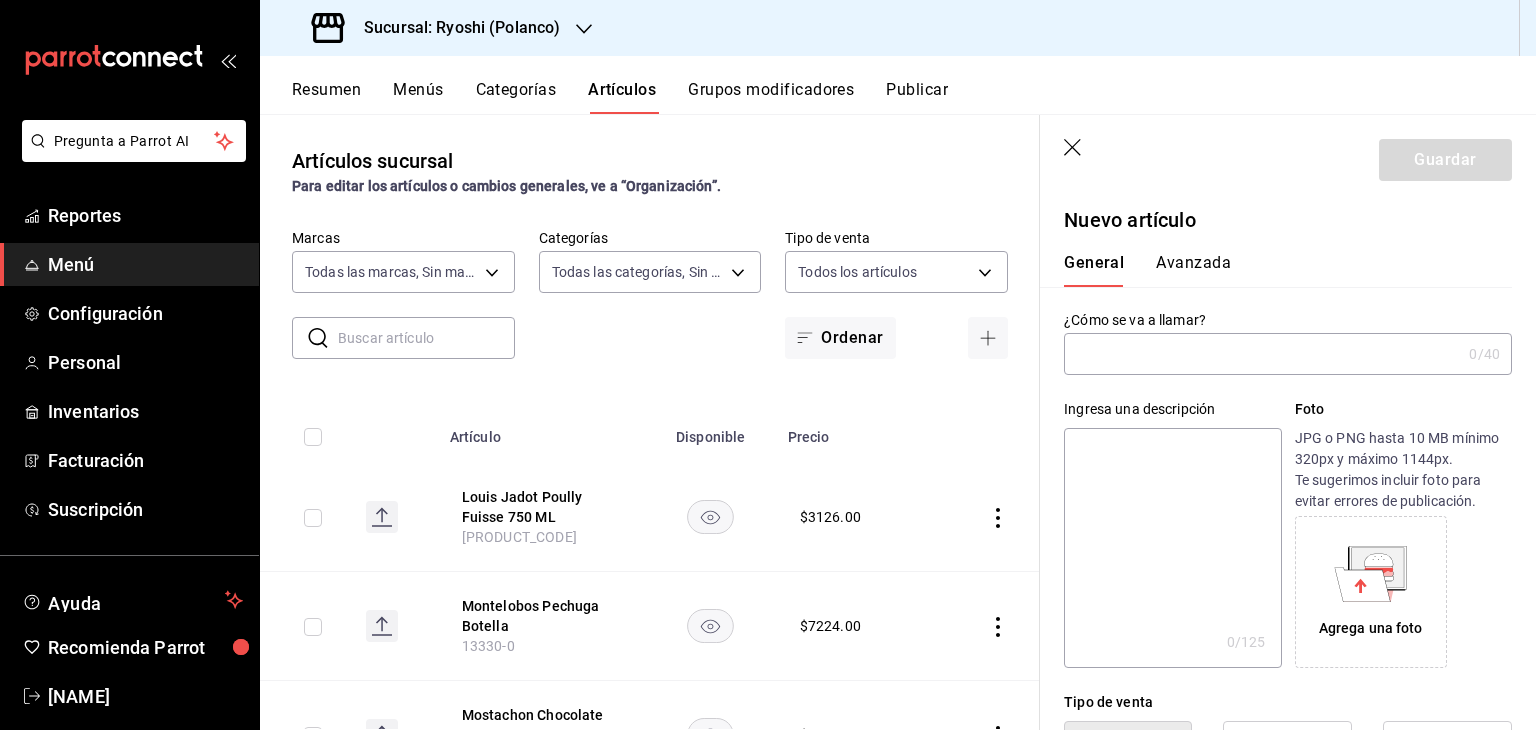 click at bounding box center (1262, 354) 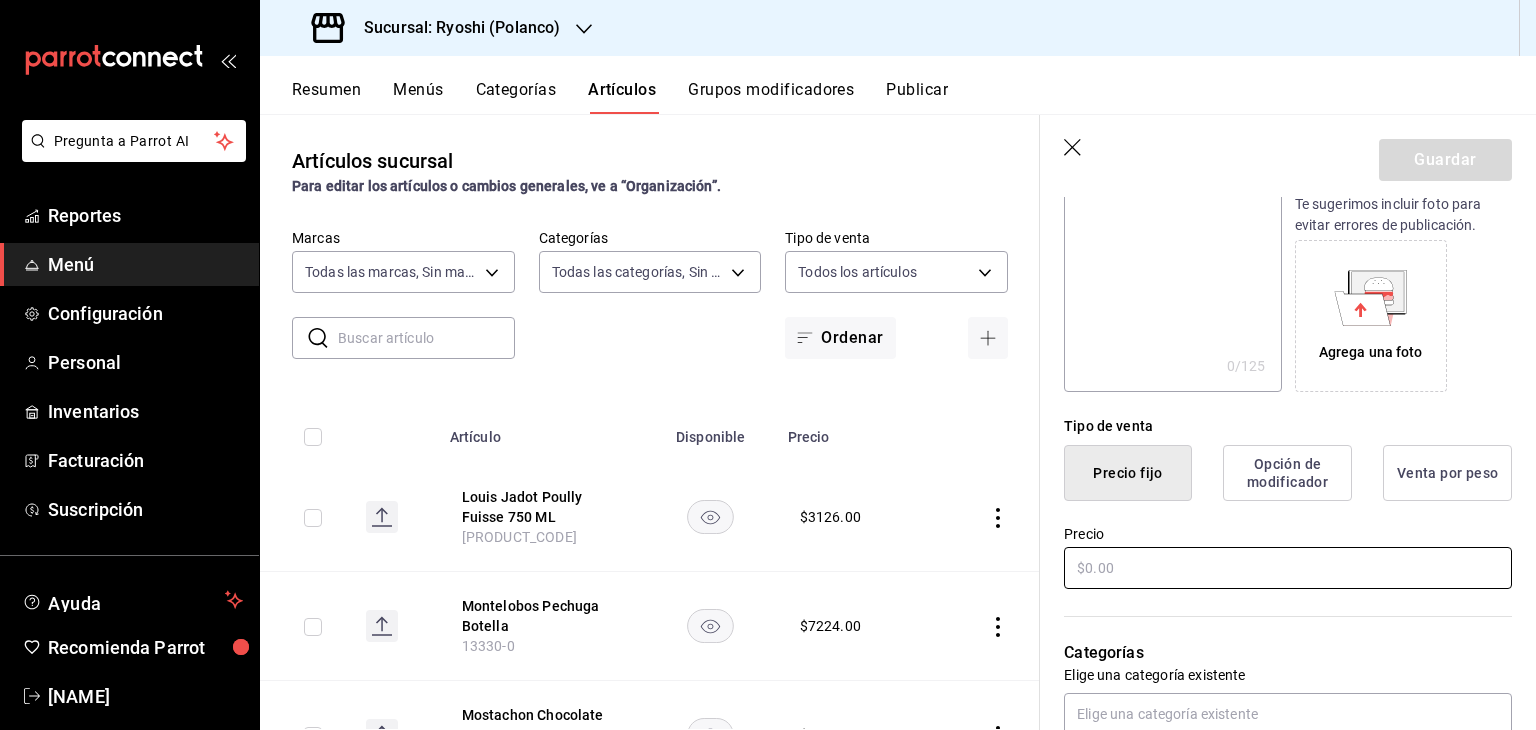 scroll, scrollTop: 400, scrollLeft: 0, axis: vertical 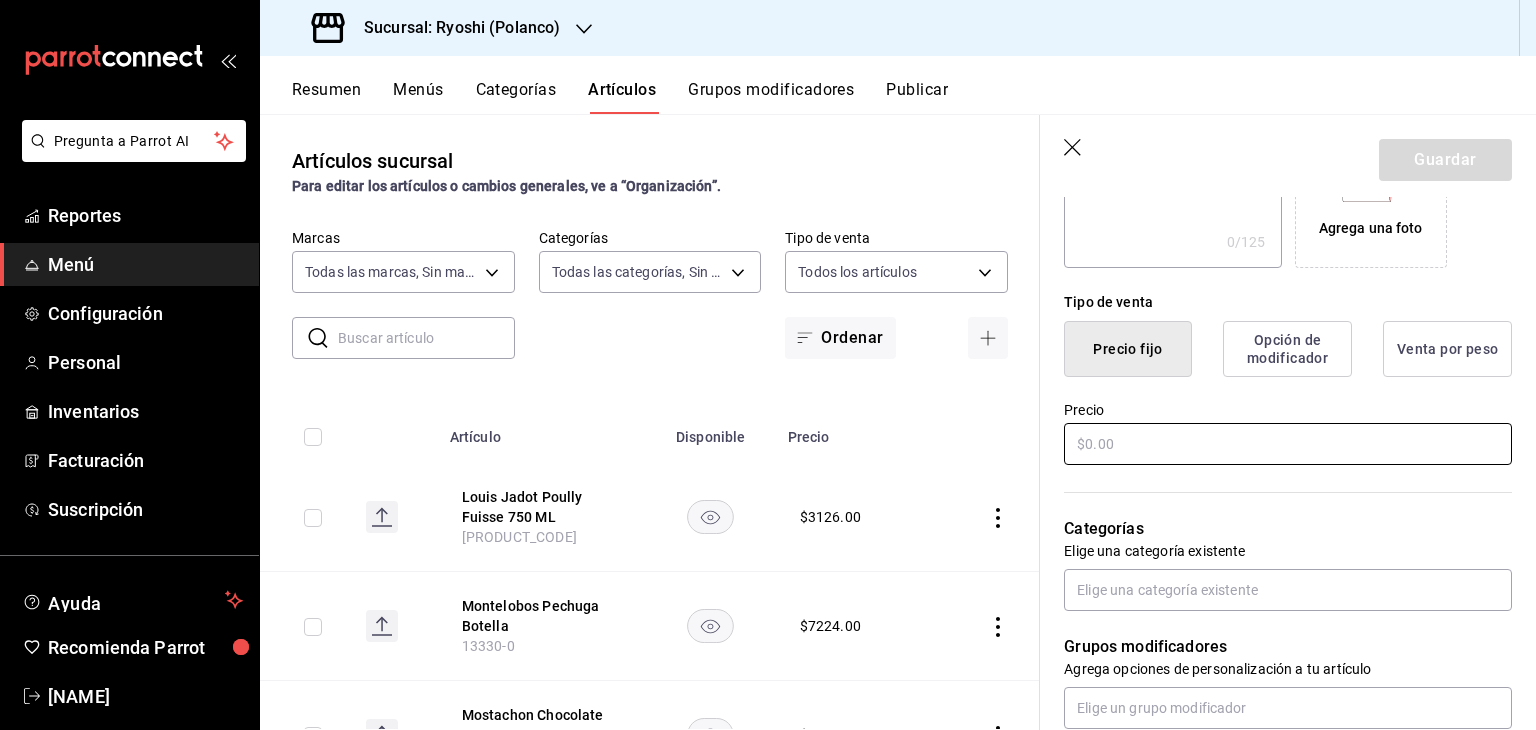 type on "Louis Jadot Chablis 750 ML" 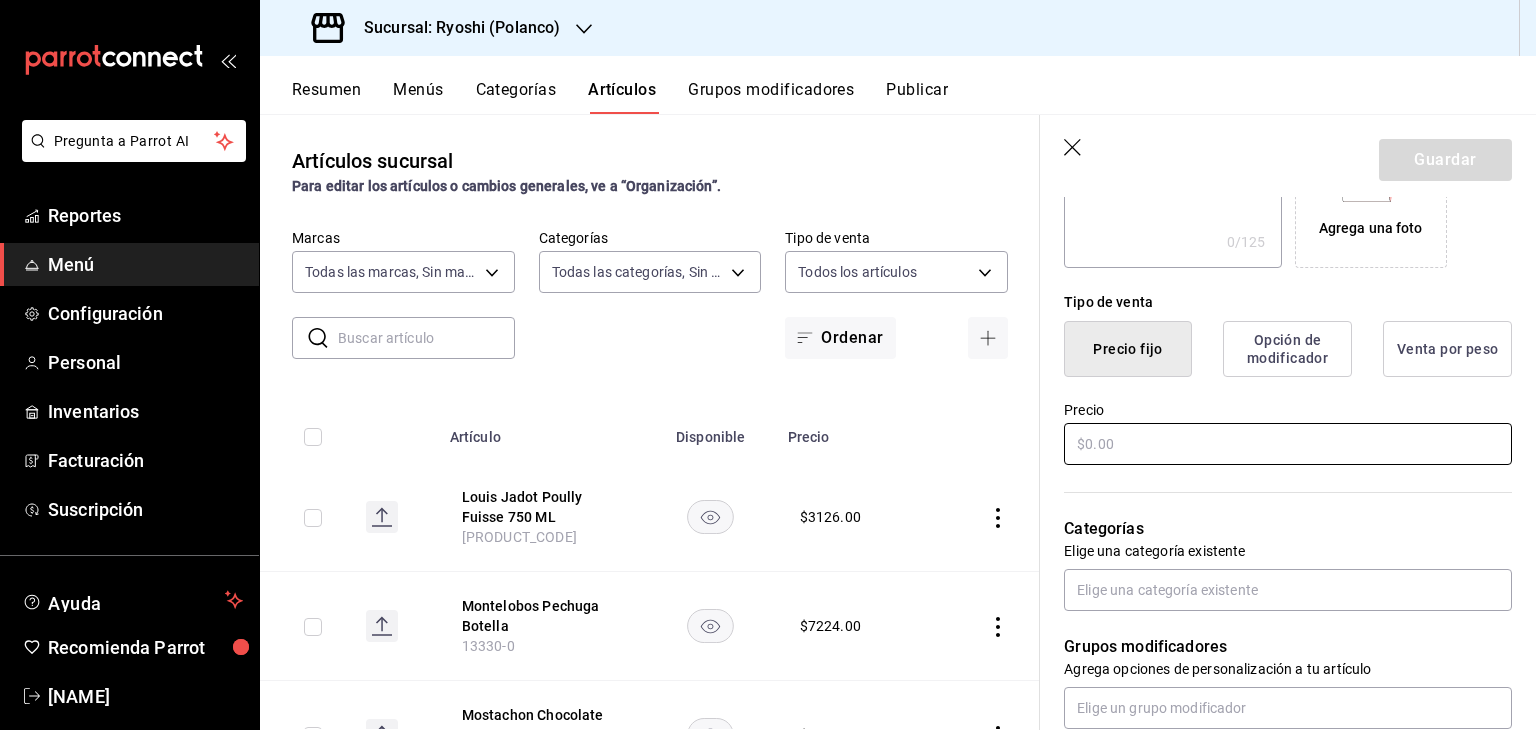 paste on "$2207.00" 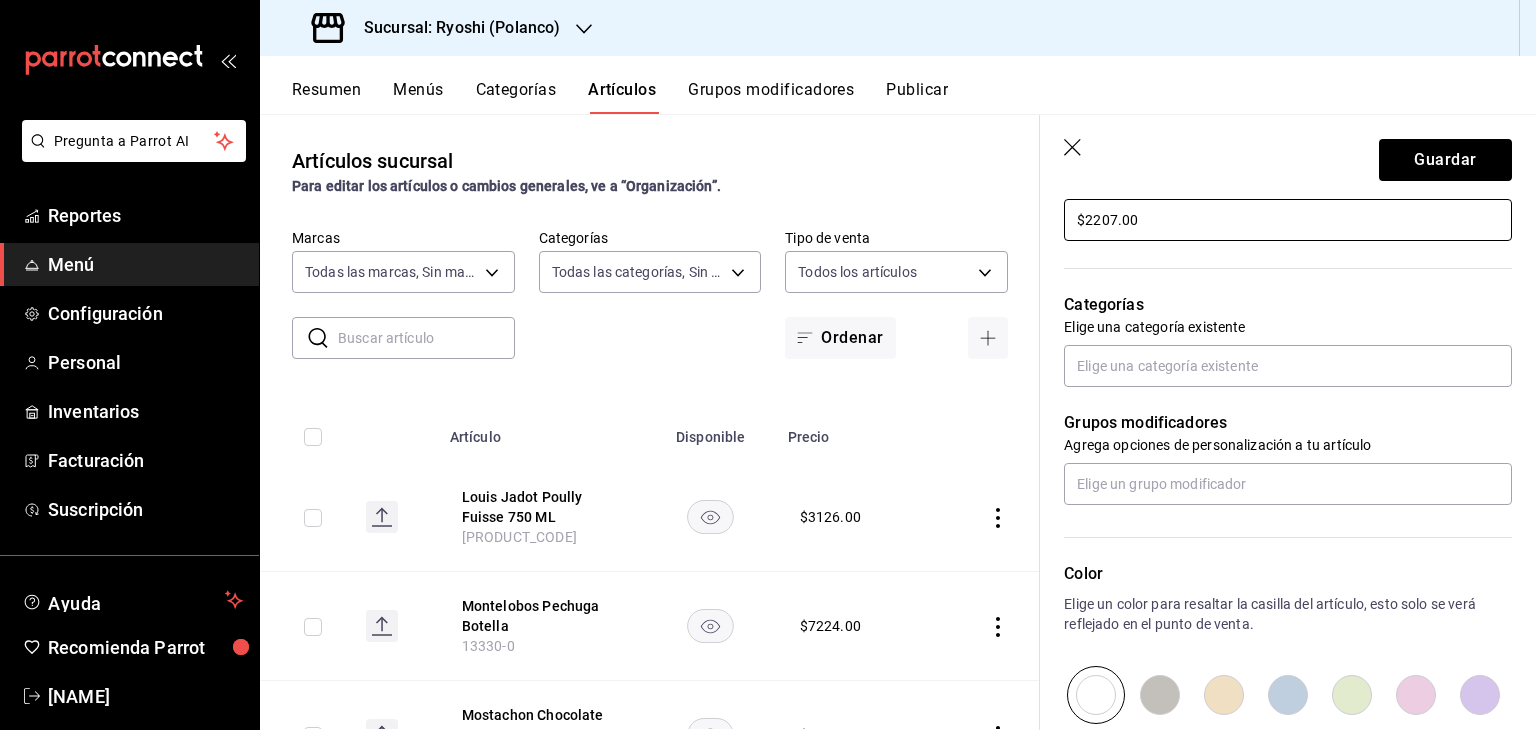 scroll, scrollTop: 700, scrollLeft: 0, axis: vertical 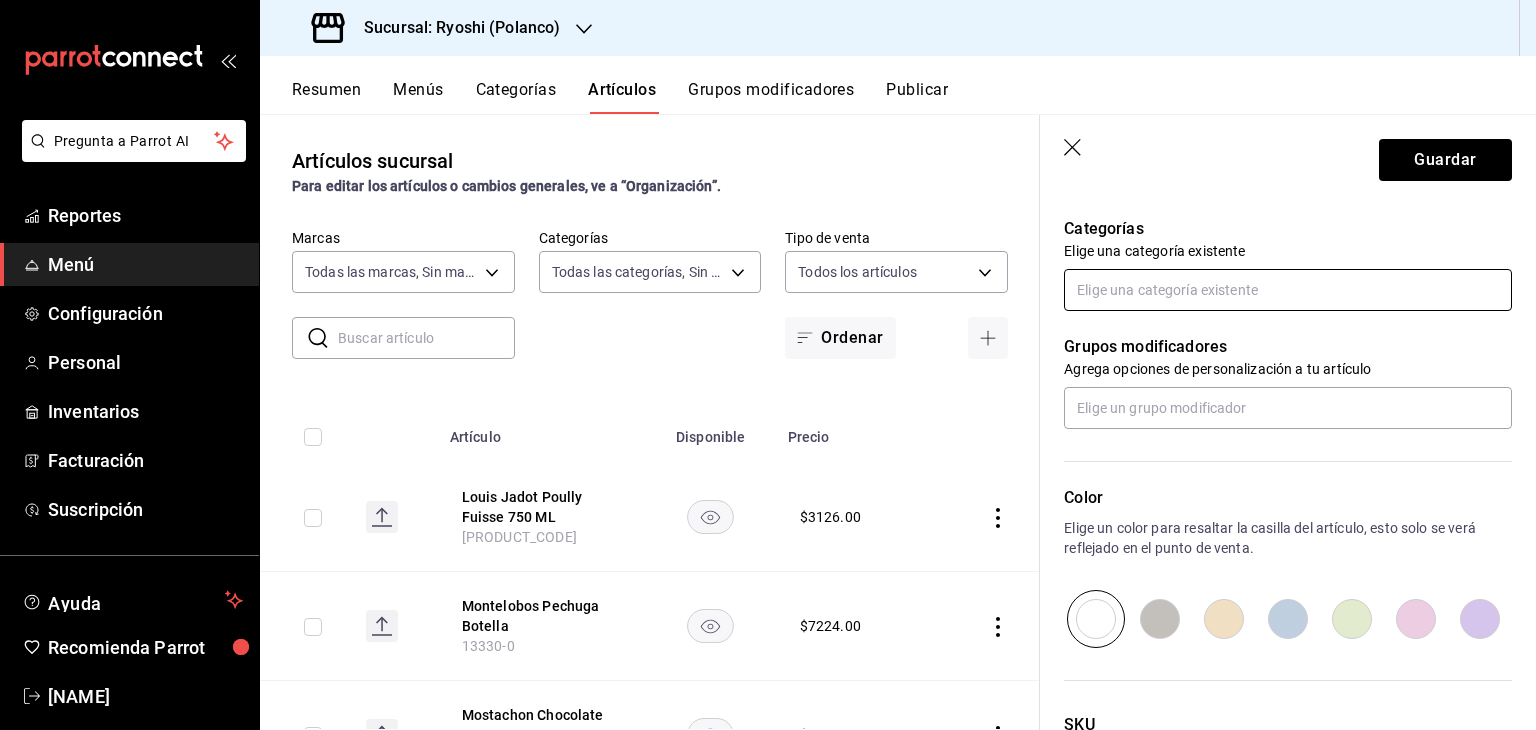 type on "$2207.00" 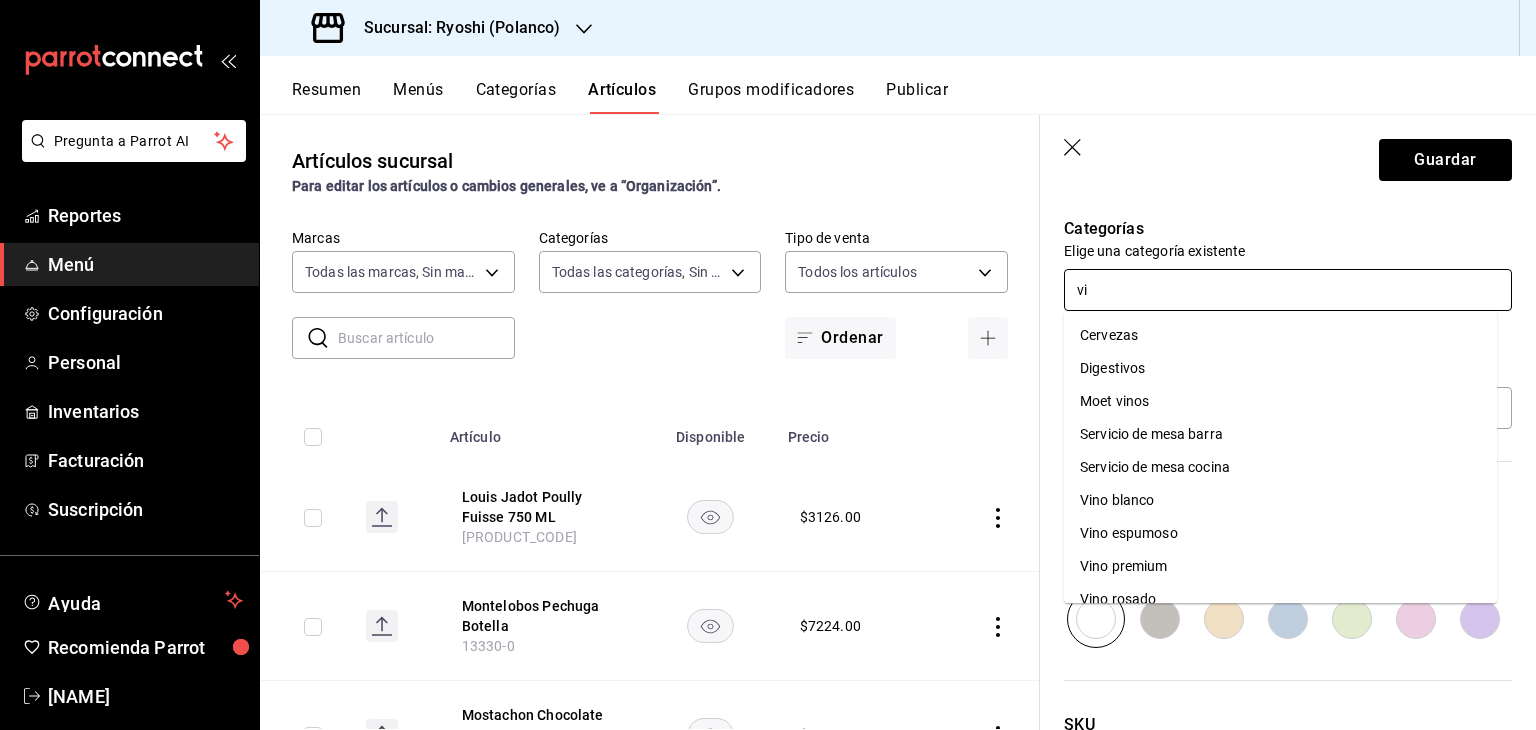 type on "vin" 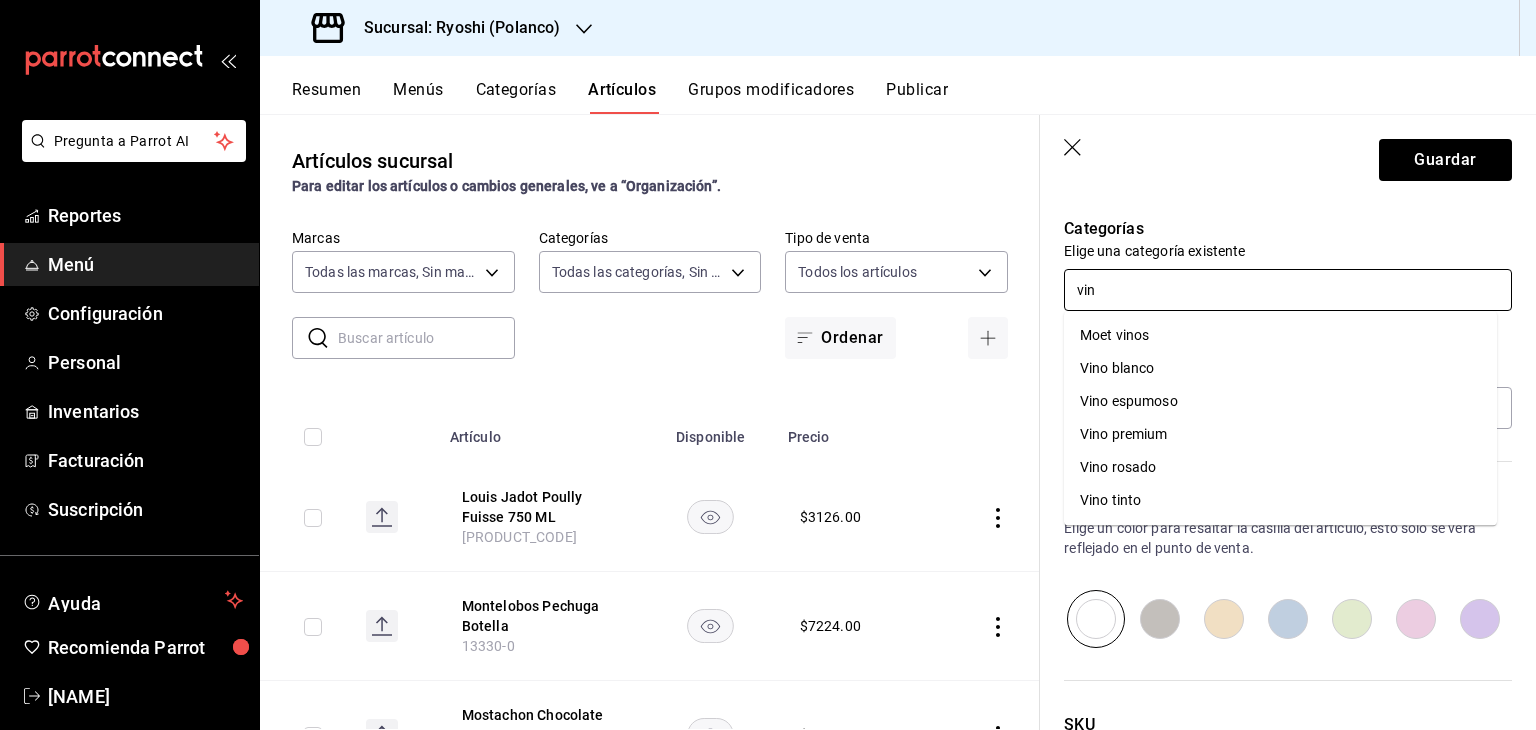 click on "Vino blanco" at bounding box center [1280, 368] 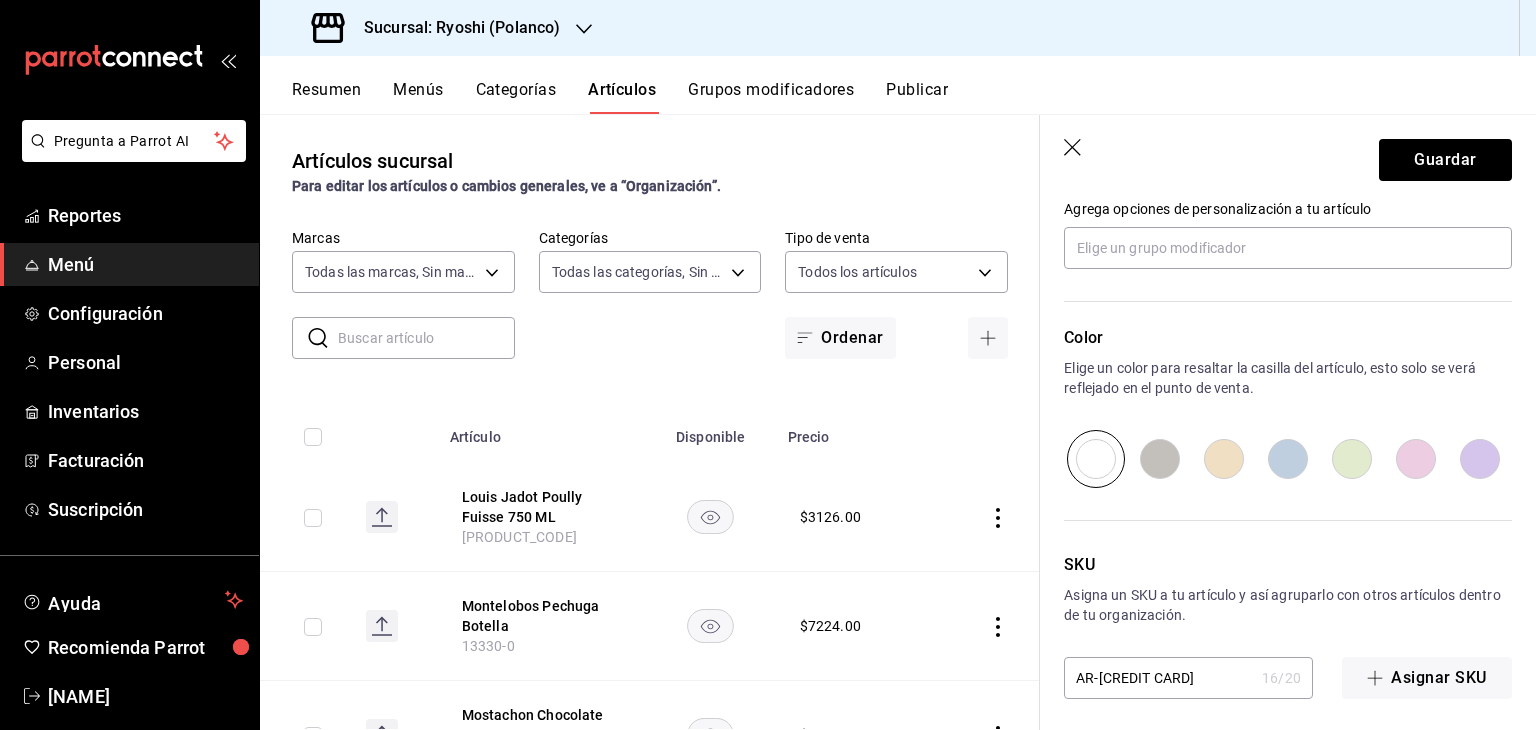 scroll, scrollTop: 934, scrollLeft: 0, axis: vertical 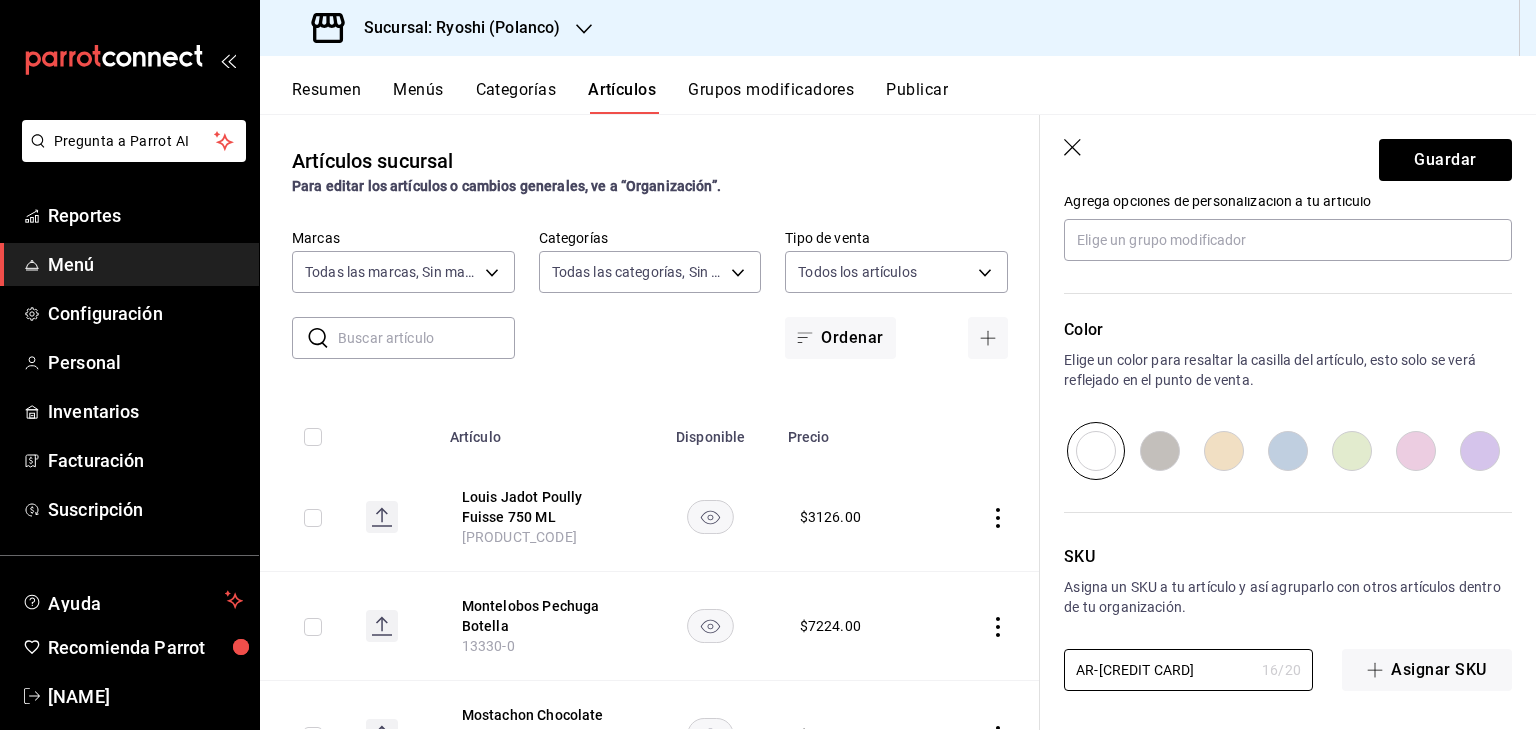 drag, startPoint x: 1219, startPoint y: 672, endPoint x: 704, endPoint y: 639, distance: 516.0562 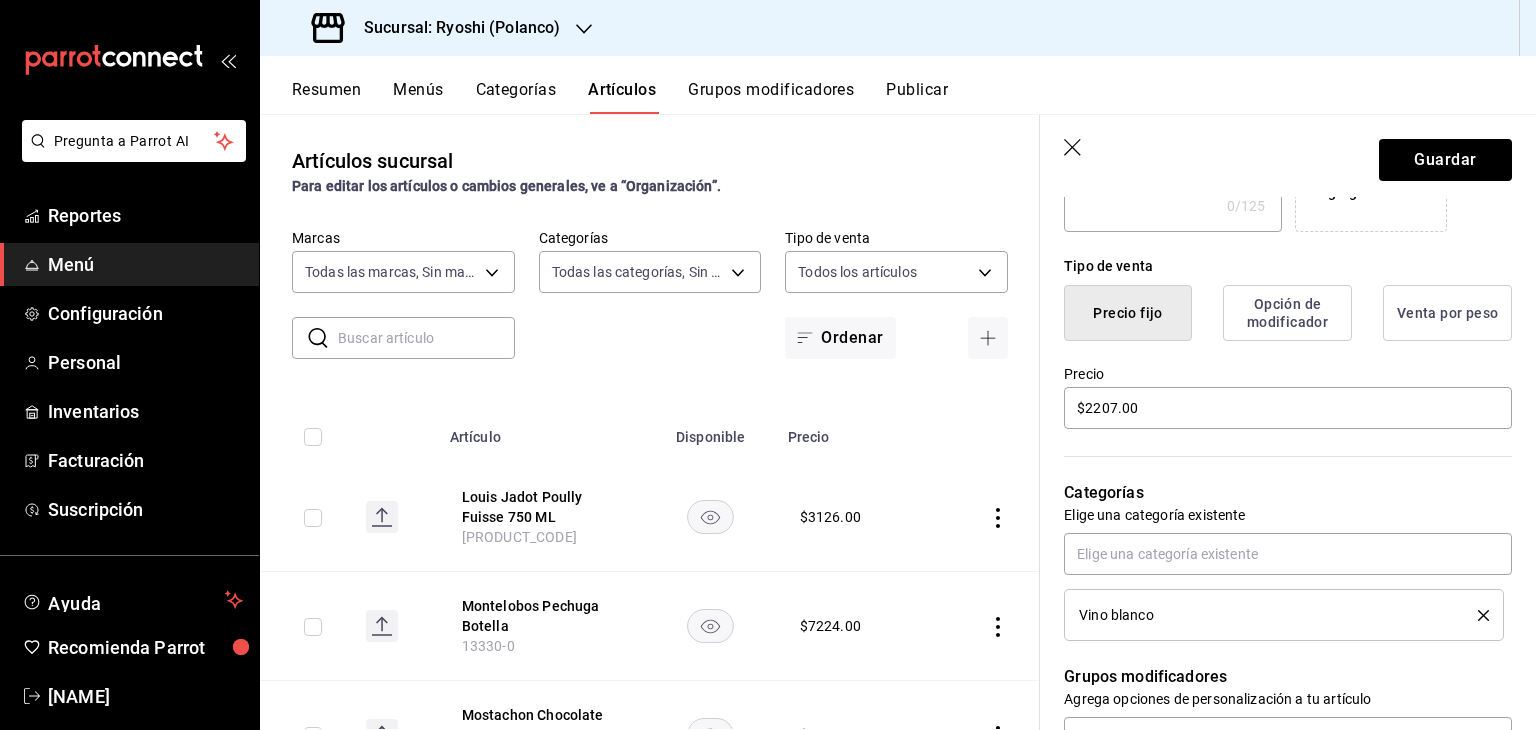 scroll, scrollTop: 434, scrollLeft: 0, axis: vertical 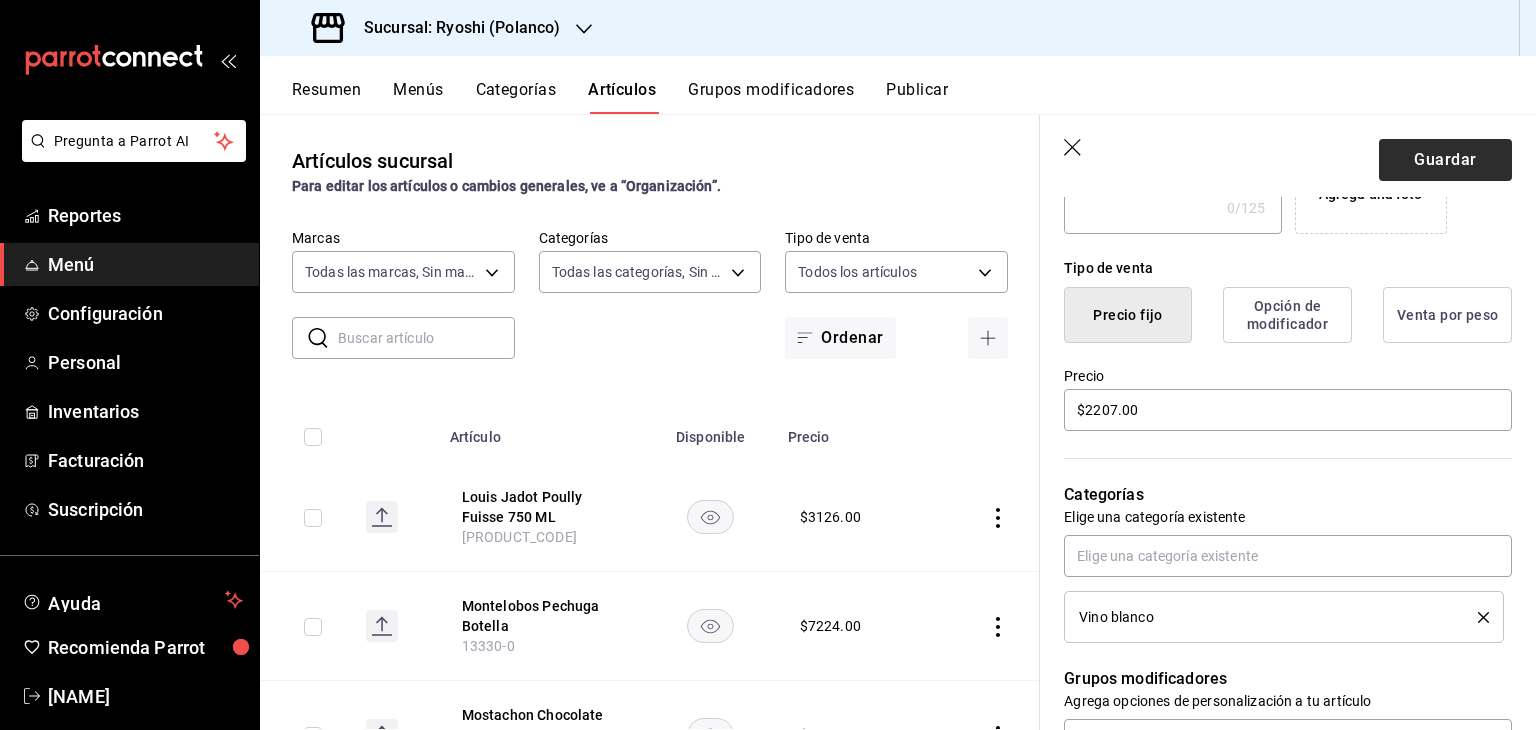 type on "13332-0" 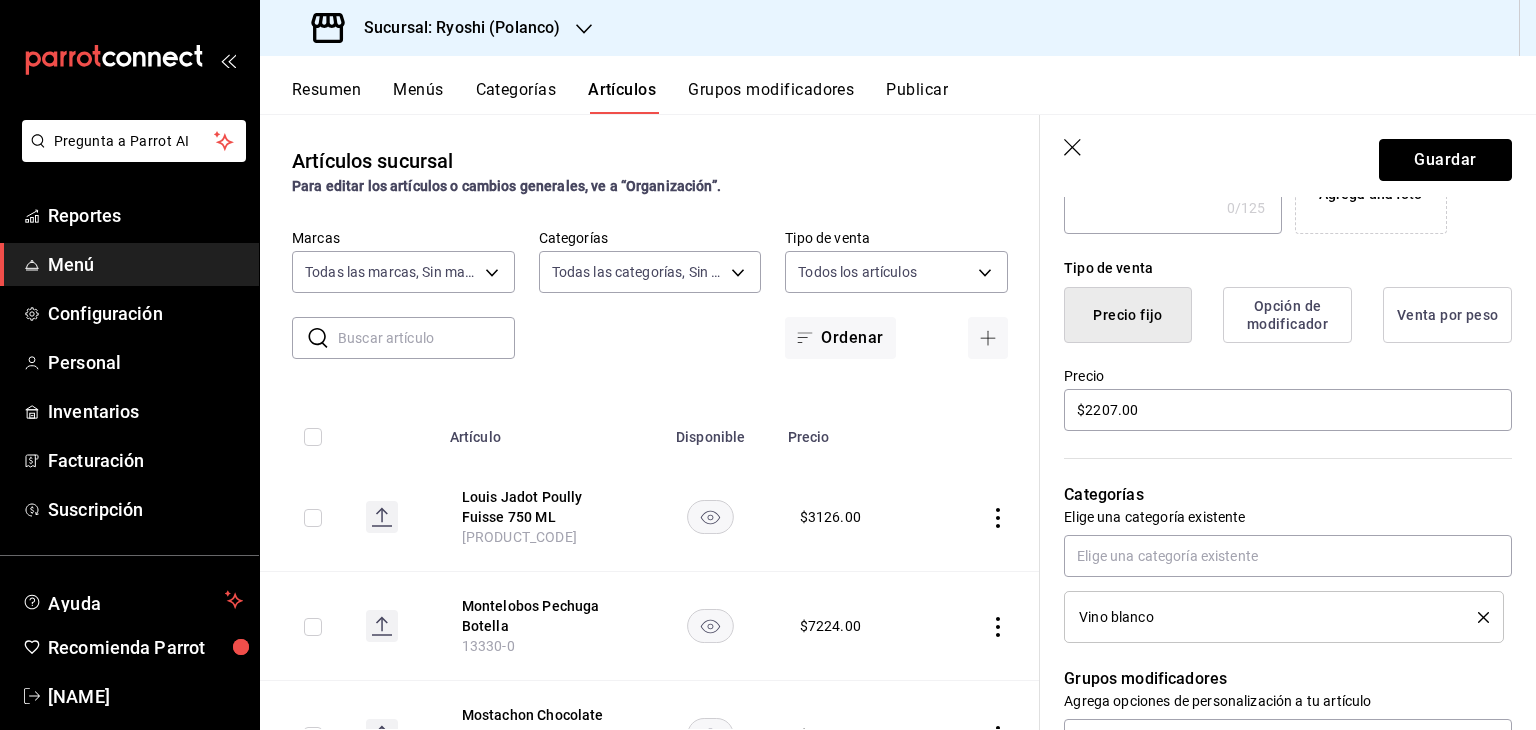 click on "Guardar" at bounding box center [1445, 160] 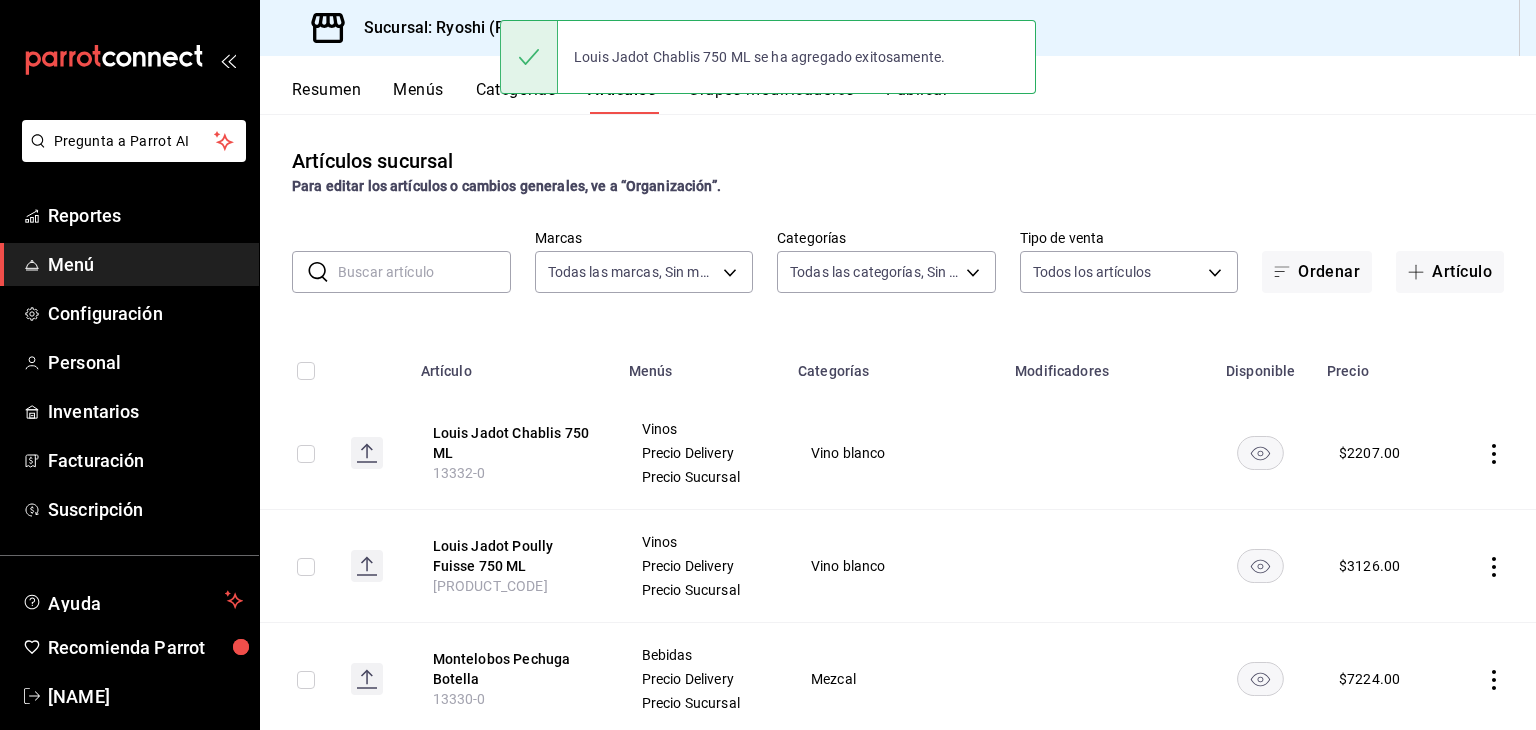 scroll, scrollTop: 0, scrollLeft: 0, axis: both 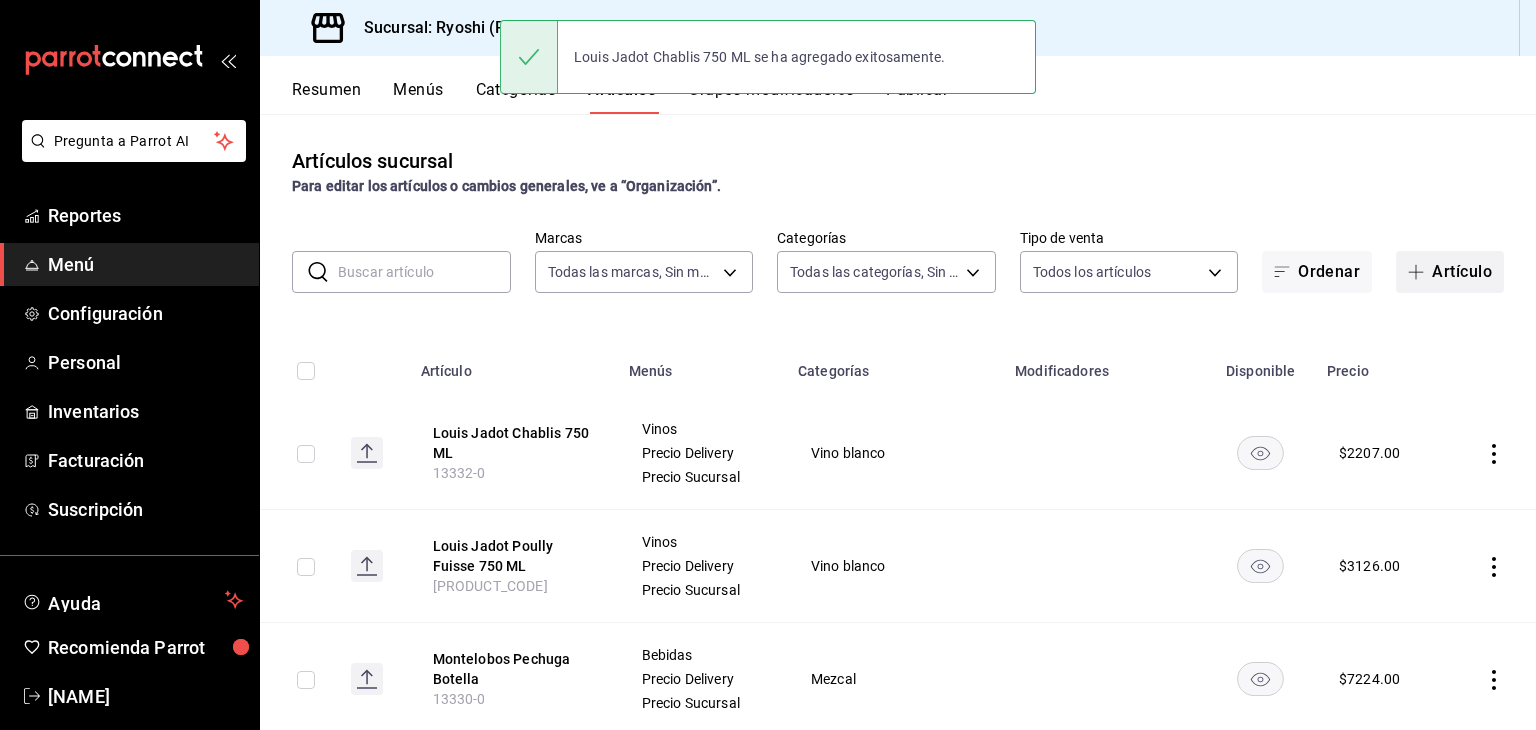click on "Artículo" at bounding box center (1450, 272) 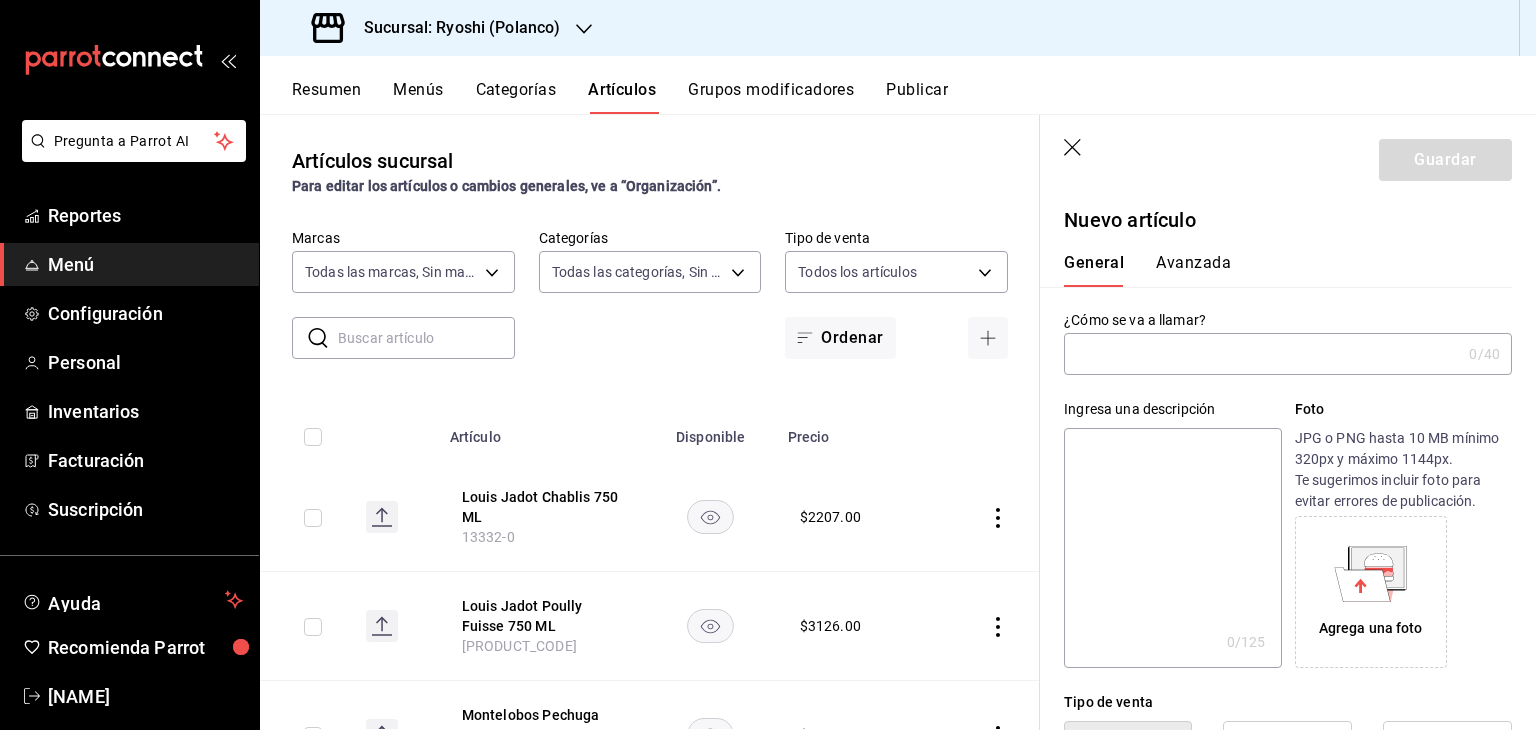 click at bounding box center [1262, 354] 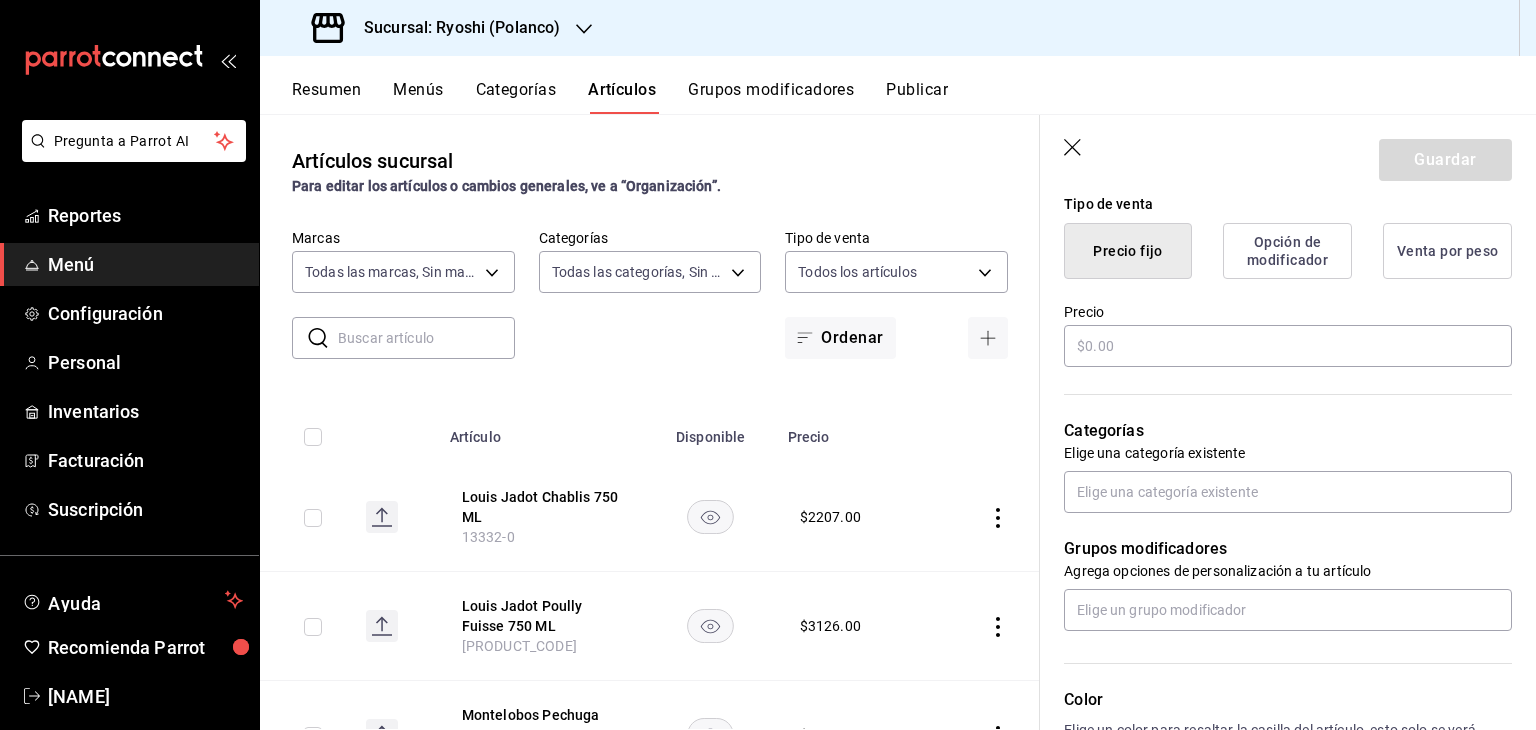 scroll, scrollTop: 500, scrollLeft: 0, axis: vertical 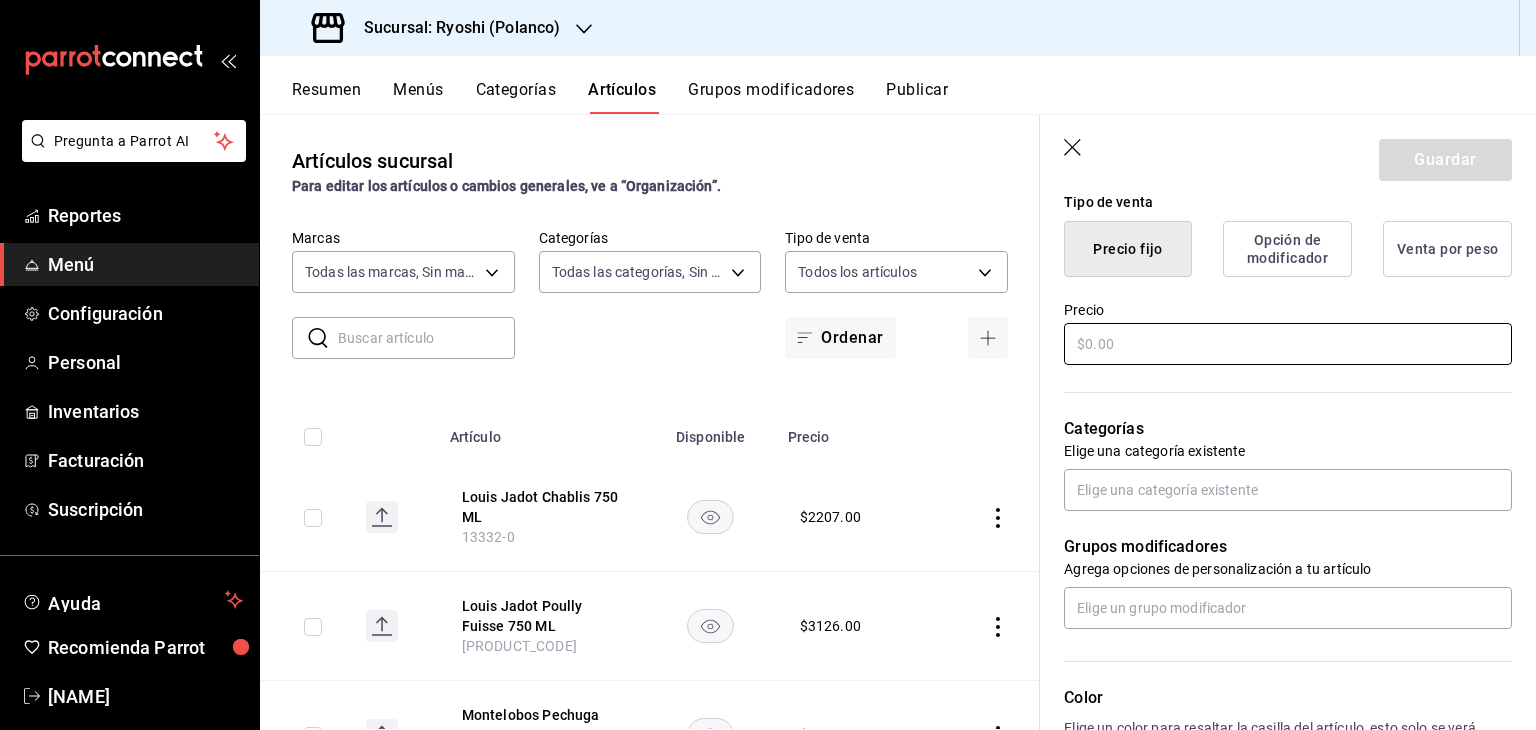 type on "Midori Botella" 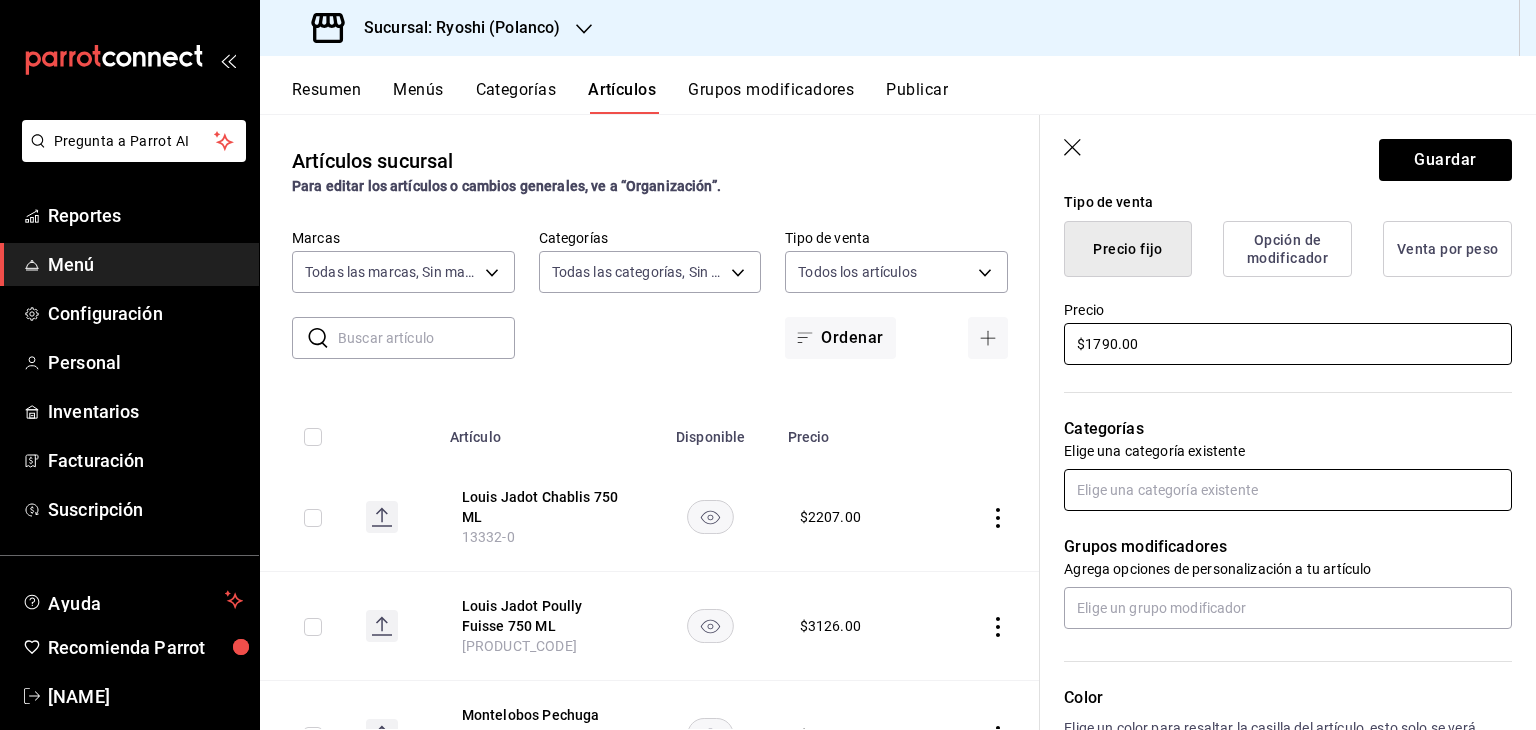 type on "$1790.00" 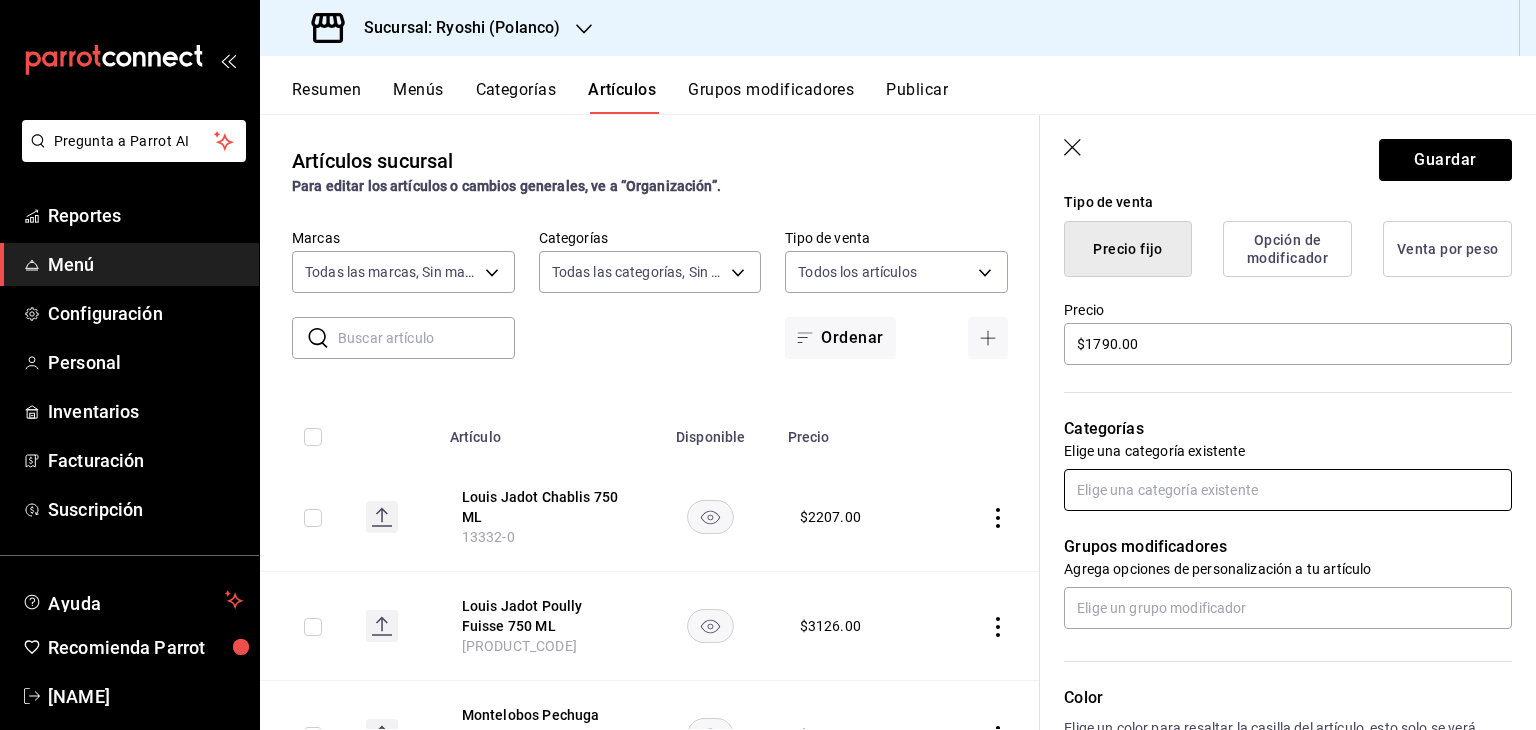 click at bounding box center [1288, 490] 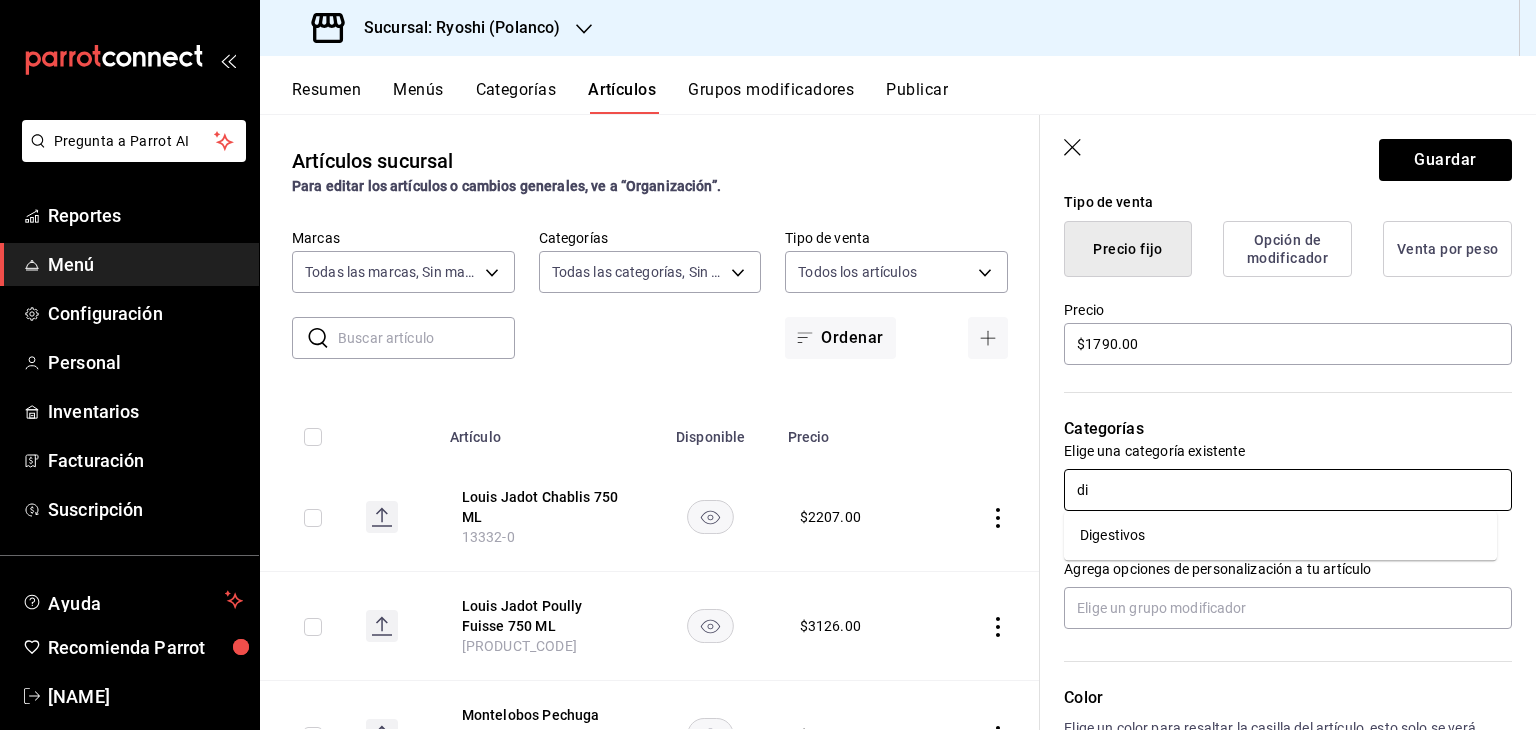 type on "dig" 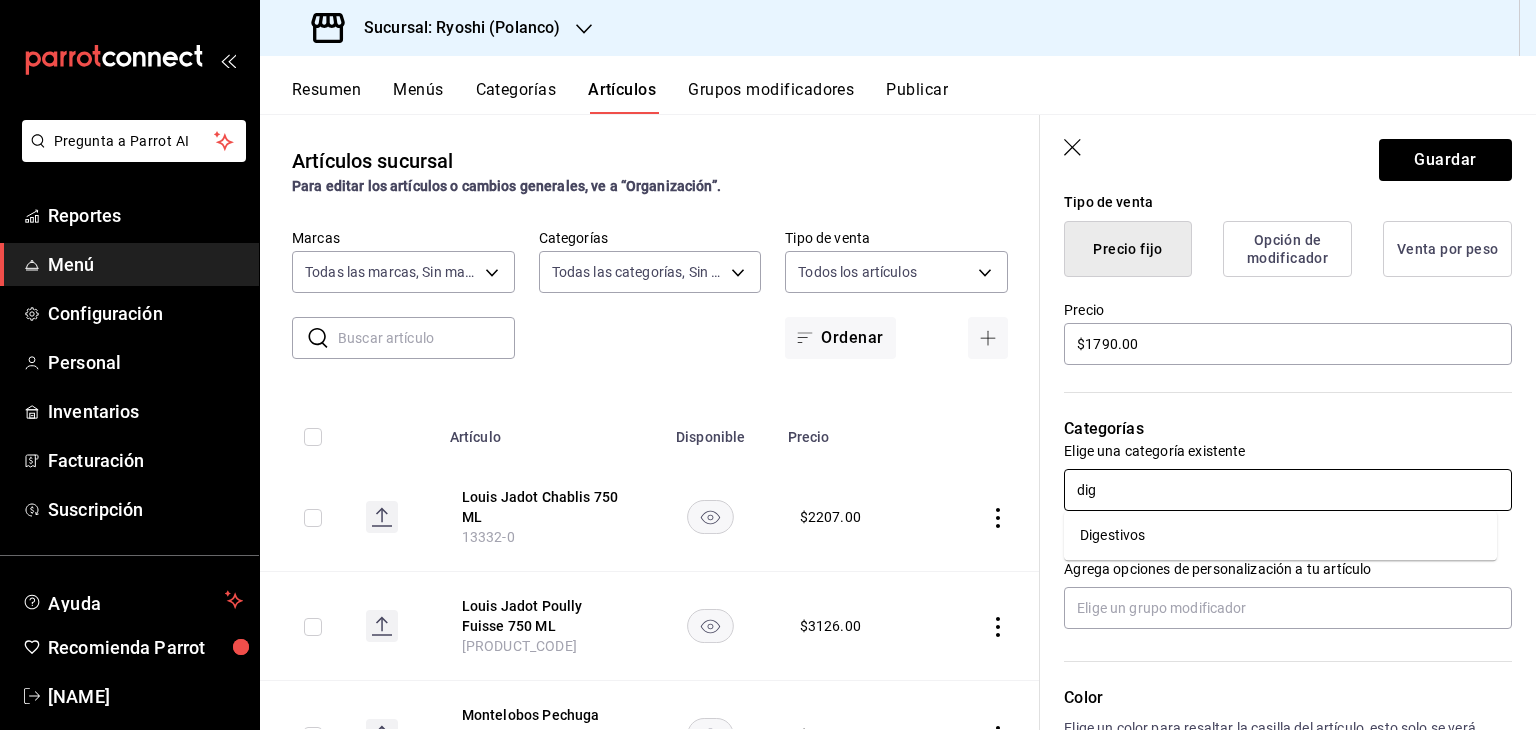 click on "Digestivos" at bounding box center [1280, 535] 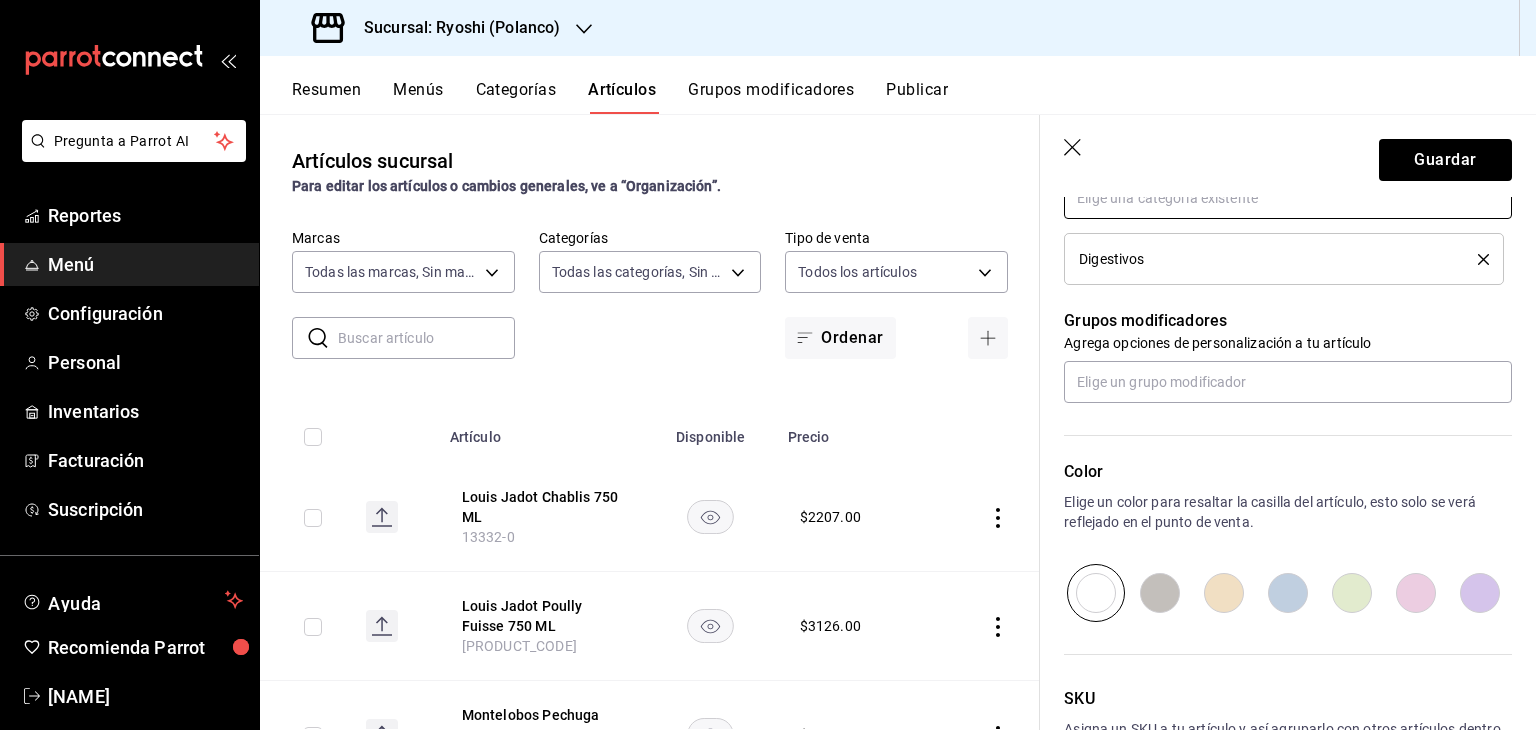 scroll, scrollTop: 934, scrollLeft: 0, axis: vertical 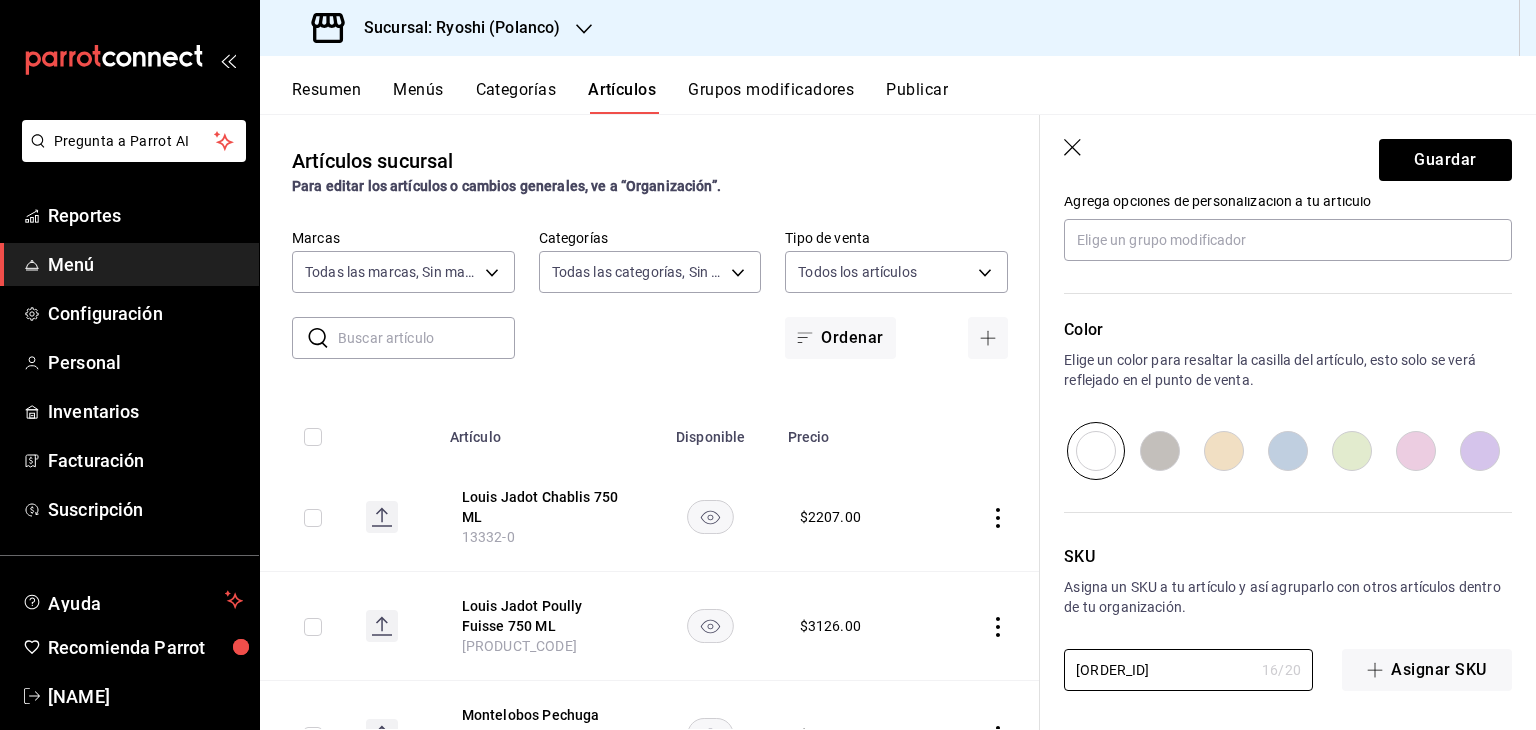 drag, startPoint x: 1219, startPoint y: 666, endPoint x: 764, endPoint y: 663, distance: 455.0099 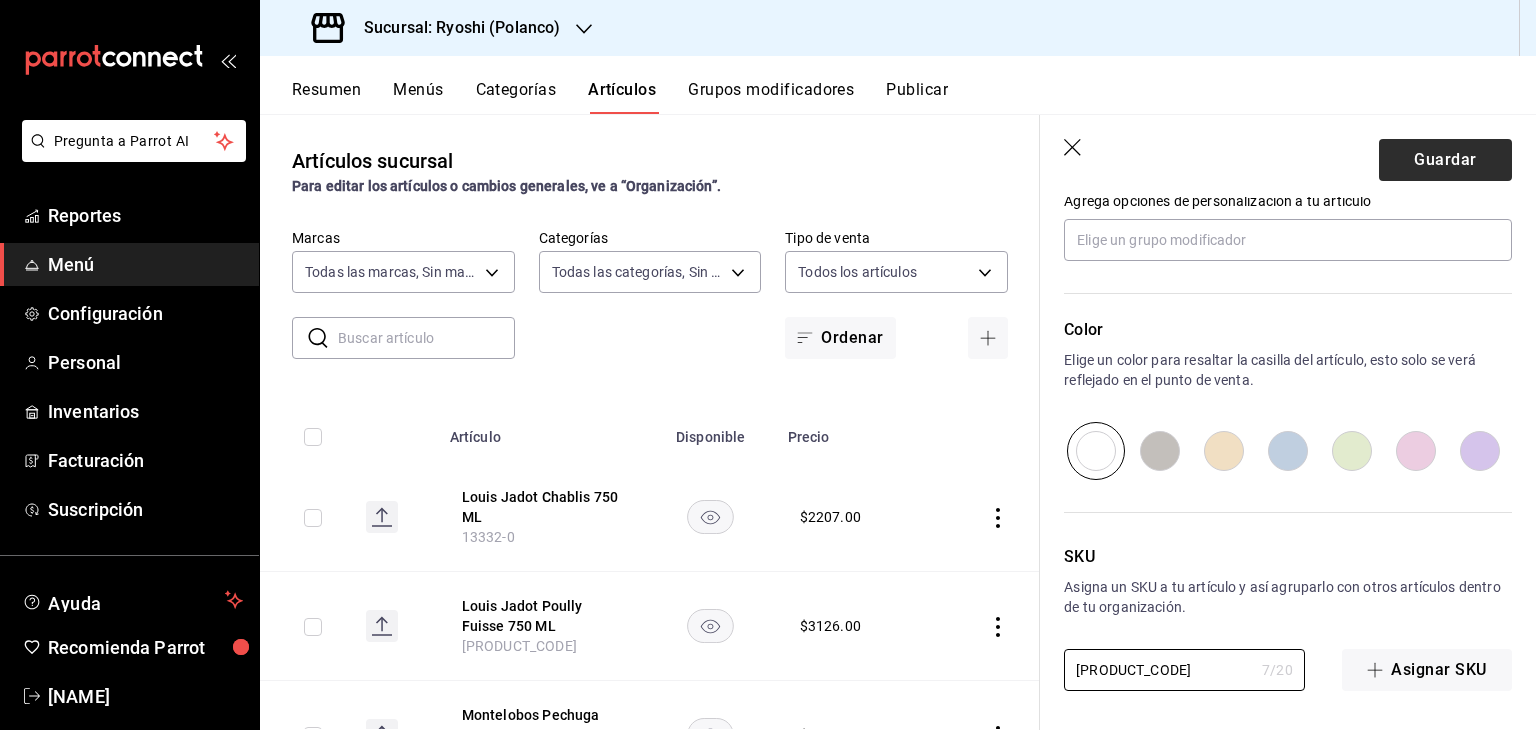 type on "[PRODUCT_CODE]" 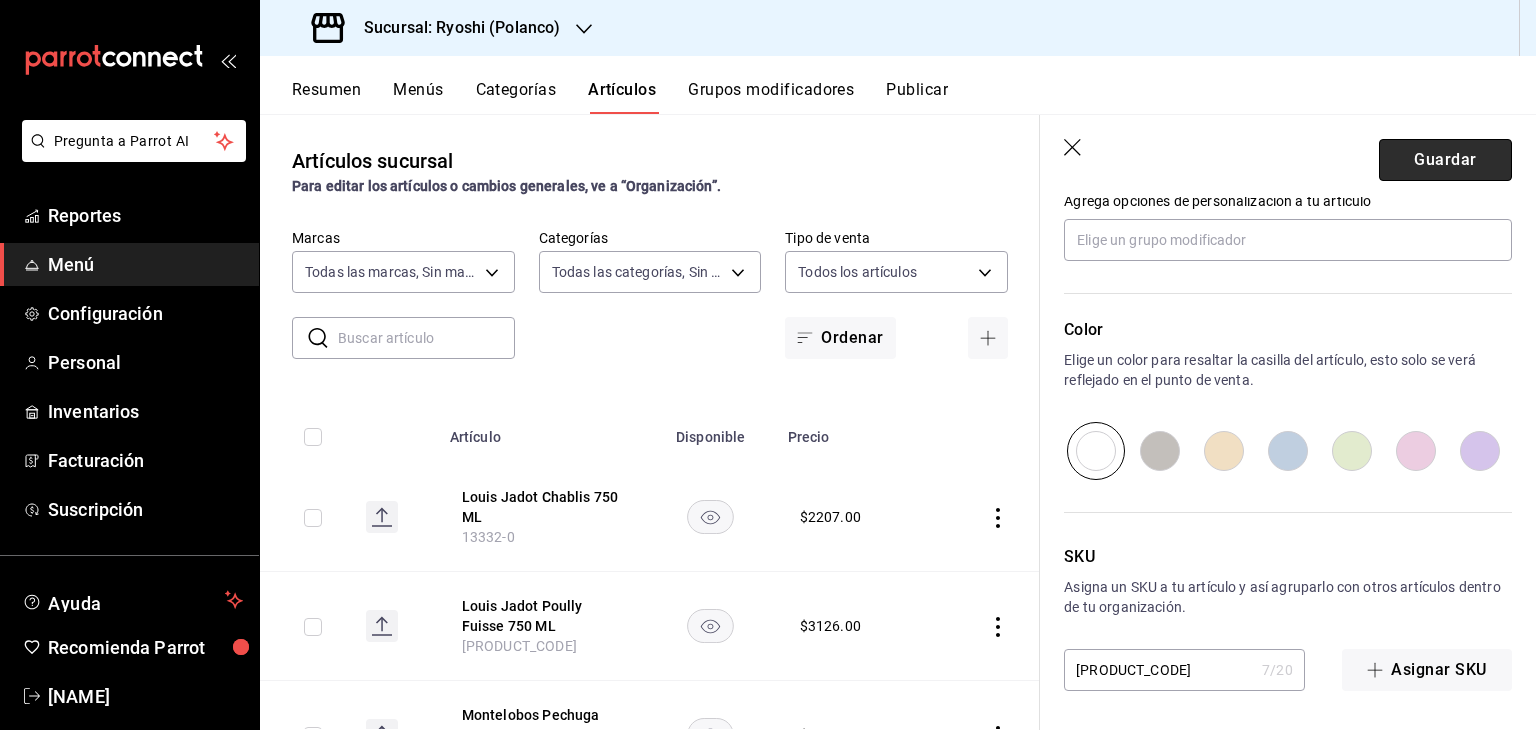 click on "Guardar" at bounding box center [1445, 160] 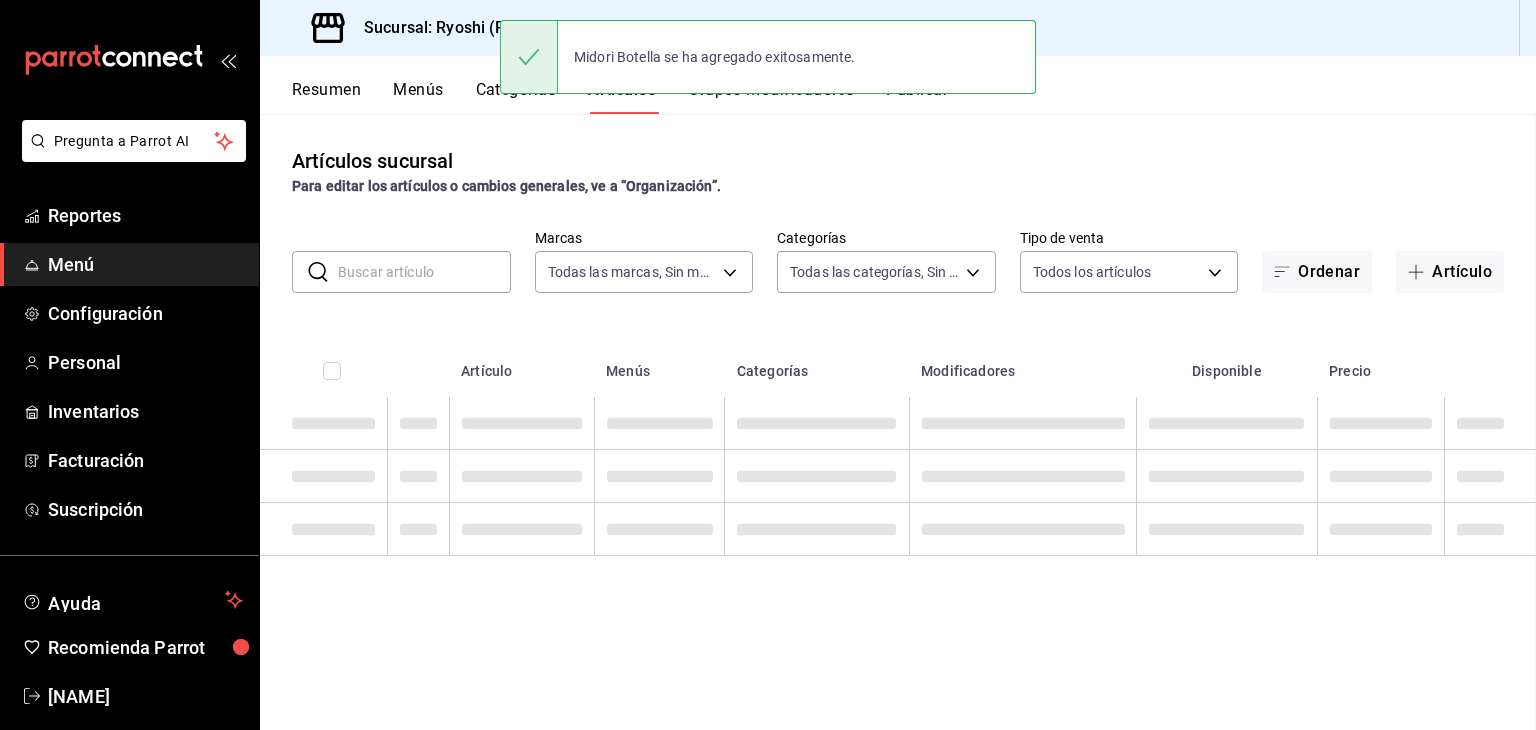 scroll, scrollTop: 0, scrollLeft: 0, axis: both 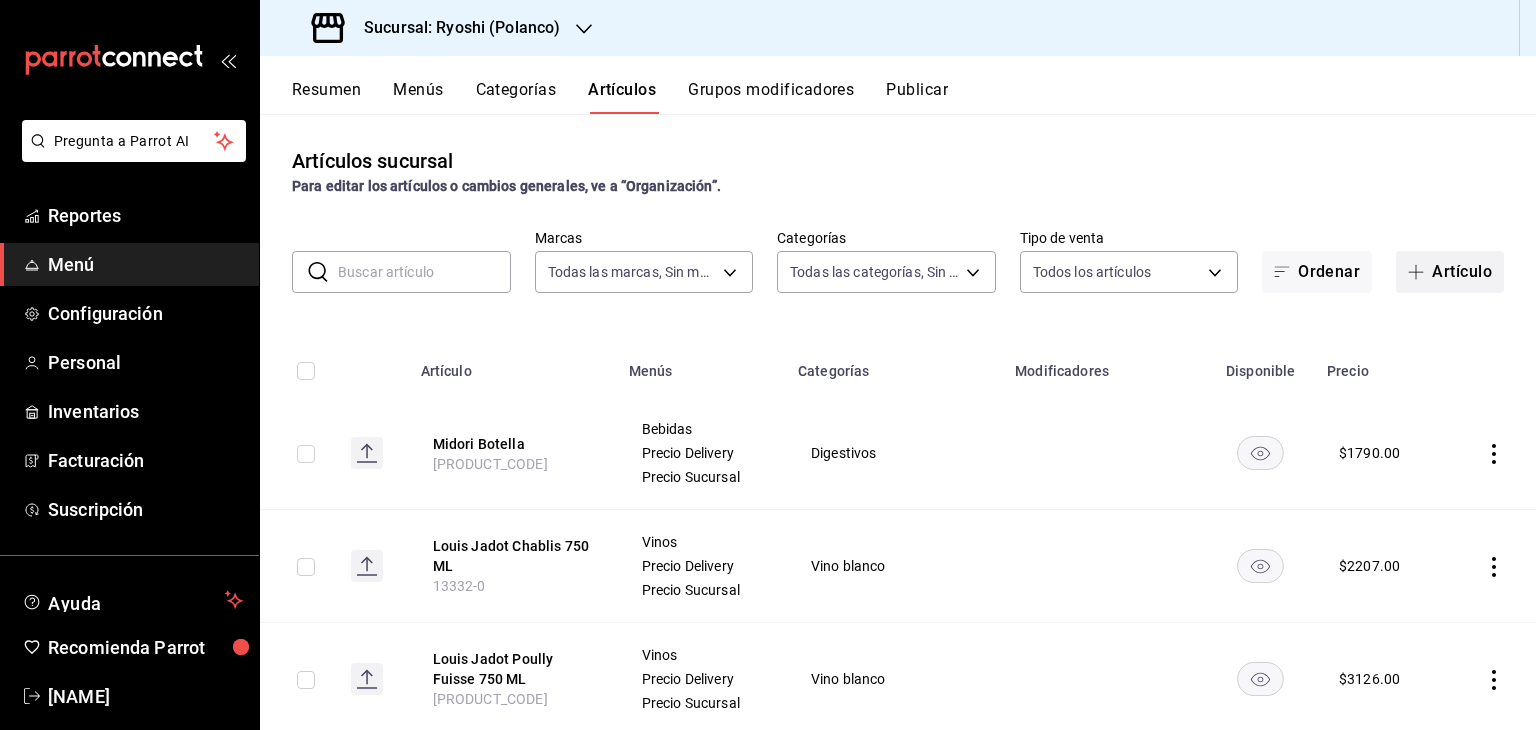 click on "Artículo" at bounding box center [1450, 272] 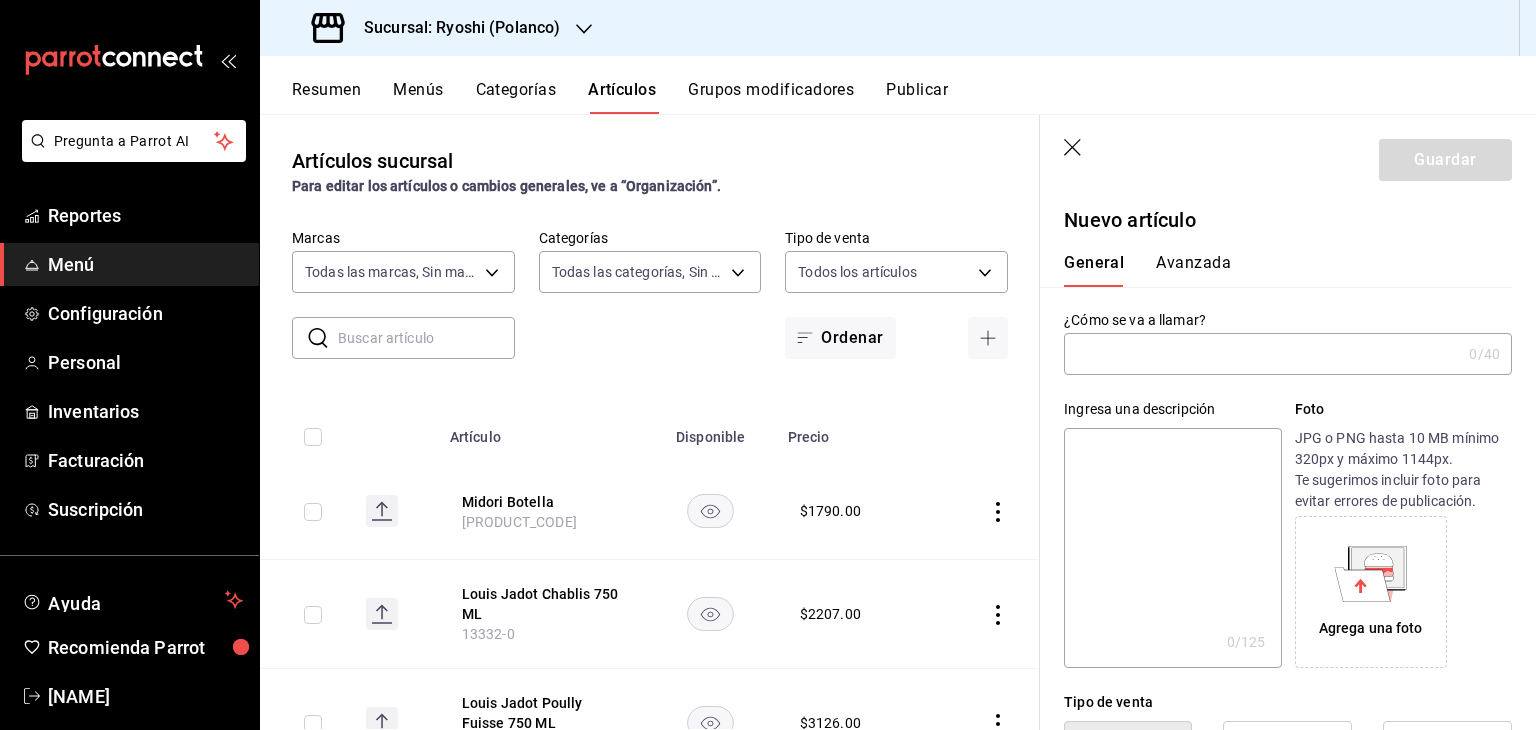 click at bounding box center [1262, 354] 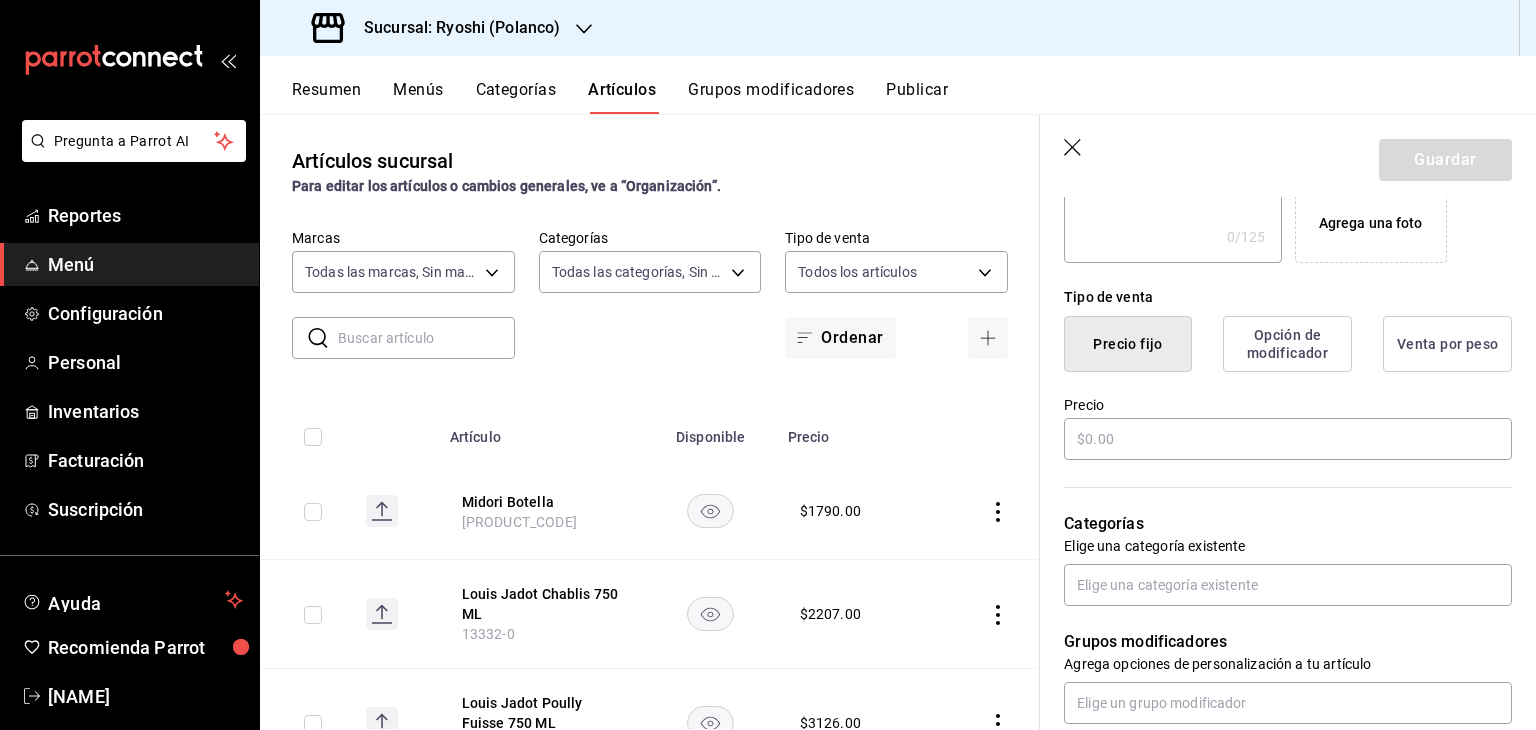 scroll, scrollTop: 500, scrollLeft: 0, axis: vertical 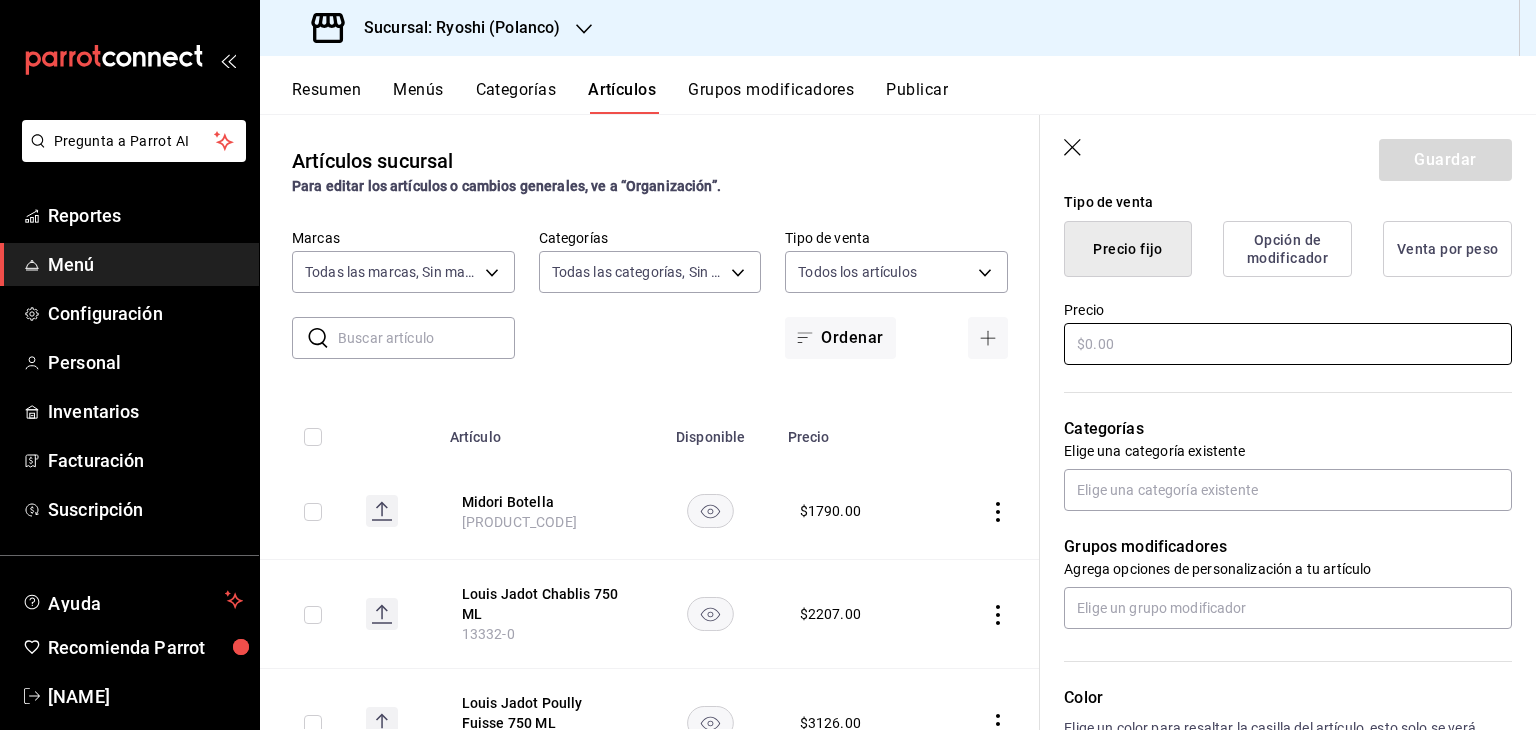 type on "Midori copa" 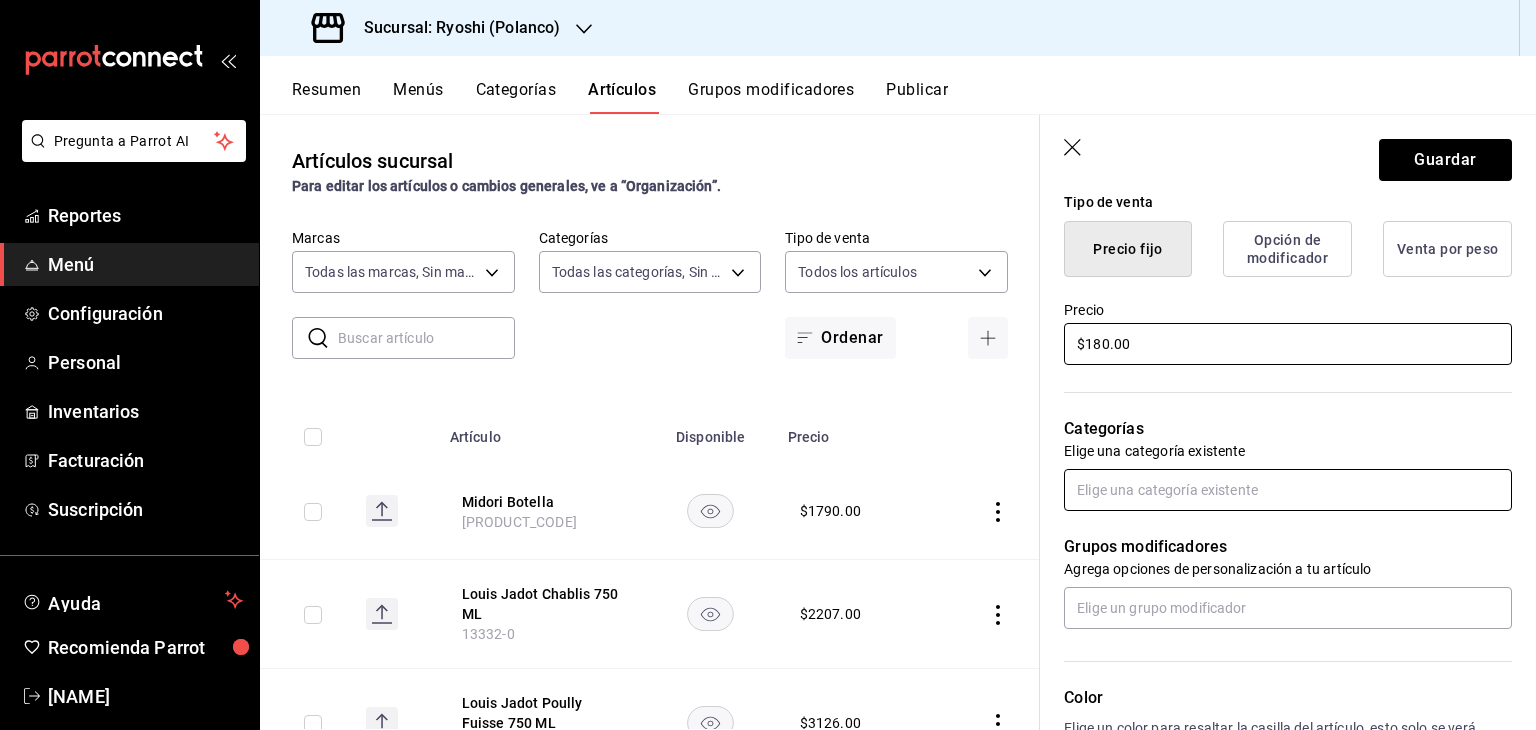 type on "$180.00" 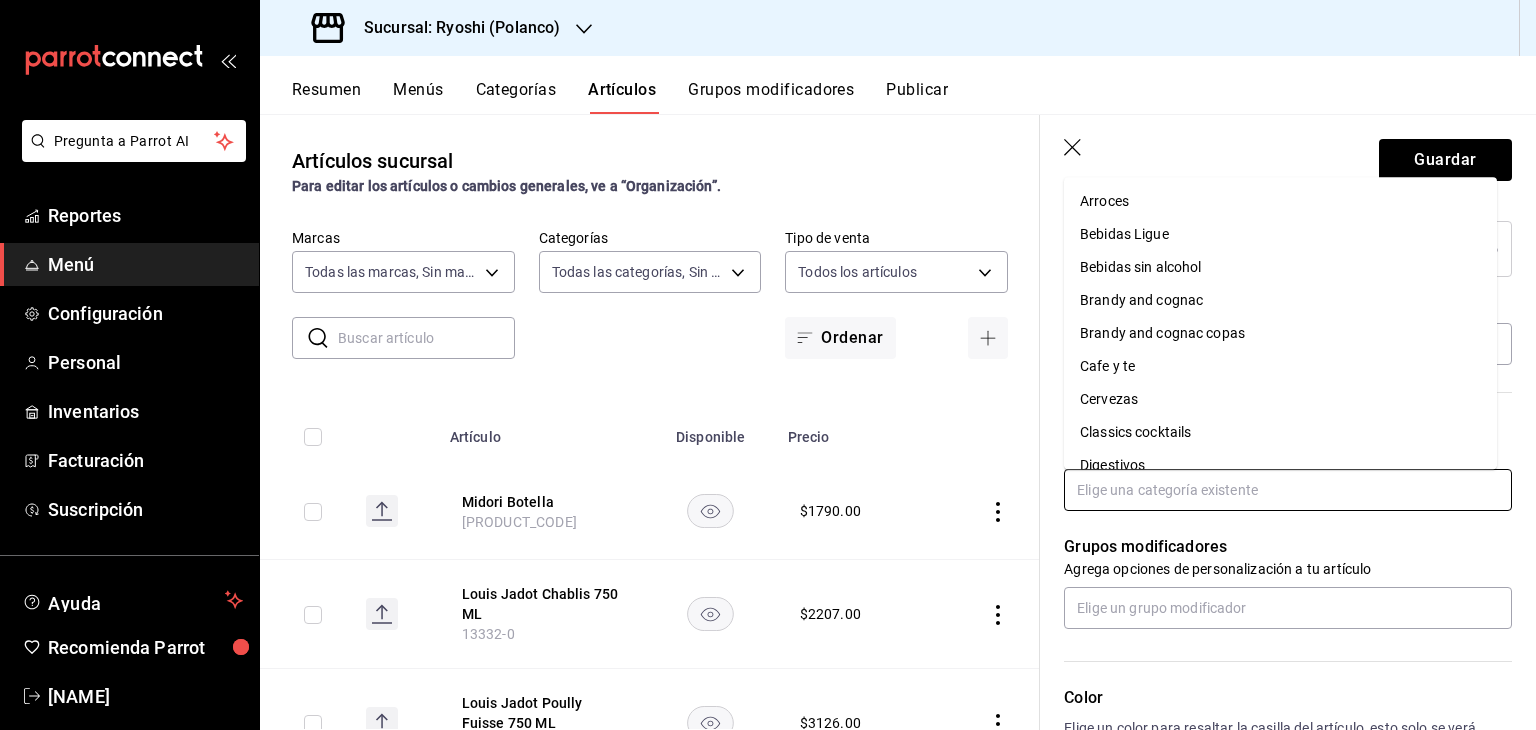 click at bounding box center [1288, 490] 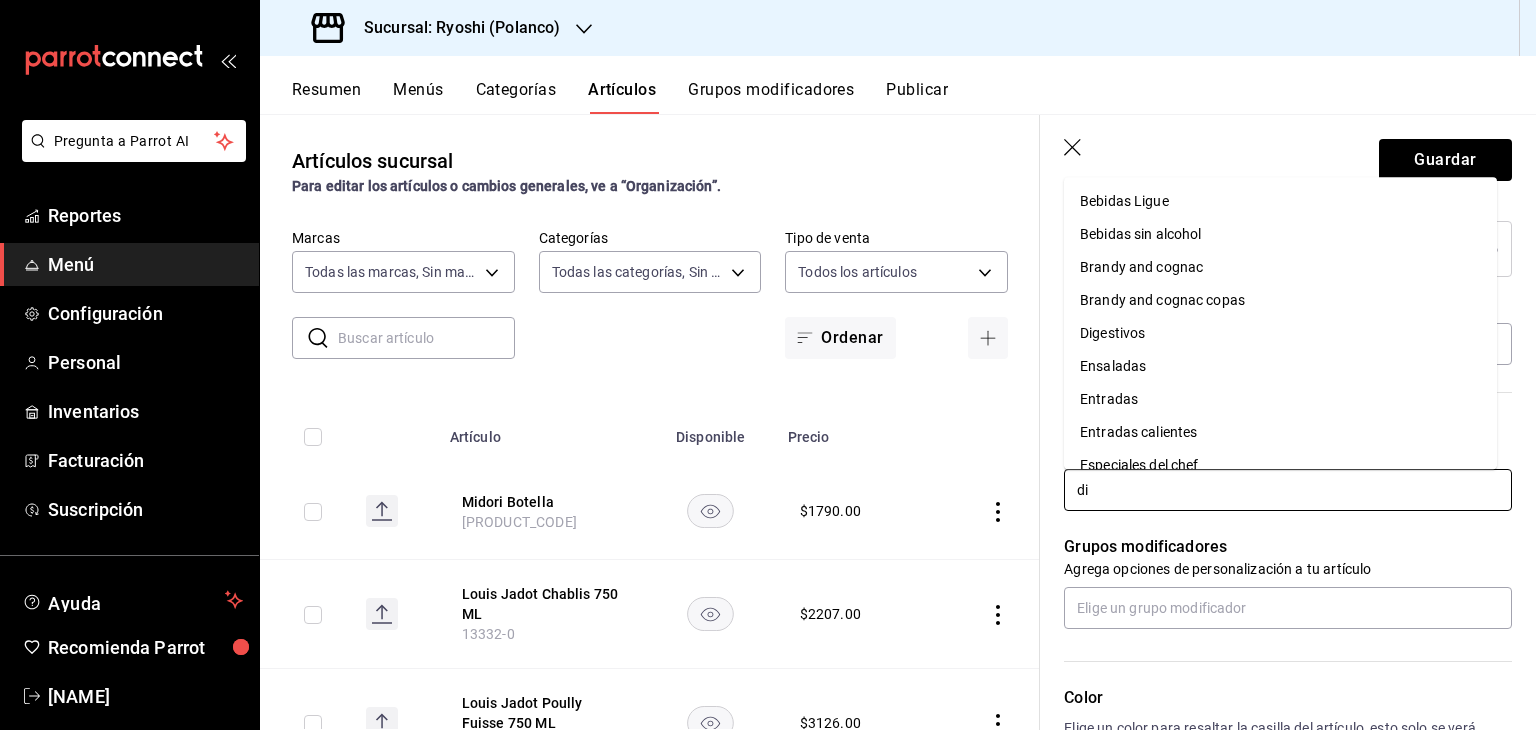 type on "dig" 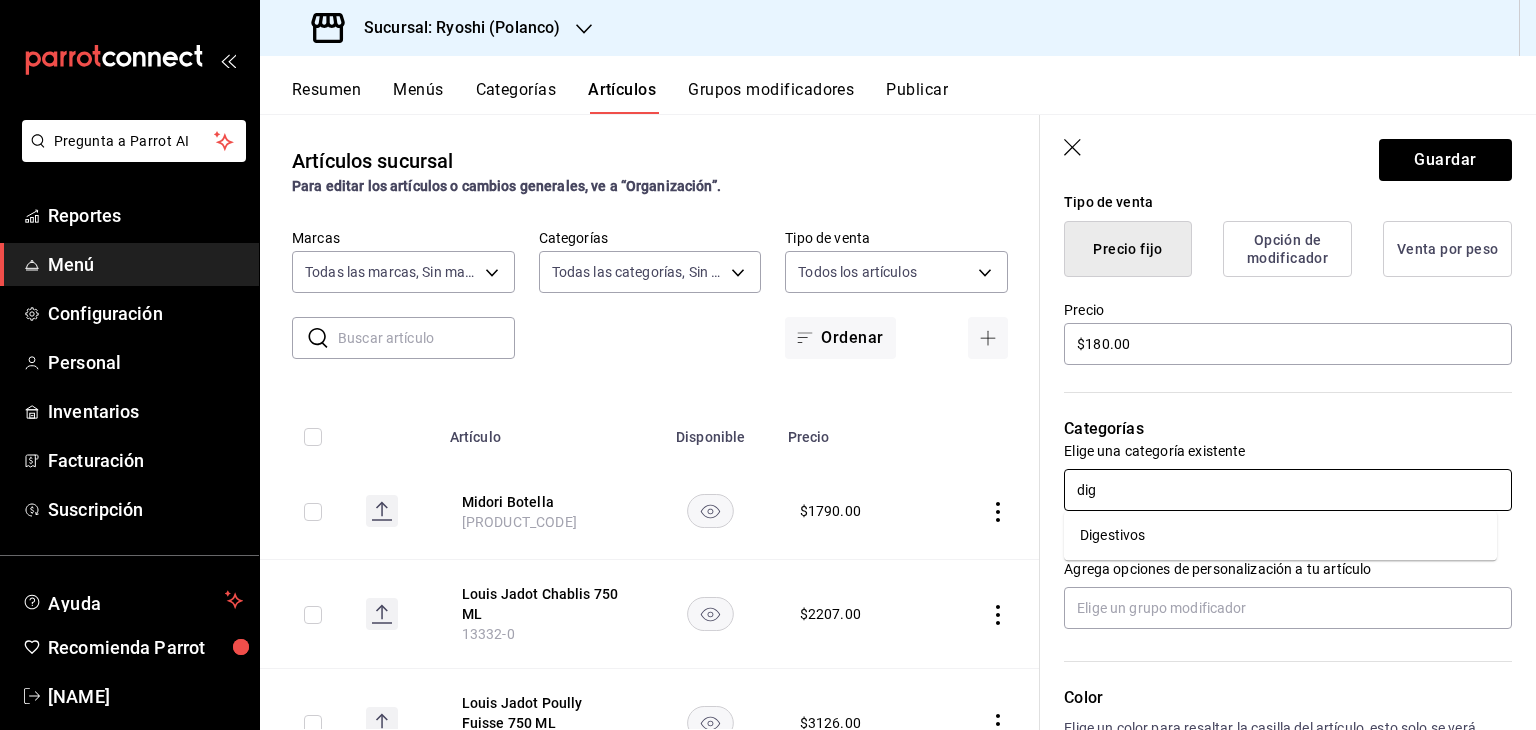 click on "Digestivos" at bounding box center (1280, 535) 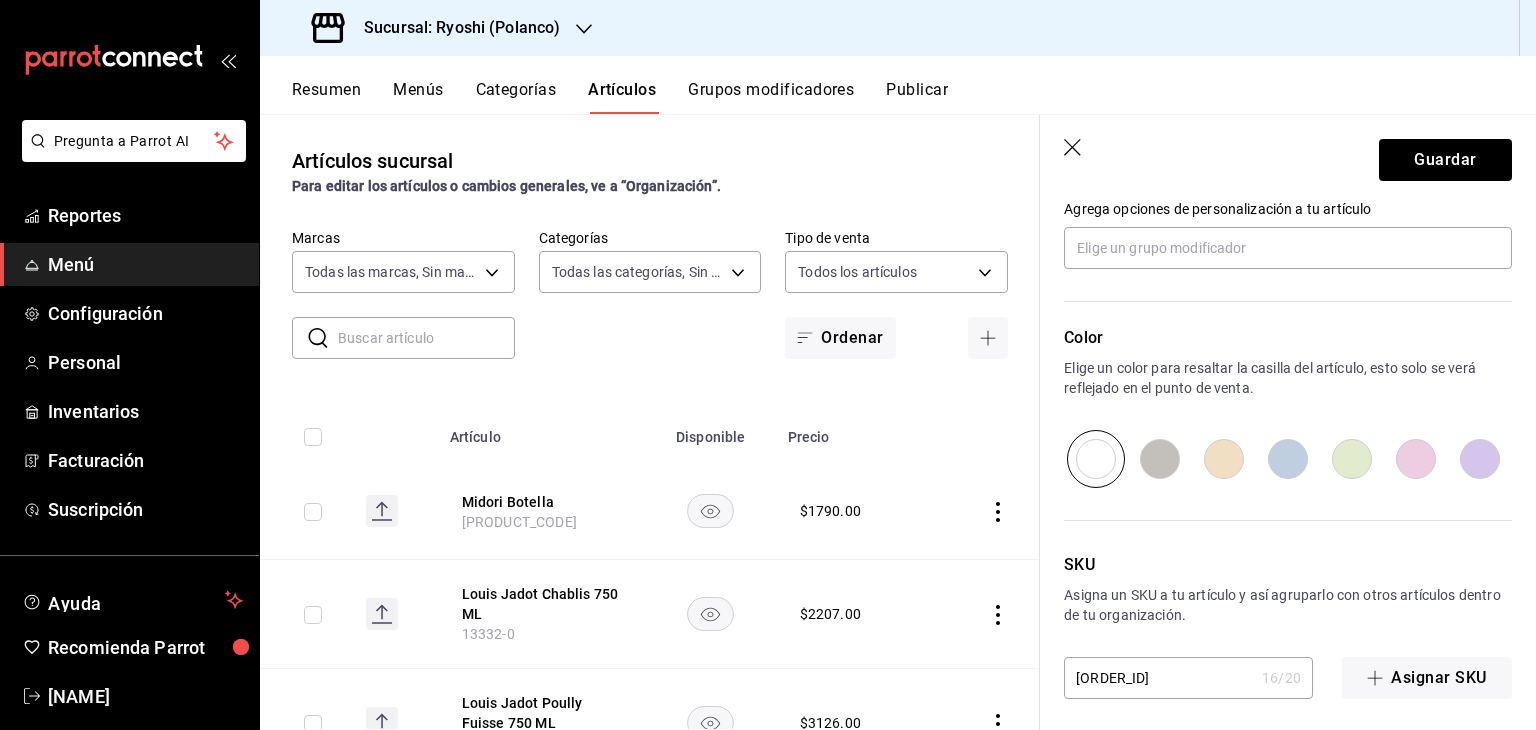 scroll, scrollTop: 934, scrollLeft: 0, axis: vertical 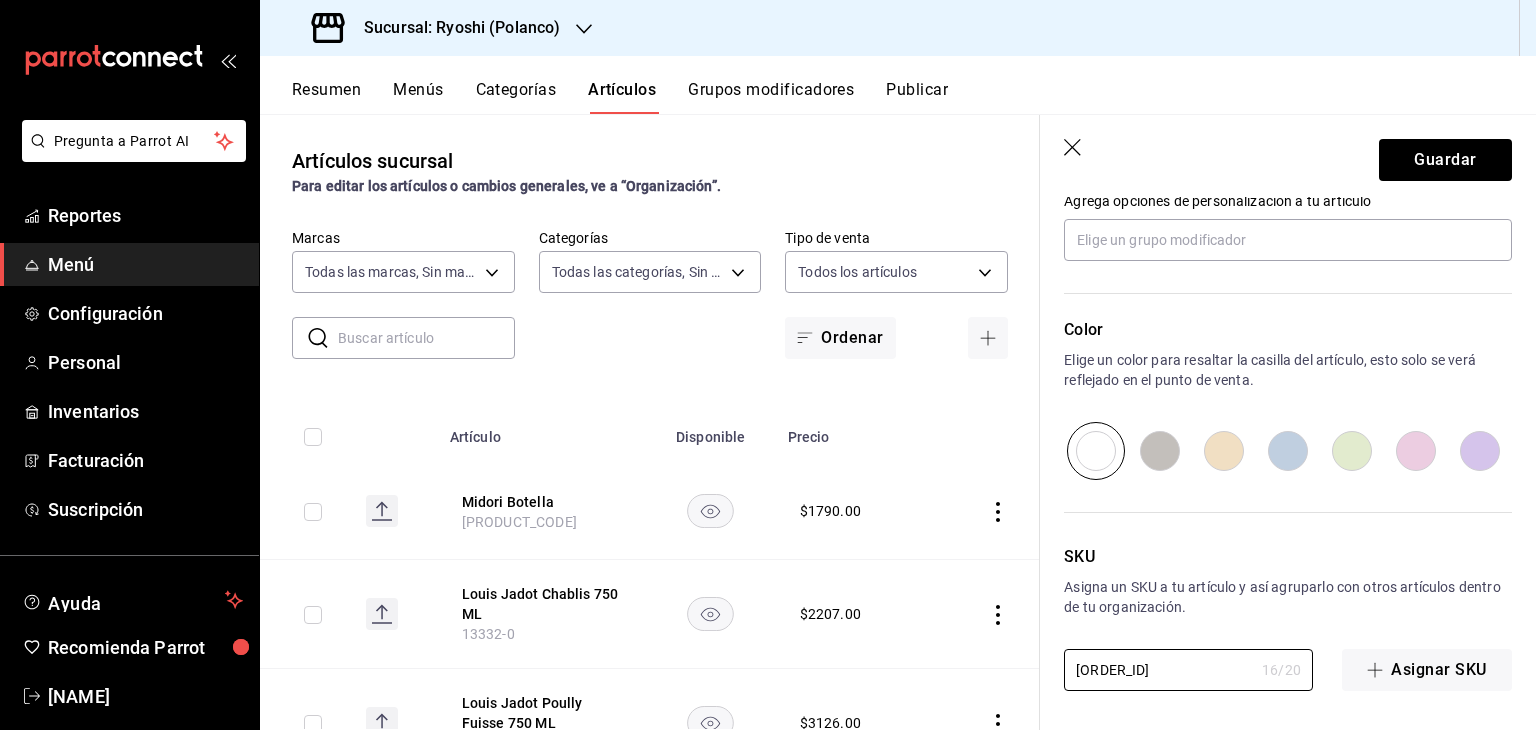 drag, startPoint x: 1216, startPoint y: 670, endPoint x: 818, endPoint y: 664, distance: 398.04523 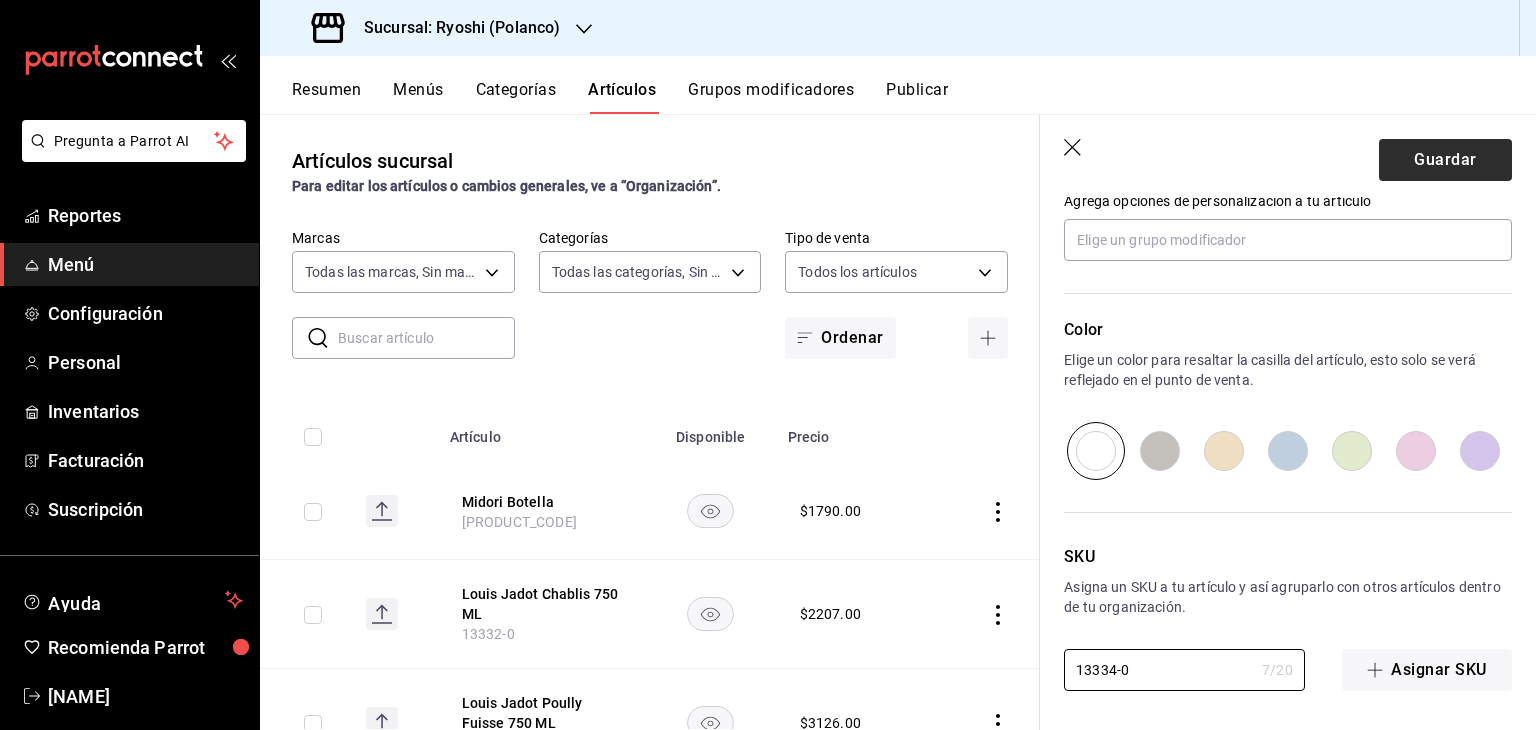 type on "13334-0" 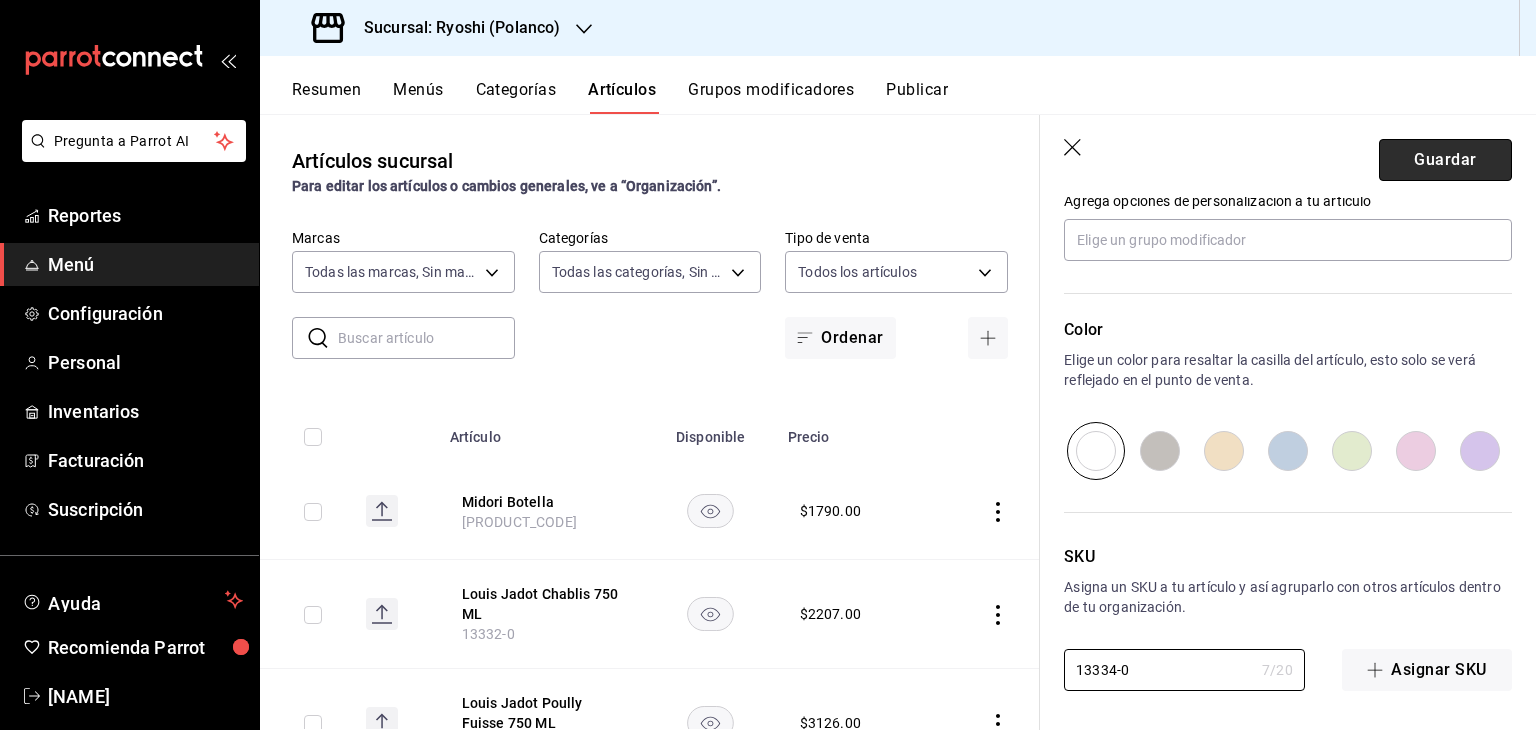 click on "Guardar" at bounding box center (1445, 160) 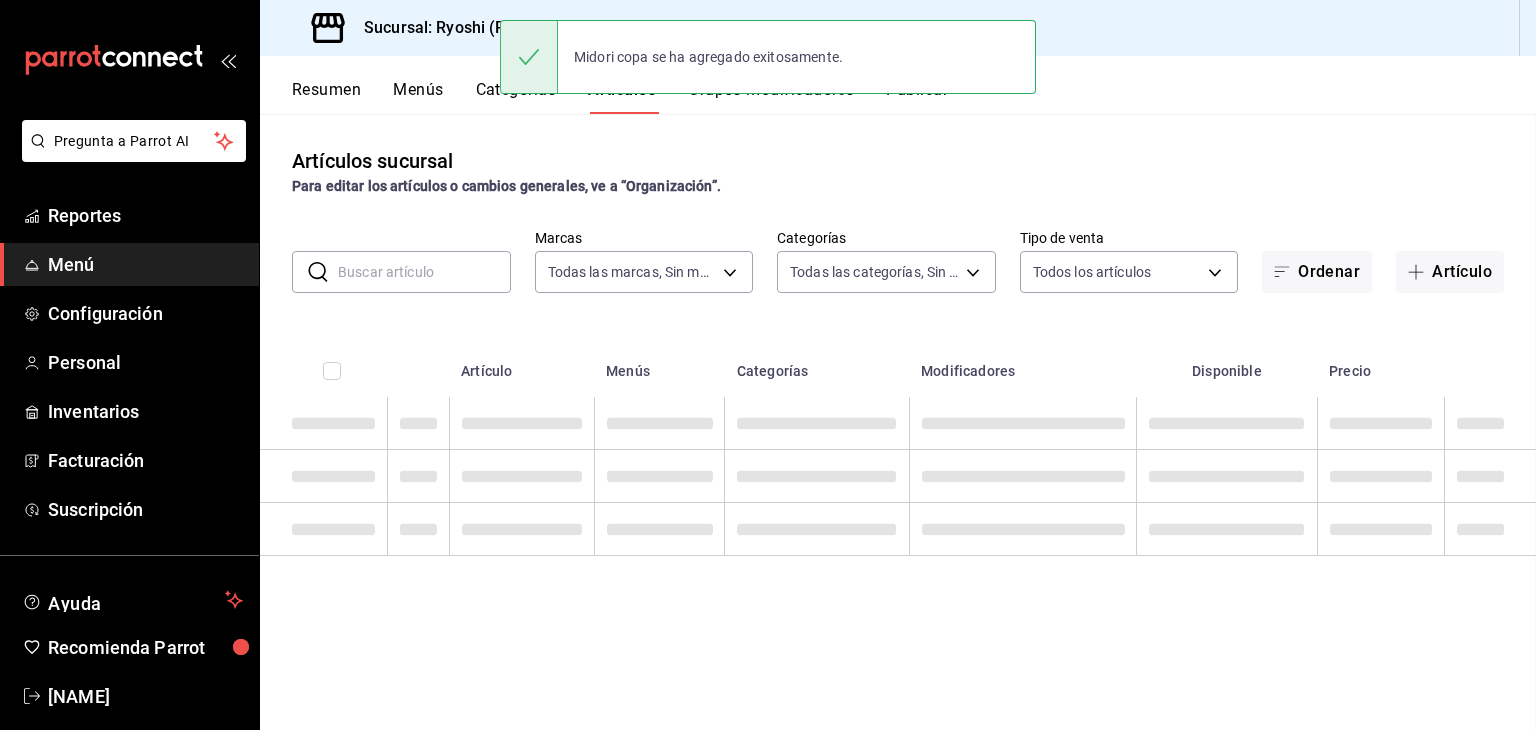 scroll, scrollTop: 0, scrollLeft: 0, axis: both 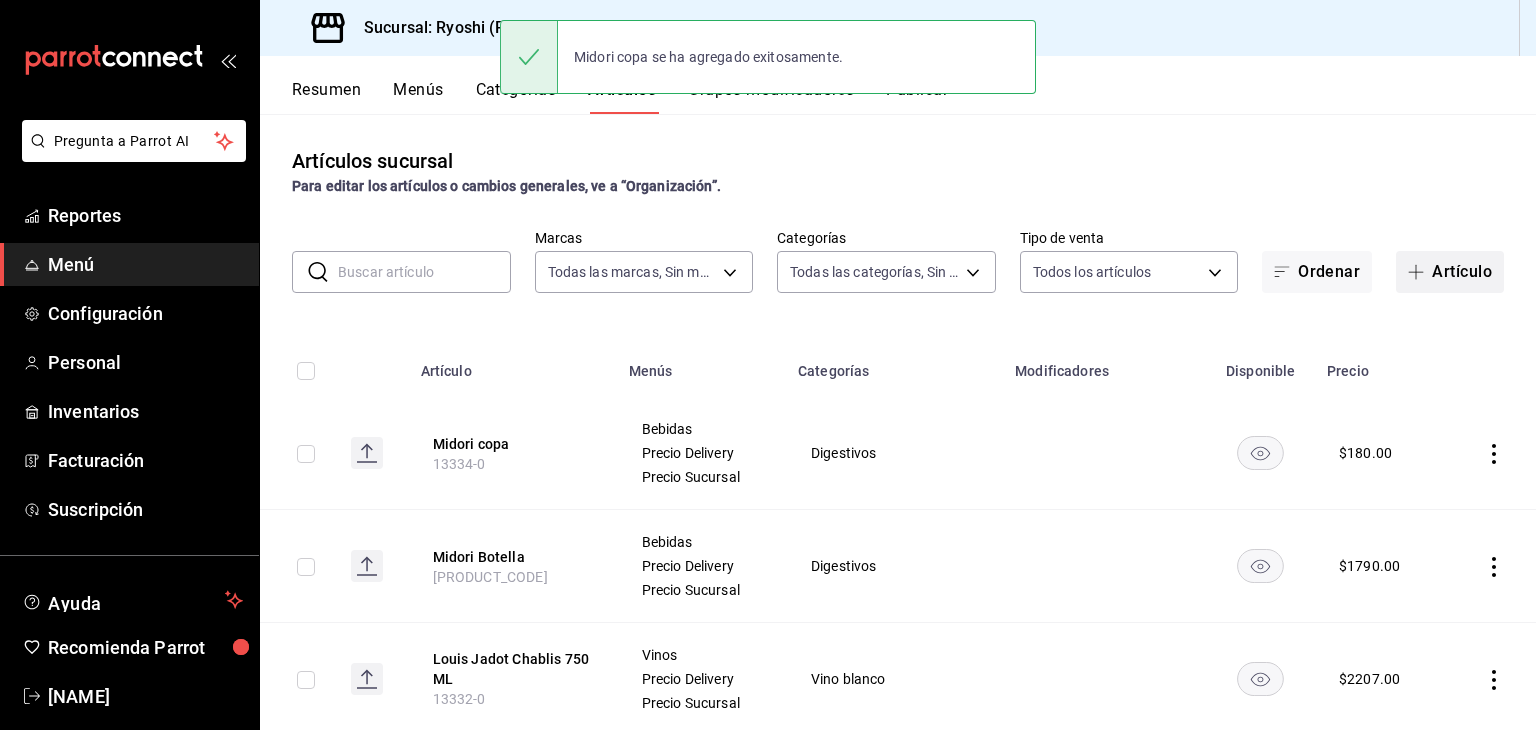 click at bounding box center [1420, 272] 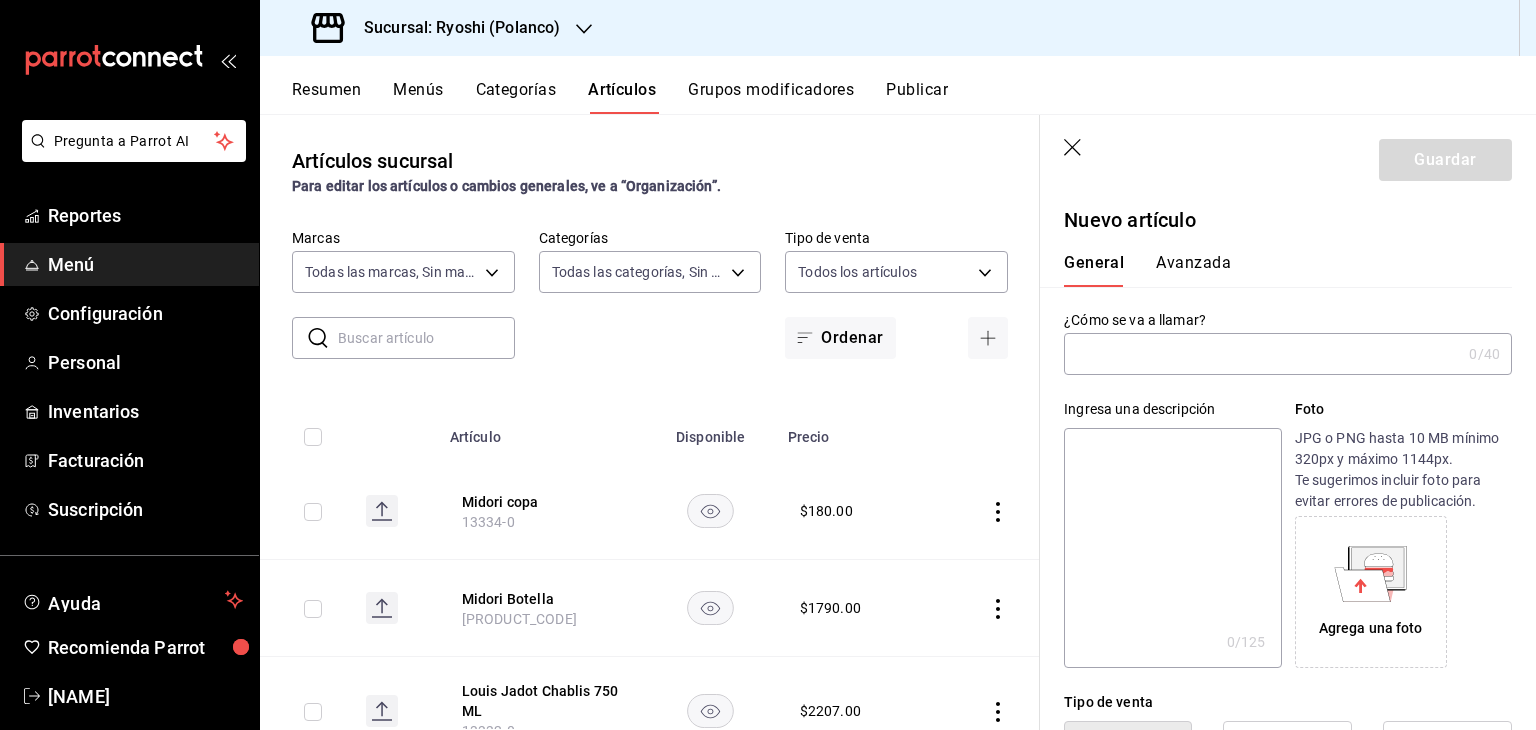 click at bounding box center (1262, 354) 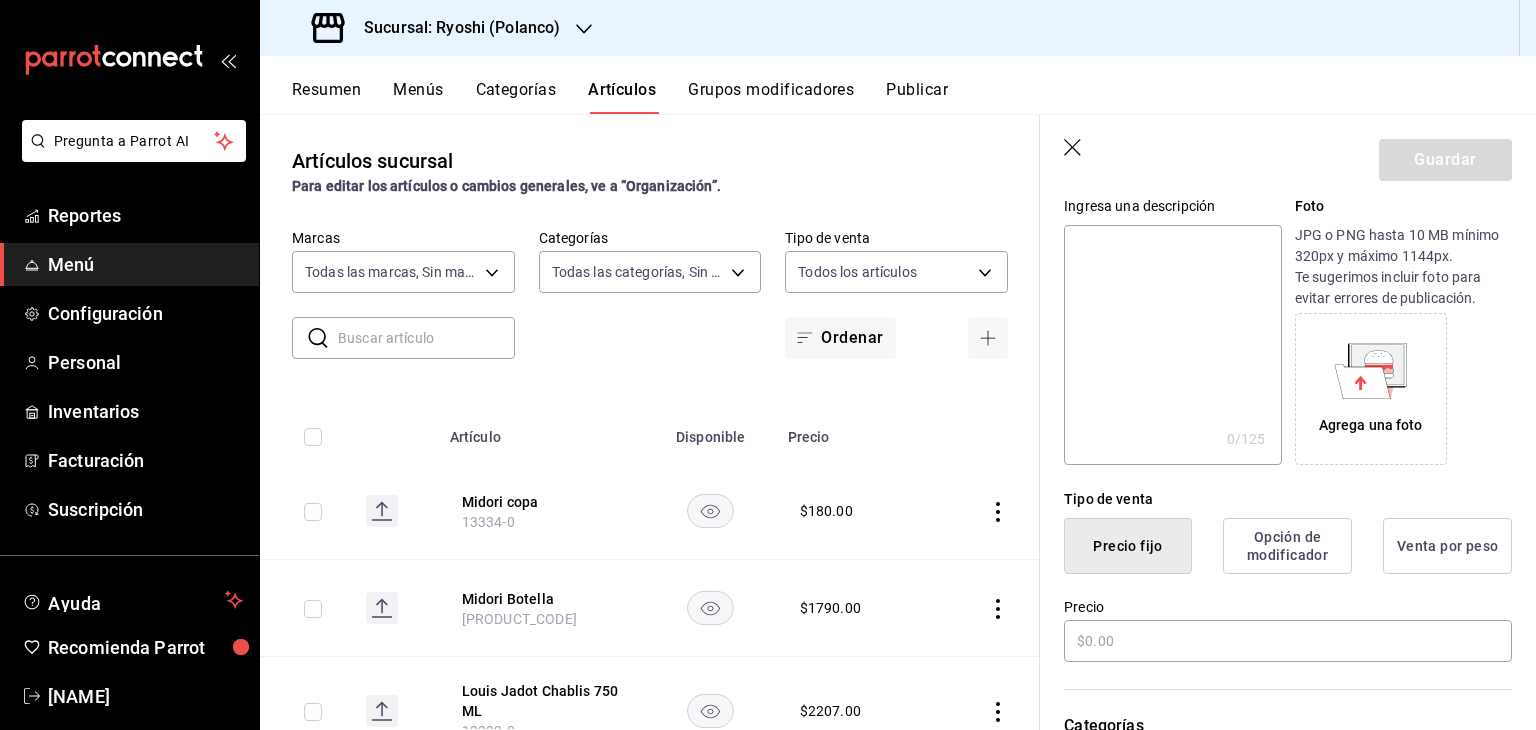 scroll, scrollTop: 300, scrollLeft: 0, axis: vertical 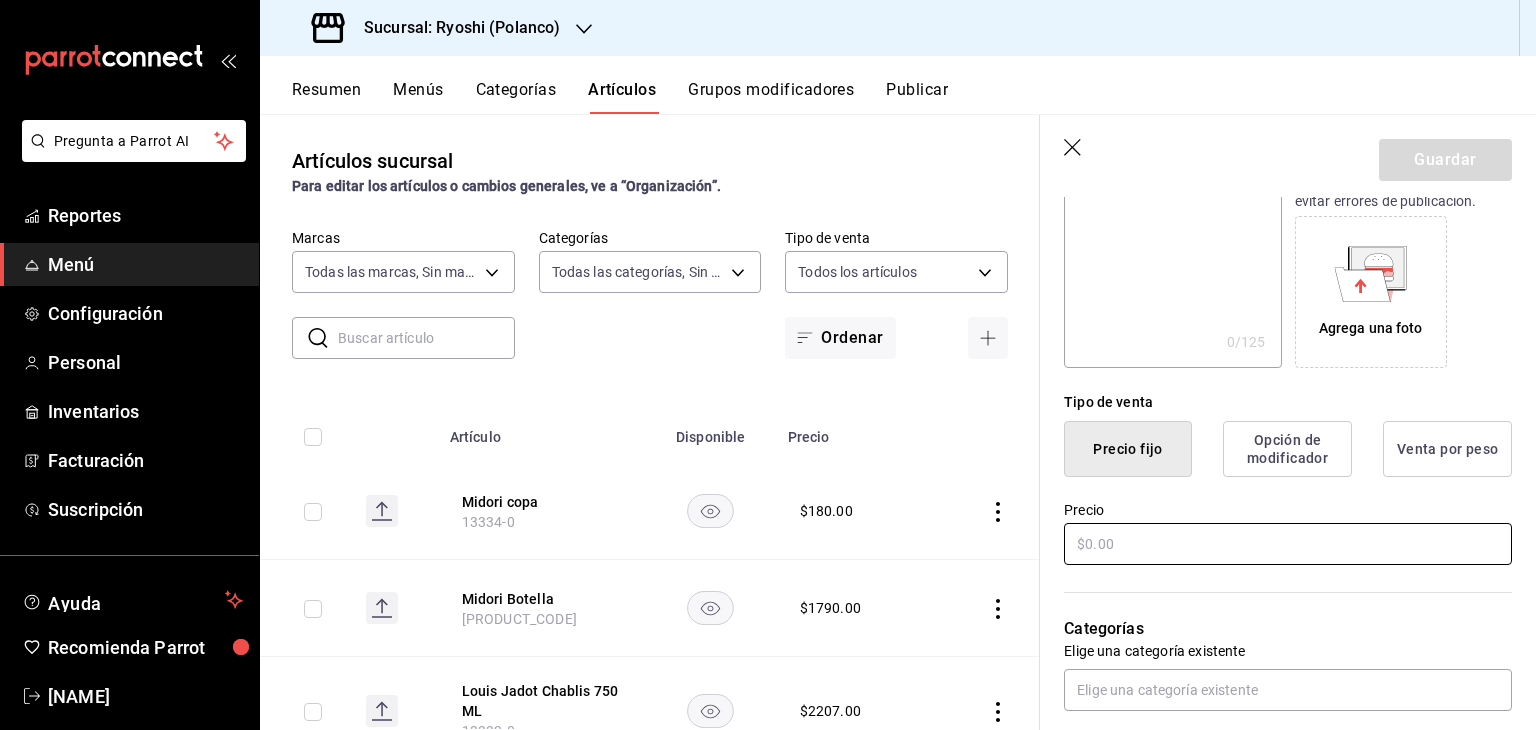 type on "Milky way" 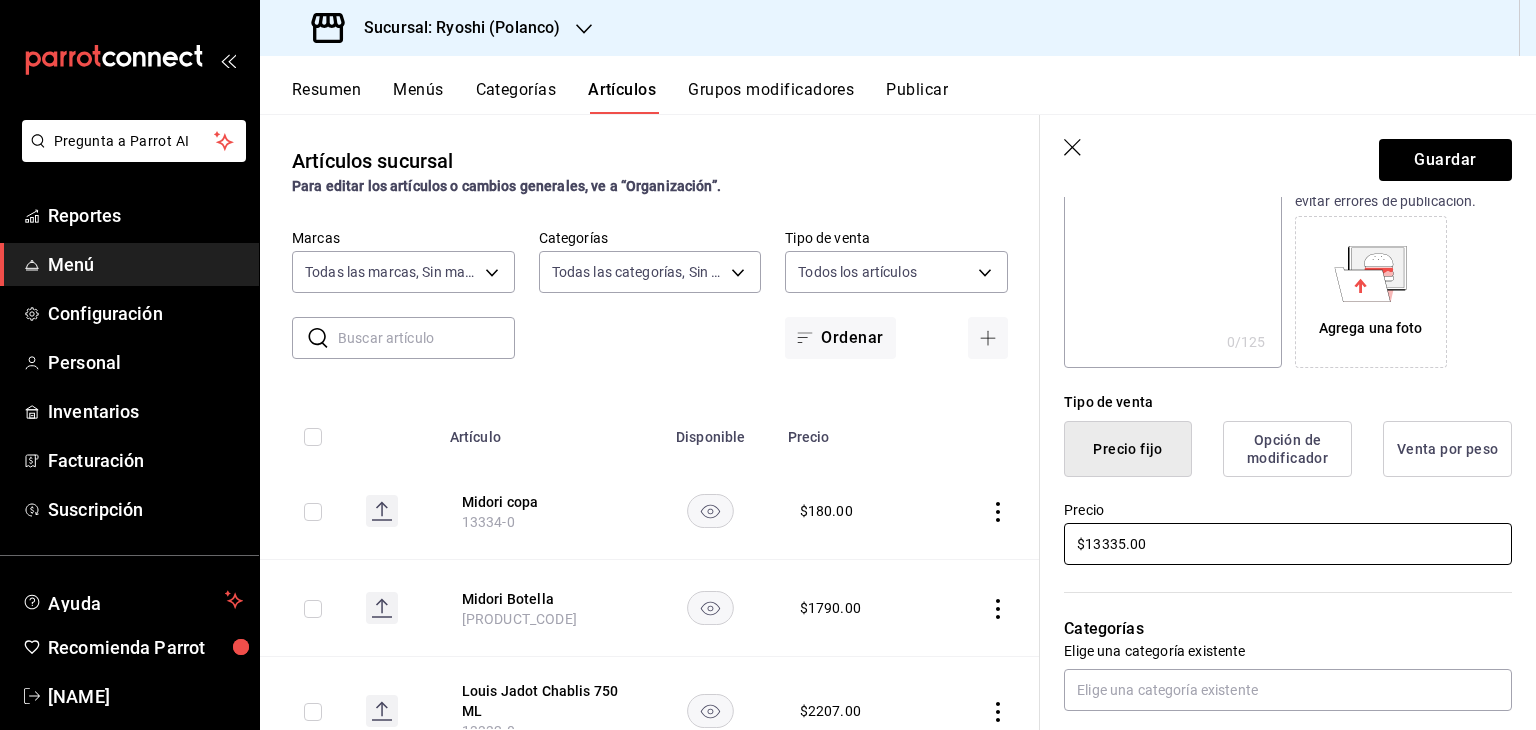 drag, startPoint x: 1229, startPoint y: 553, endPoint x: 855, endPoint y: 533, distance: 374.53436 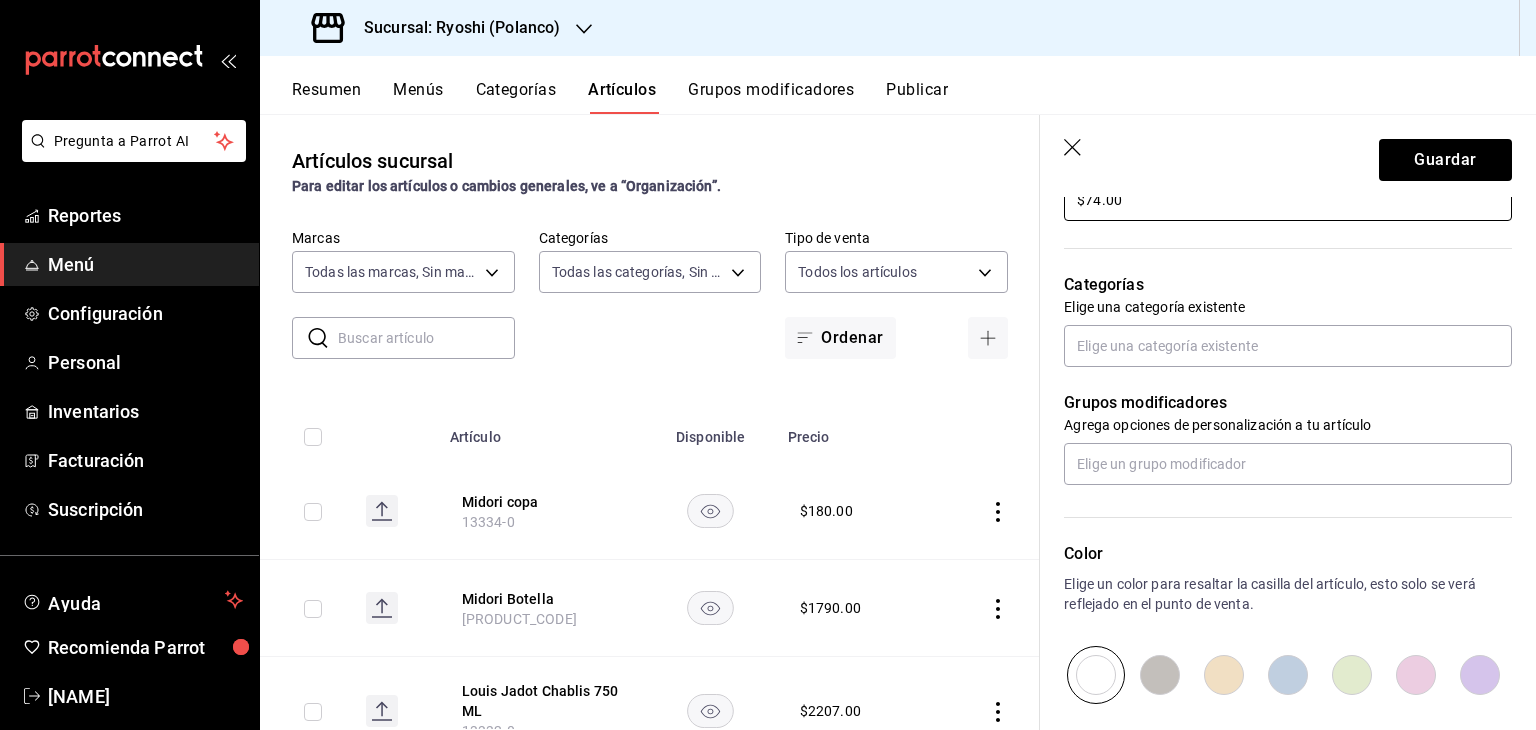 scroll, scrollTop: 700, scrollLeft: 0, axis: vertical 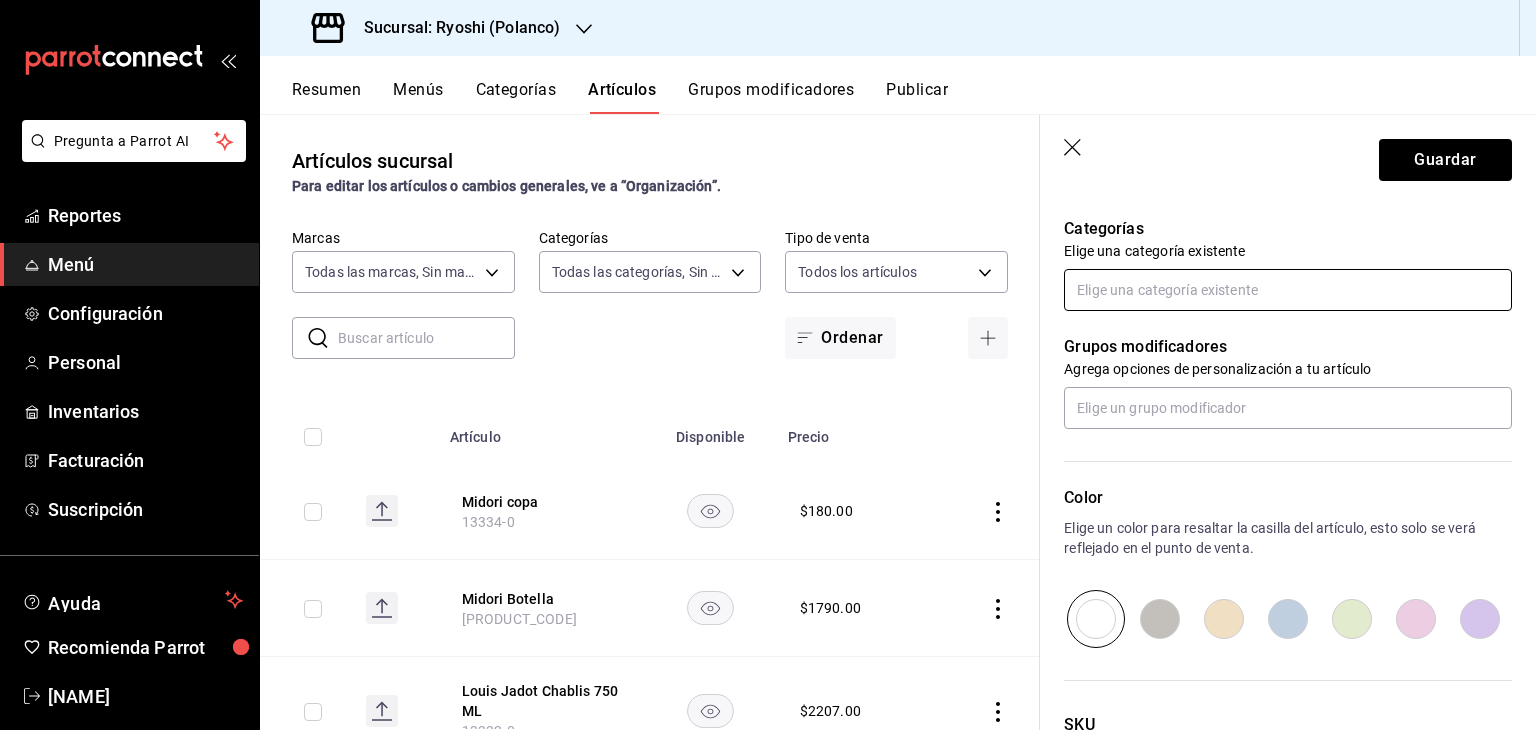 type on "$74.00" 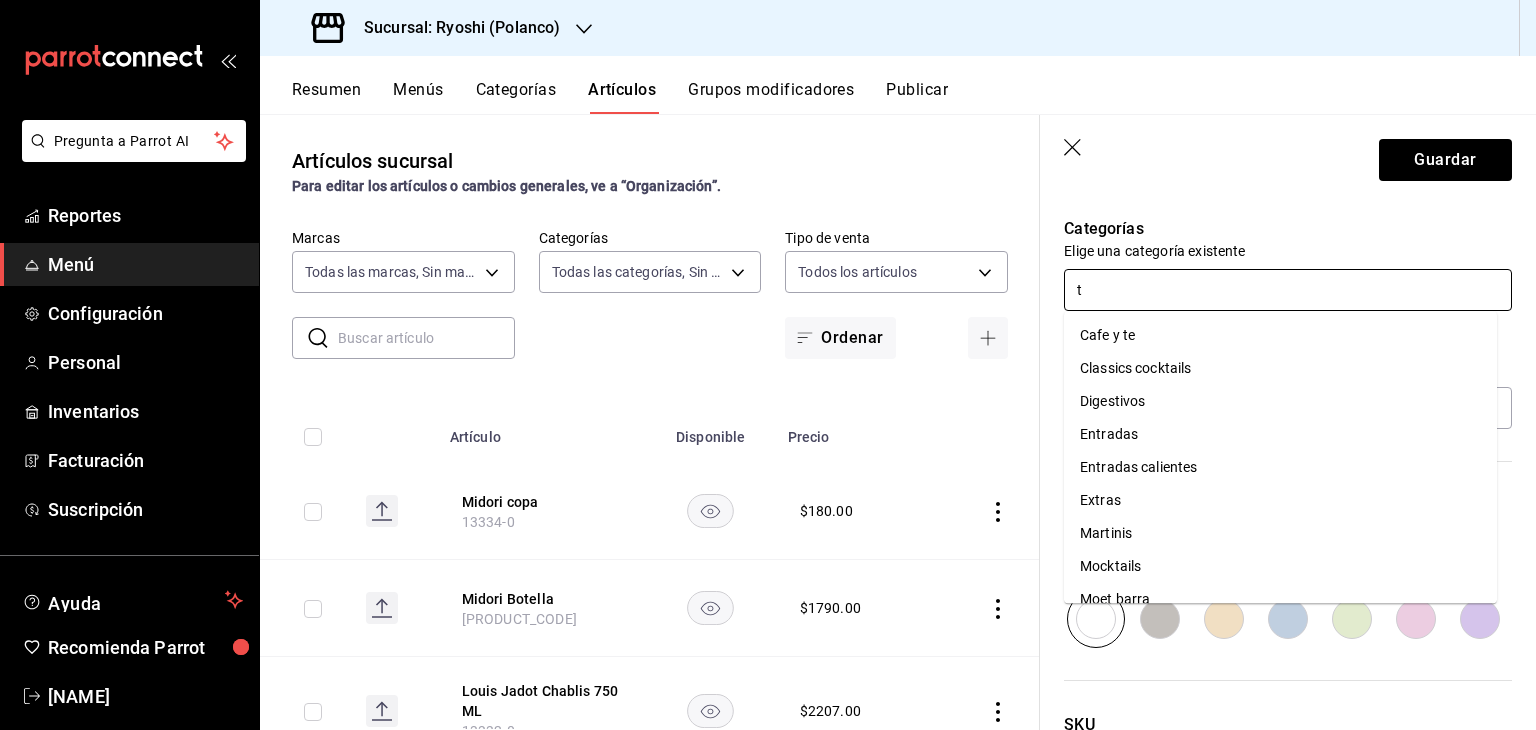 type on "te" 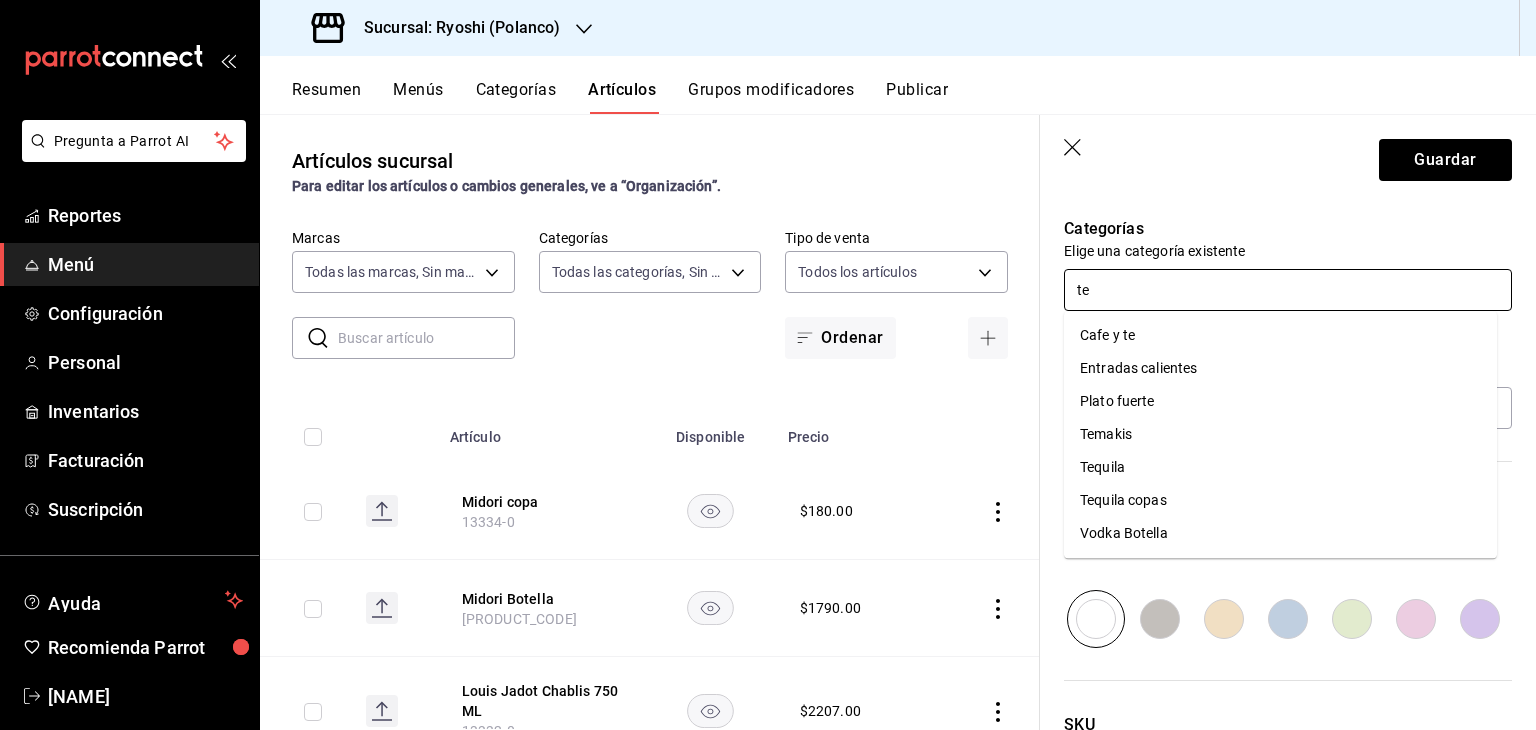 click on "Cafe y te" at bounding box center (1280, 335) 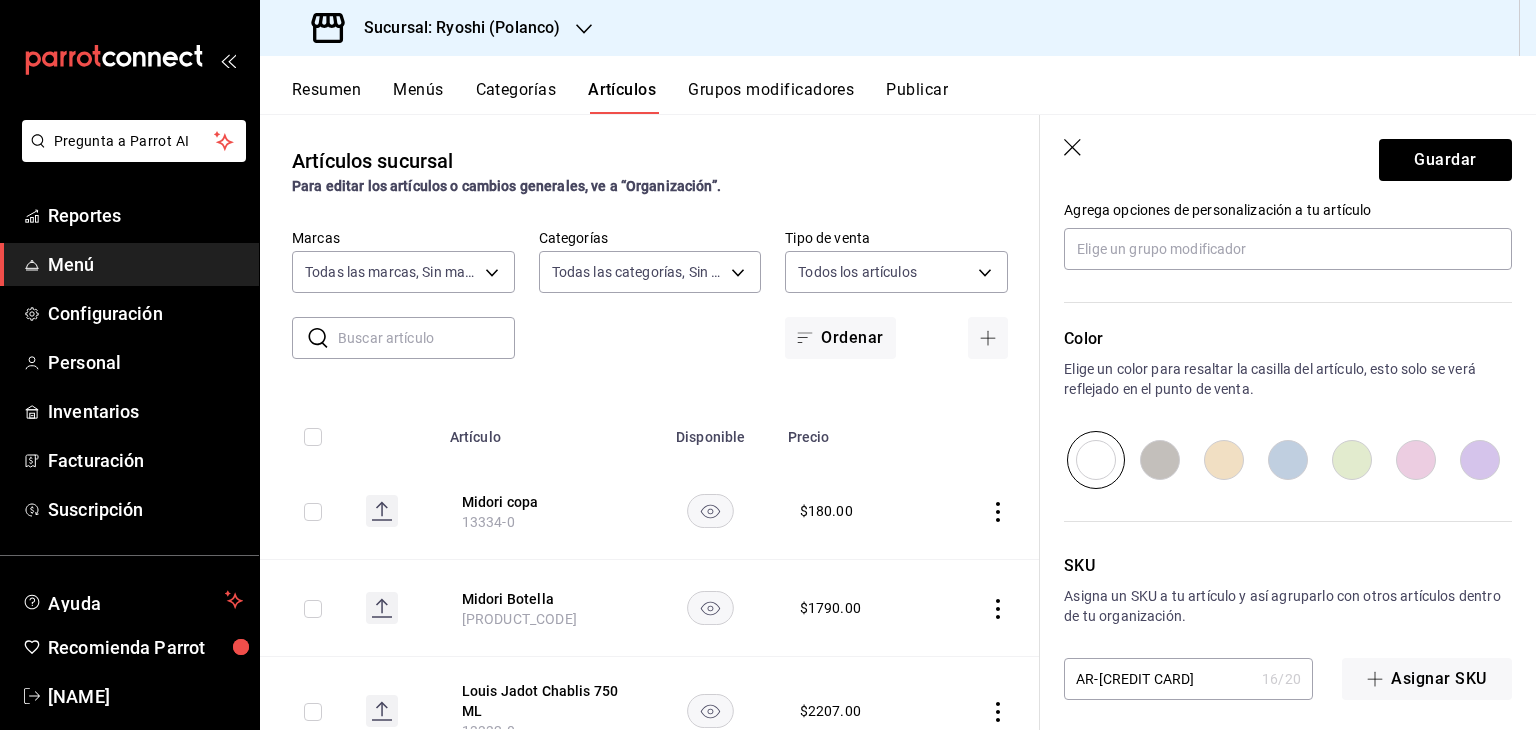 scroll, scrollTop: 934, scrollLeft: 0, axis: vertical 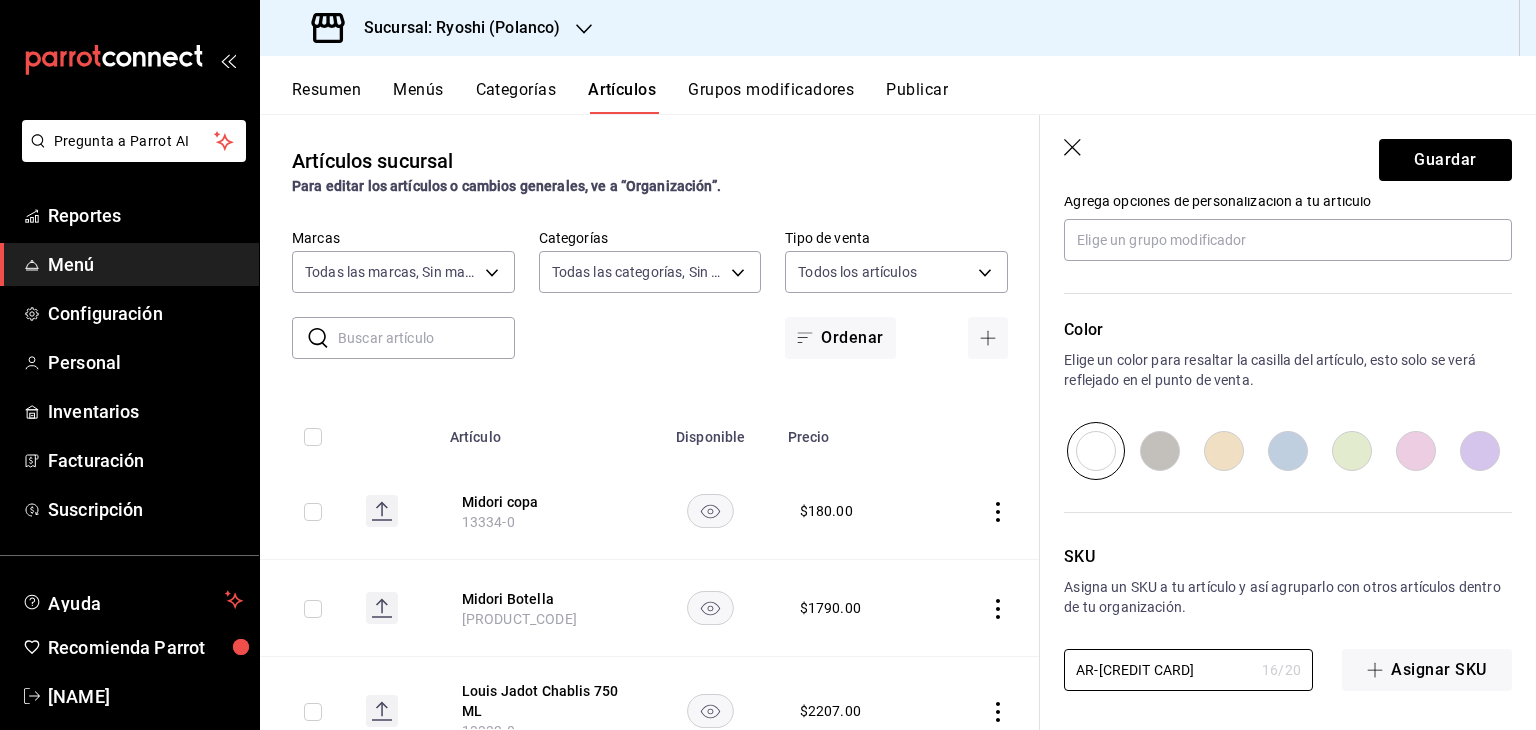 drag, startPoint x: 1236, startPoint y: 665, endPoint x: 761, endPoint y: 657, distance: 475.06735 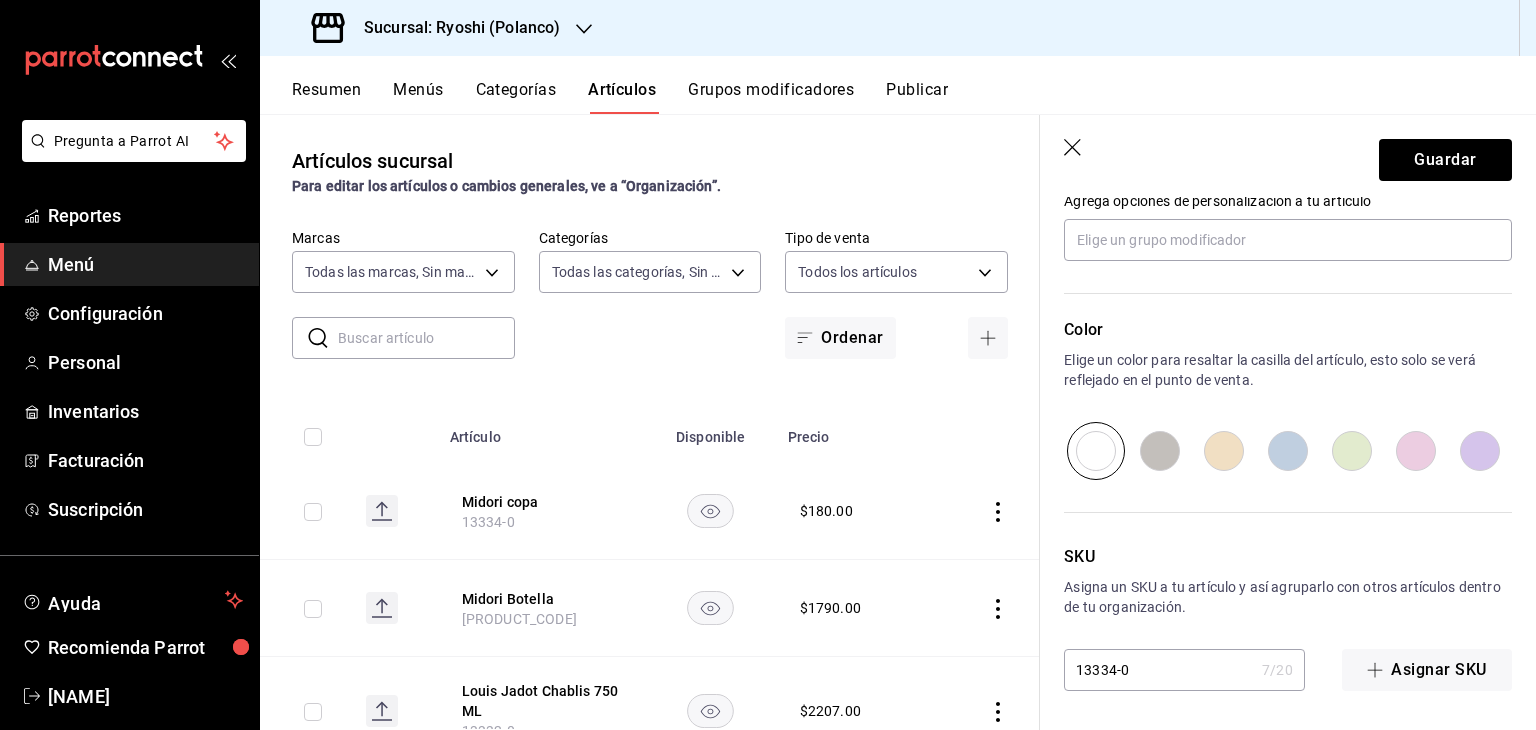 click on "13334-0" at bounding box center (1159, 670) 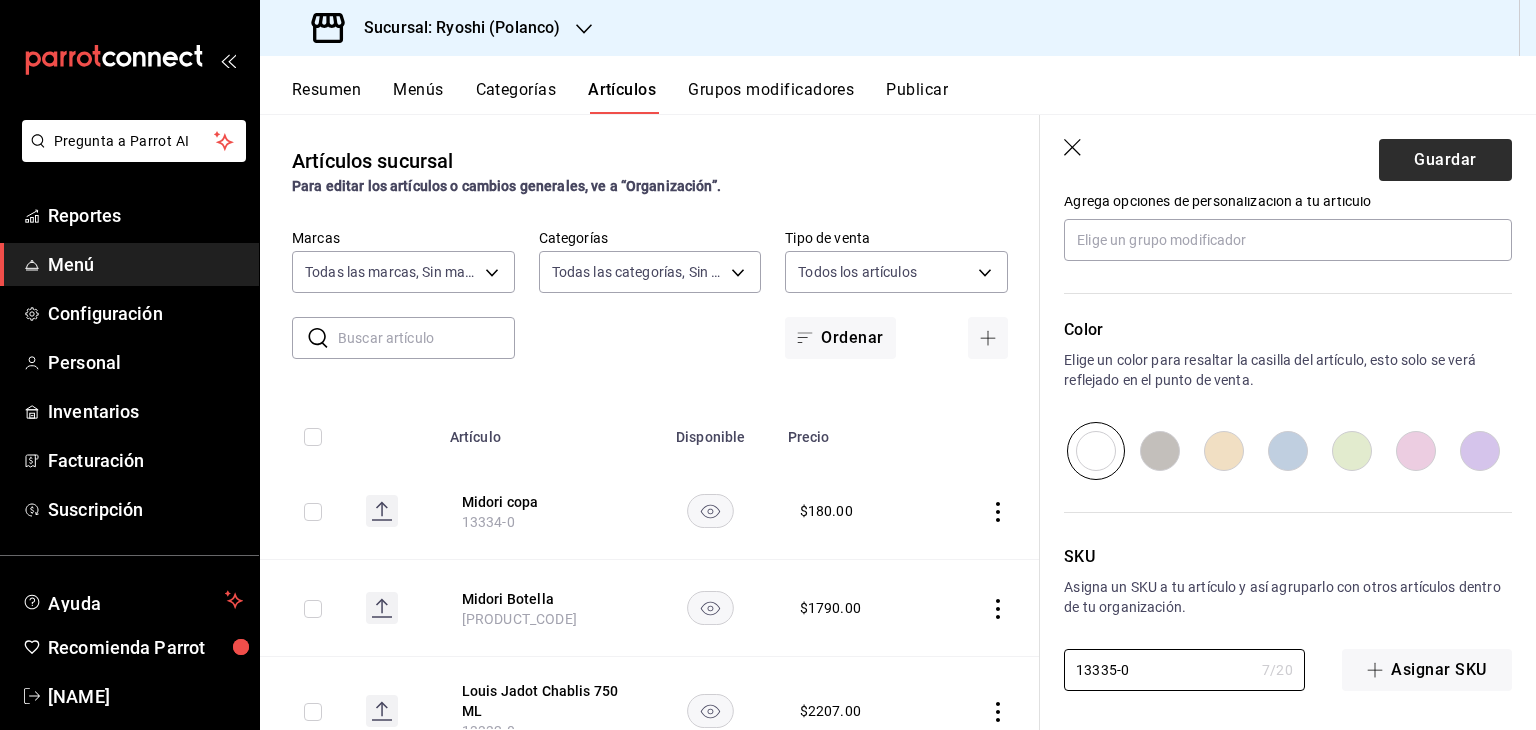 type on "13335-0" 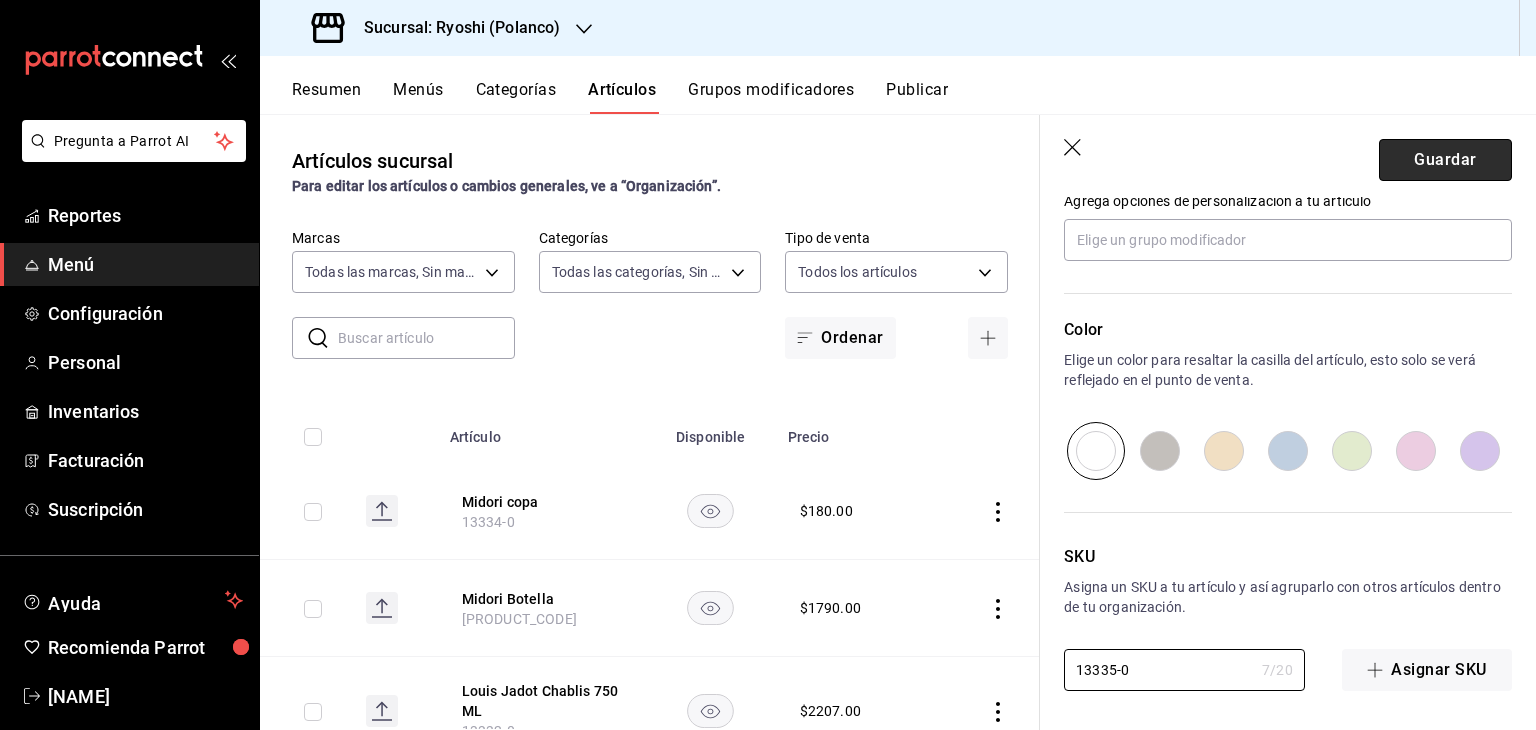 click on "Guardar" at bounding box center [1445, 160] 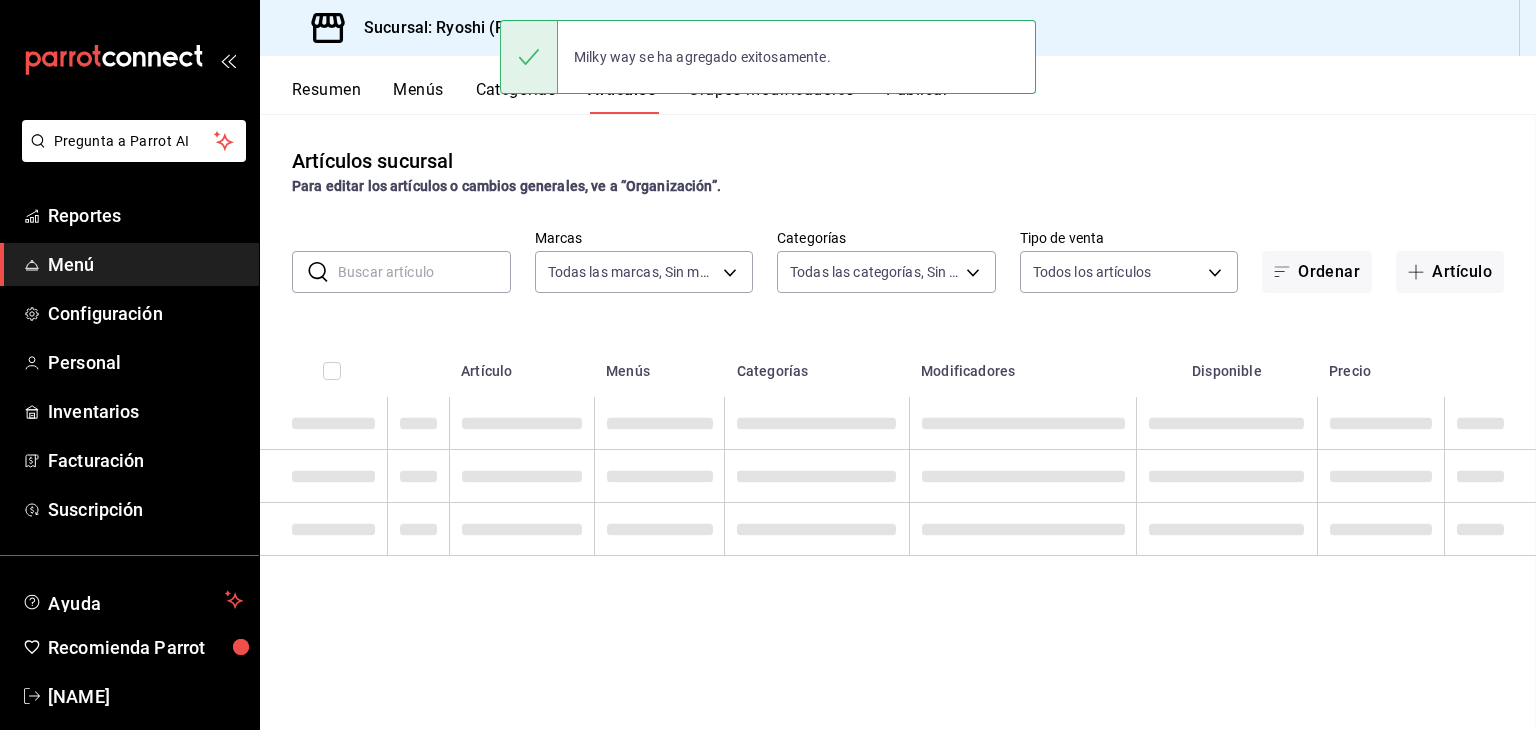 scroll, scrollTop: 0, scrollLeft: 0, axis: both 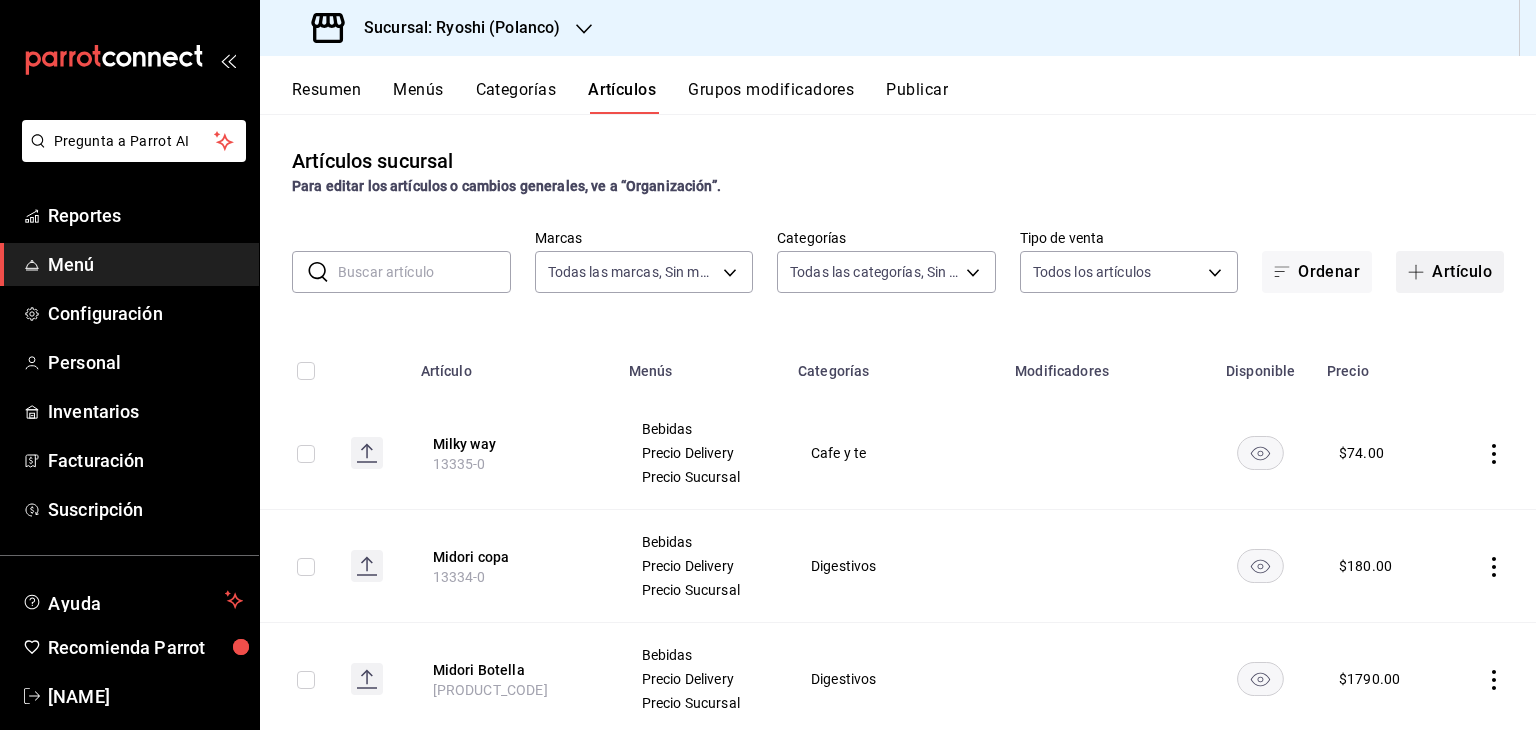 click on "Artículo" at bounding box center (1450, 272) 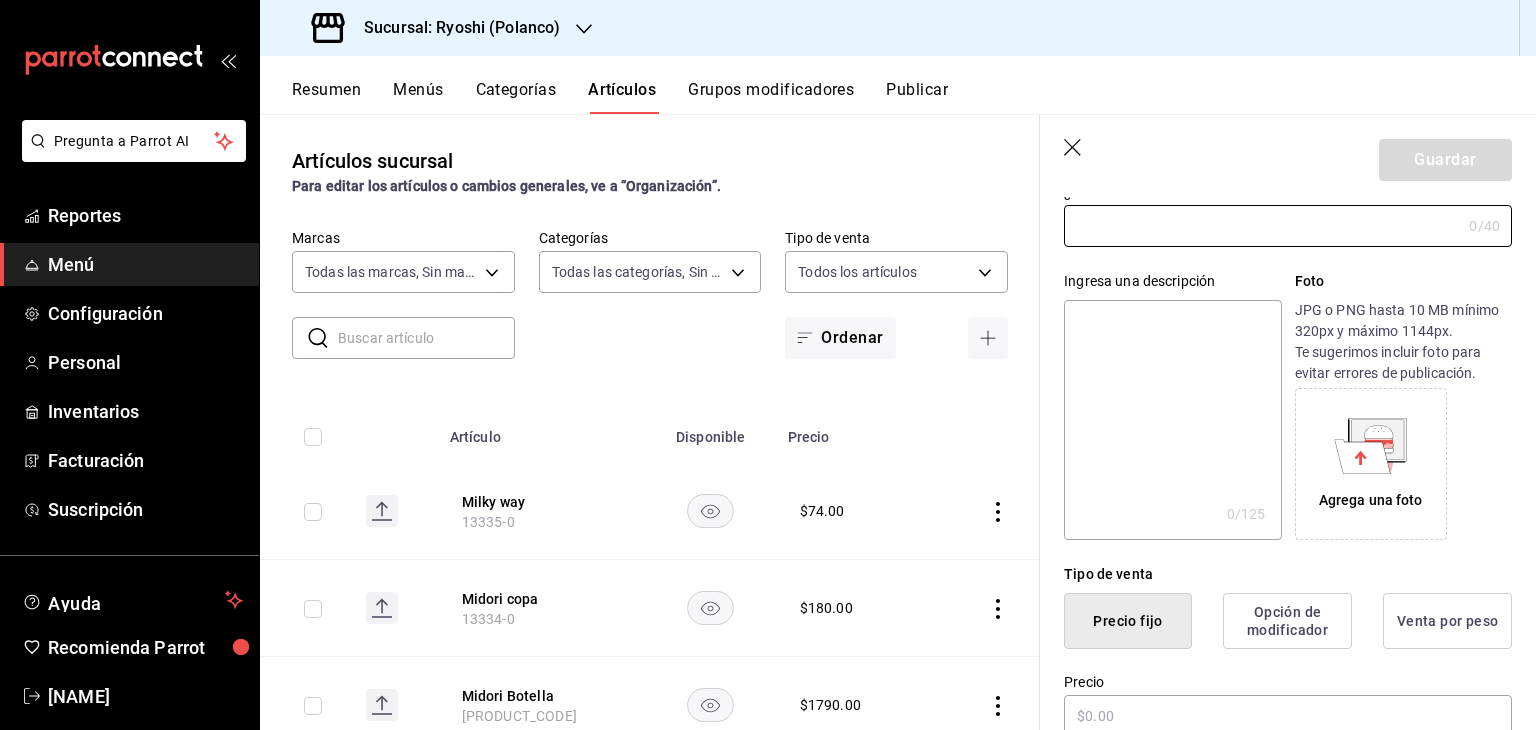scroll, scrollTop: 0, scrollLeft: 0, axis: both 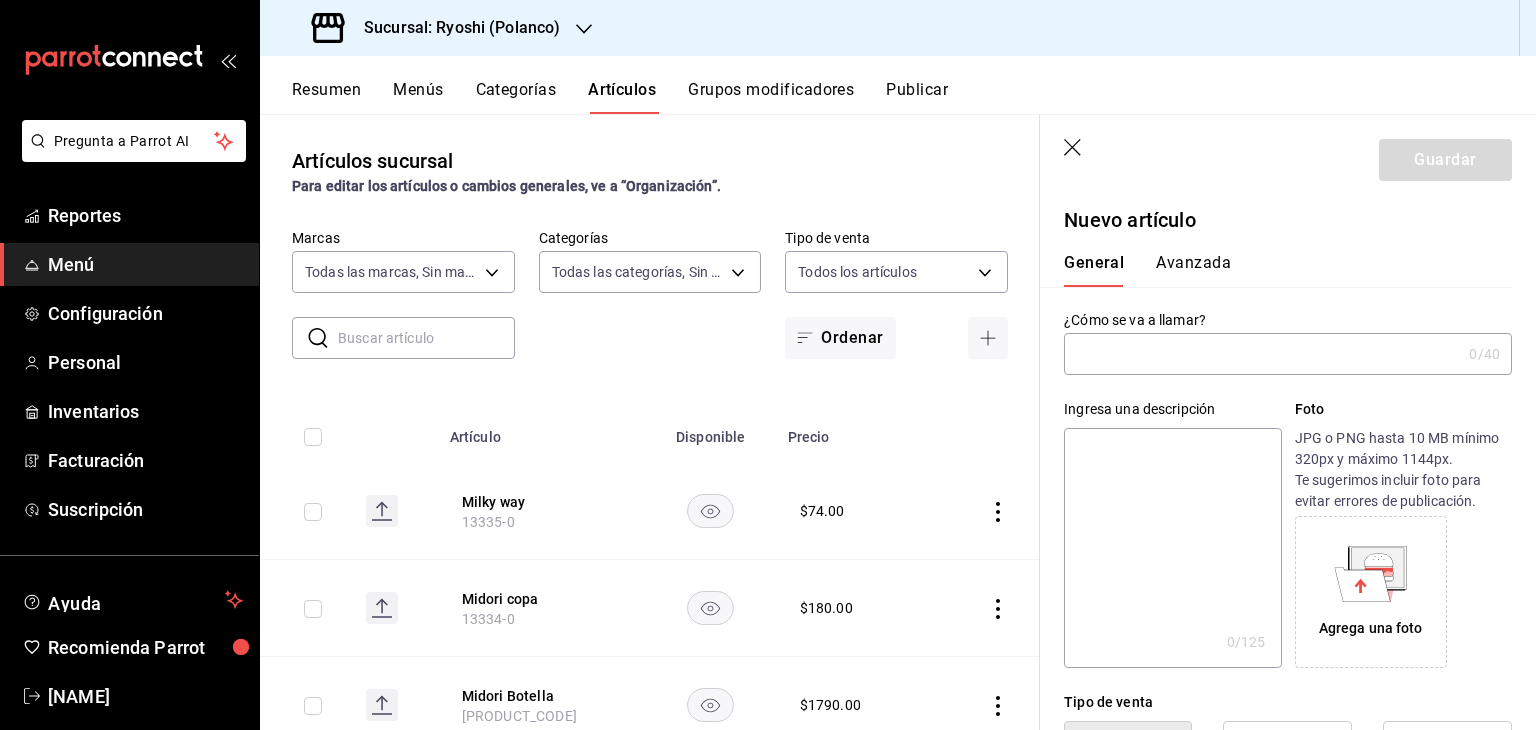 click at bounding box center [1262, 354] 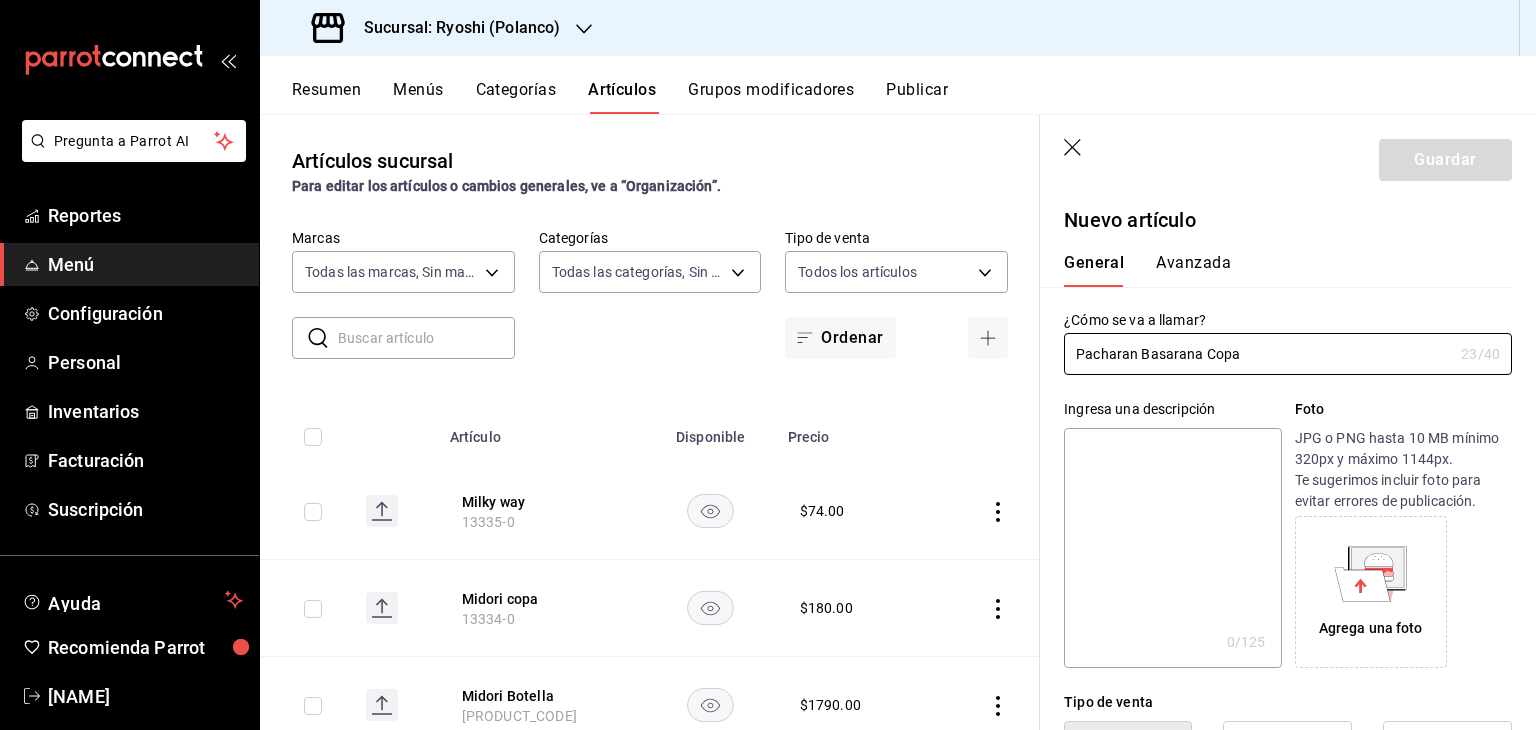 type on "Pacharan Basarana Copa" 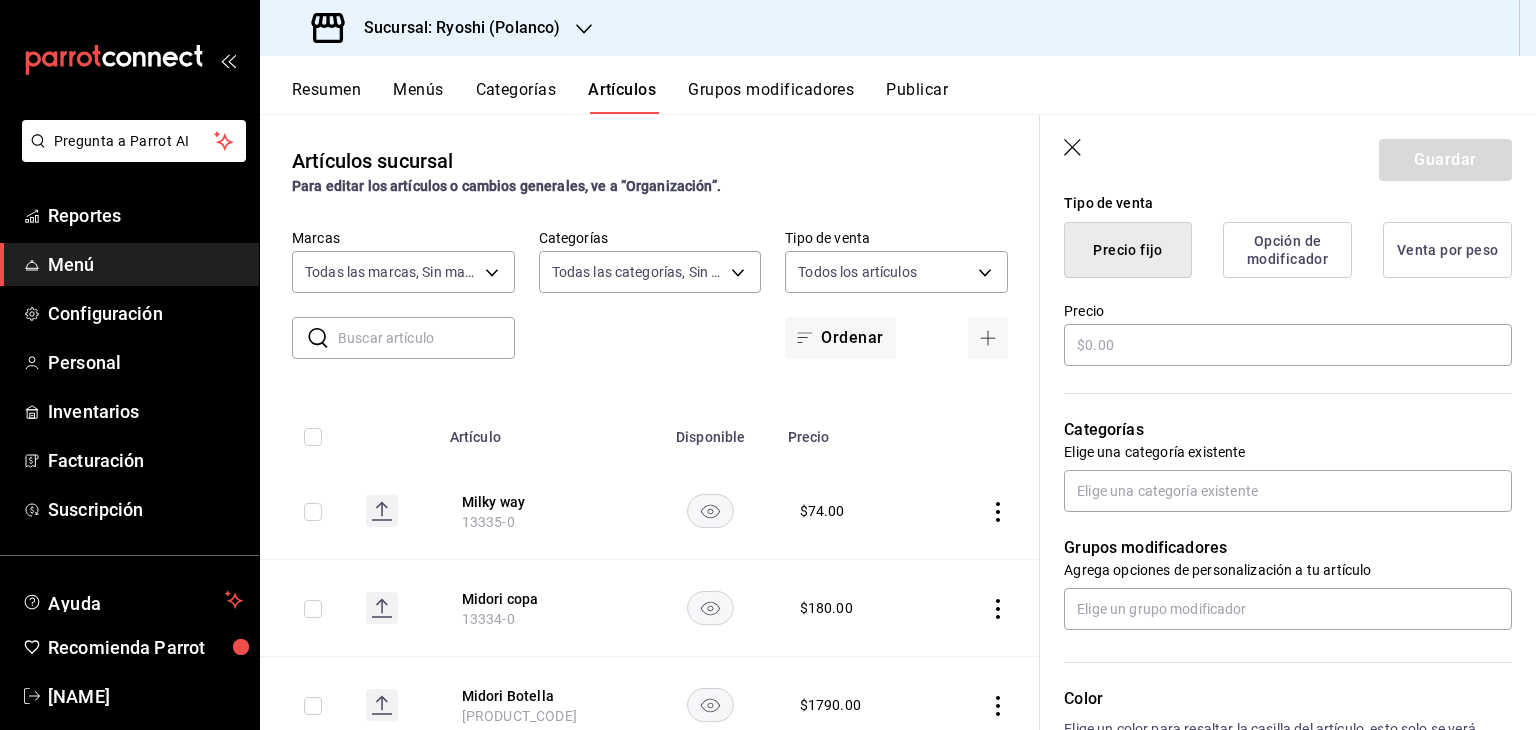scroll, scrollTop: 500, scrollLeft: 0, axis: vertical 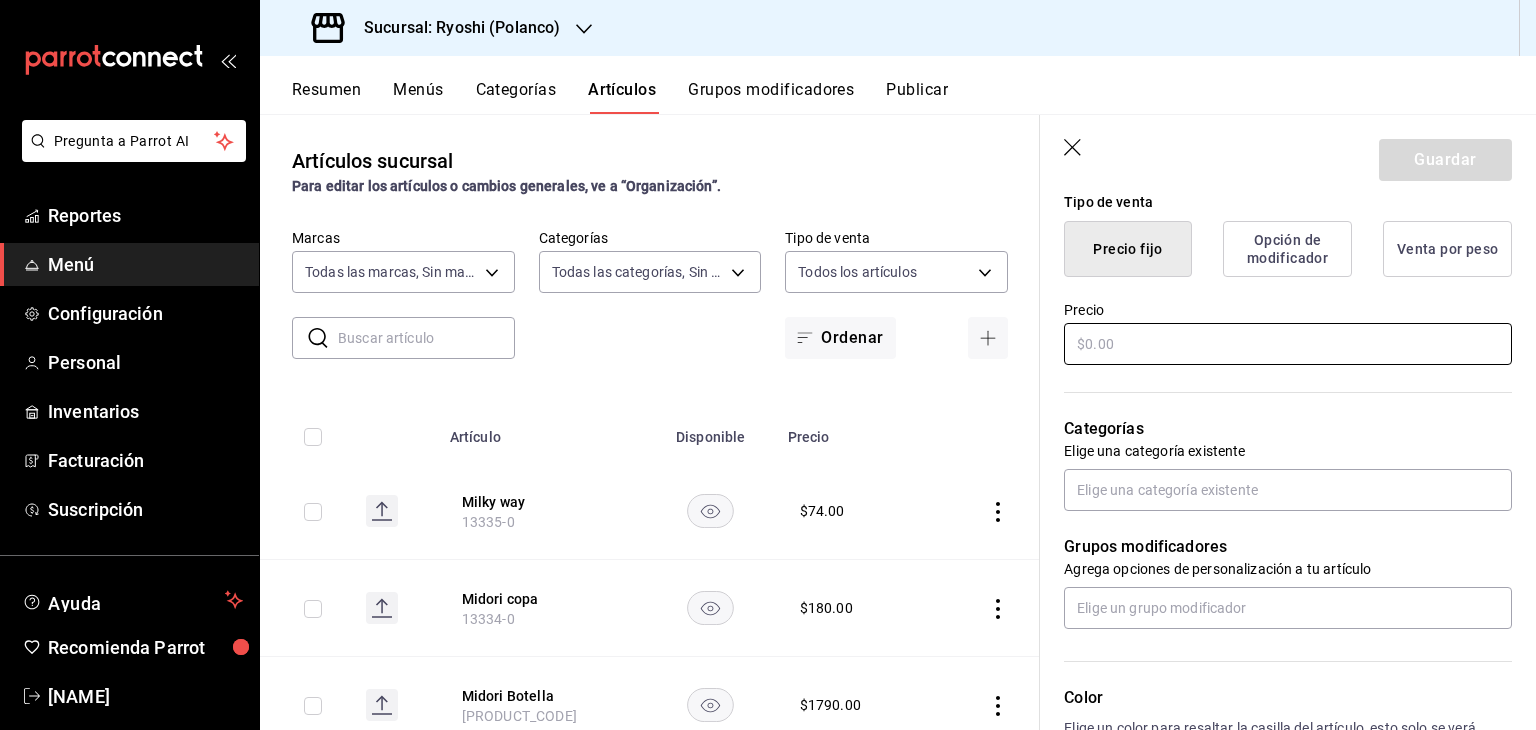 click at bounding box center (1288, 344) 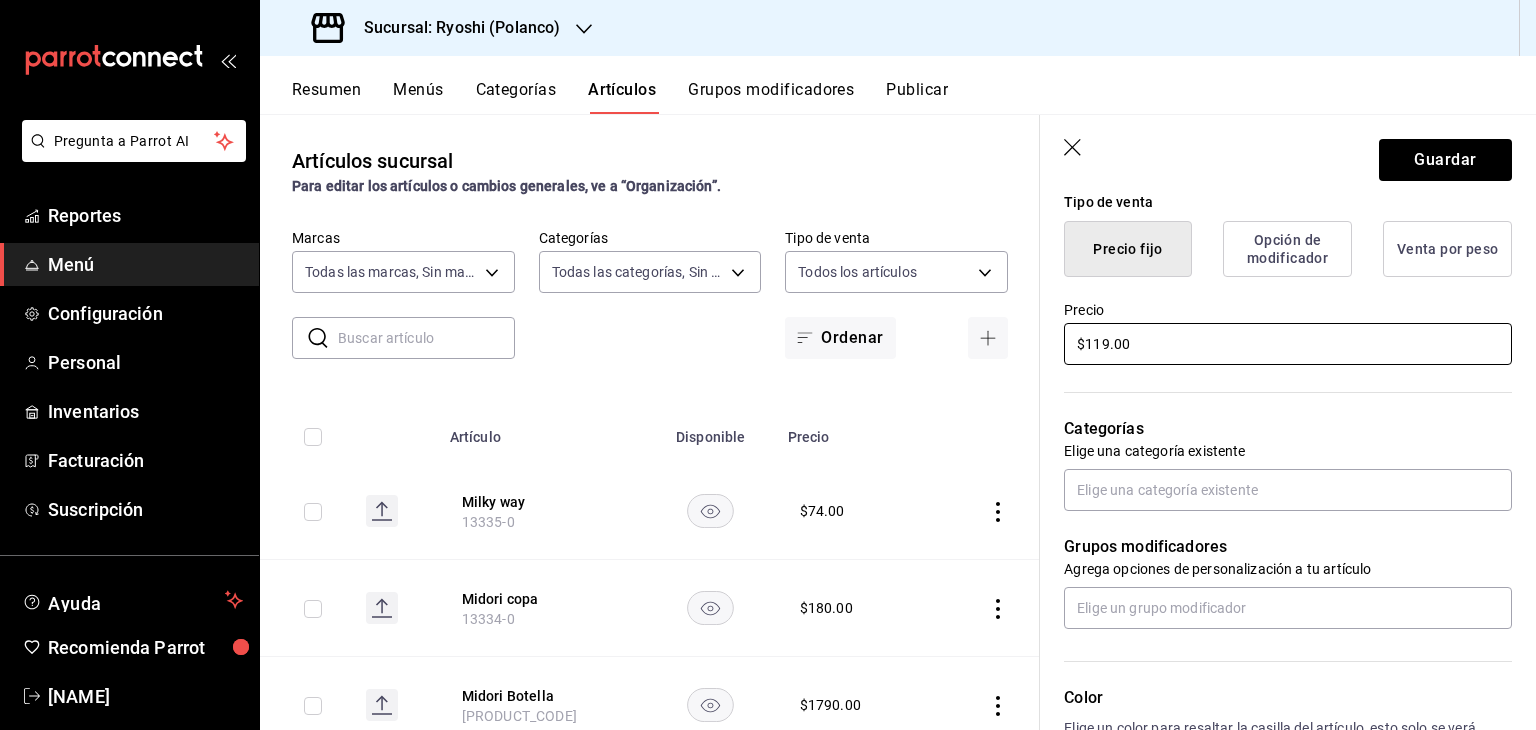 type on "$119.00" 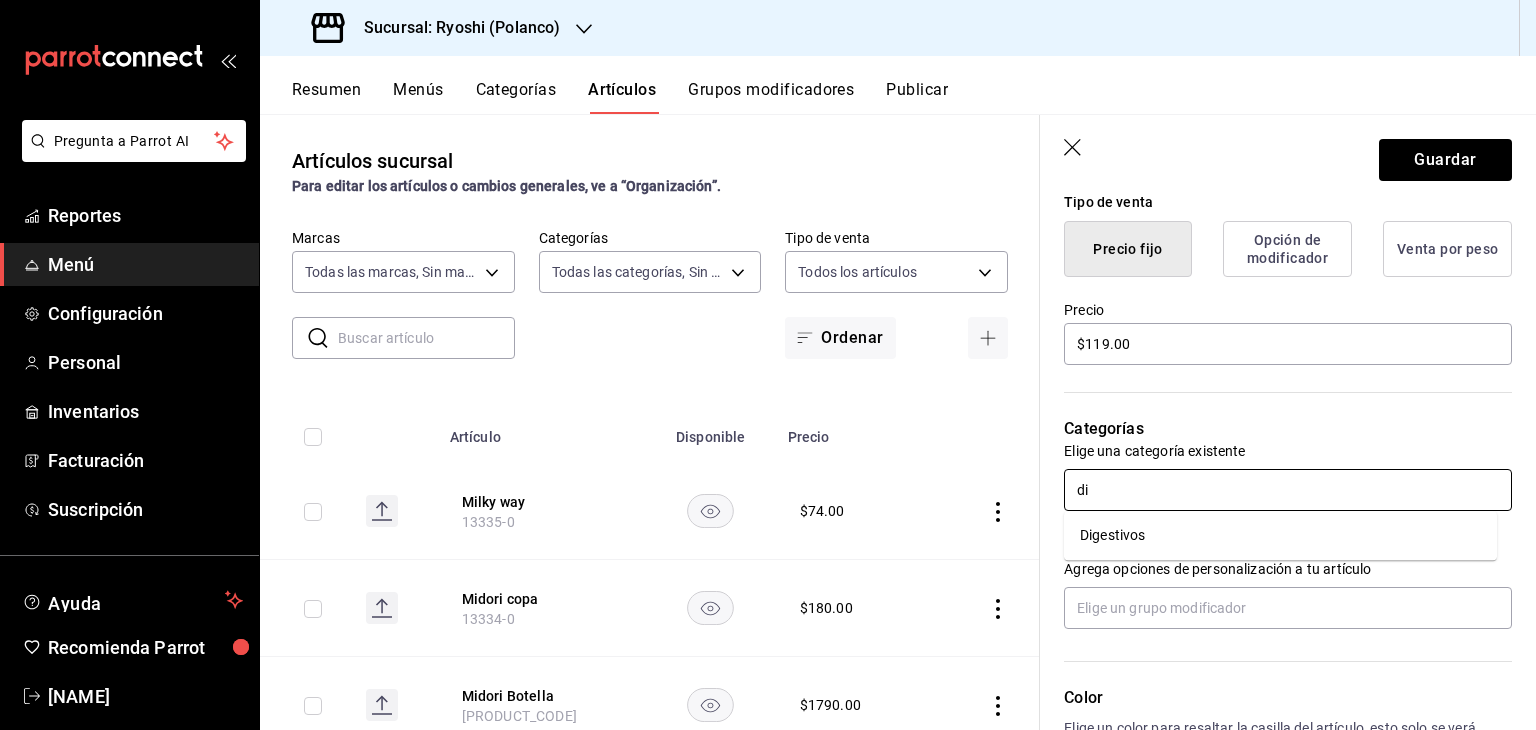 type on "dig" 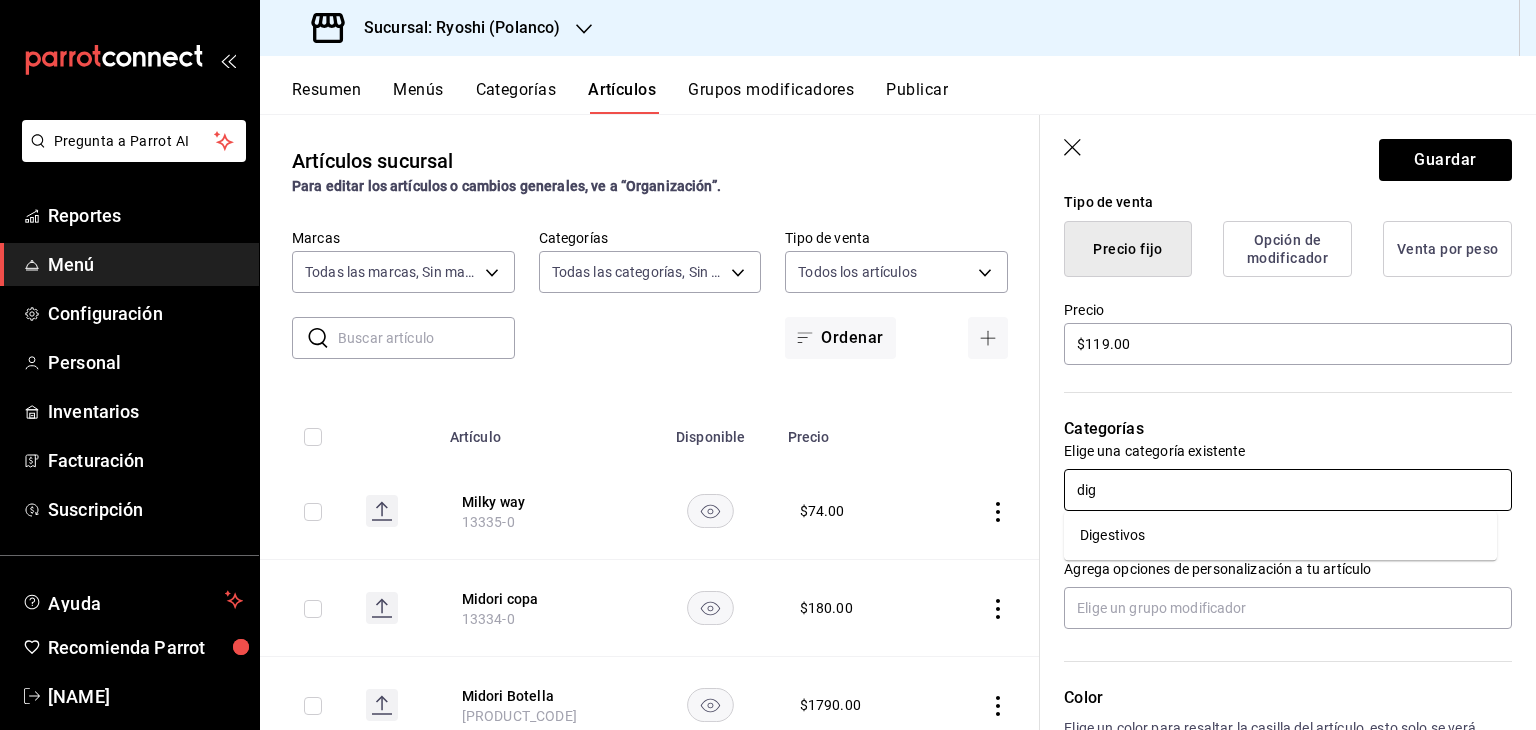 click on "Digestivos" at bounding box center (1280, 535) 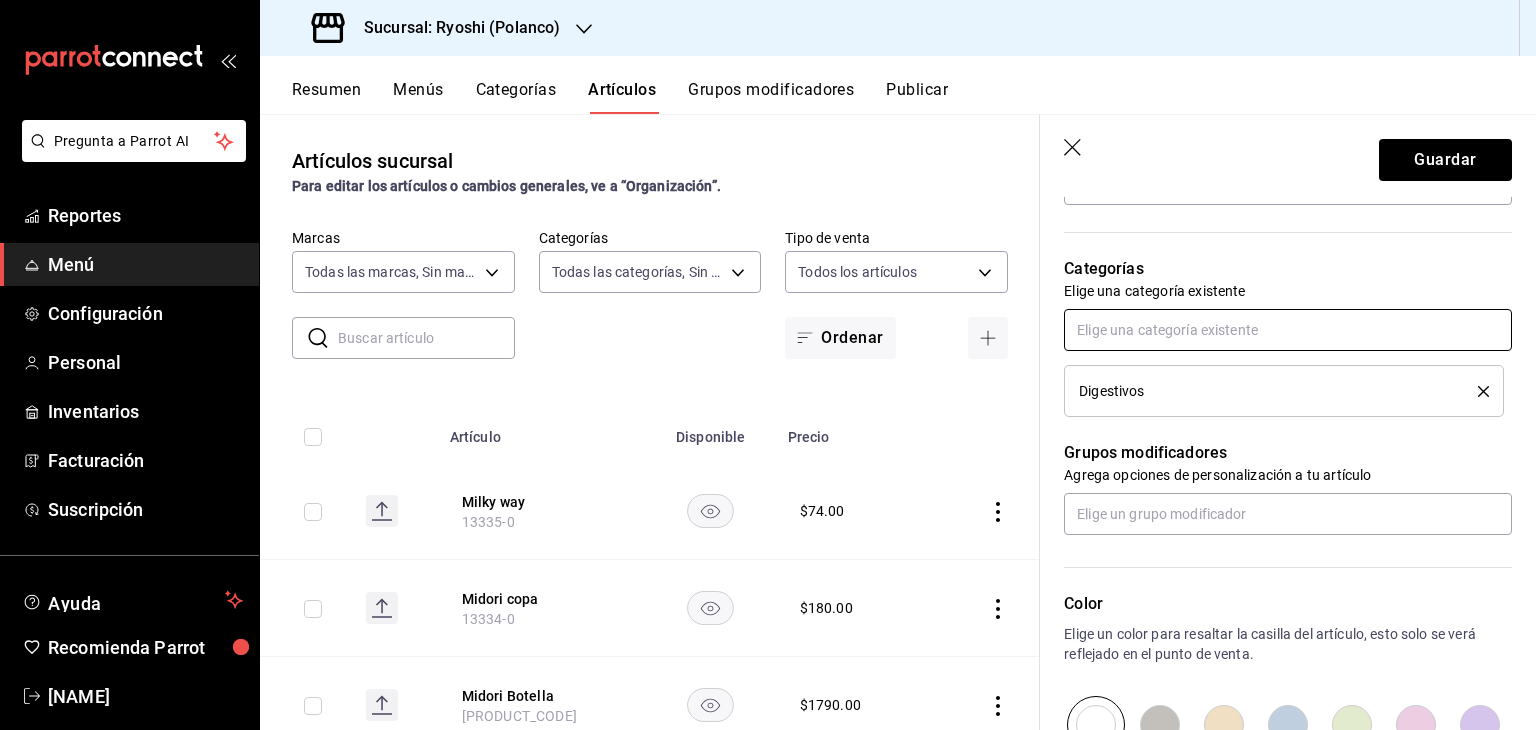 scroll, scrollTop: 600, scrollLeft: 0, axis: vertical 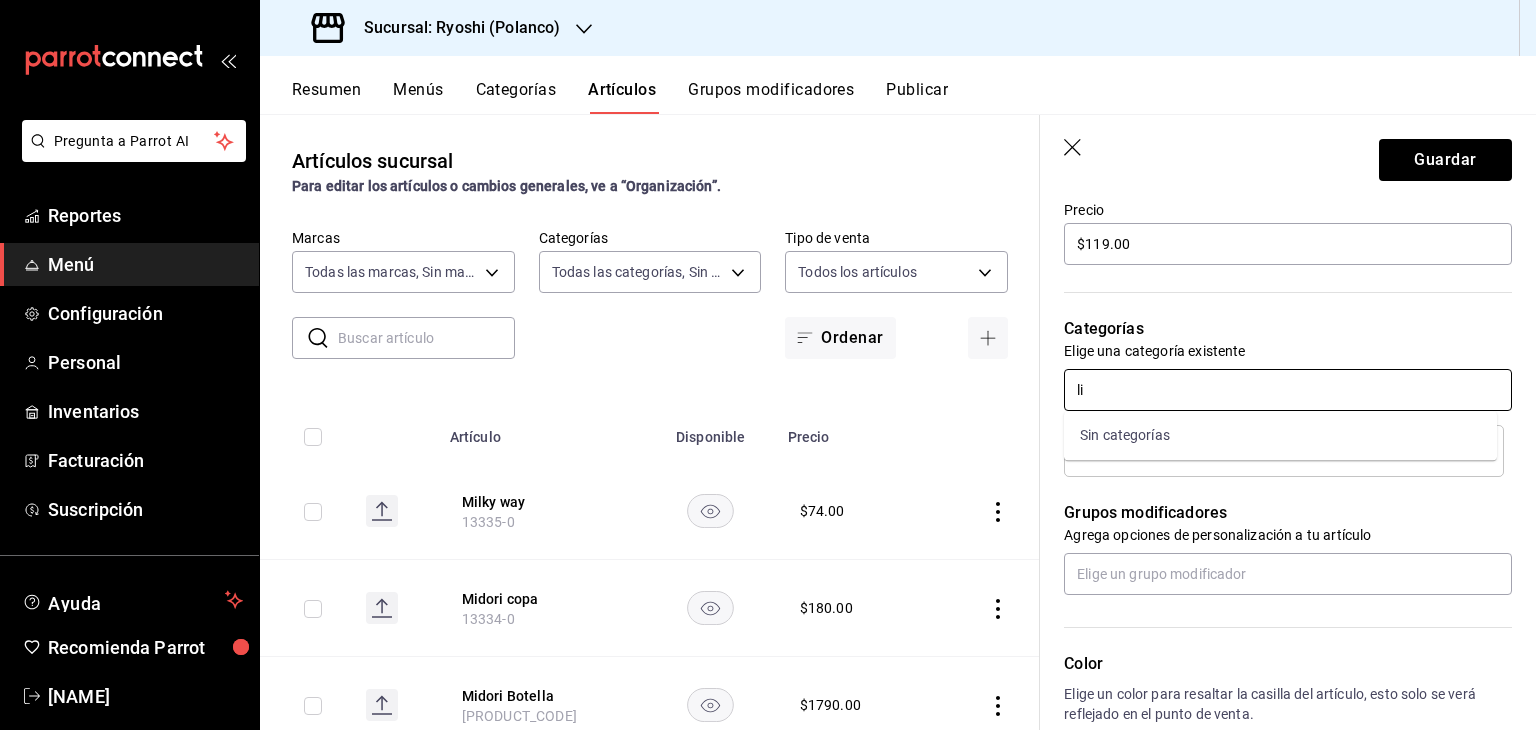 type on "l" 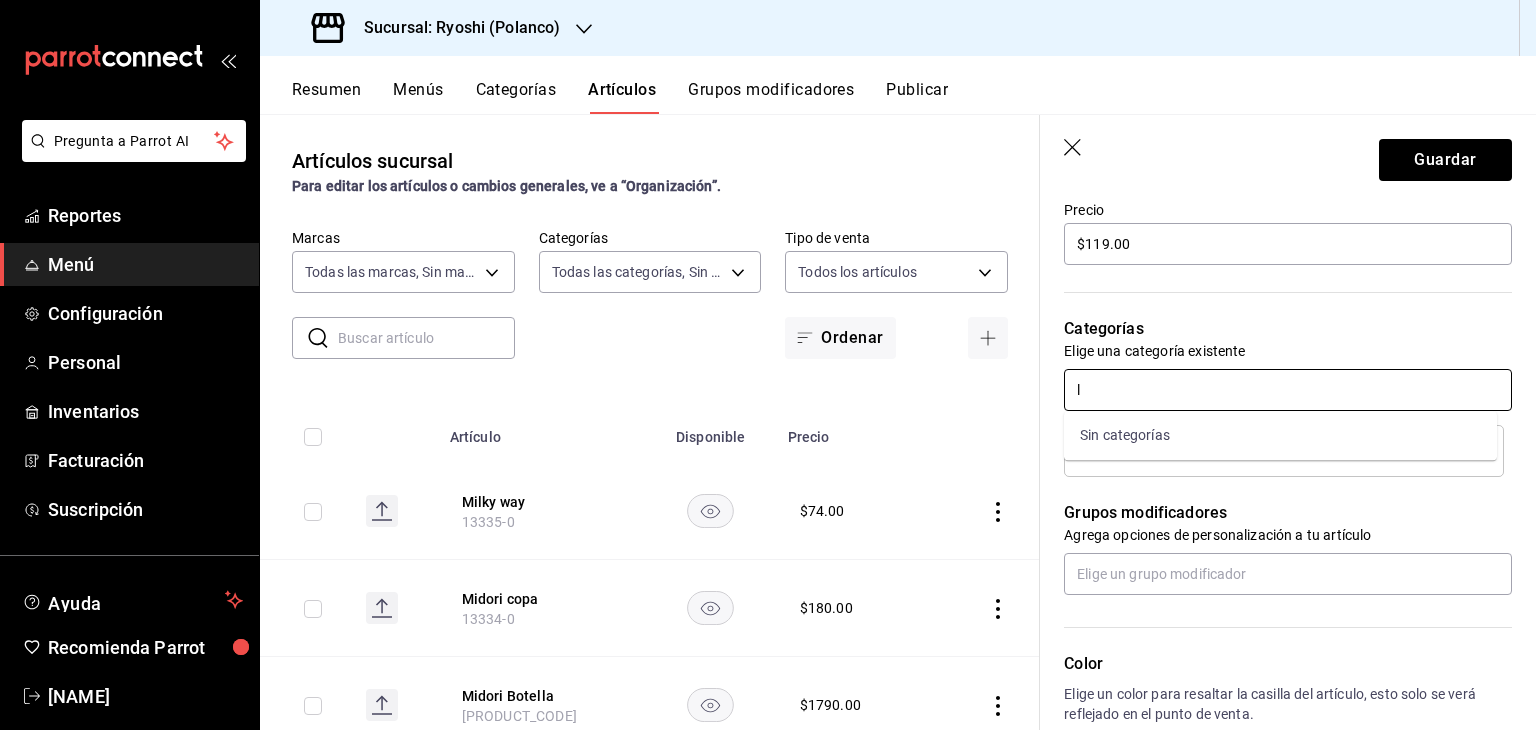 type 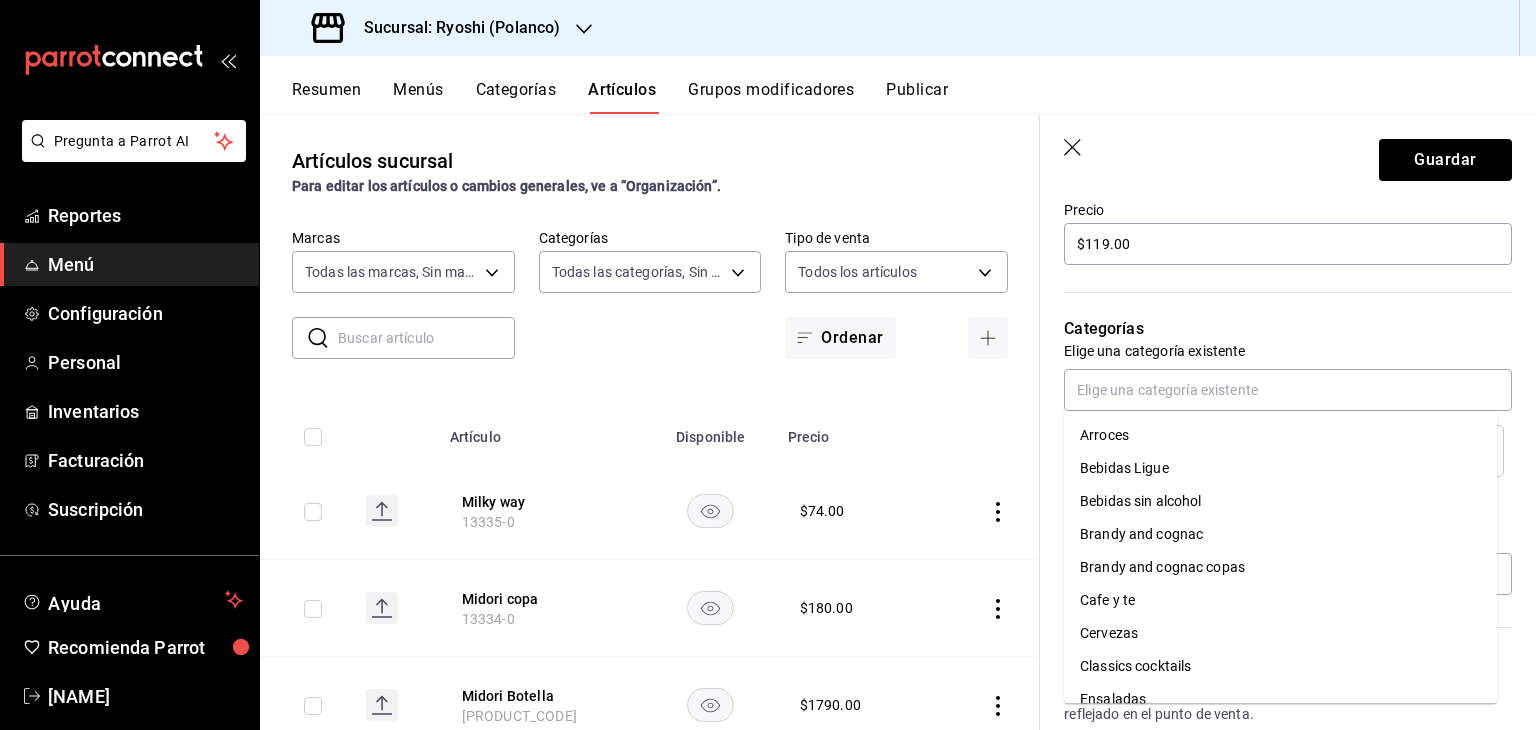 click on "Categorías" at bounding box center (1288, 329) 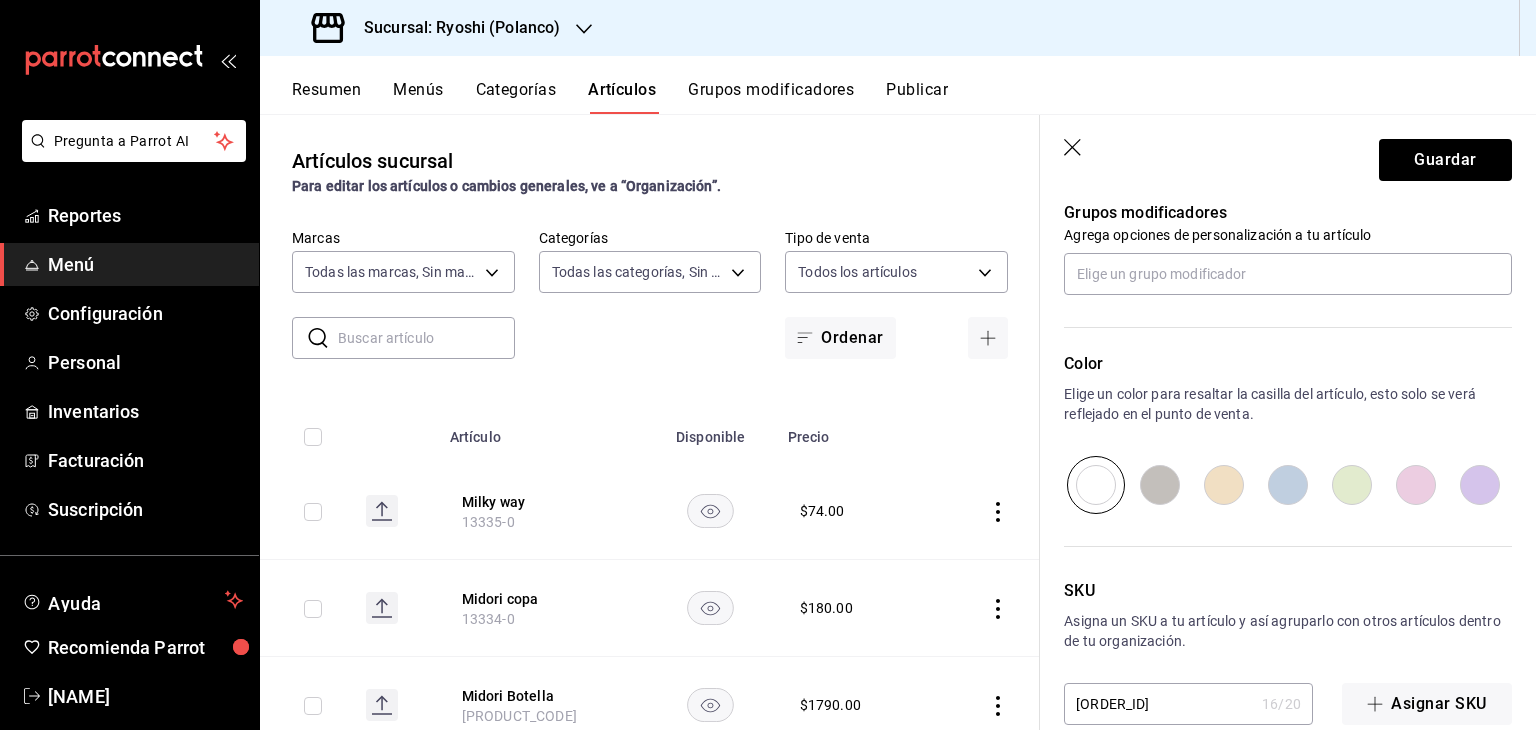 scroll, scrollTop: 934, scrollLeft: 0, axis: vertical 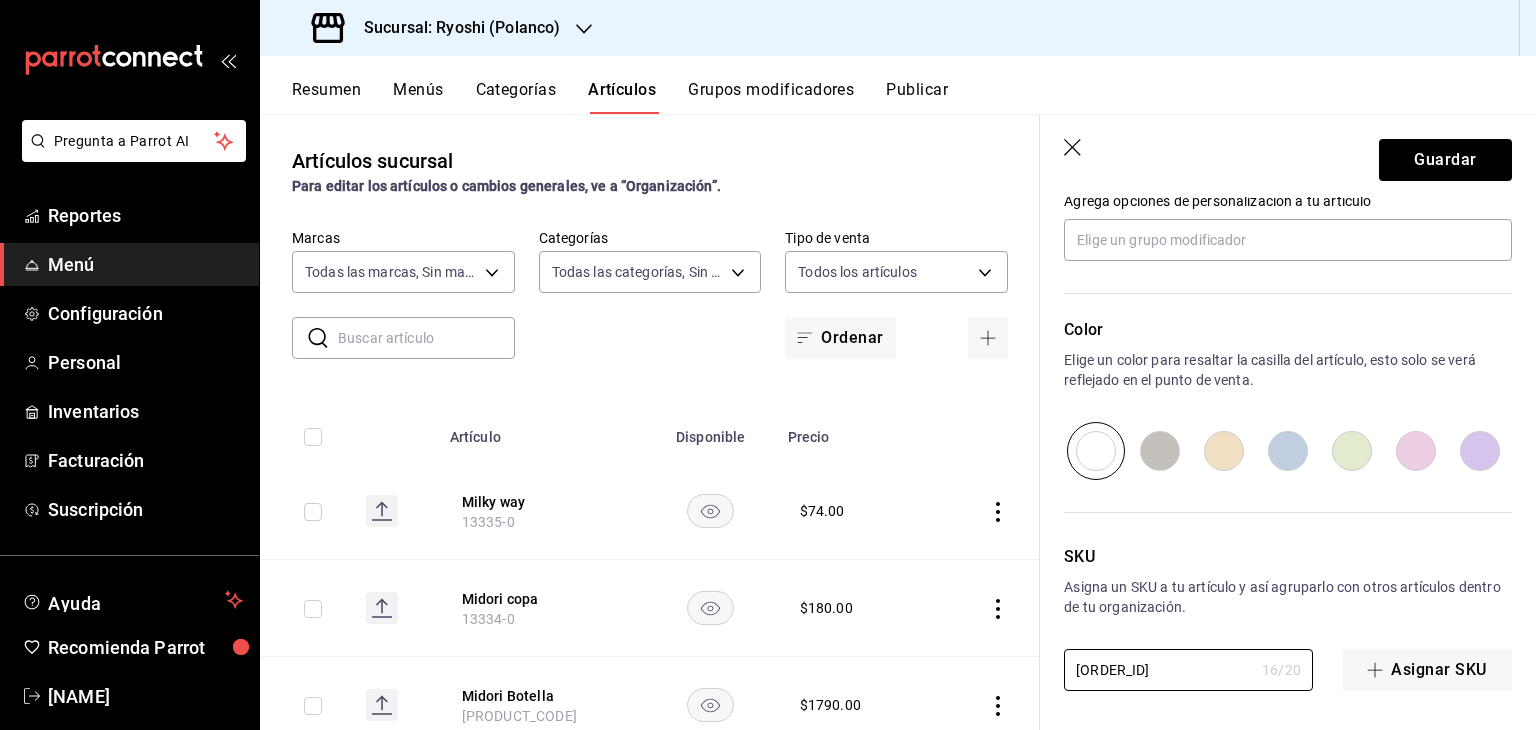 drag, startPoint x: 1211, startPoint y: 663, endPoint x: 782, endPoint y: 617, distance: 431.45914 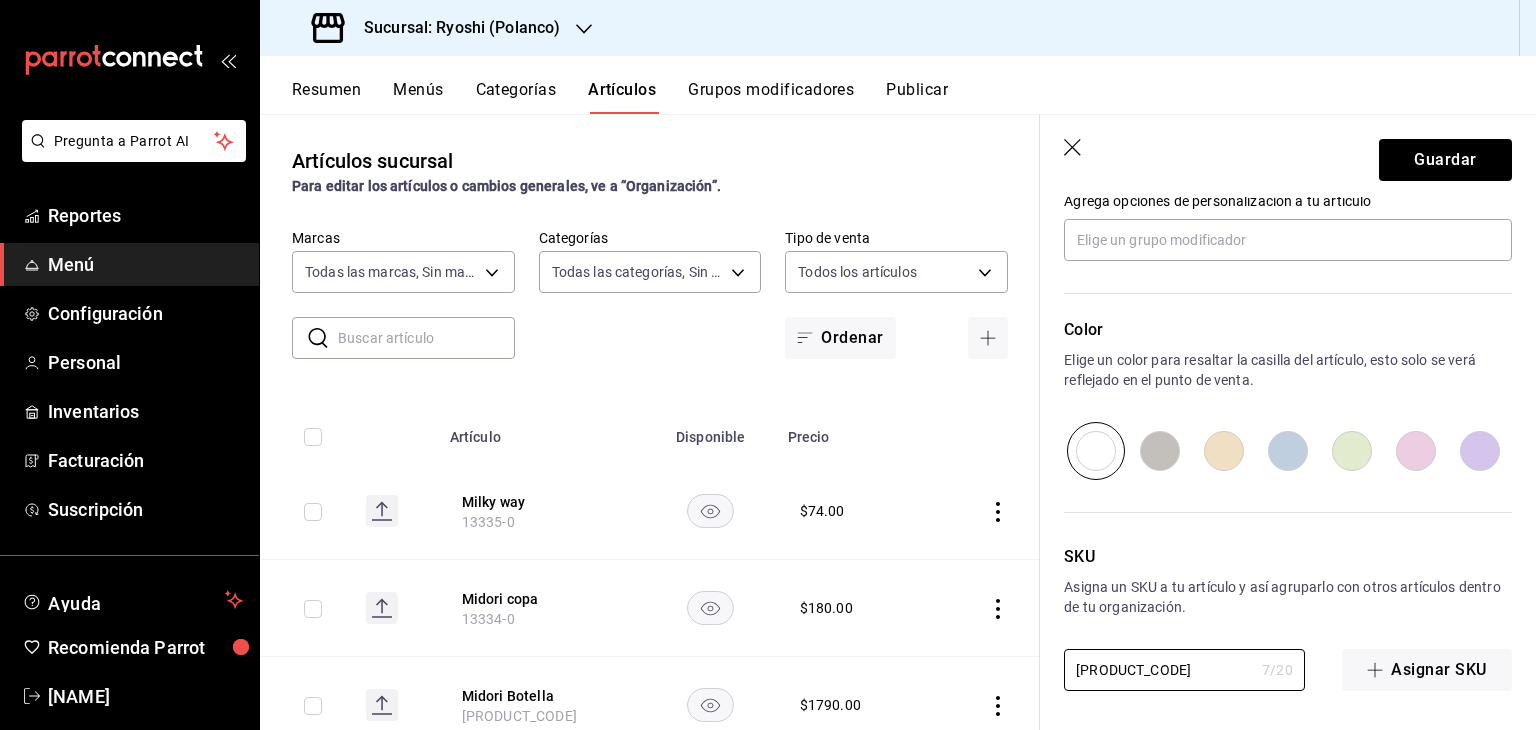 type on "[PRODUCT_CODE]" 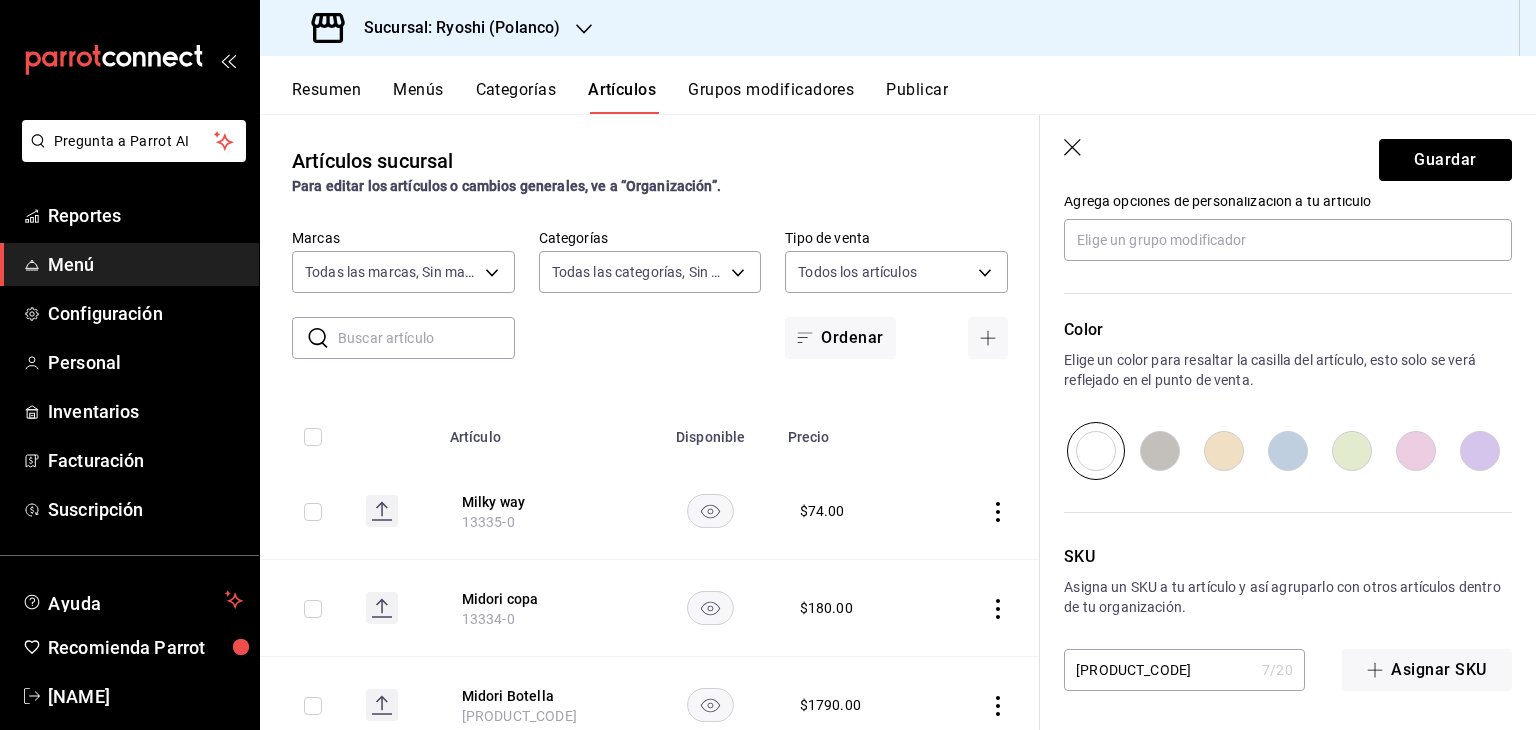 click on "Guardar" at bounding box center (1288, 156) 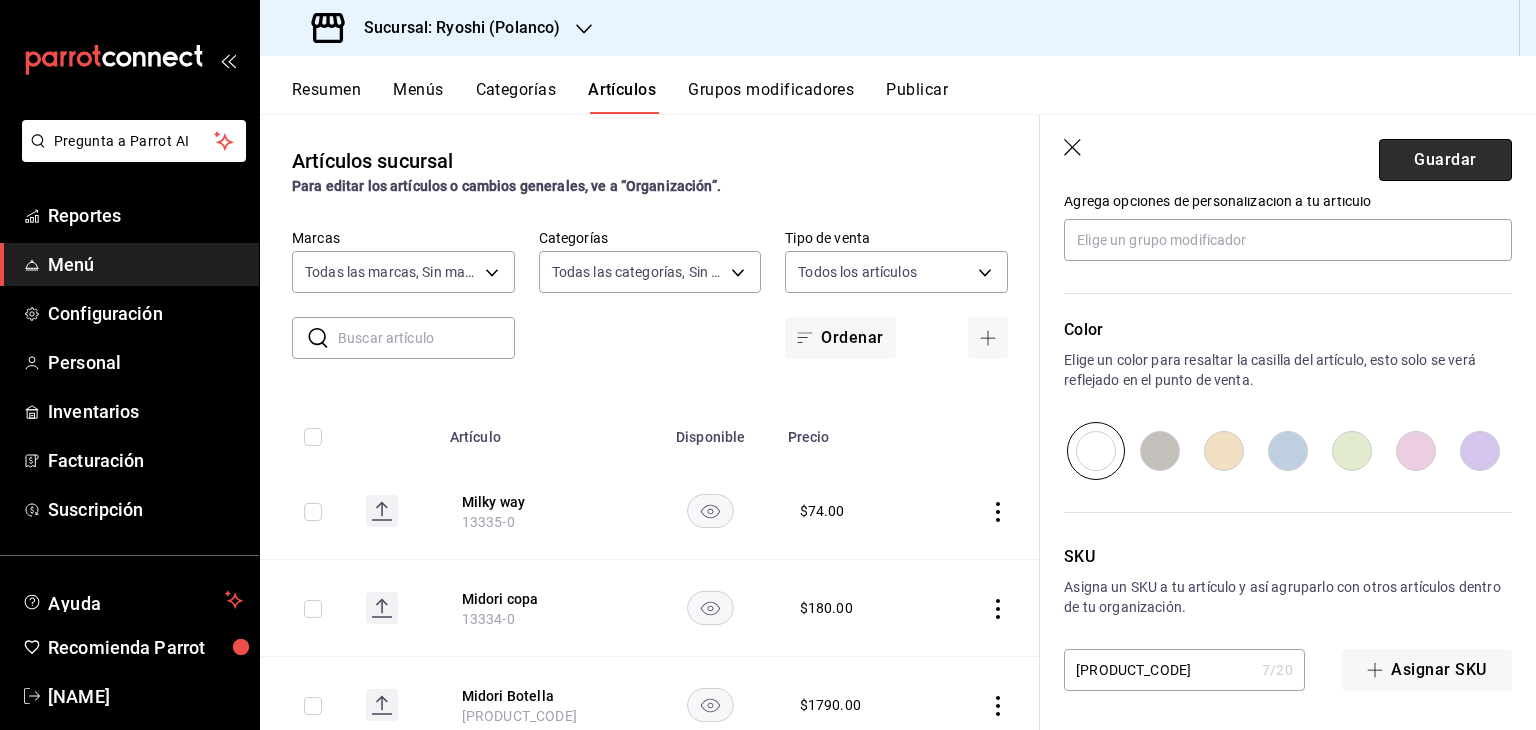click on "Guardar" at bounding box center (1445, 160) 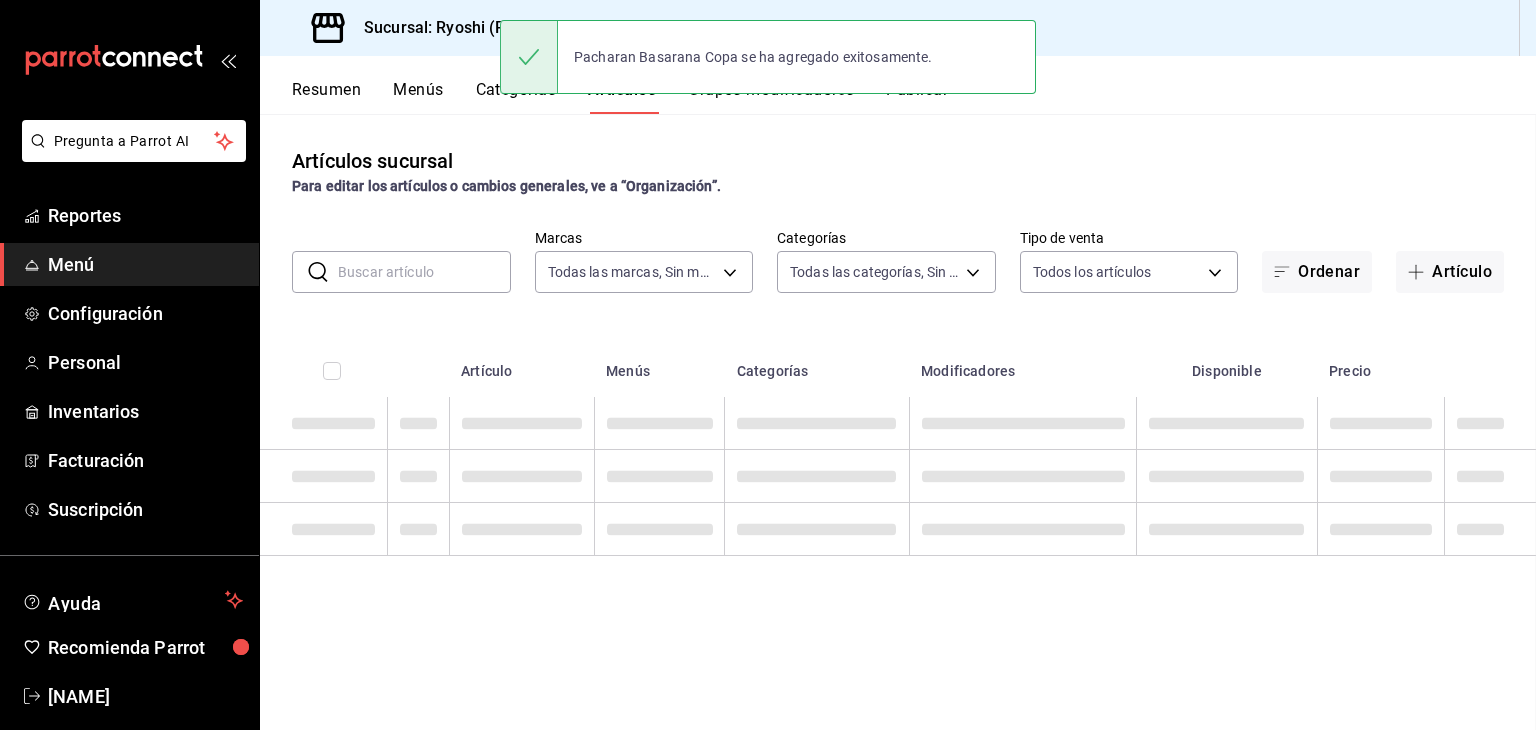 scroll, scrollTop: 0, scrollLeft: 0, axis: both 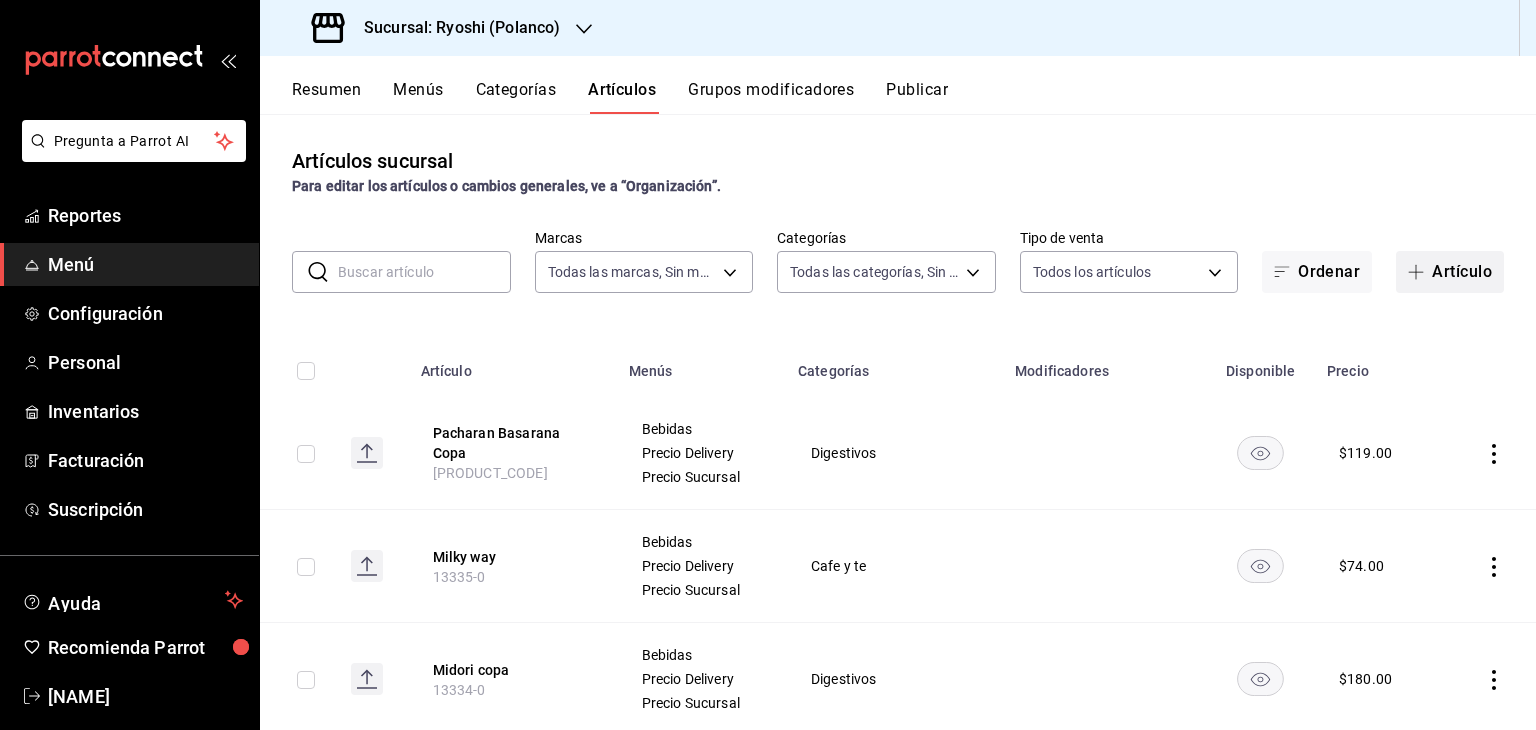 click on "Artículo" at bounding box center [1450, 272] 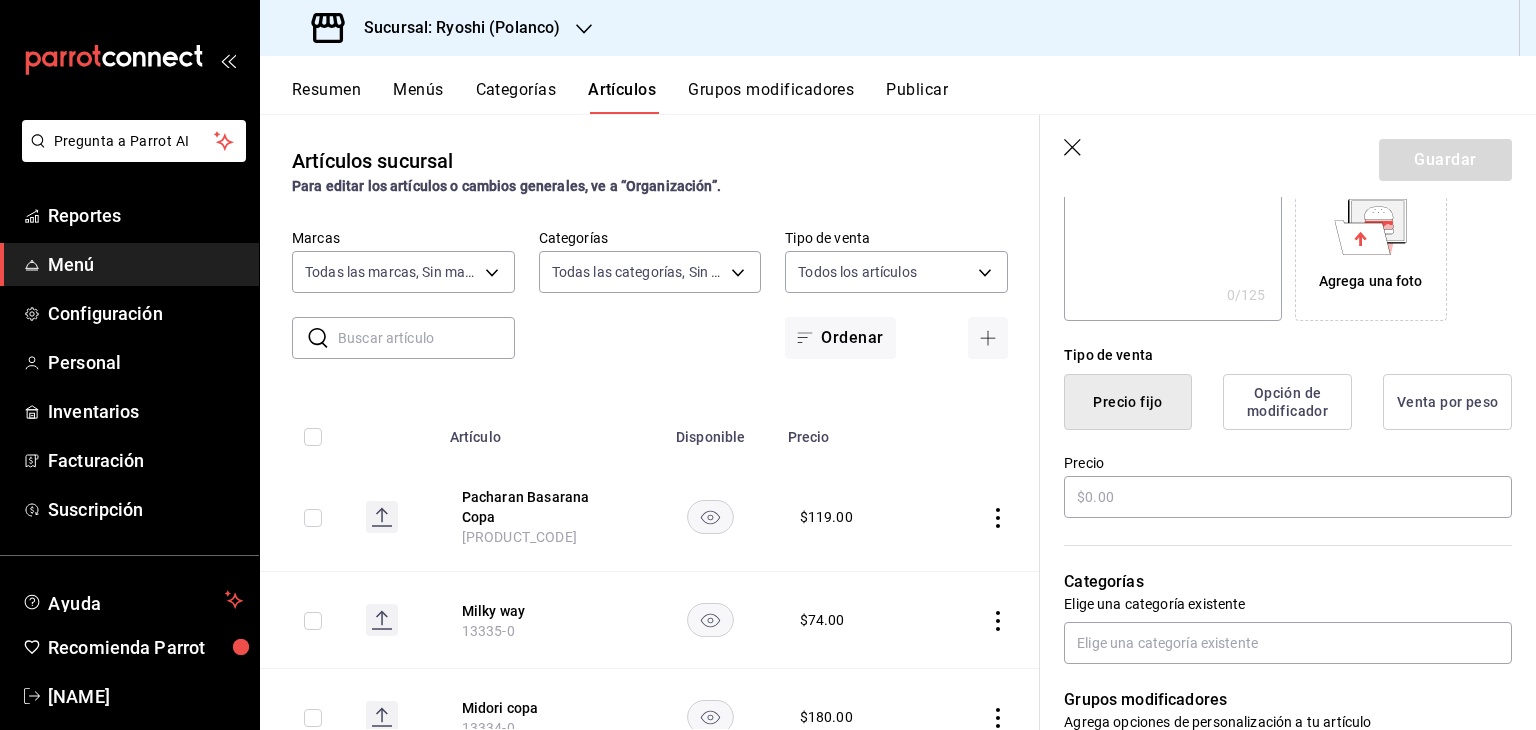 scroll, scrollTop: 0, scrollLeft: 0, axis: both 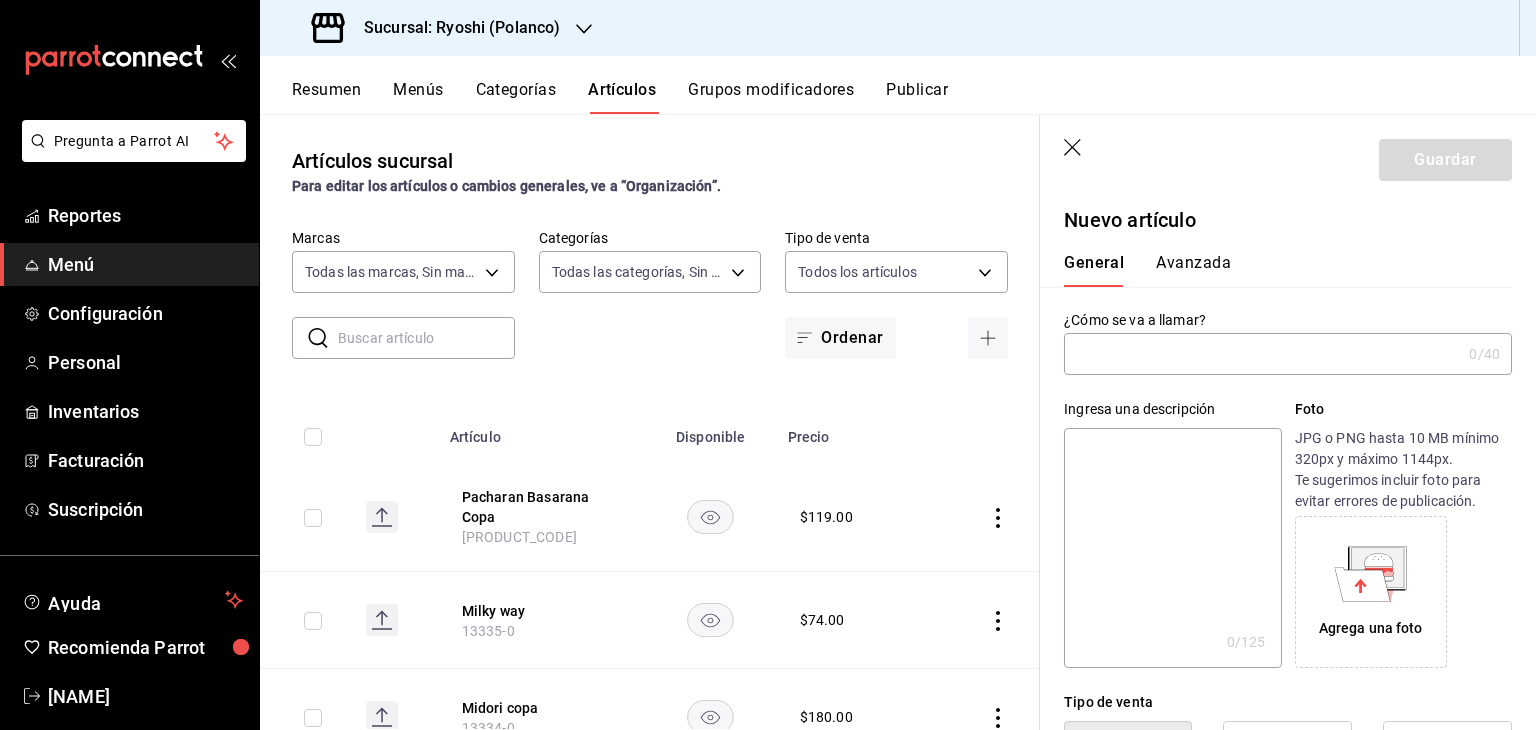 click at bounding box center [1262, 354] 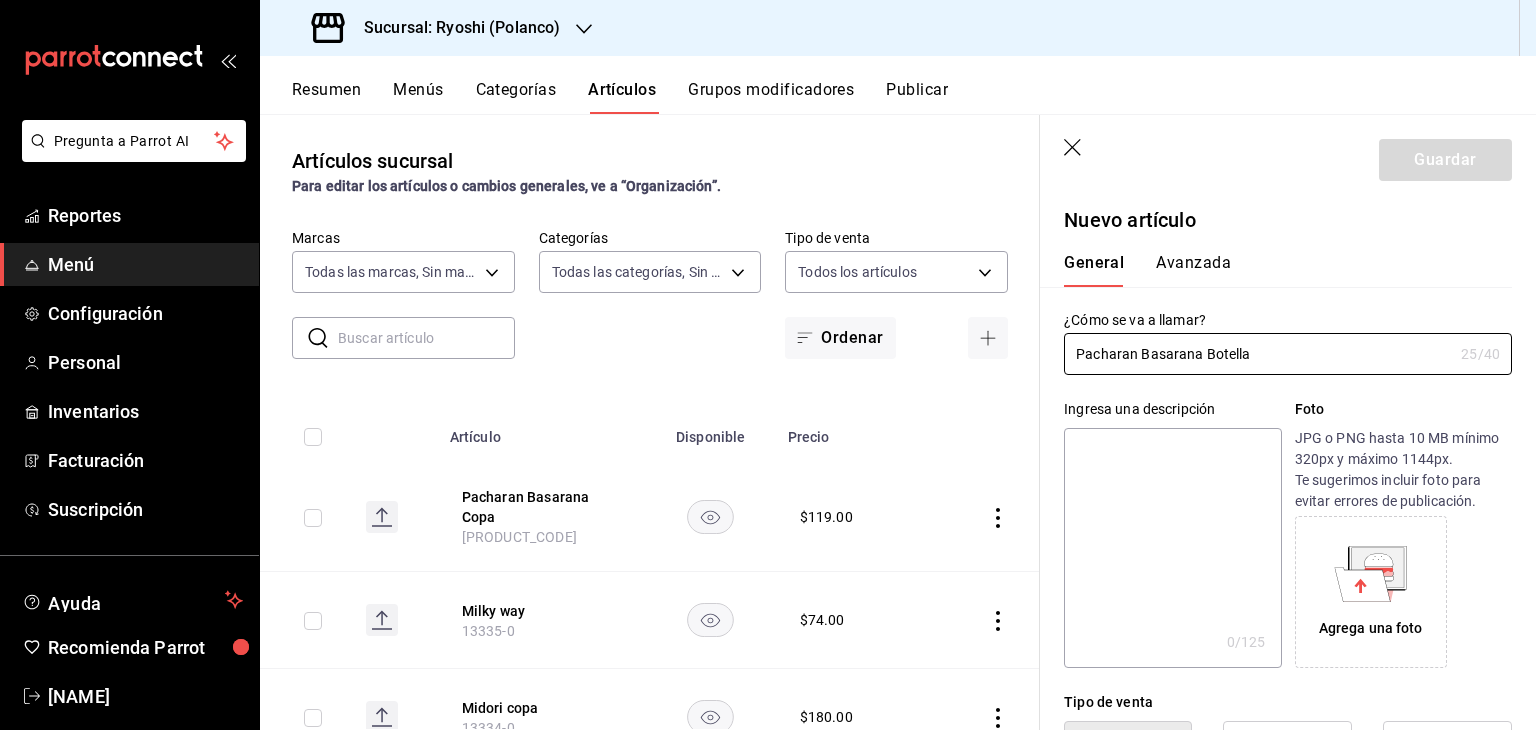 type on "Pacharan Basarana Botella" 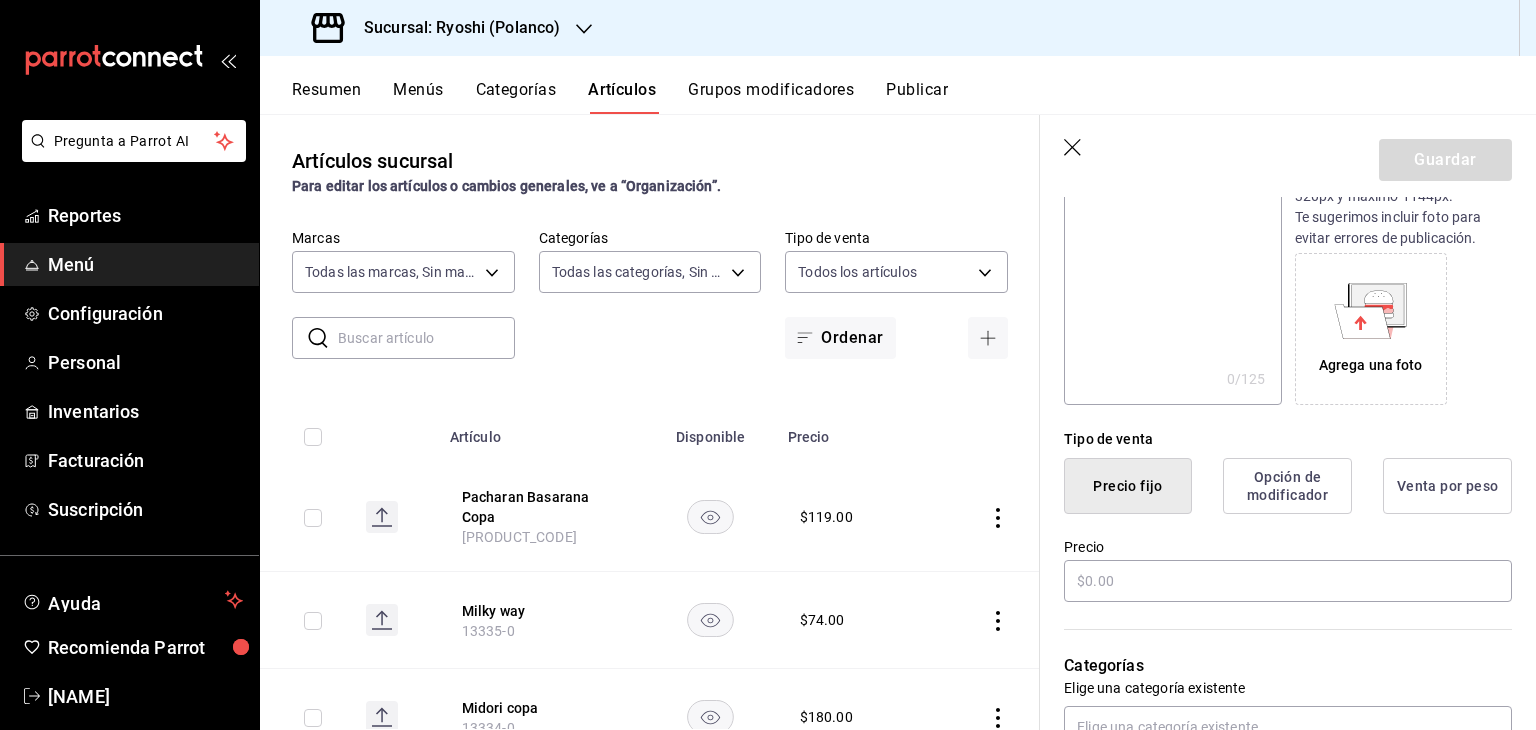 scroll, scrollTop: 300, scrollLeft: 0, axis: vertical 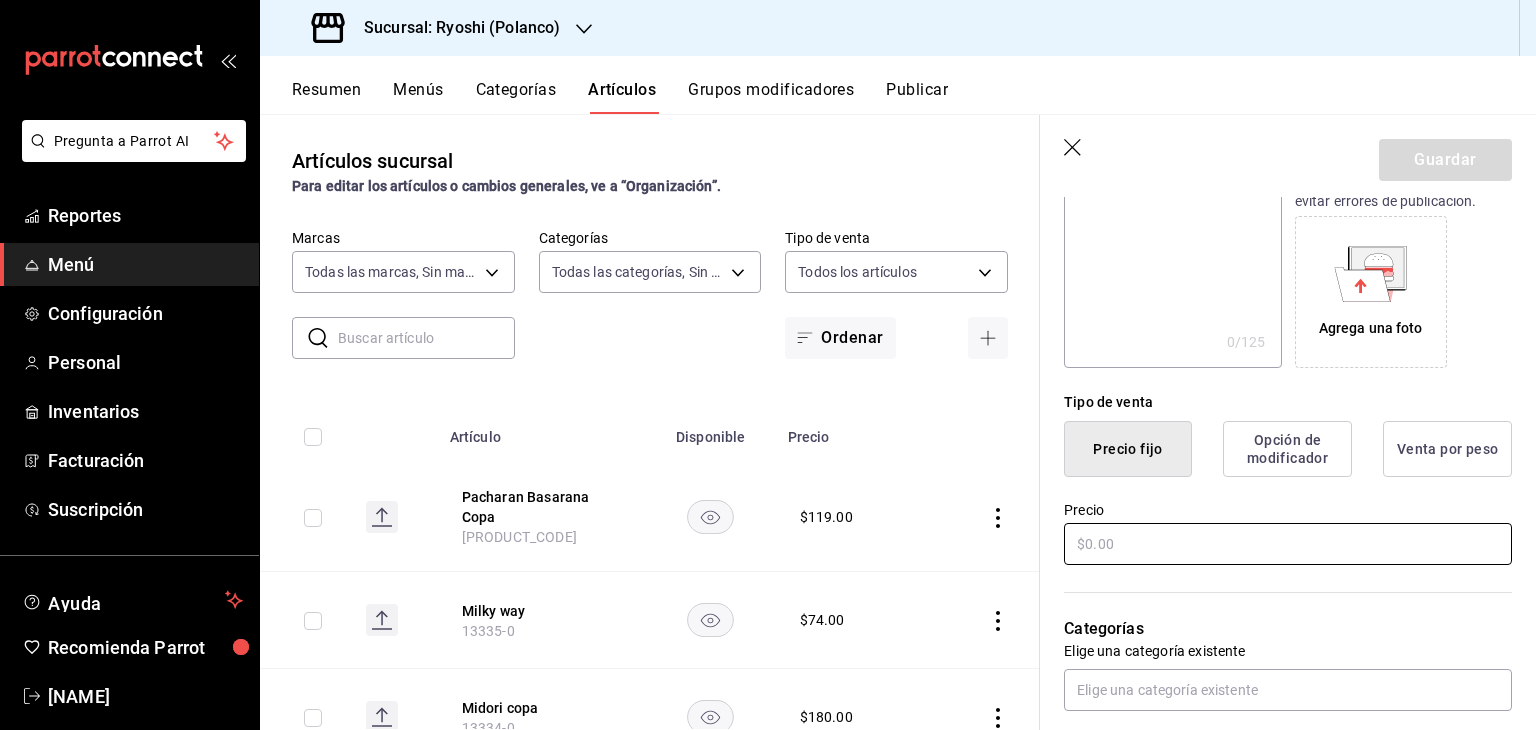 click at bounding box center (1288, 544) 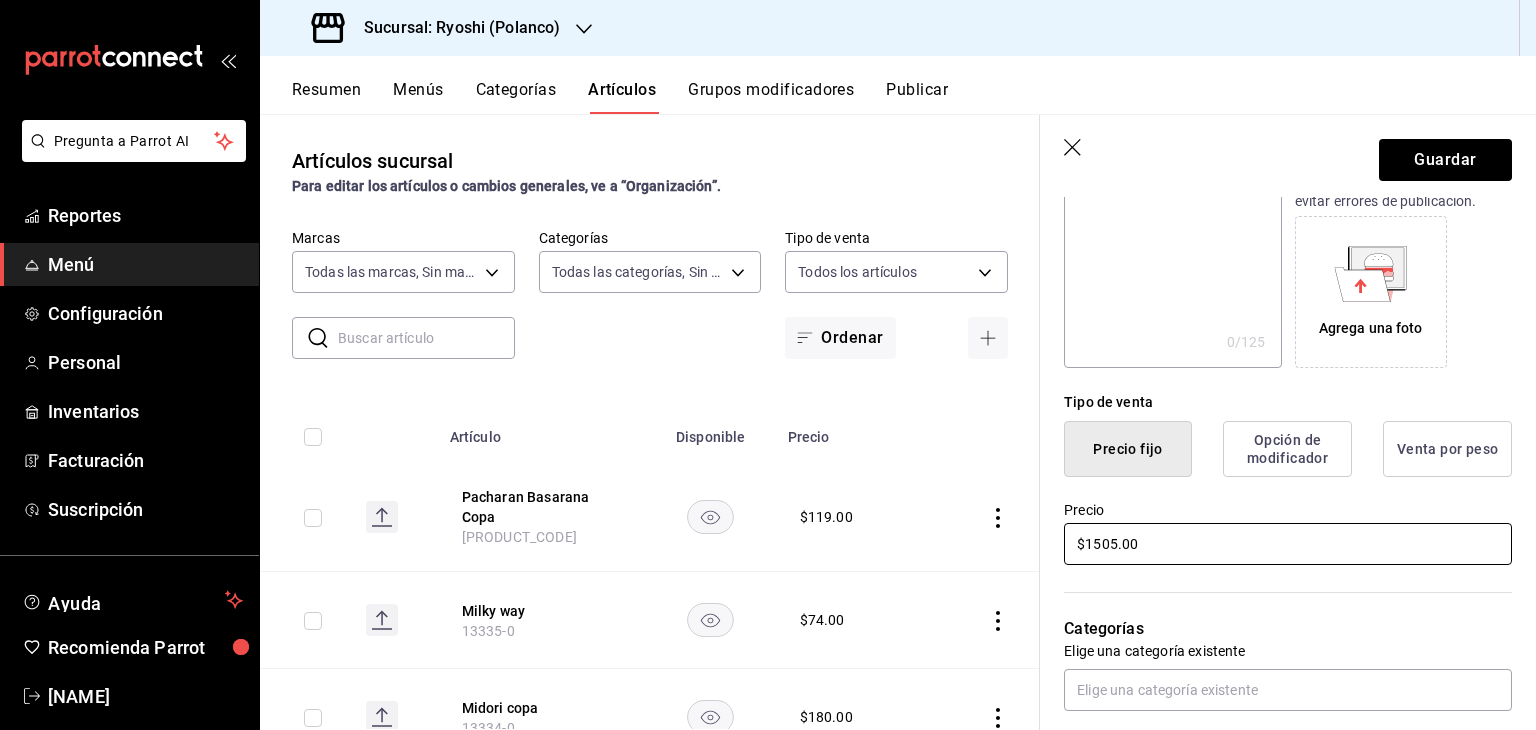 type on "$1505.00" 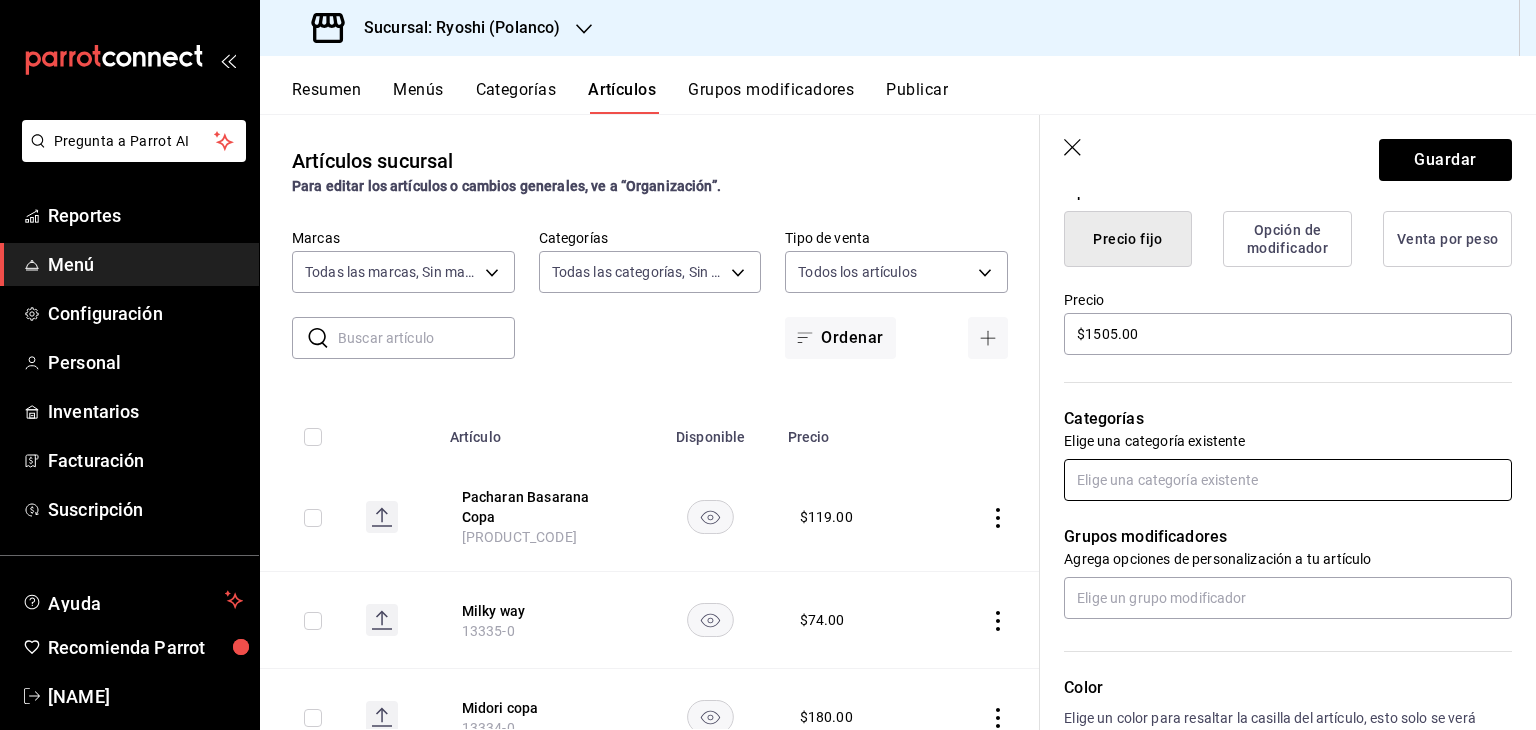 scroll, scrollTop: 468, scrollLeft: 0, axis: vertical 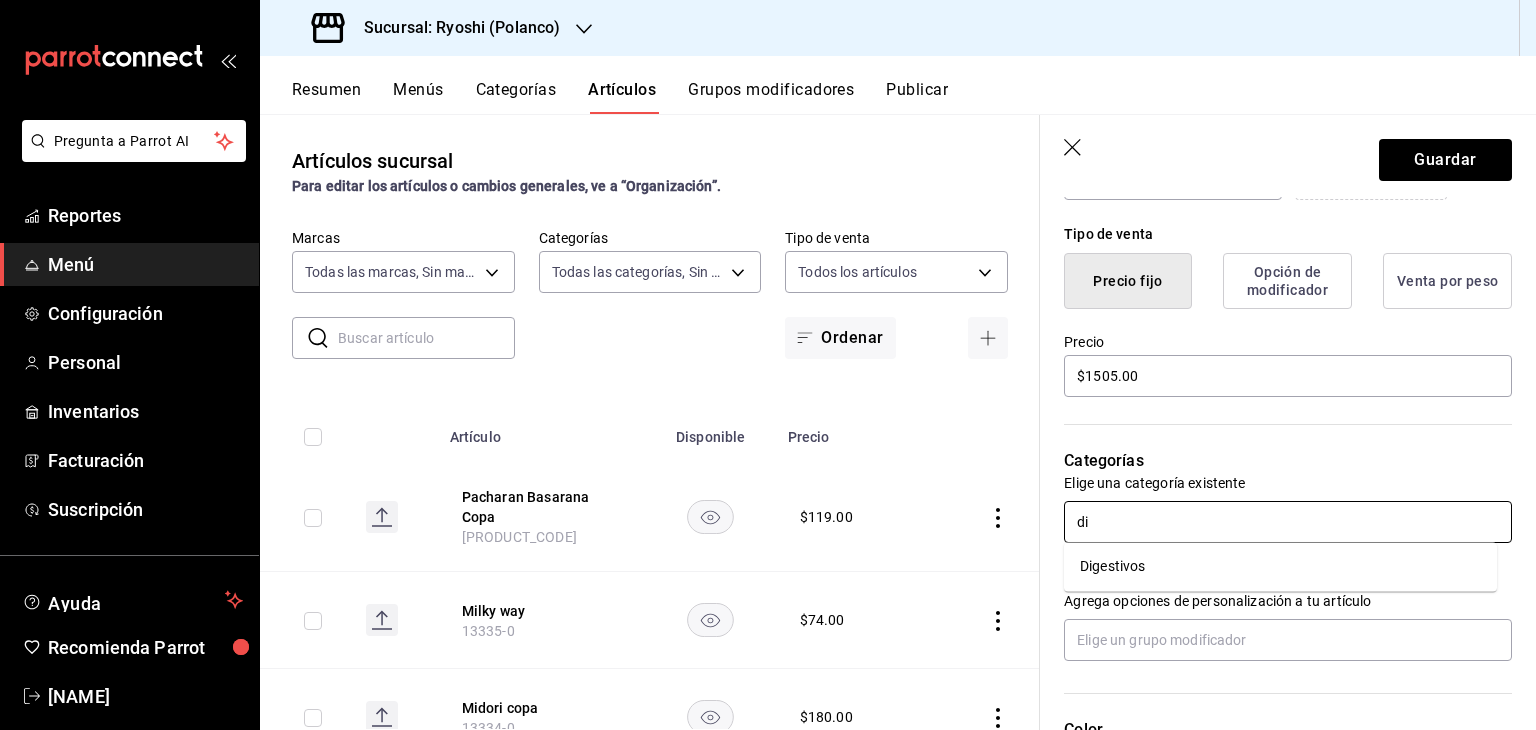 type on "dig" 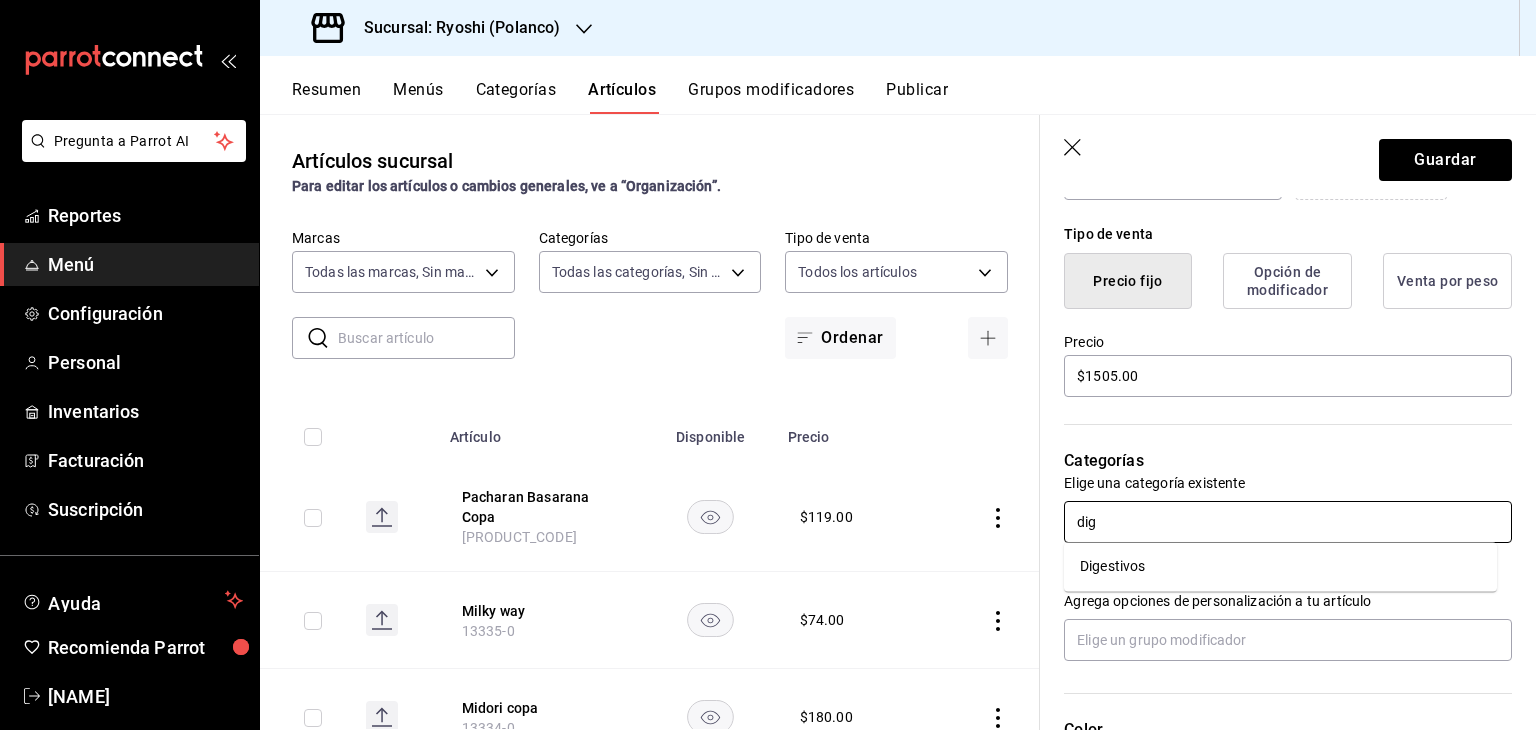 click on "Digestivos" at bounding box center [1280, 566] 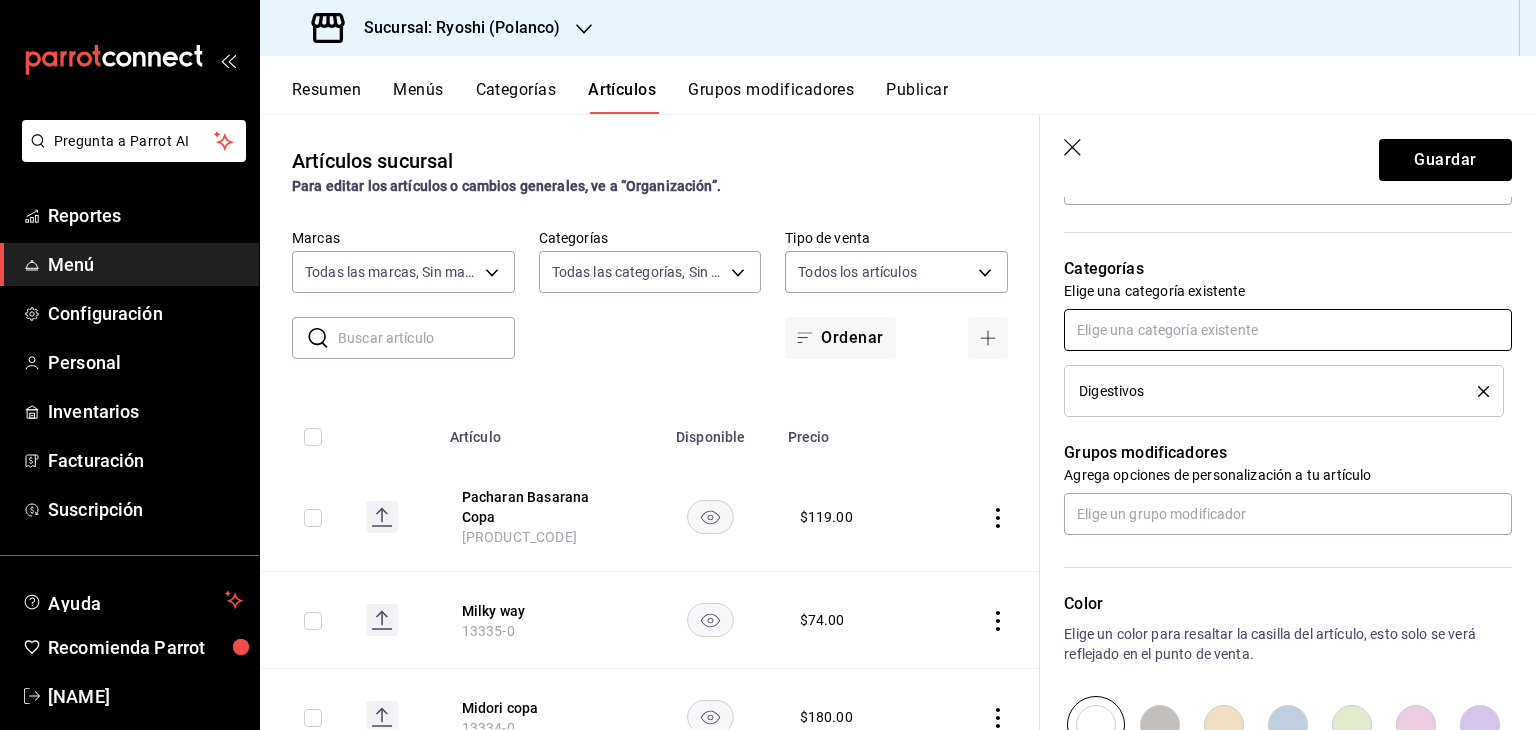 scroll, scrollTop: 934, scrollLeft: 0, axis: vertical 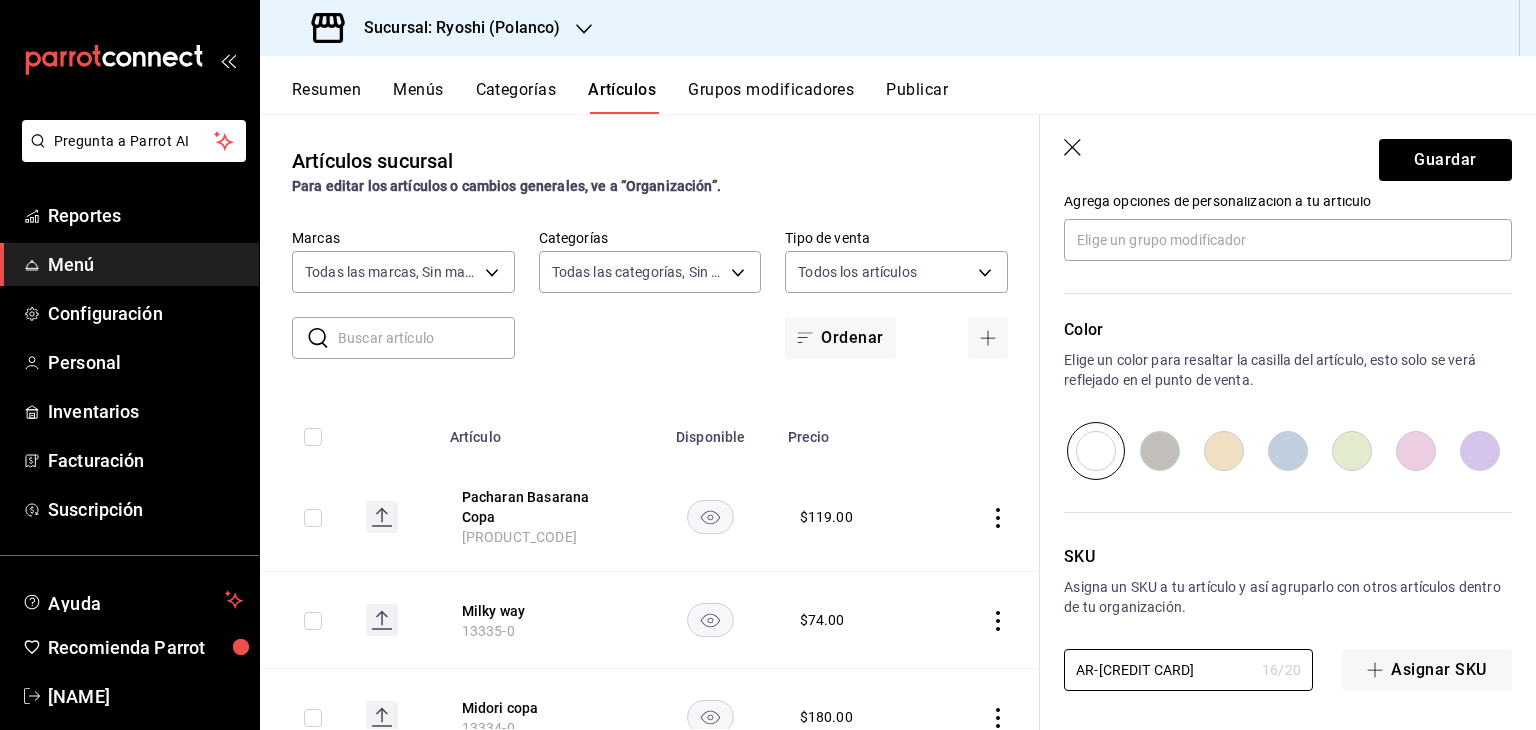 drag, startPoint x: 1220, startPoint y: 666, endPoint x: 872, endPoint y: 689, distance: 348.75922 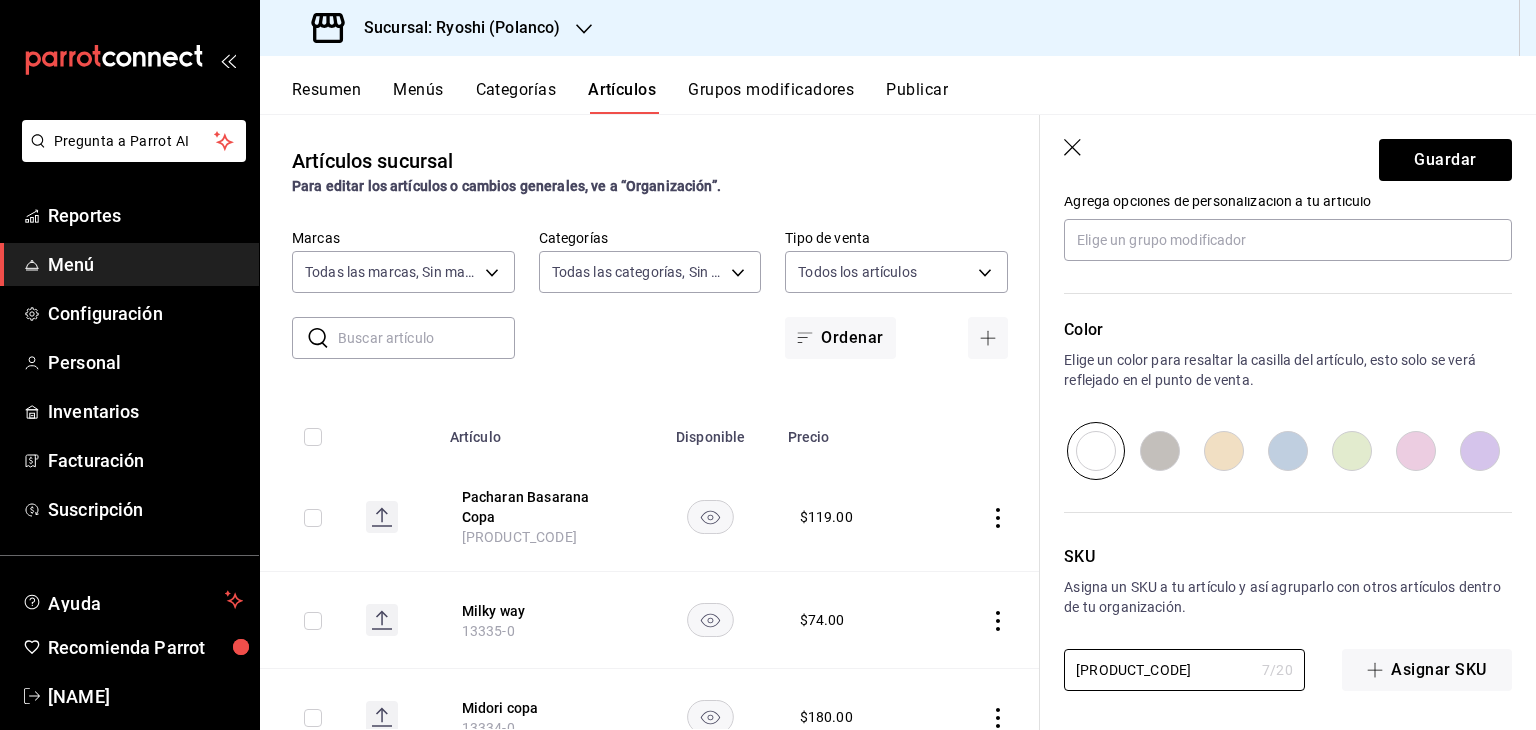 type on "[PRODUCT_CODE]" 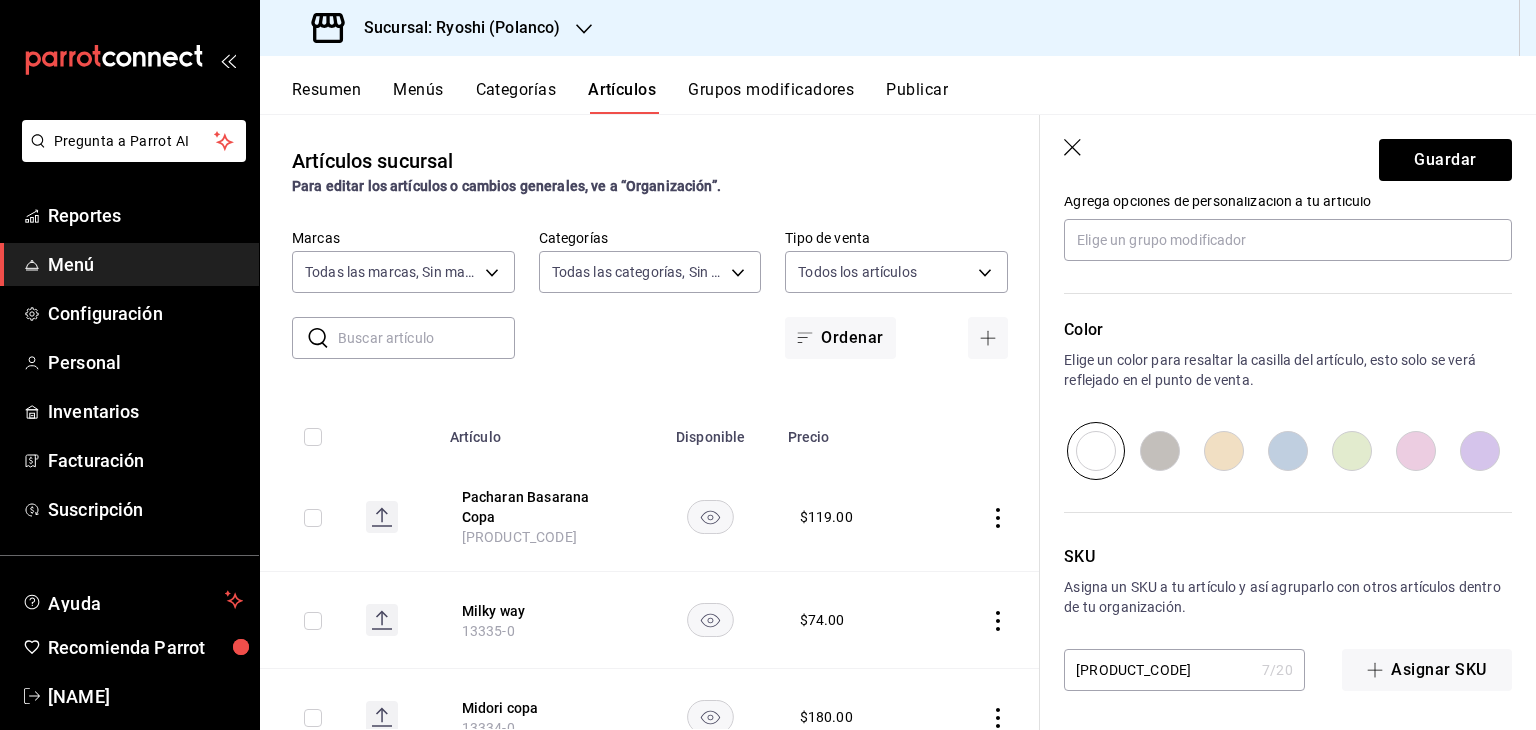 type 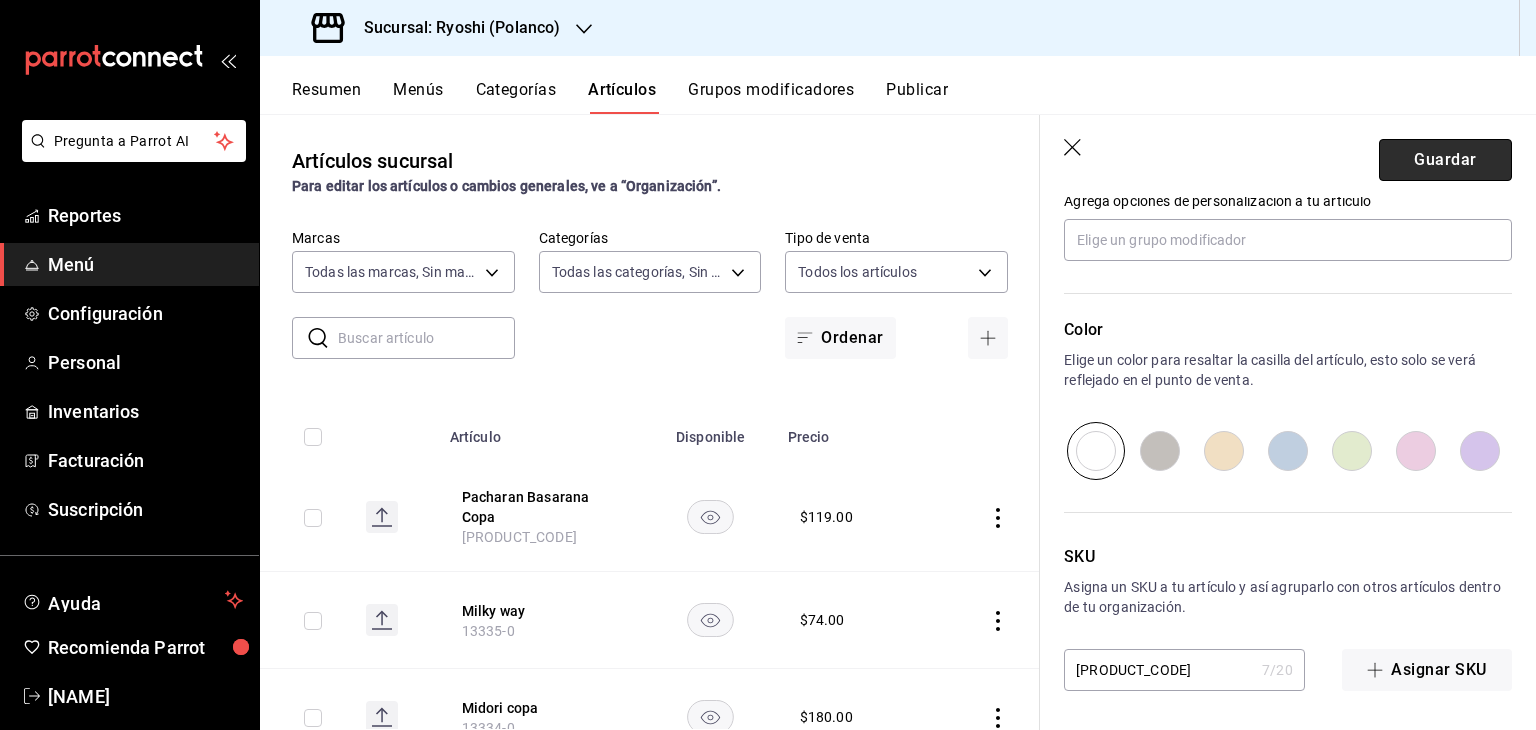 click on "Guardar" at bounding box center (1445, 160) 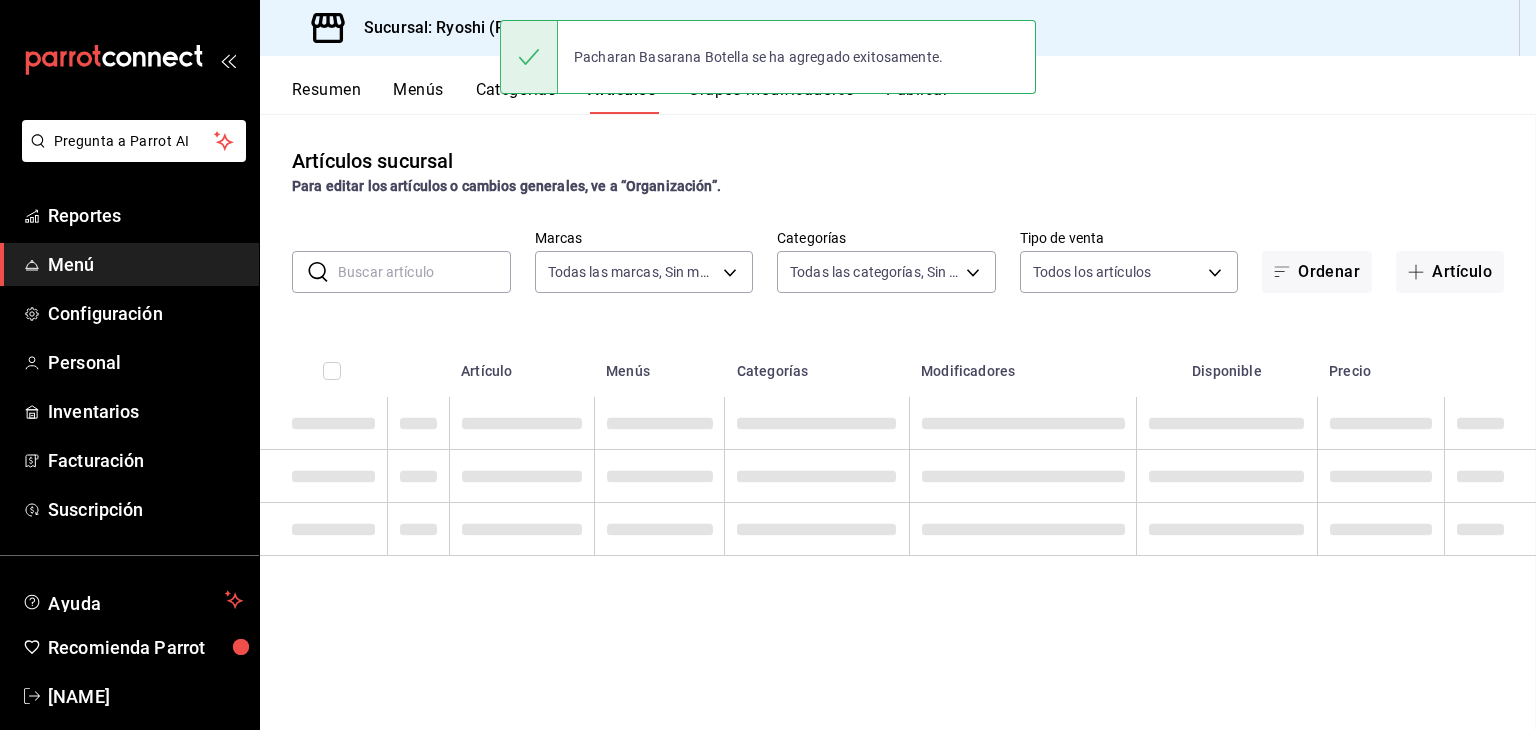 scroll, scrollTop: 0, scrollLeft: 0, axis: both 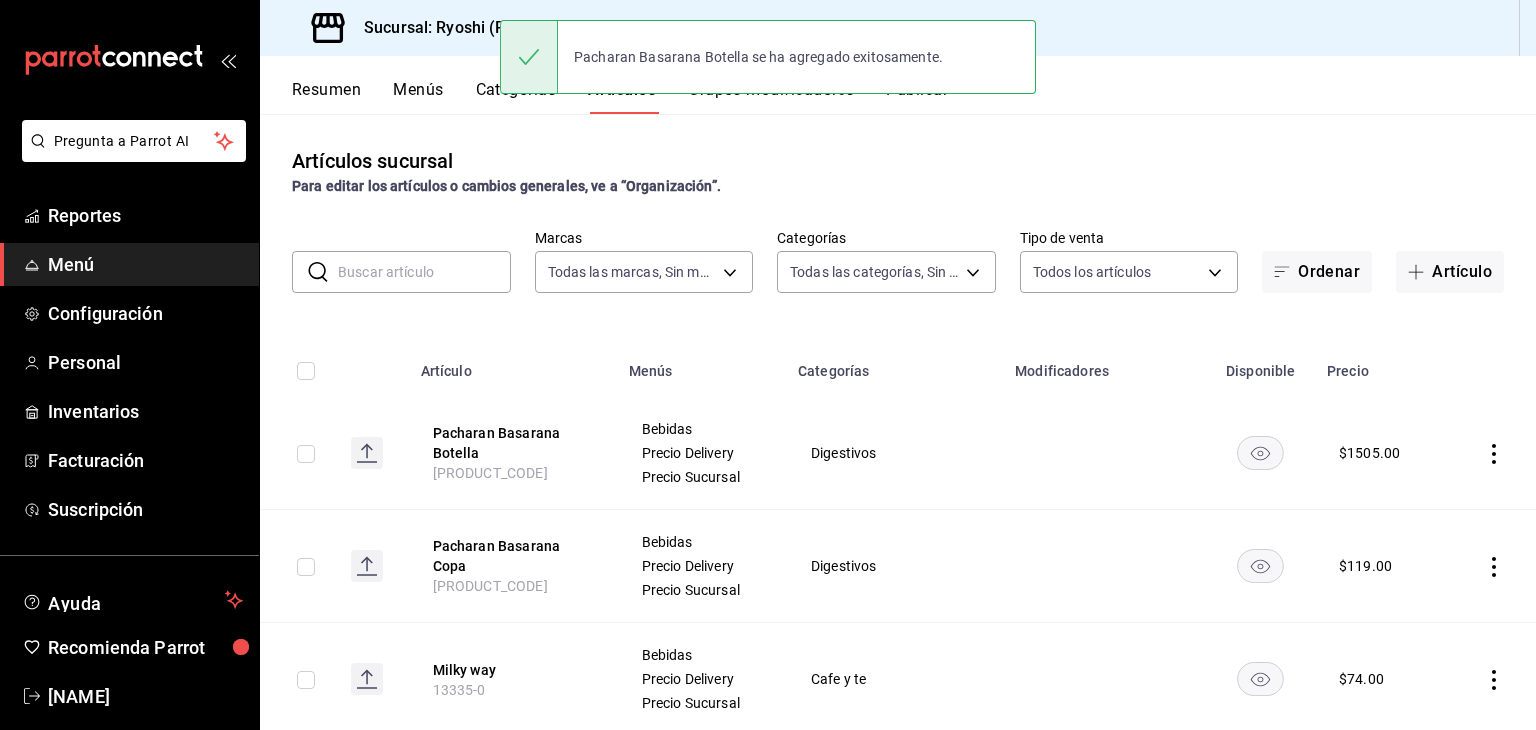 click on "Categorías" at bounding box center (894, 365) 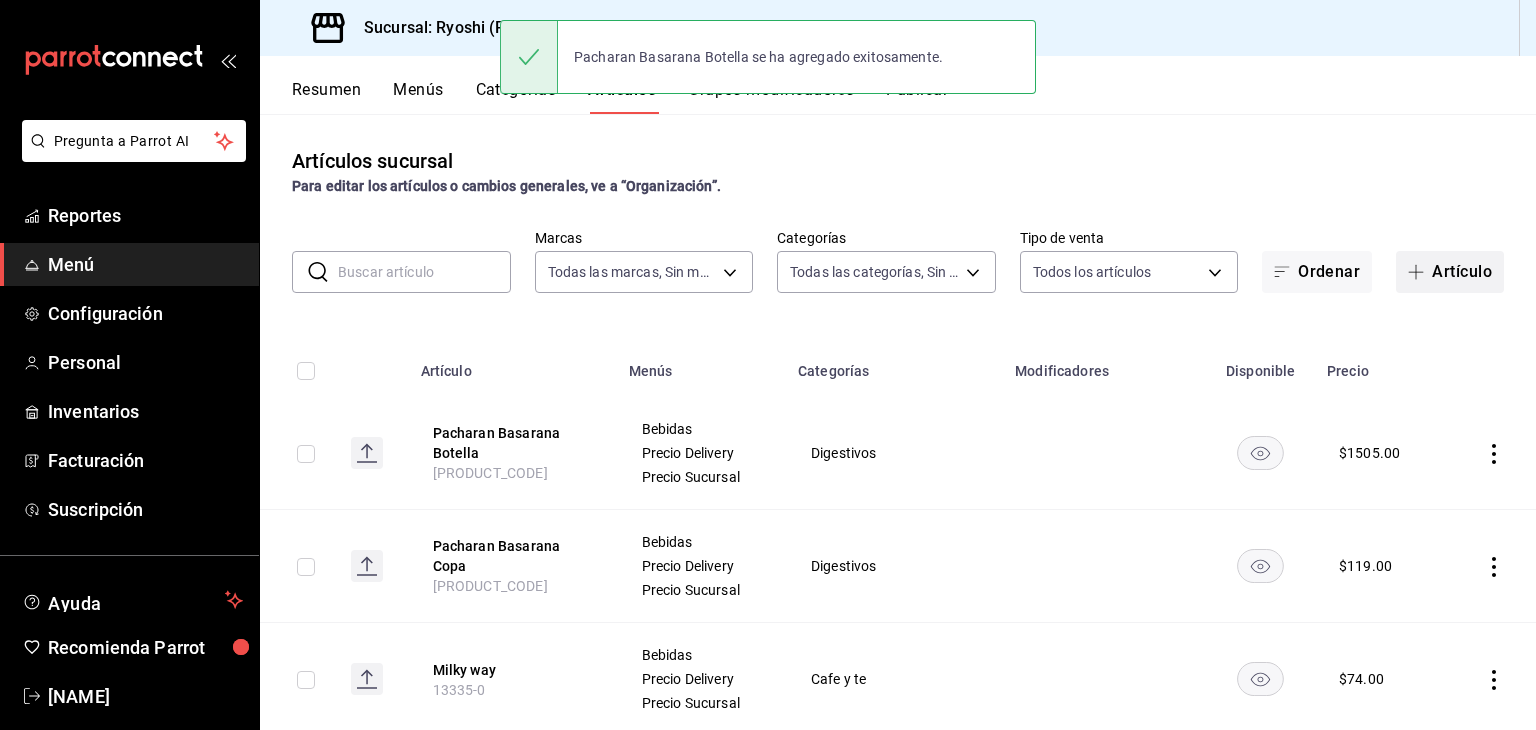 click on "Artículo" at bounding box center (1450, 272) 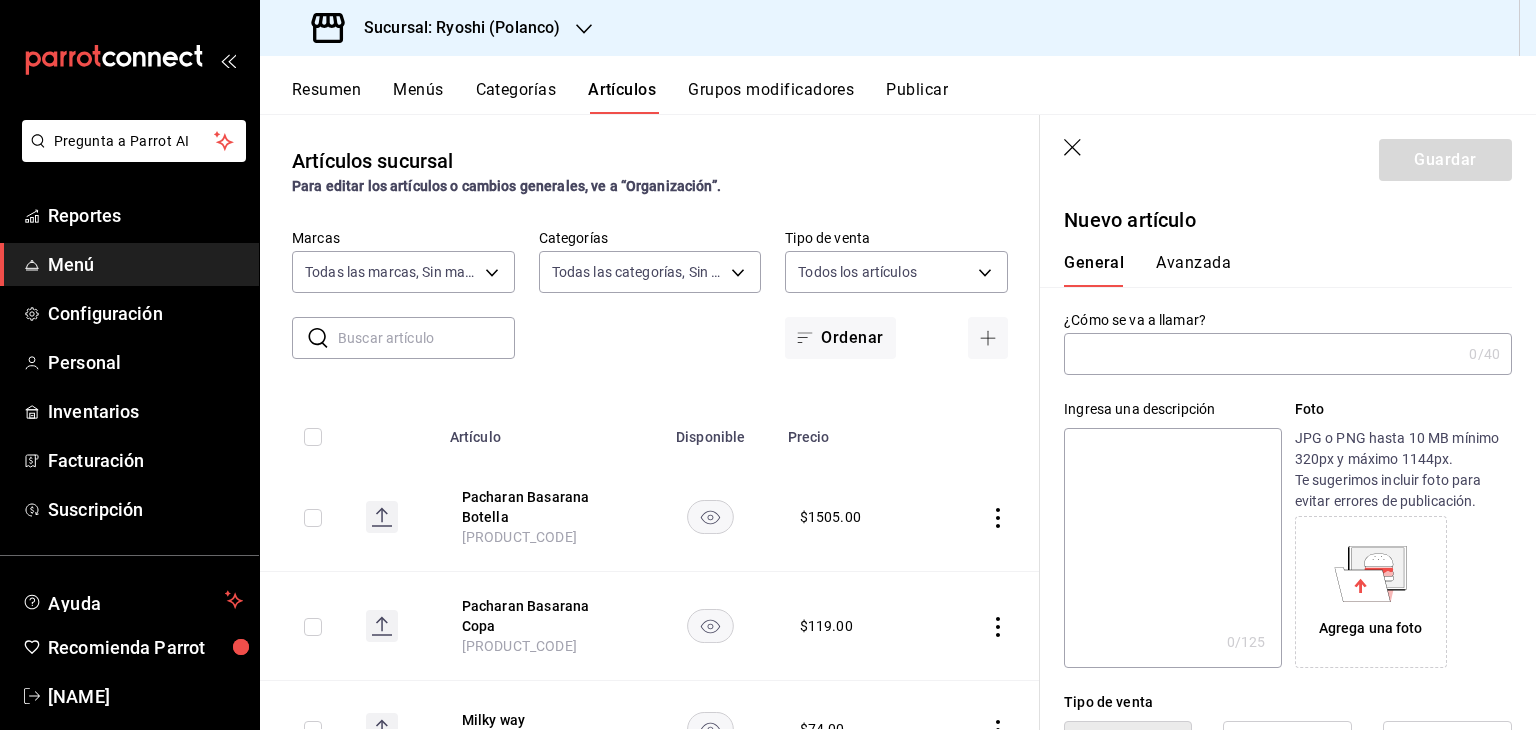 click at bounding box center [1262, 354] 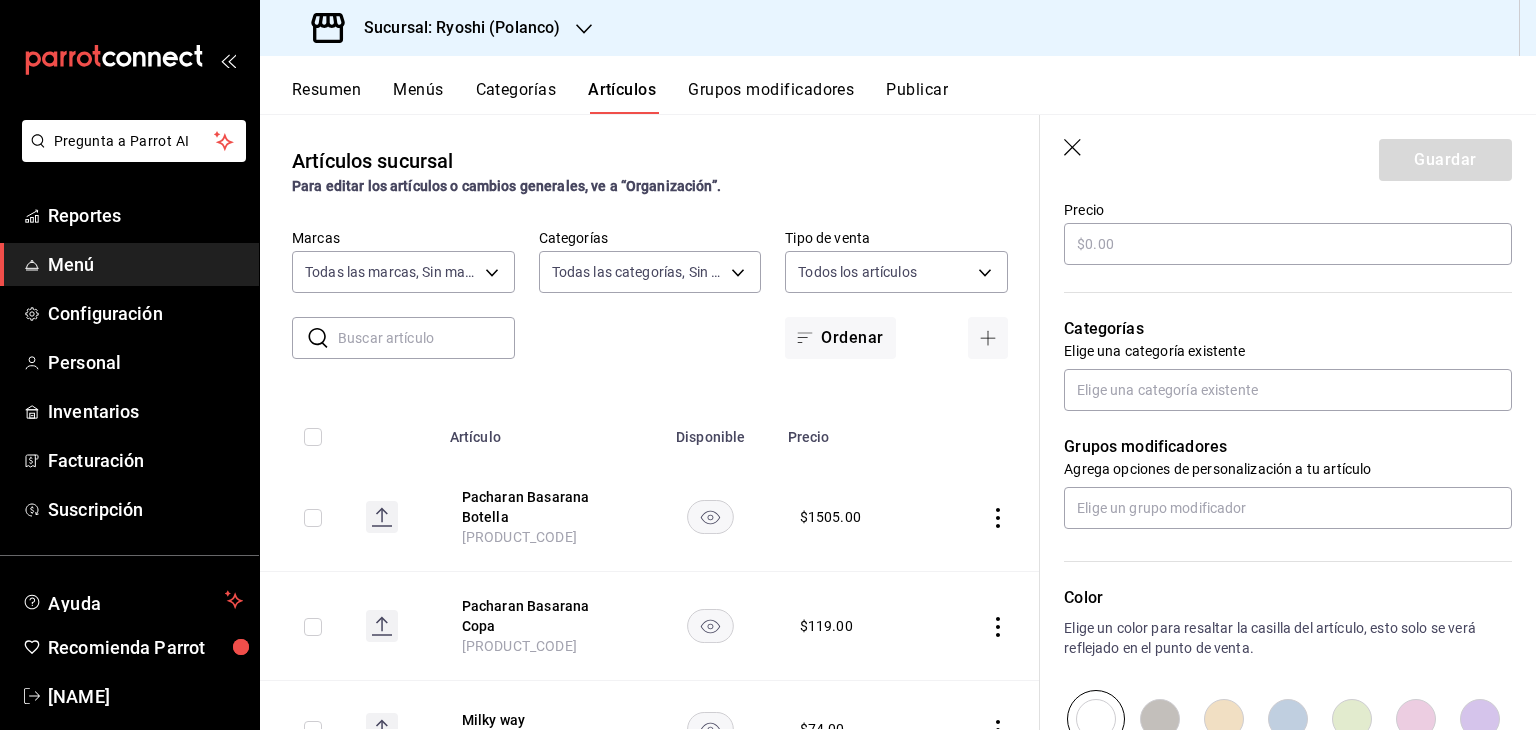 scroll, scrollTop: 500, scrollLeft: 0, axis: vertical 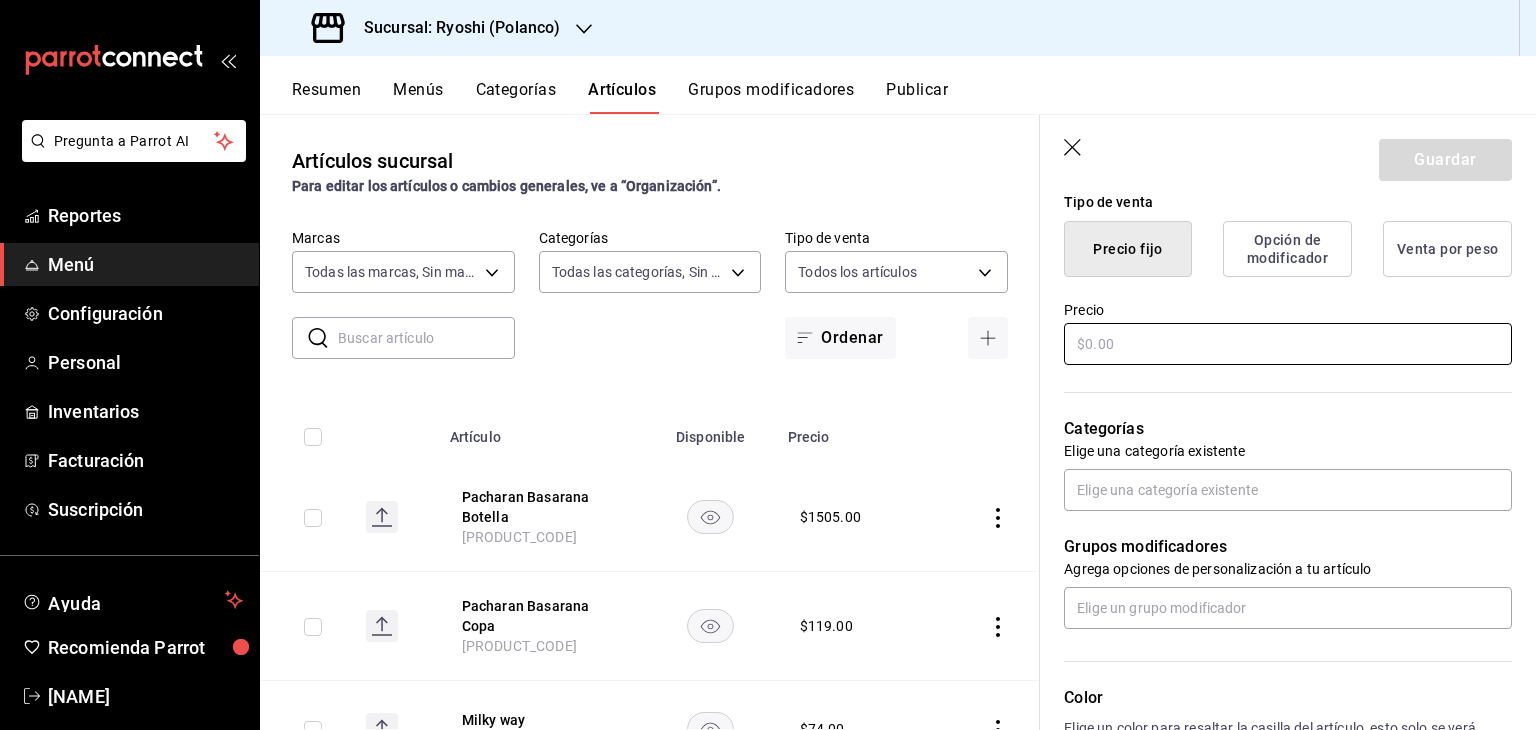 type on "Chivas Ultis copa" 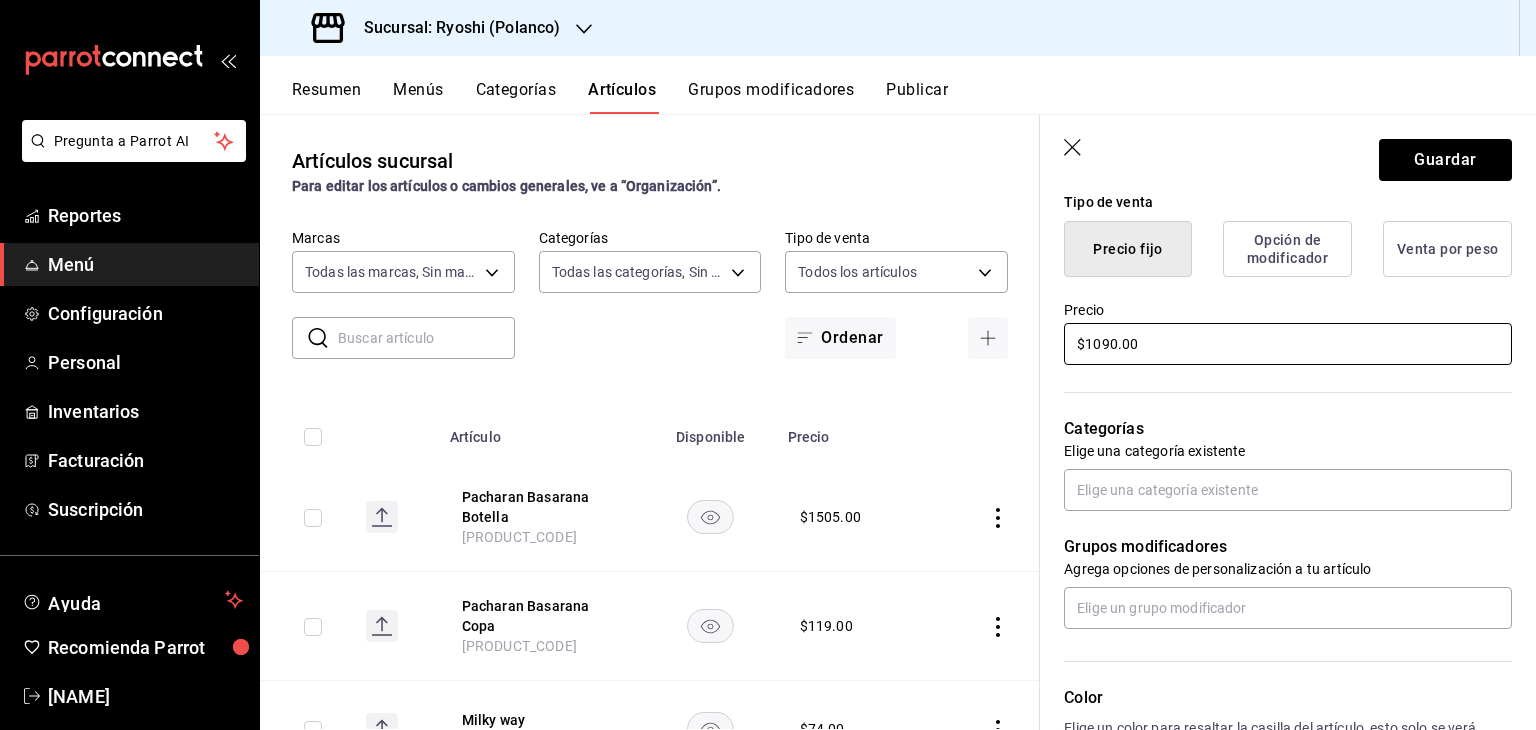 type on "$1090.00" 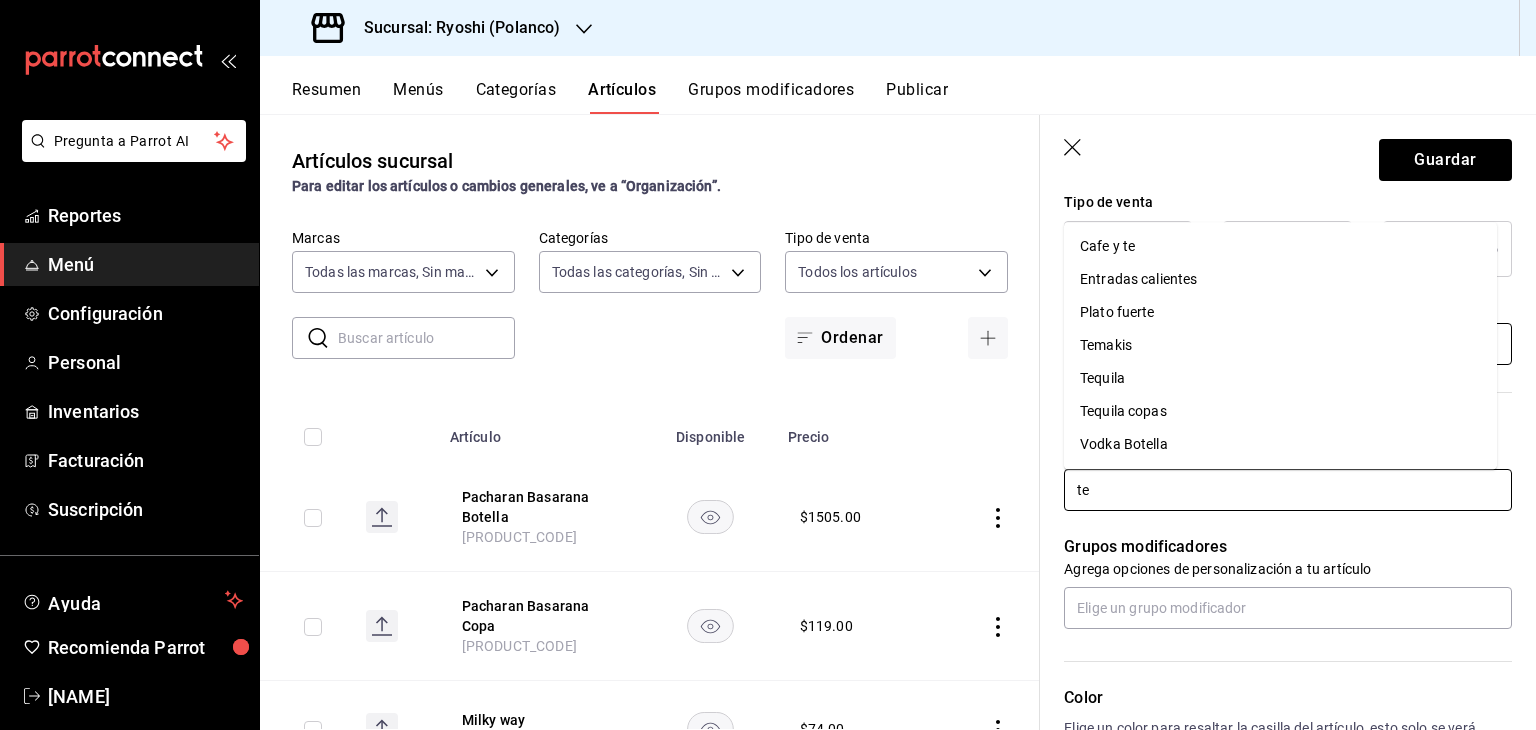 type on "teq" 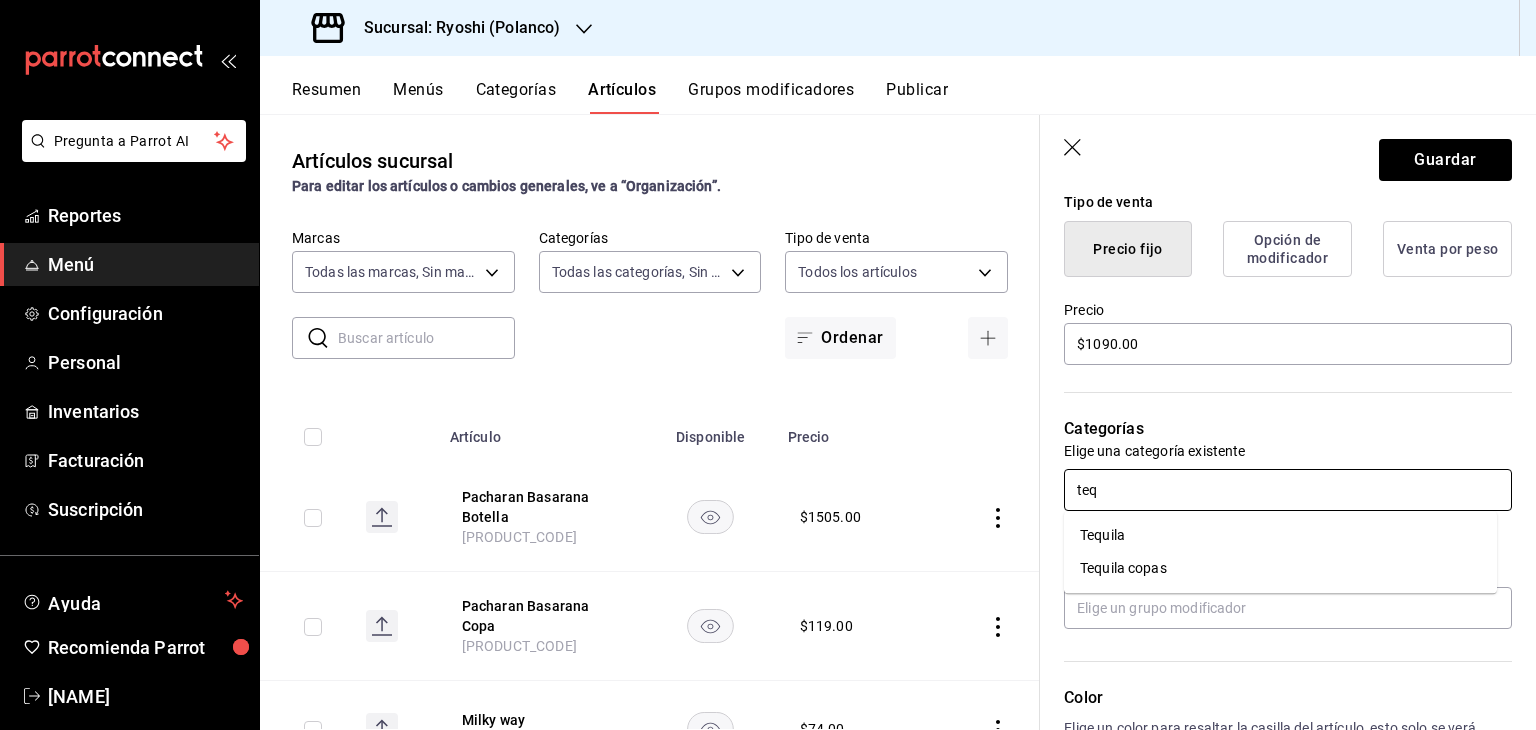click on "Tequila" at bounding box center (1280, 535) 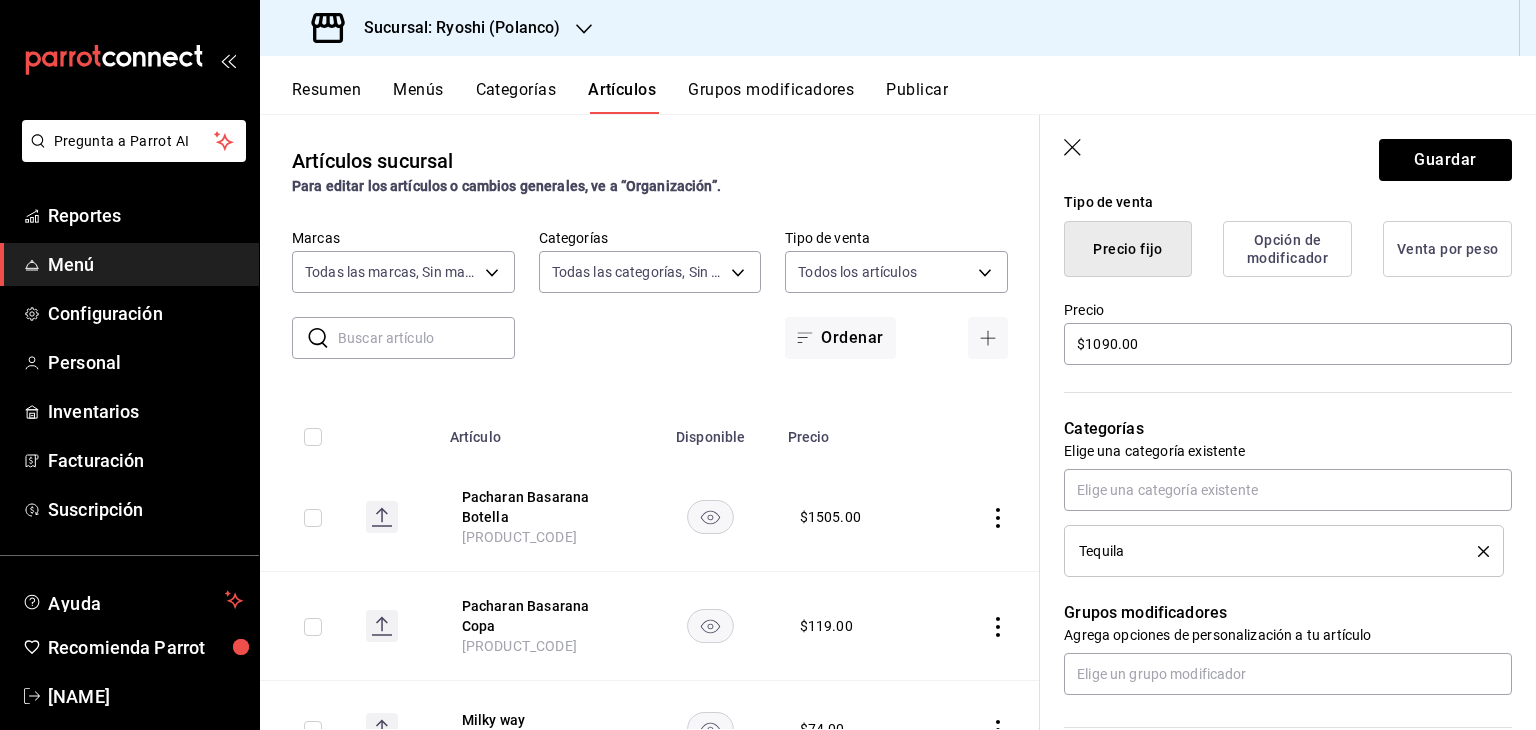 click 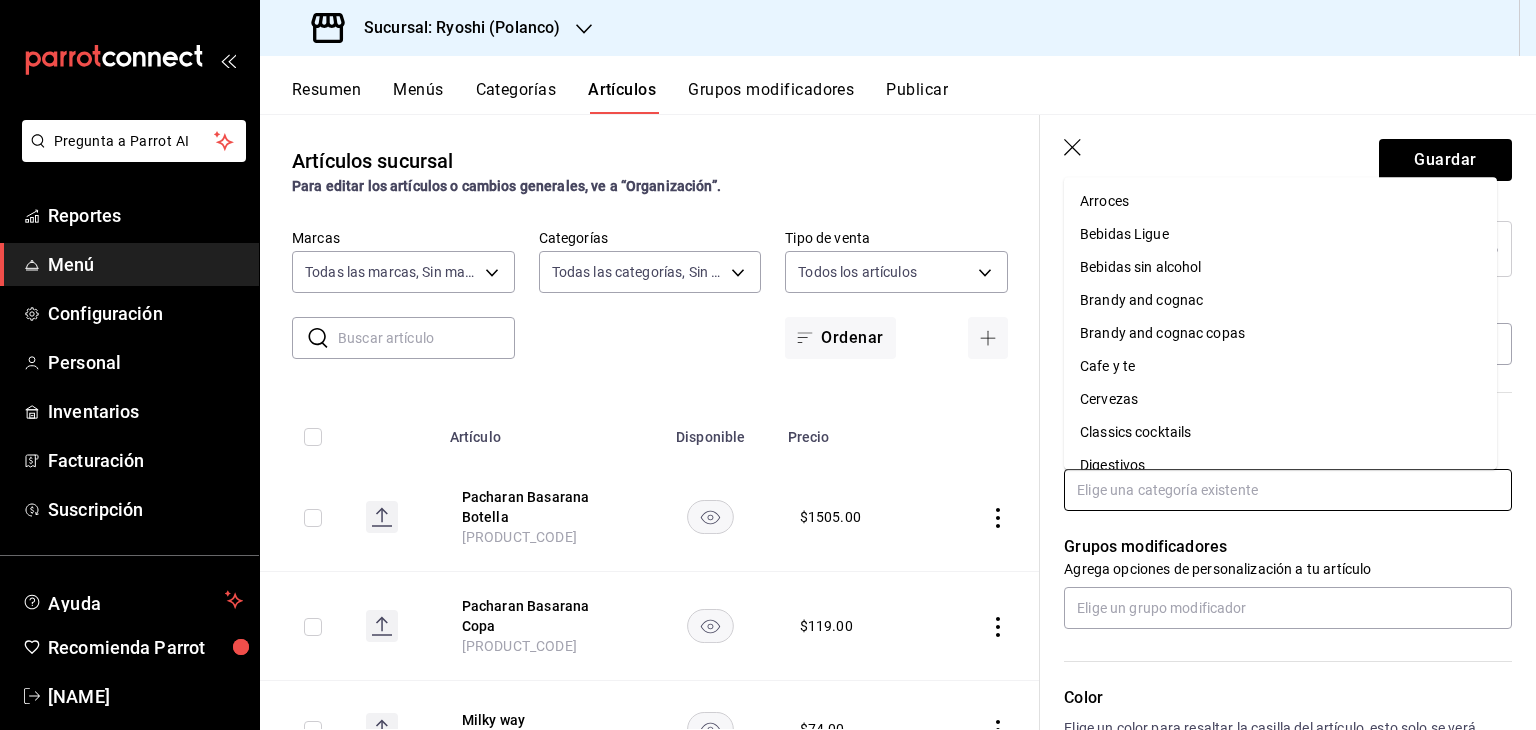 click at bounding box center (1288, 490) 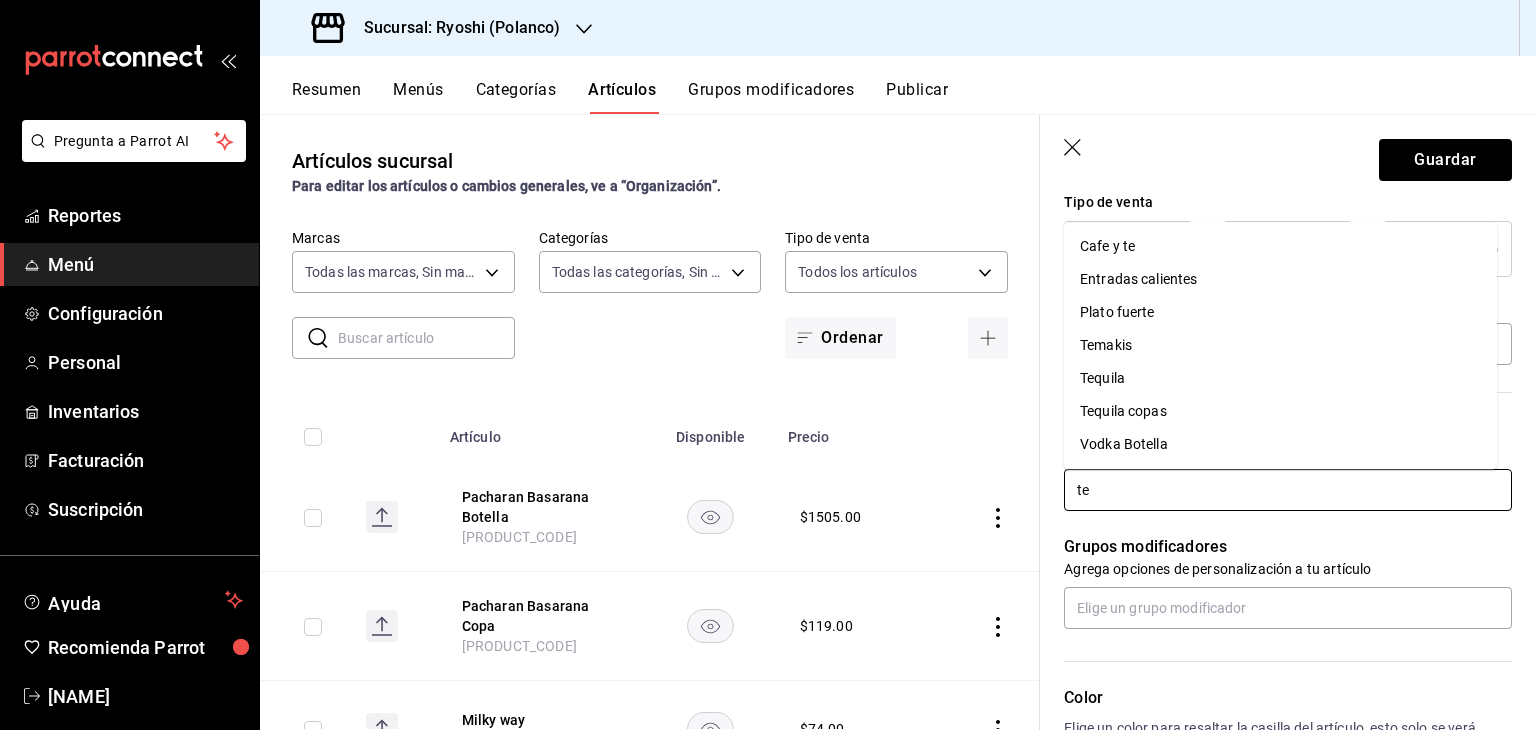 type on "teq" 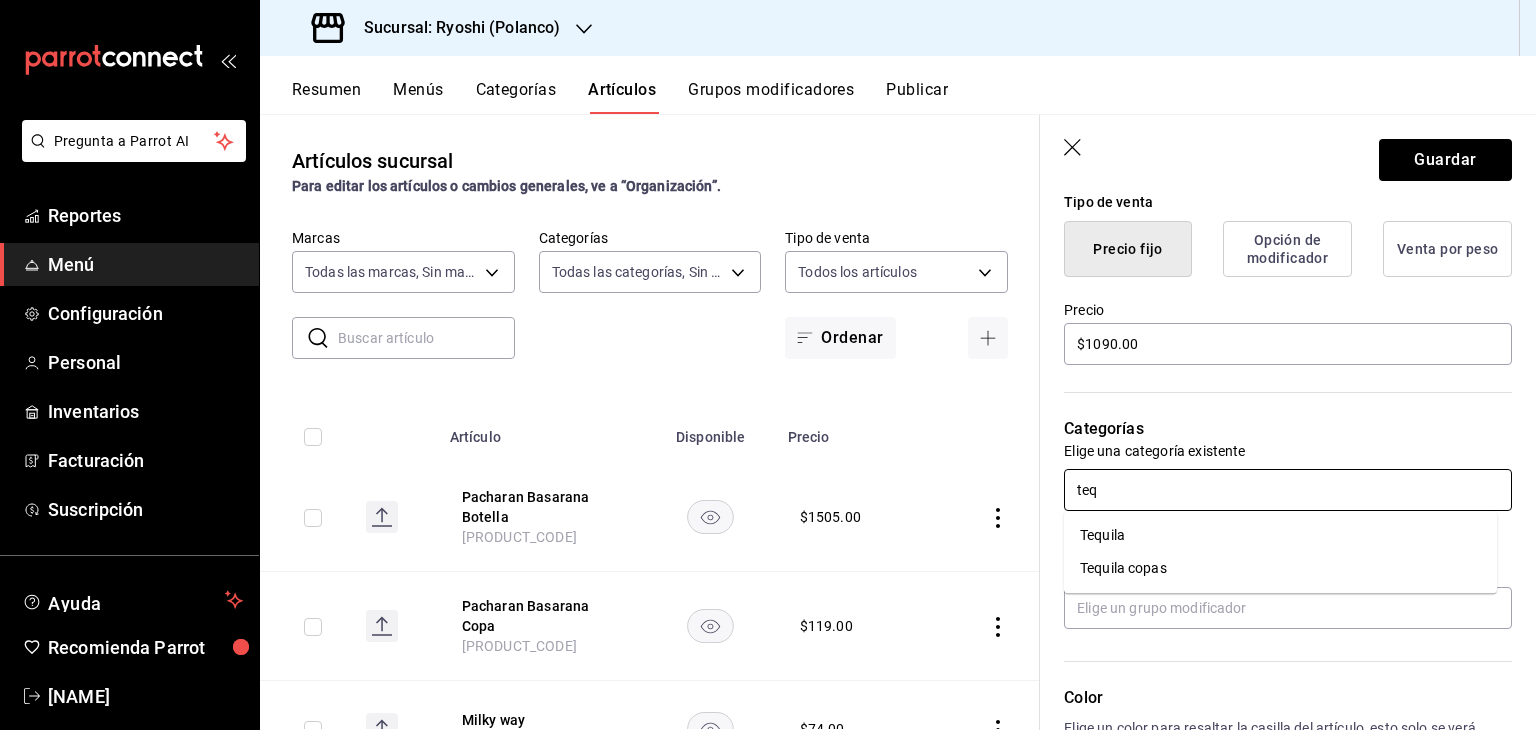 click on "Tequila copas" at bounding box center (1280, 568) 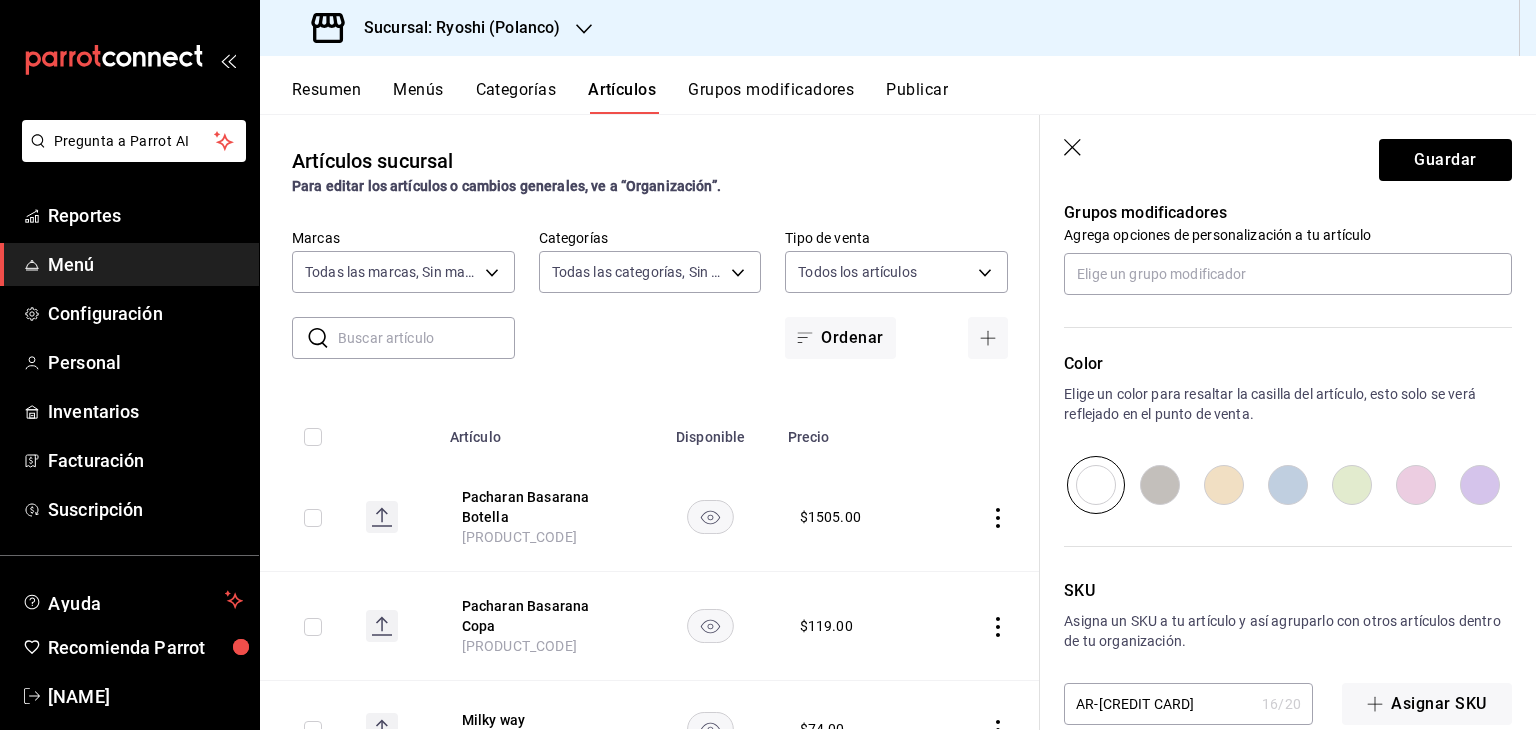 scroll, scrollTop: 934, scrollLeft: 0, axis: vertical 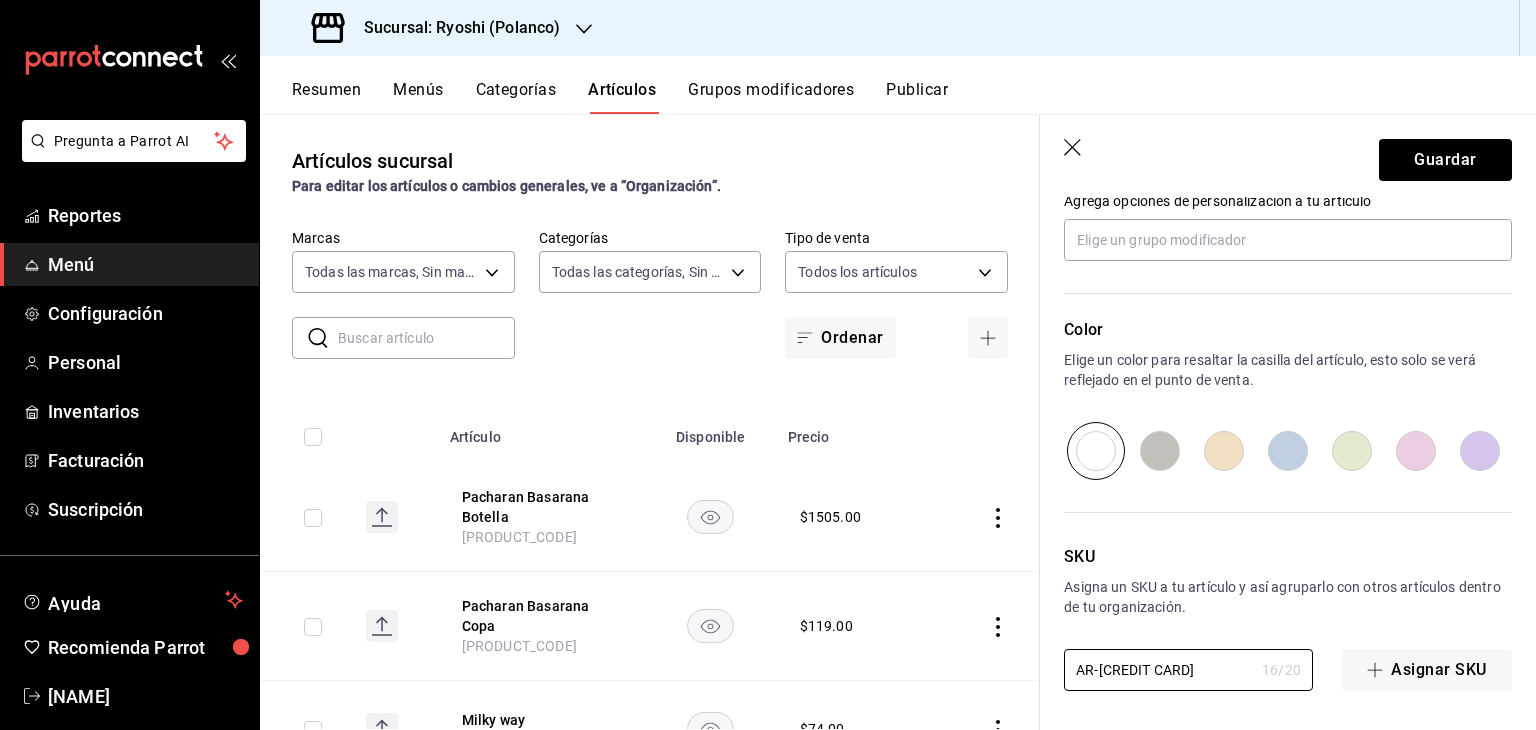 drag, startPoint x: 1208, startPoint y: 666, endPoint x: 595, endPoint y: 676, distance: 613.08154 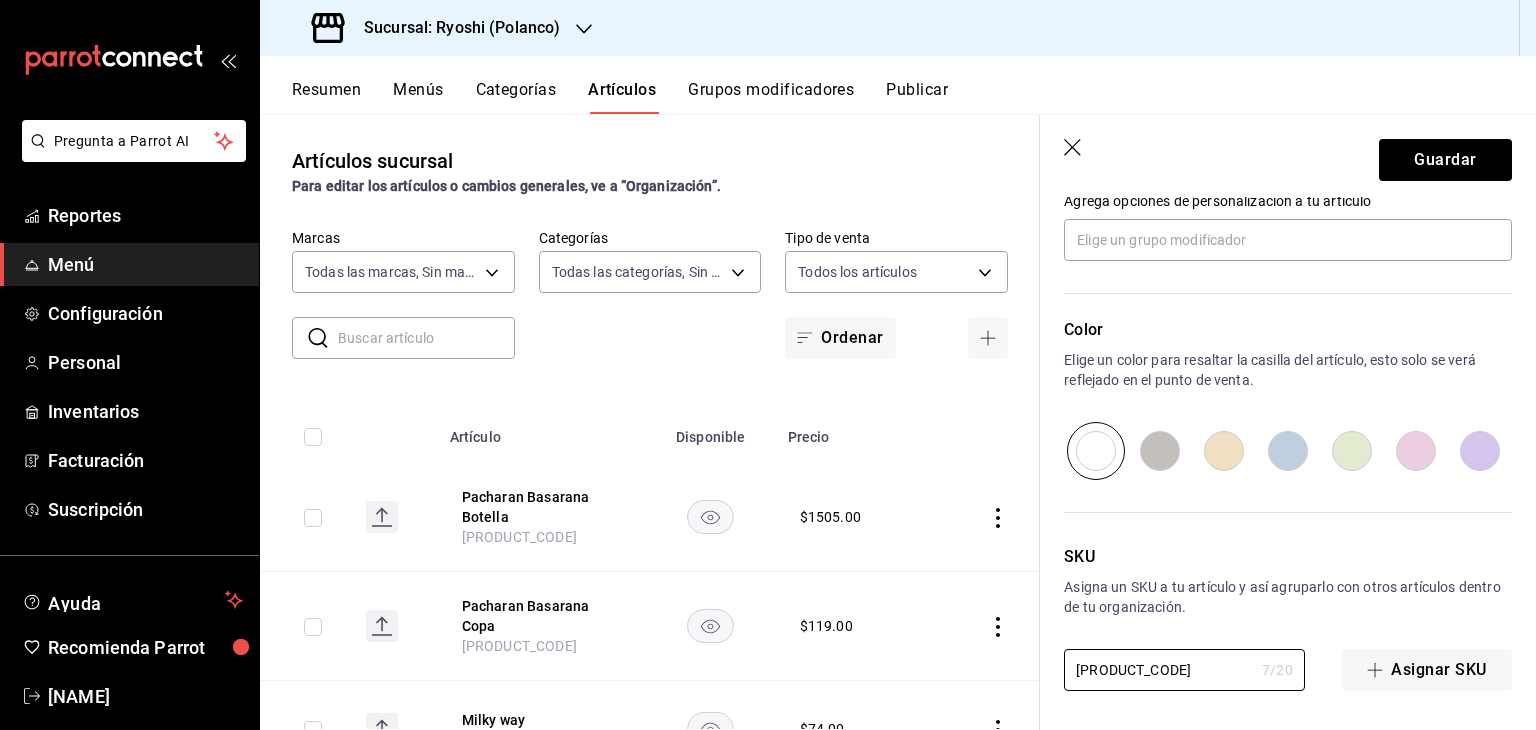type on "[PRODUCT_CODE]" 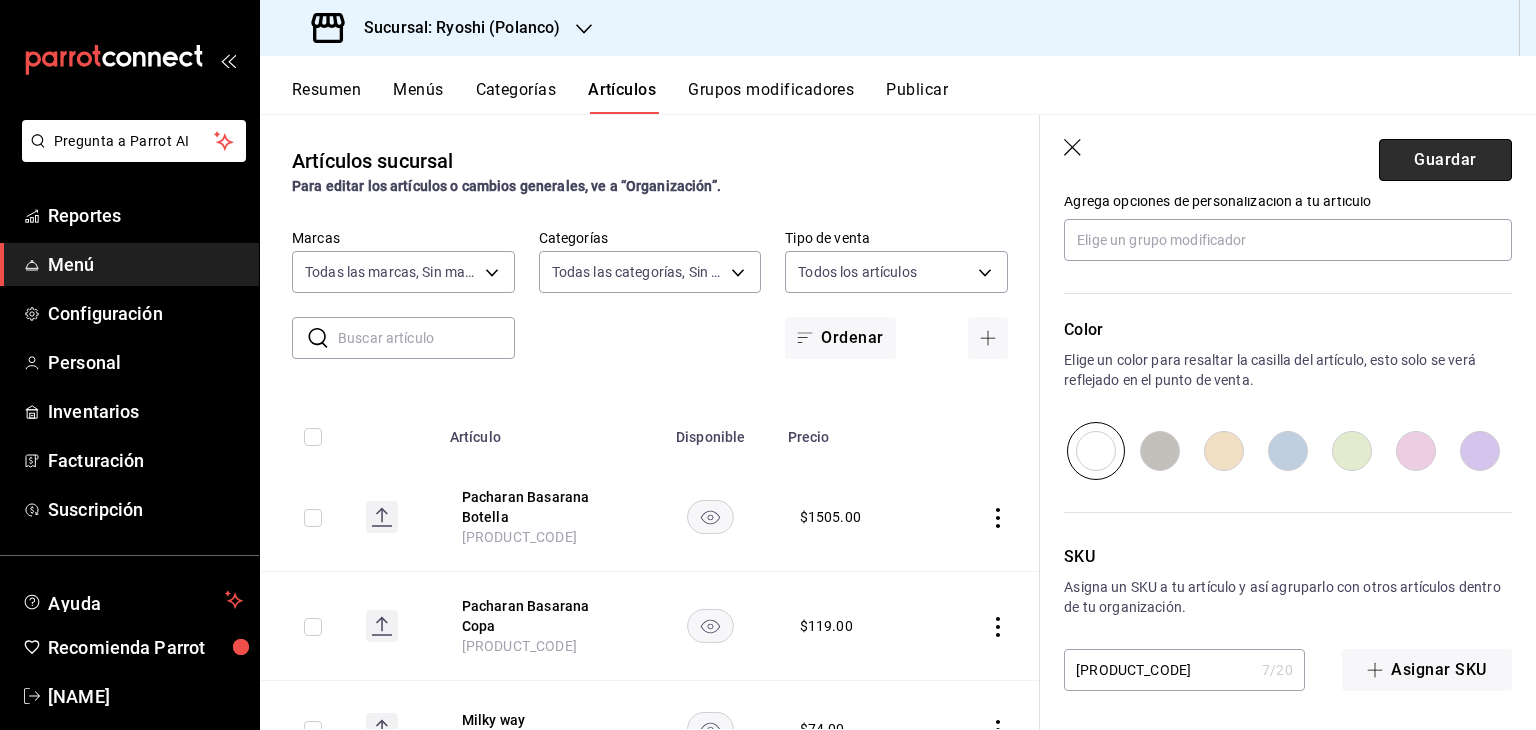 click on "Guardar" at bounding box center (1445, 160) 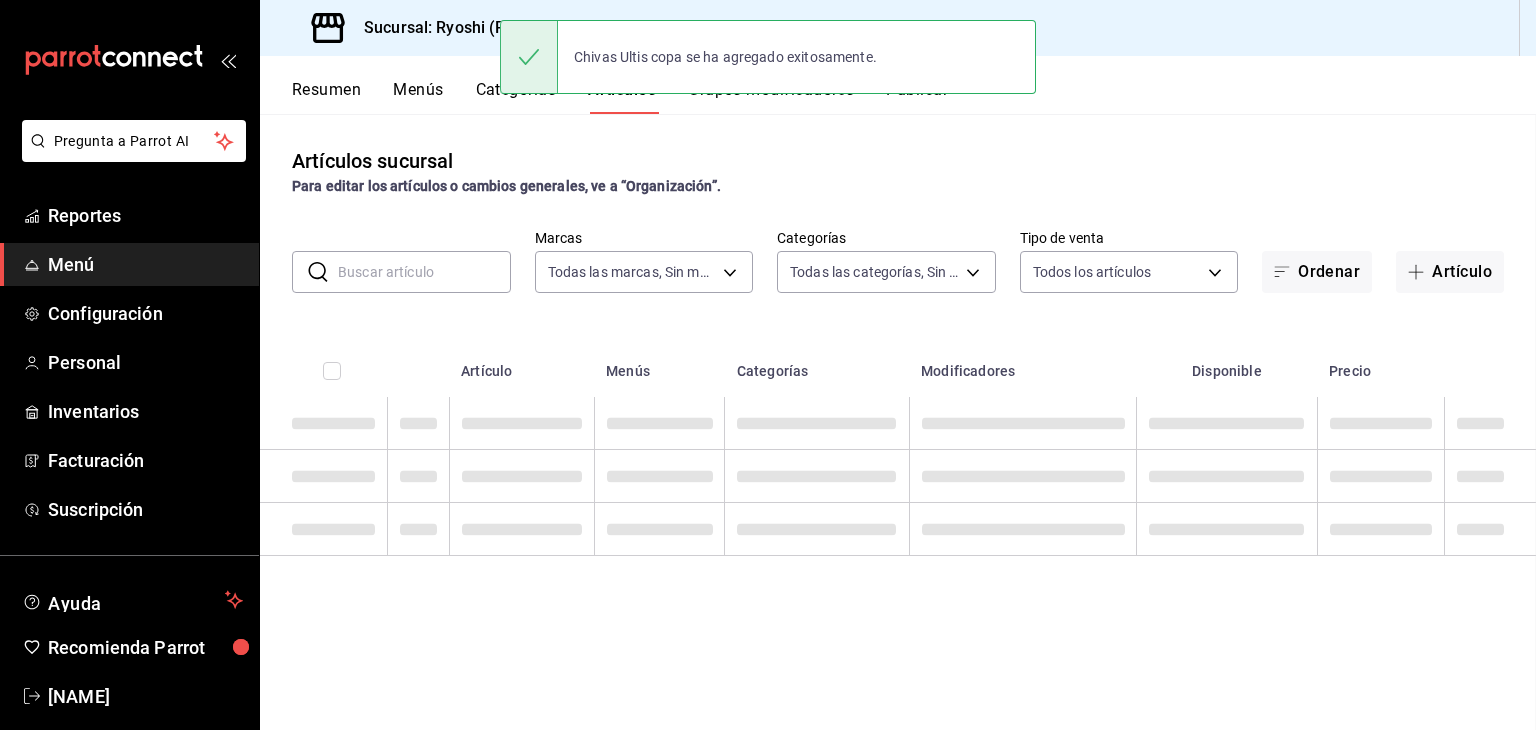 scroll, scrollTop: 0, scrollLeft: 0, axis: both 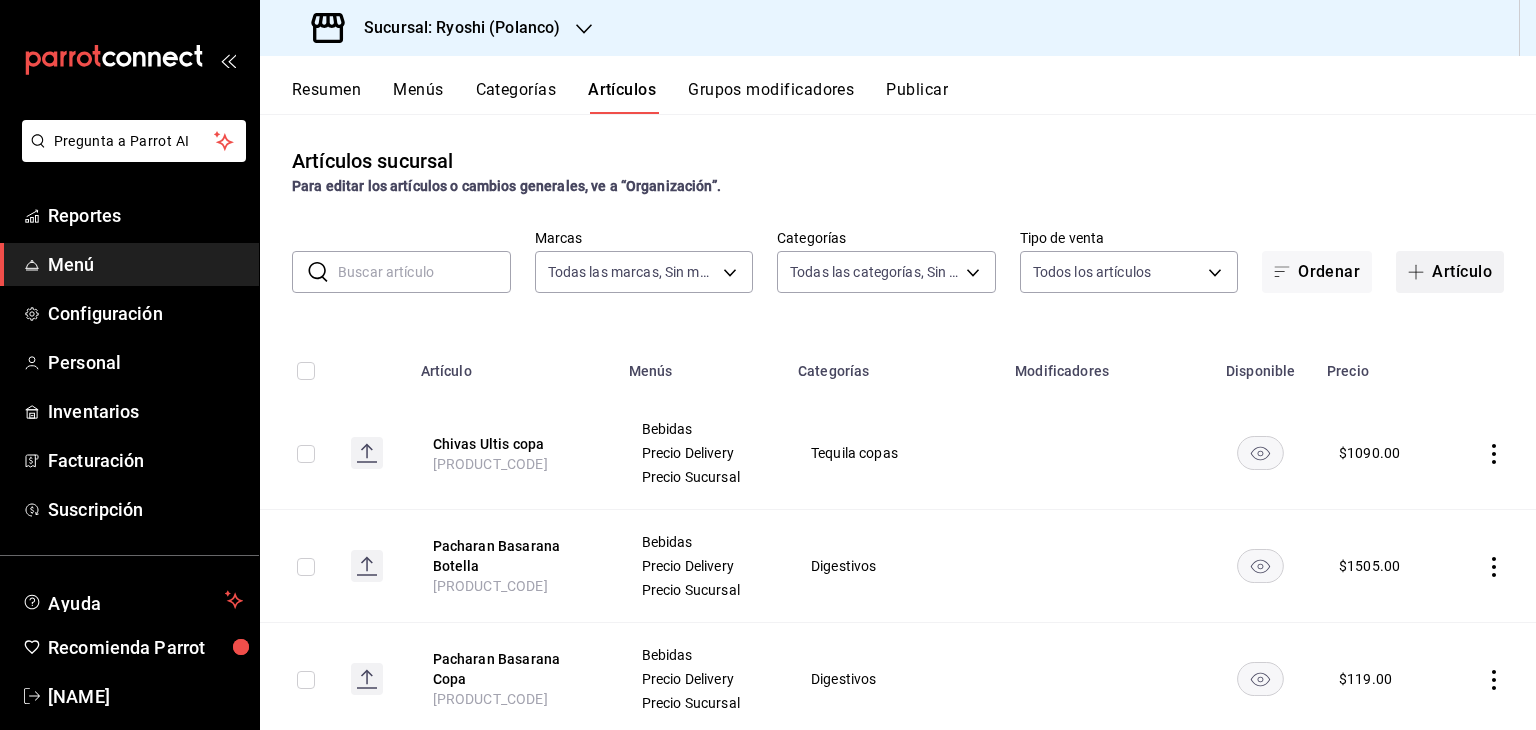 click on "Artículo" at bounding box center [1450, 272] 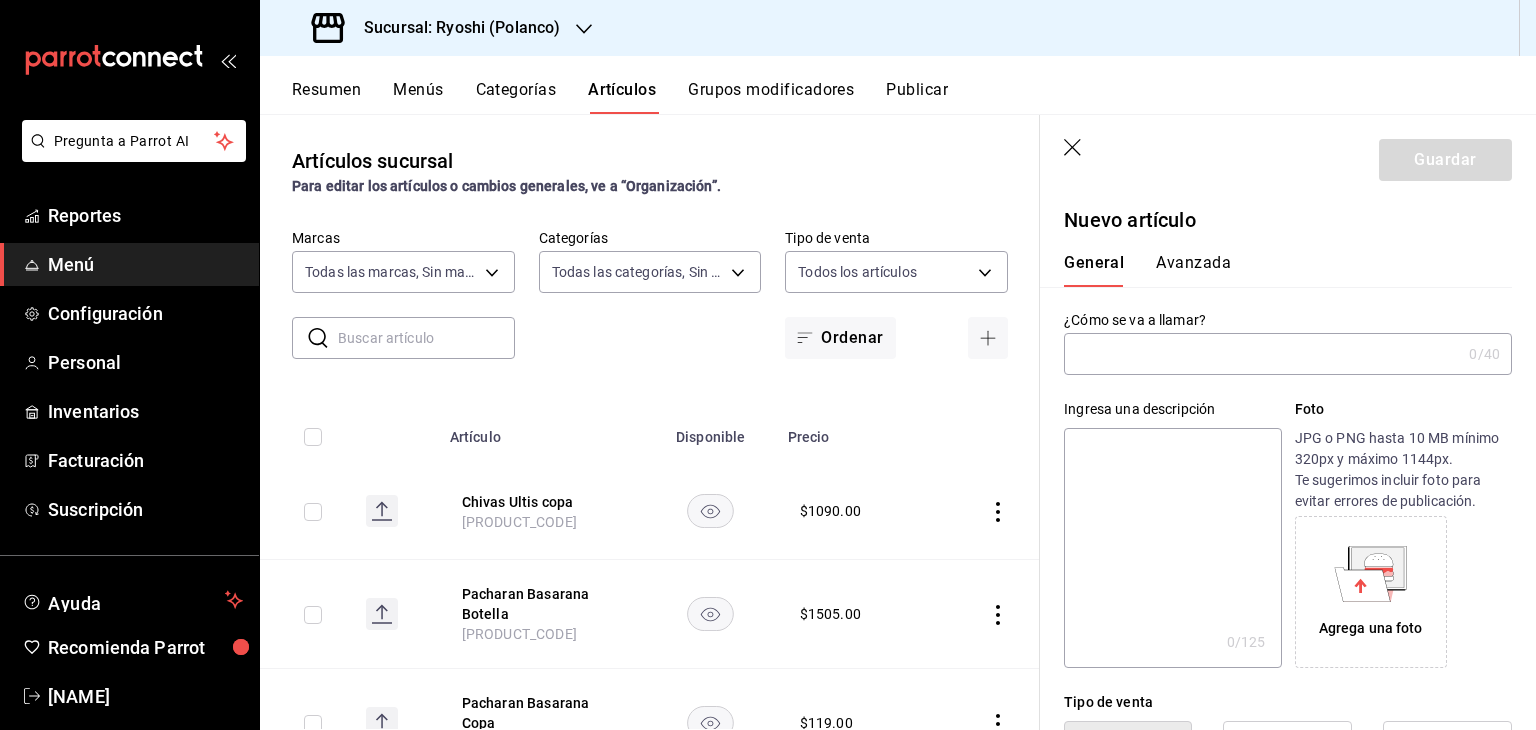 click at bounding box center (1262, 354) 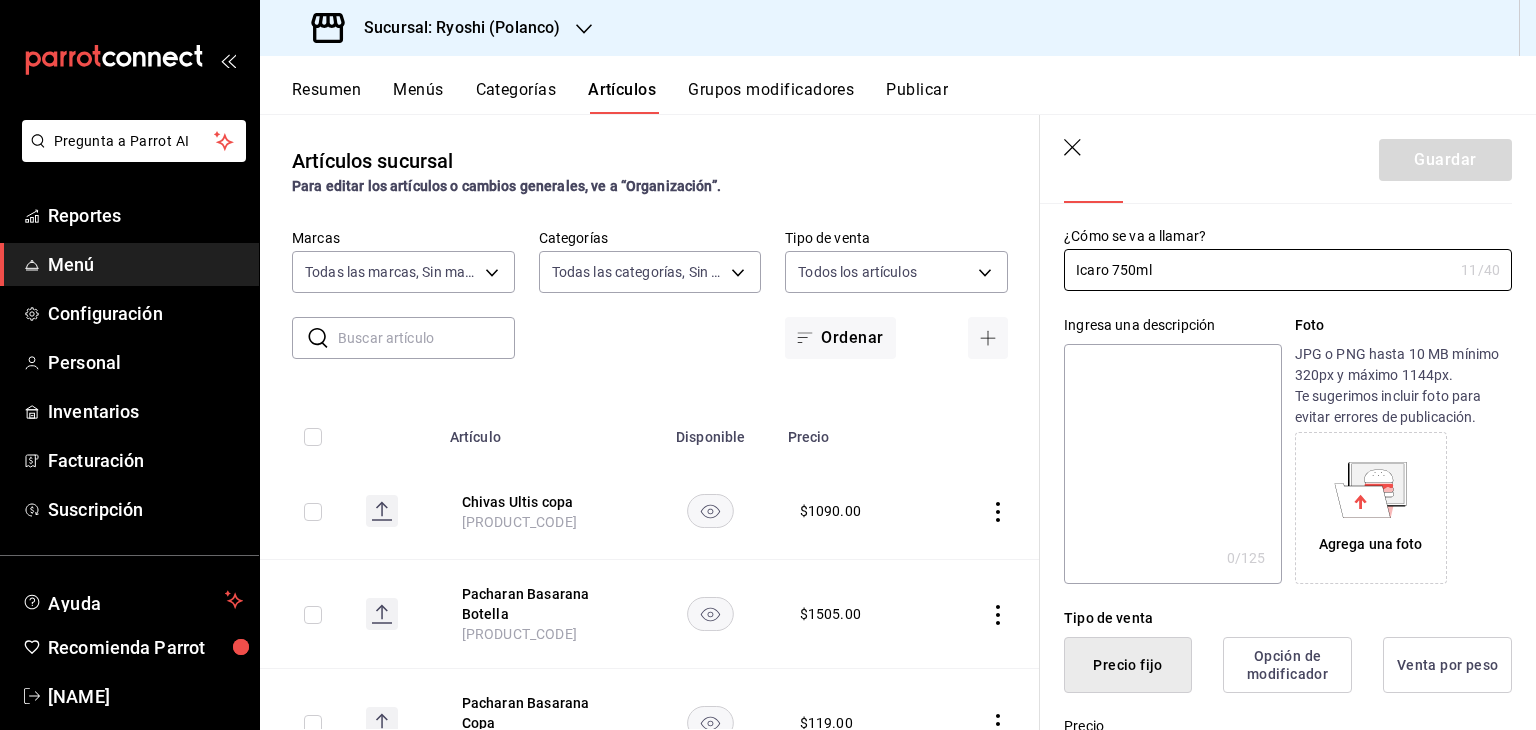 scroll, scrollTop: 0, scrollLeft: 0, axis: both 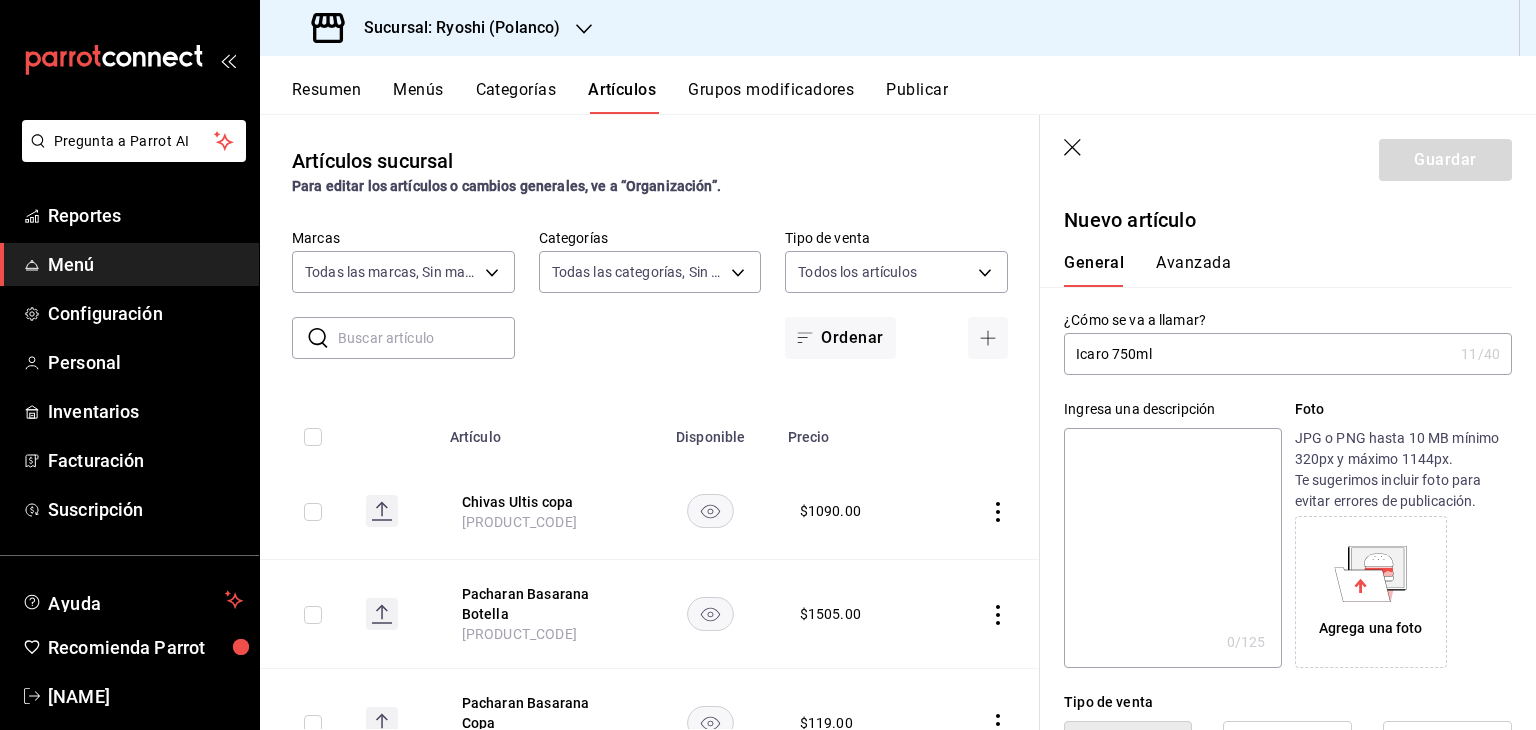 click on "Icaro 750ml" at bounding box center (1258, 354) 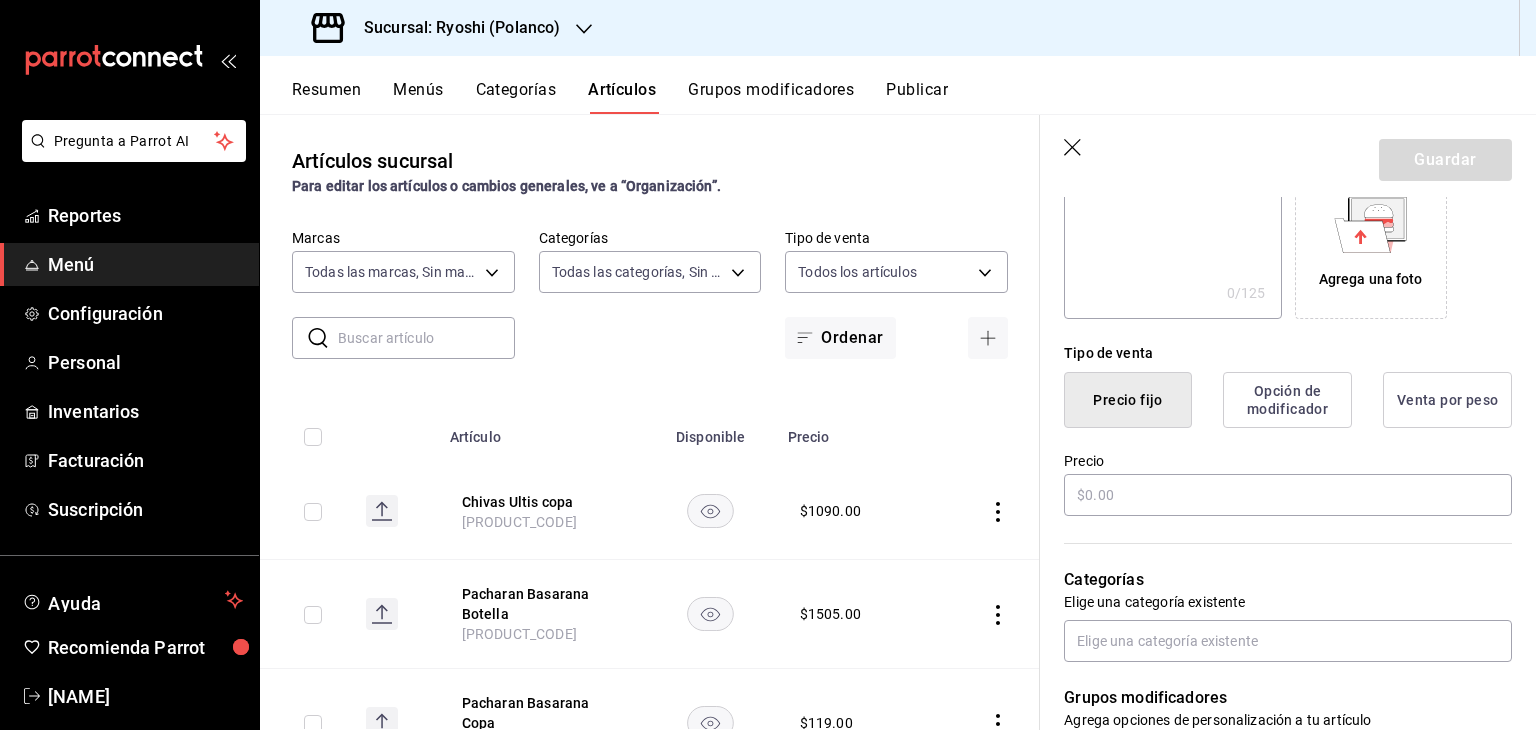 scroll, scrollTop: 500, scrollLeft: 0, axis: vertical 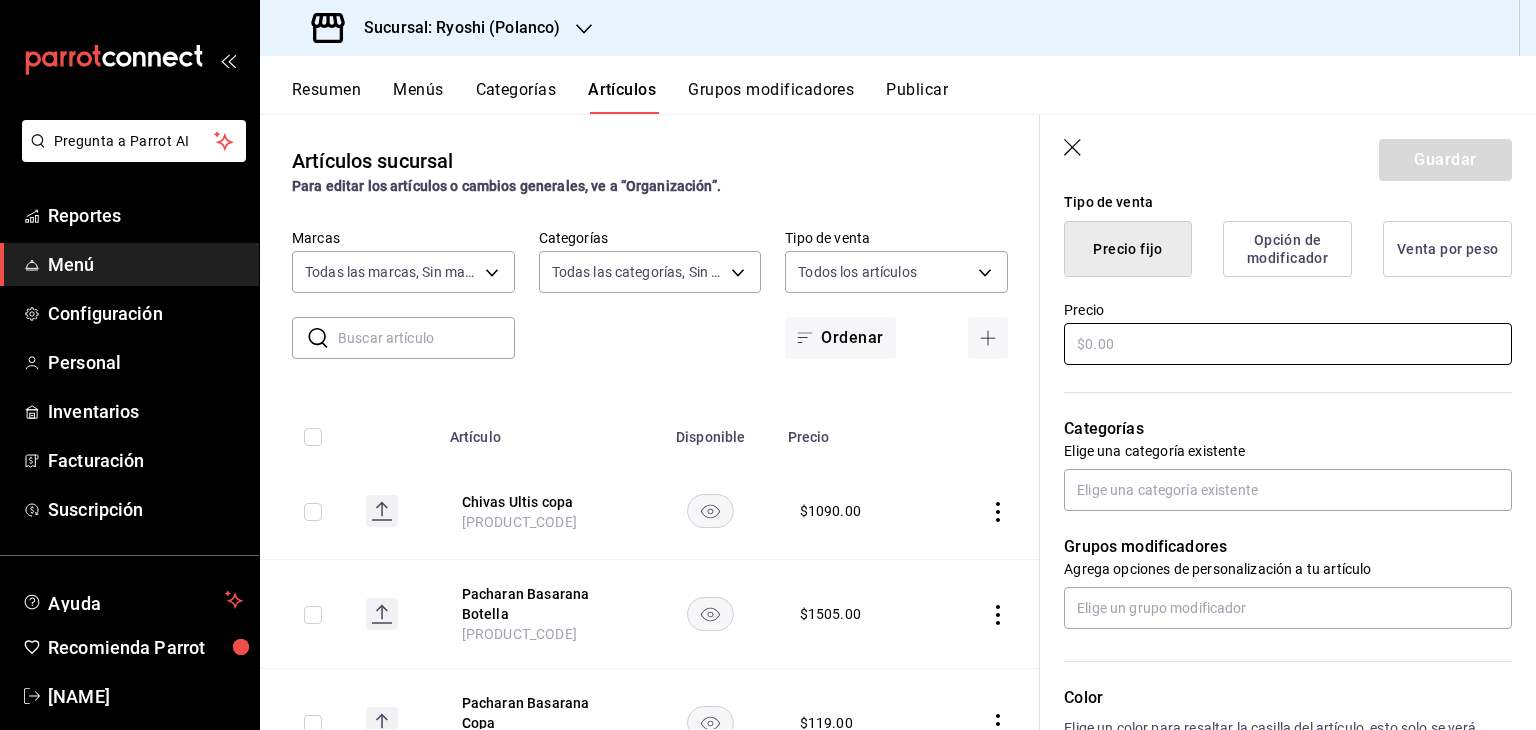 type on "Icaro 750 ml" 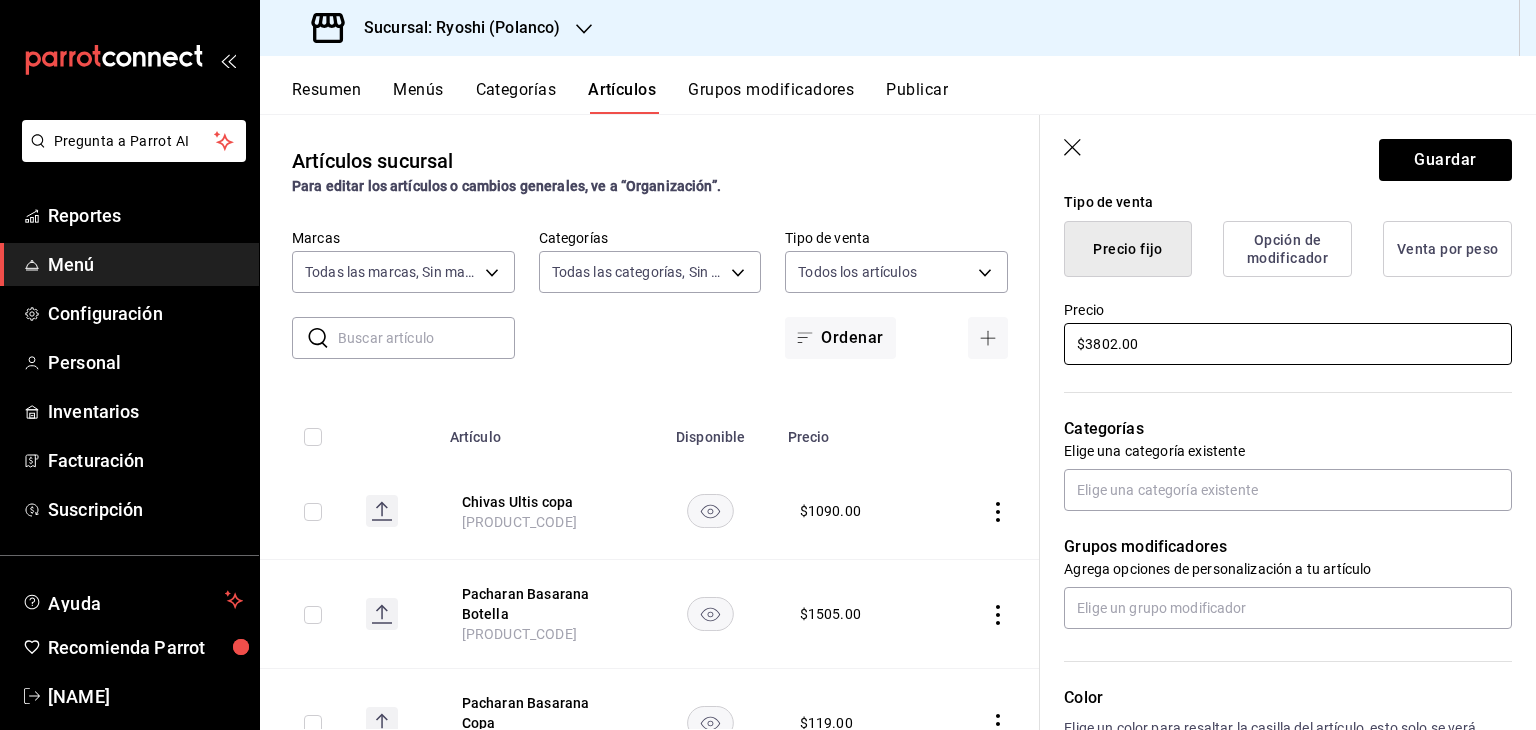 type on "$3802.00" 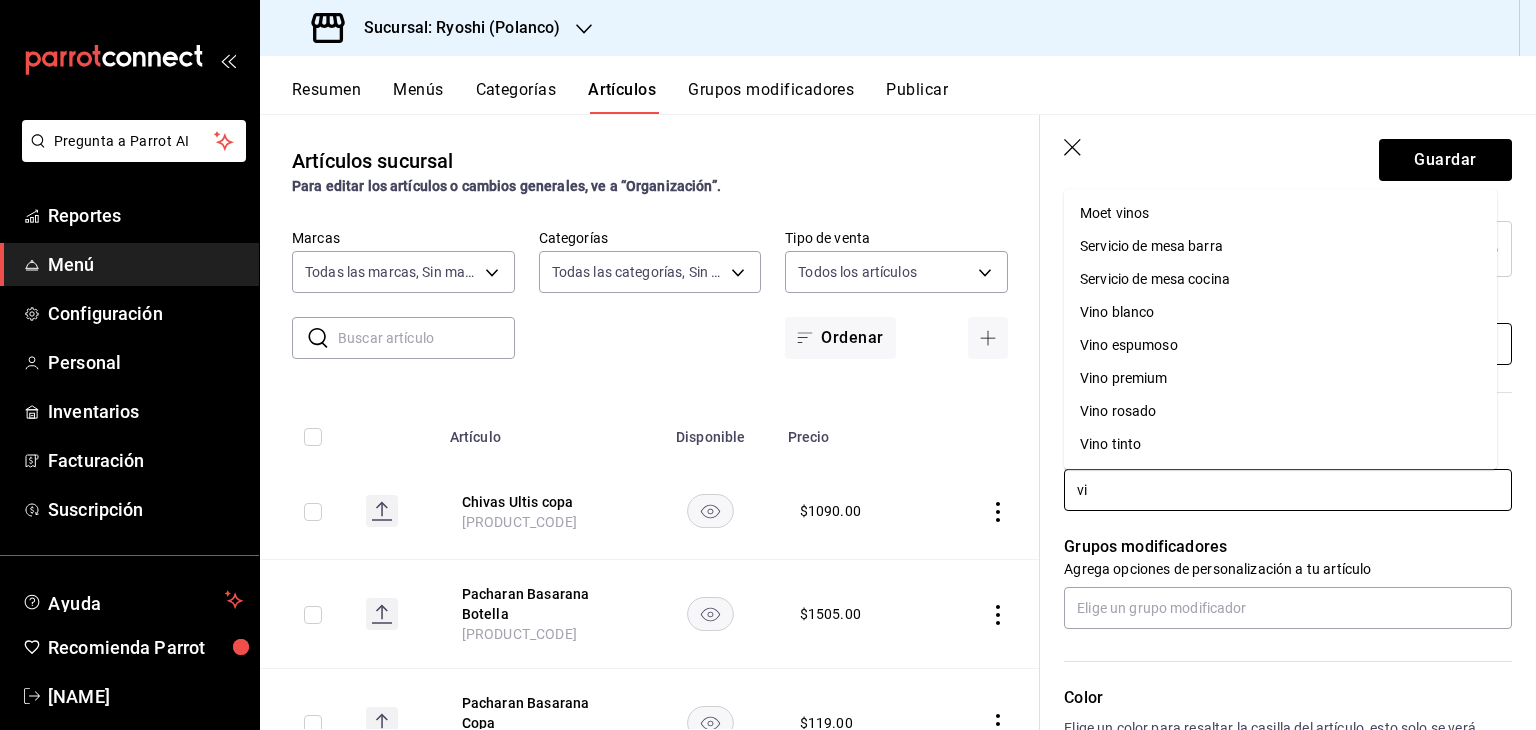 type on "vin" 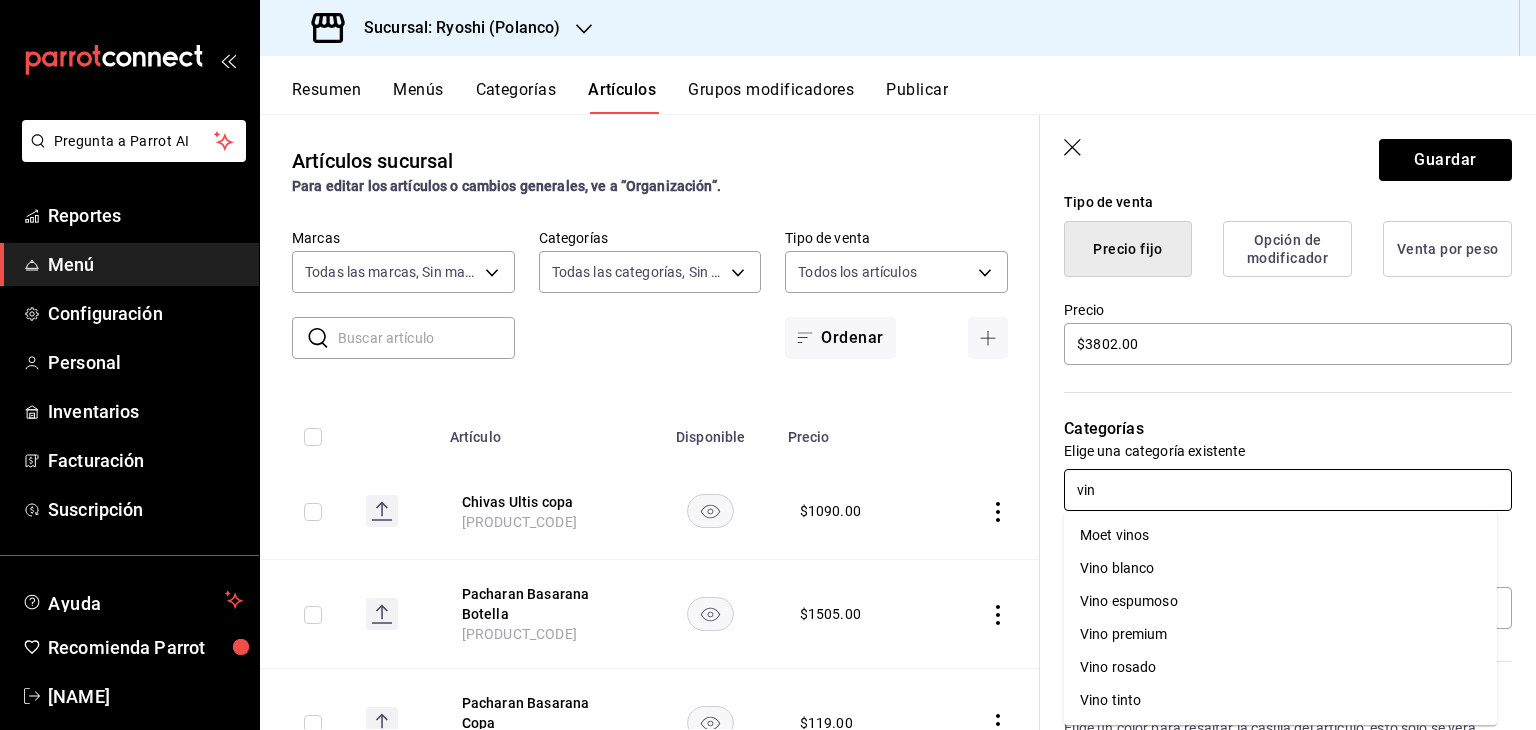 click on "Vino tinto" at bounding box center [1280, 700] 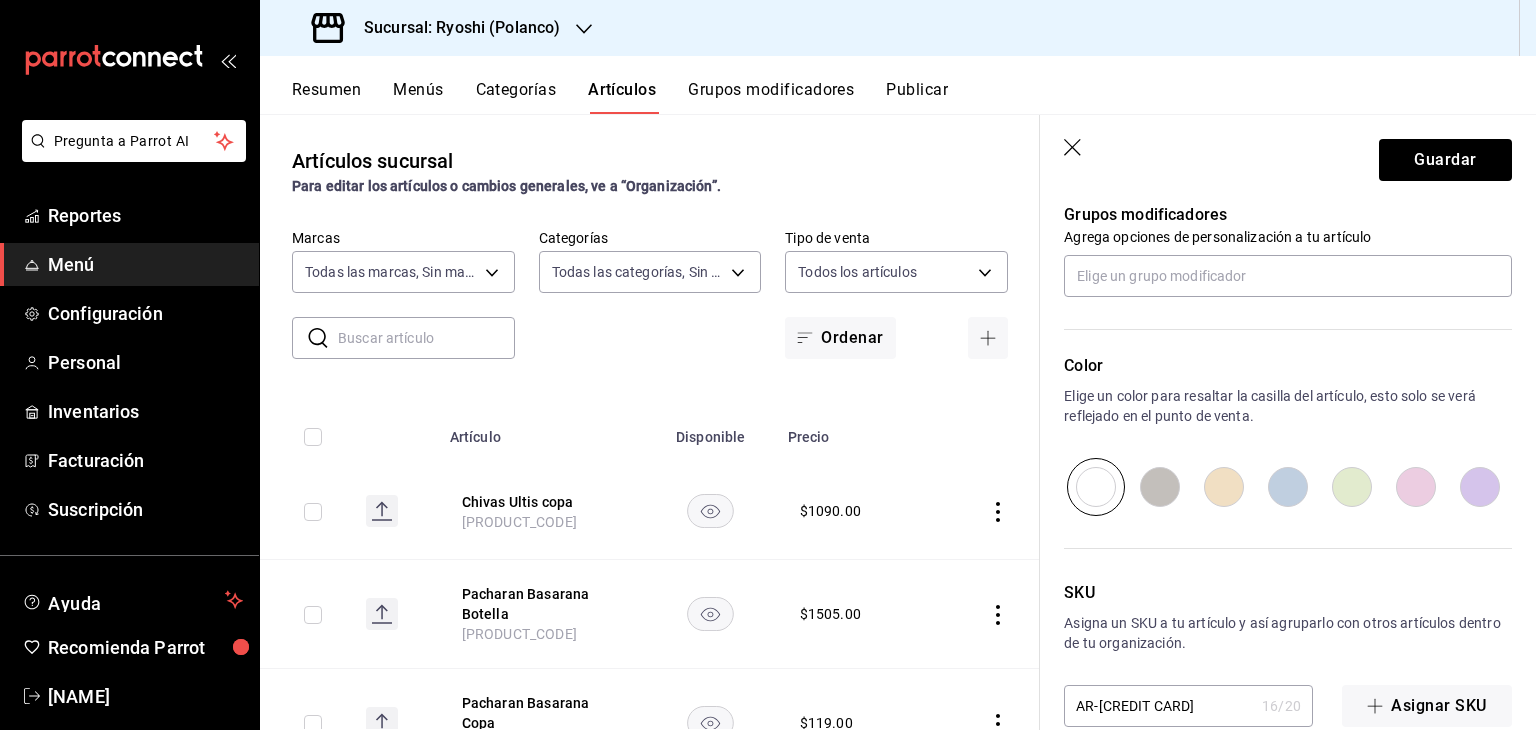 scroll, scrollTop: 934, scrollLeft: 0, axis: vertical 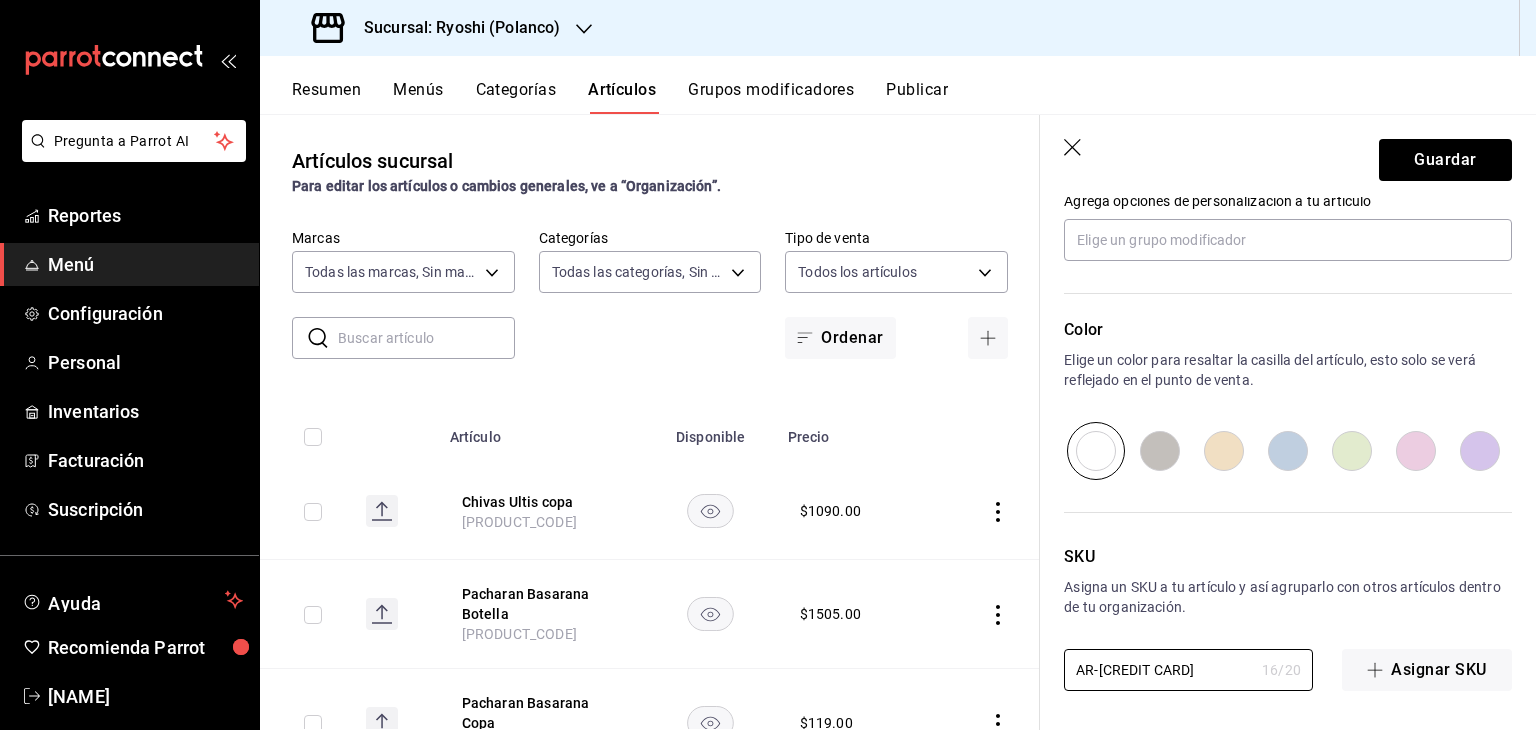 drag, startPoint x: 1212, startPoint y: 661, endPoint x: 829, endPoint y: 650, distance: 383.15793 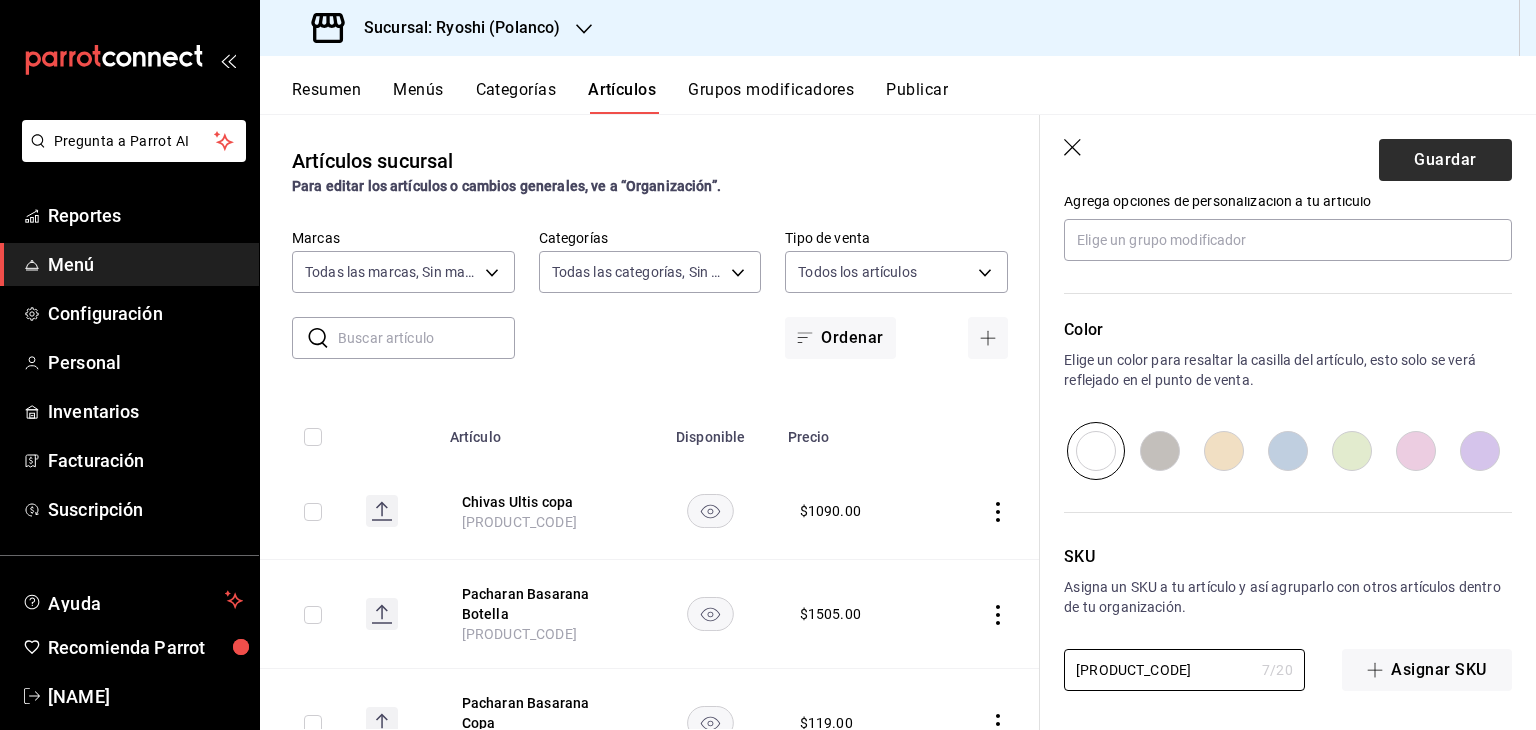 type on "[PRODUCT_CODE]" 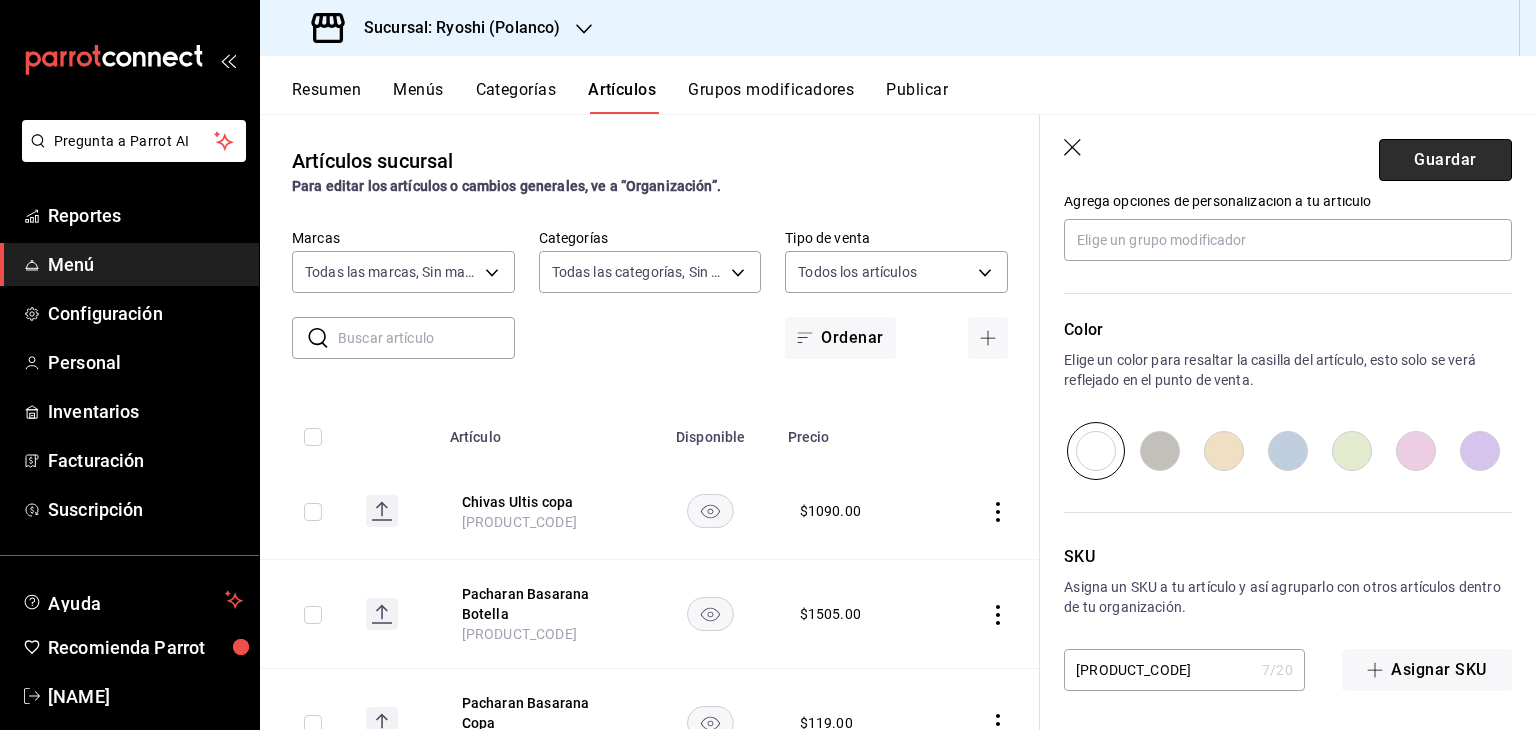 click on "Guardar" at bounding box center [1445, 160] 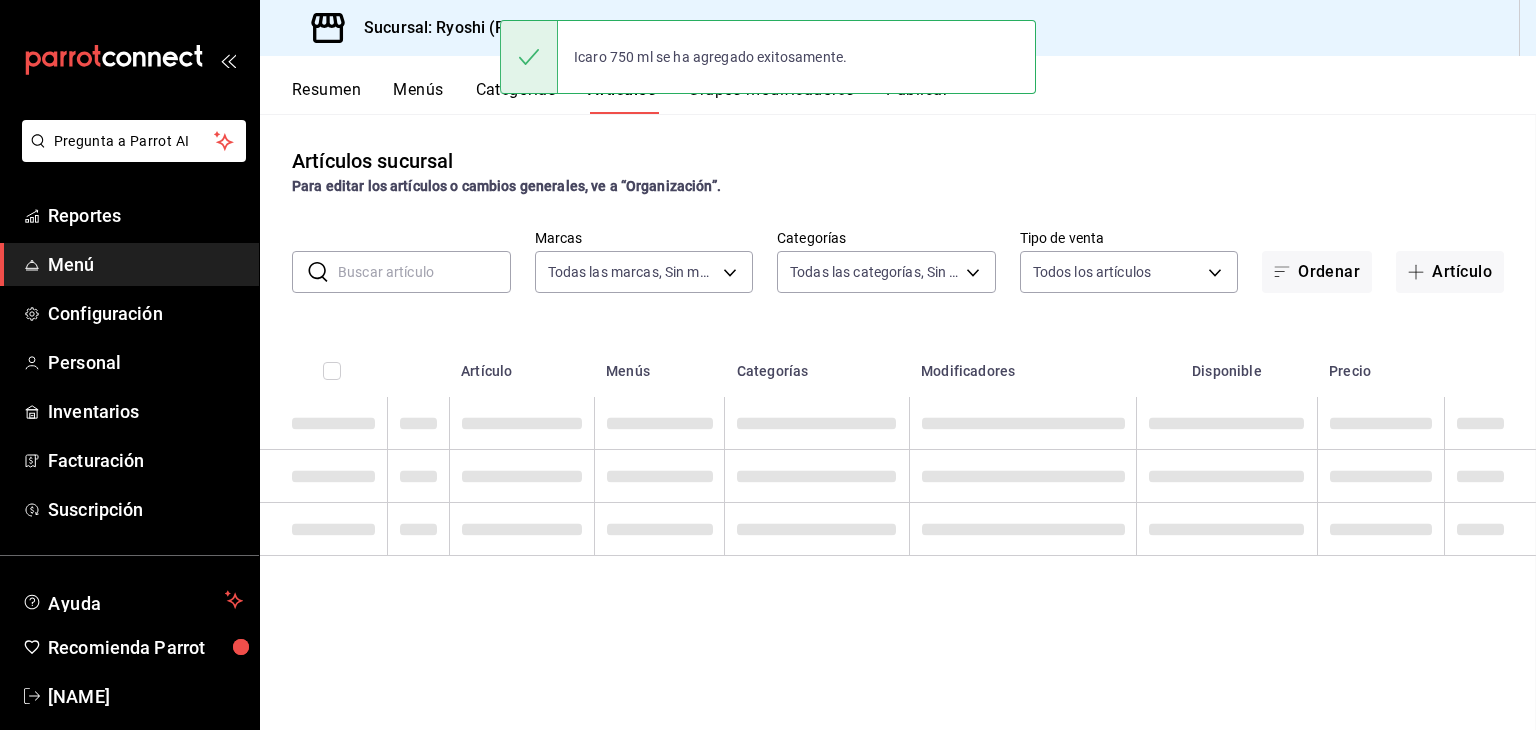 scroll, scrollTop: 0, scrollLeft: 0, axis: both 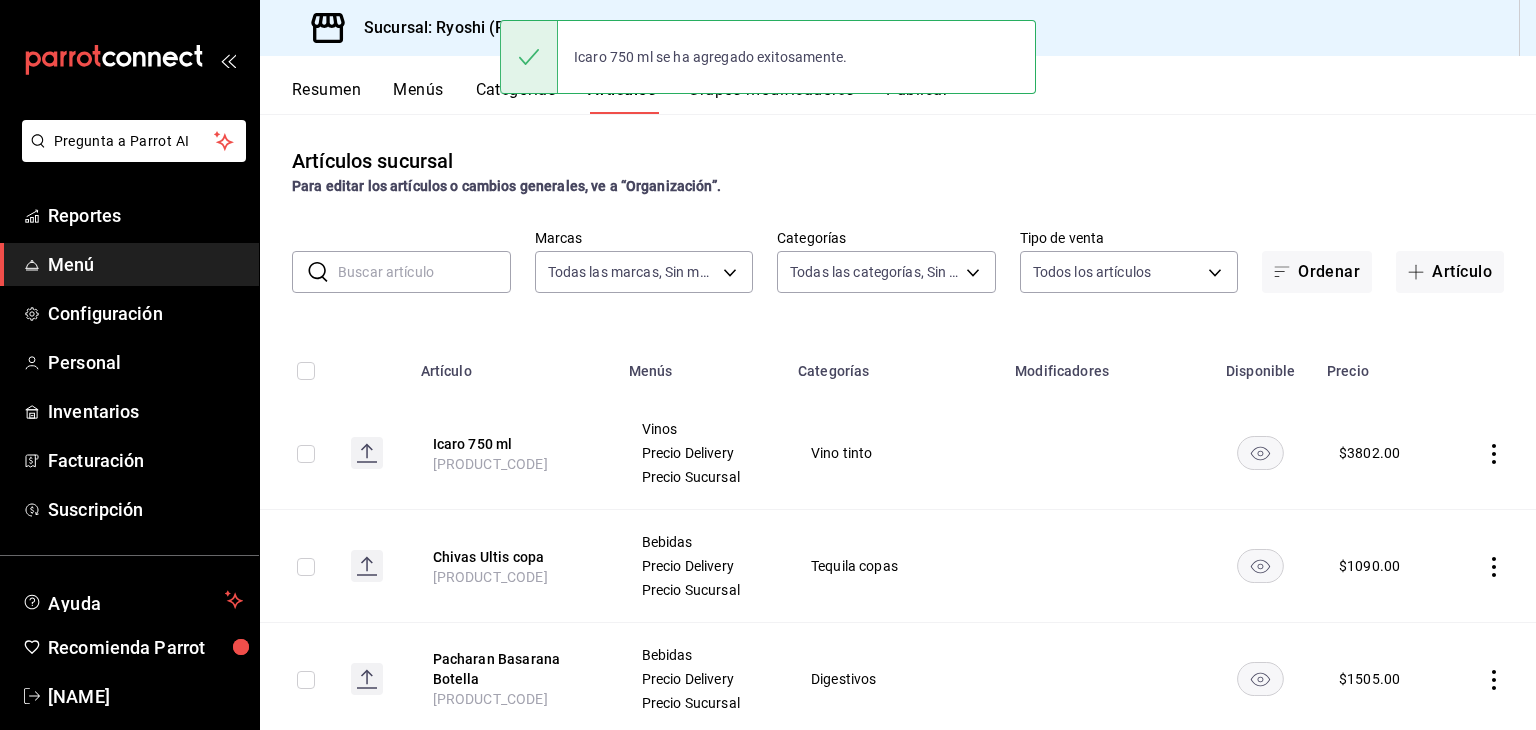 drag, startPoint x: 1432, startPoint y: 272, endPoint x: 1132, endPoint y: 333, distance: 306.13885 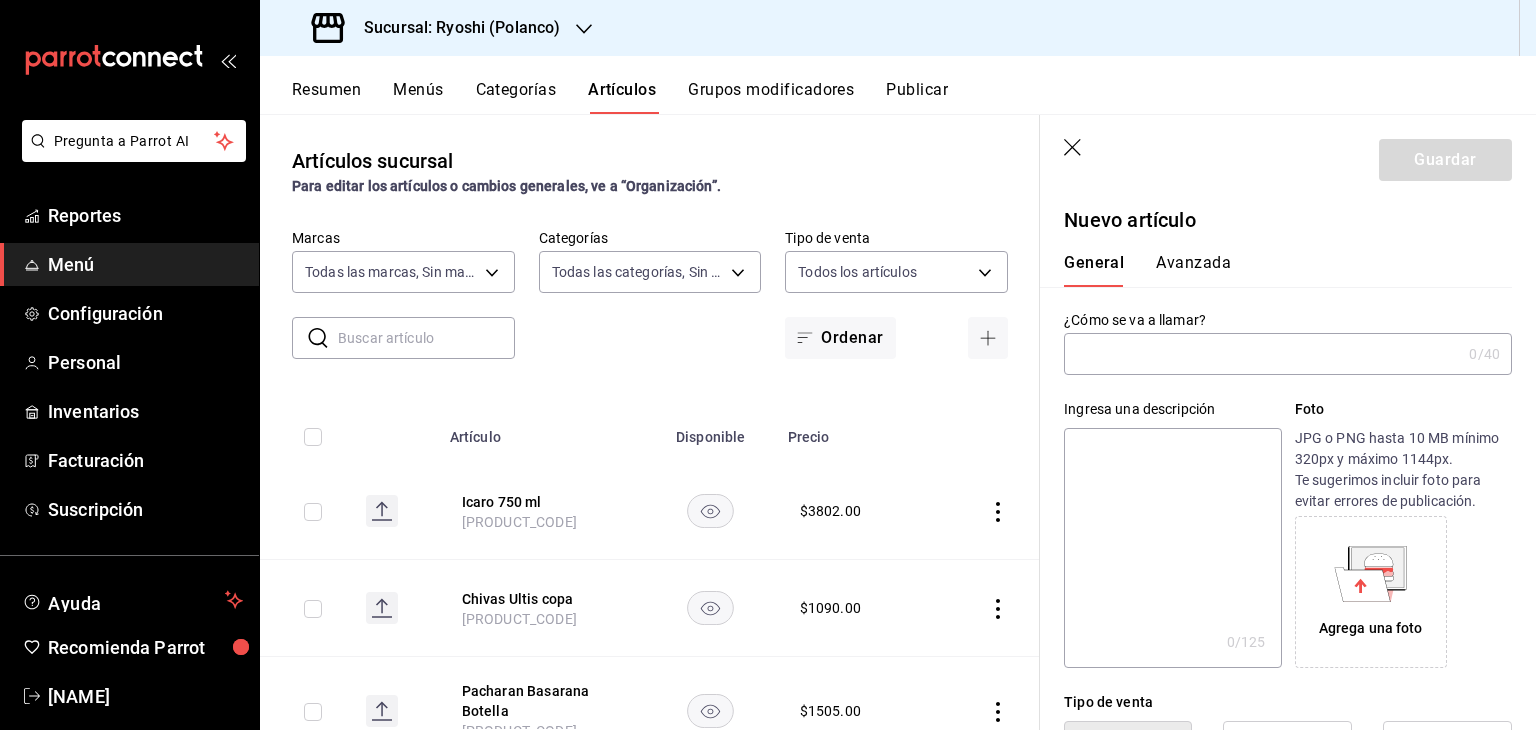 click at bounding box center [1262, 354] 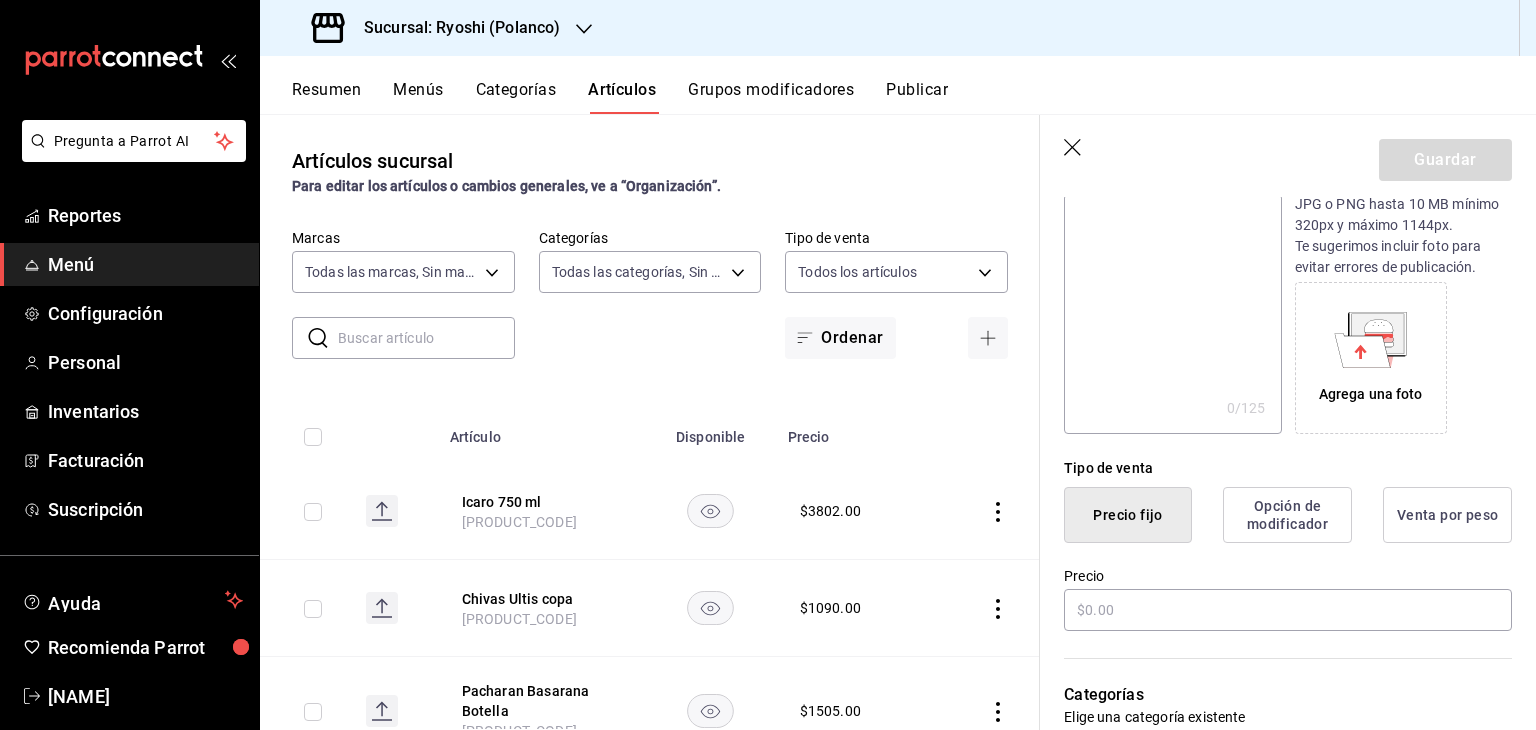 scroll, scrollTop: 300, scrollLeft: 0, axis: vertical 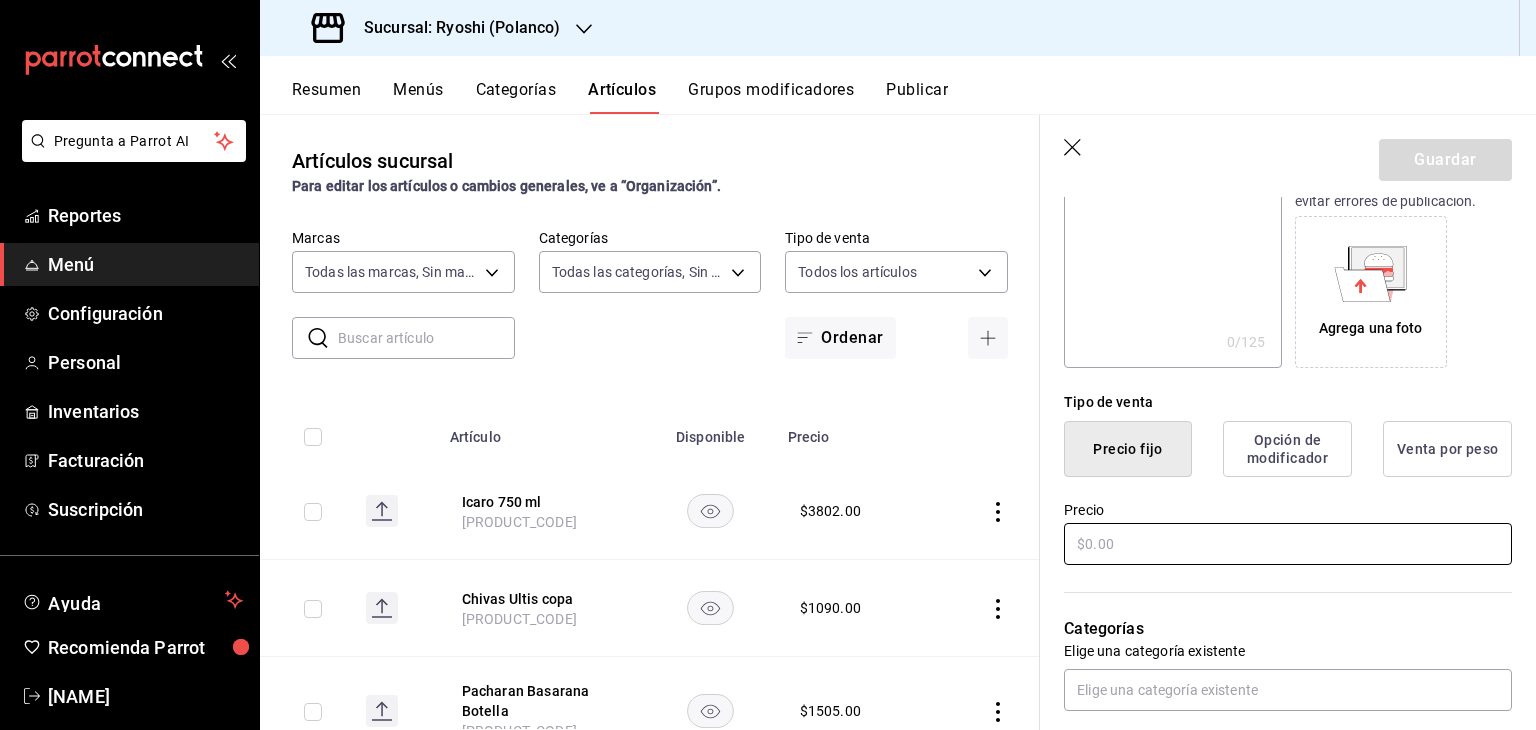 type on "Flor de caña 18 copa" 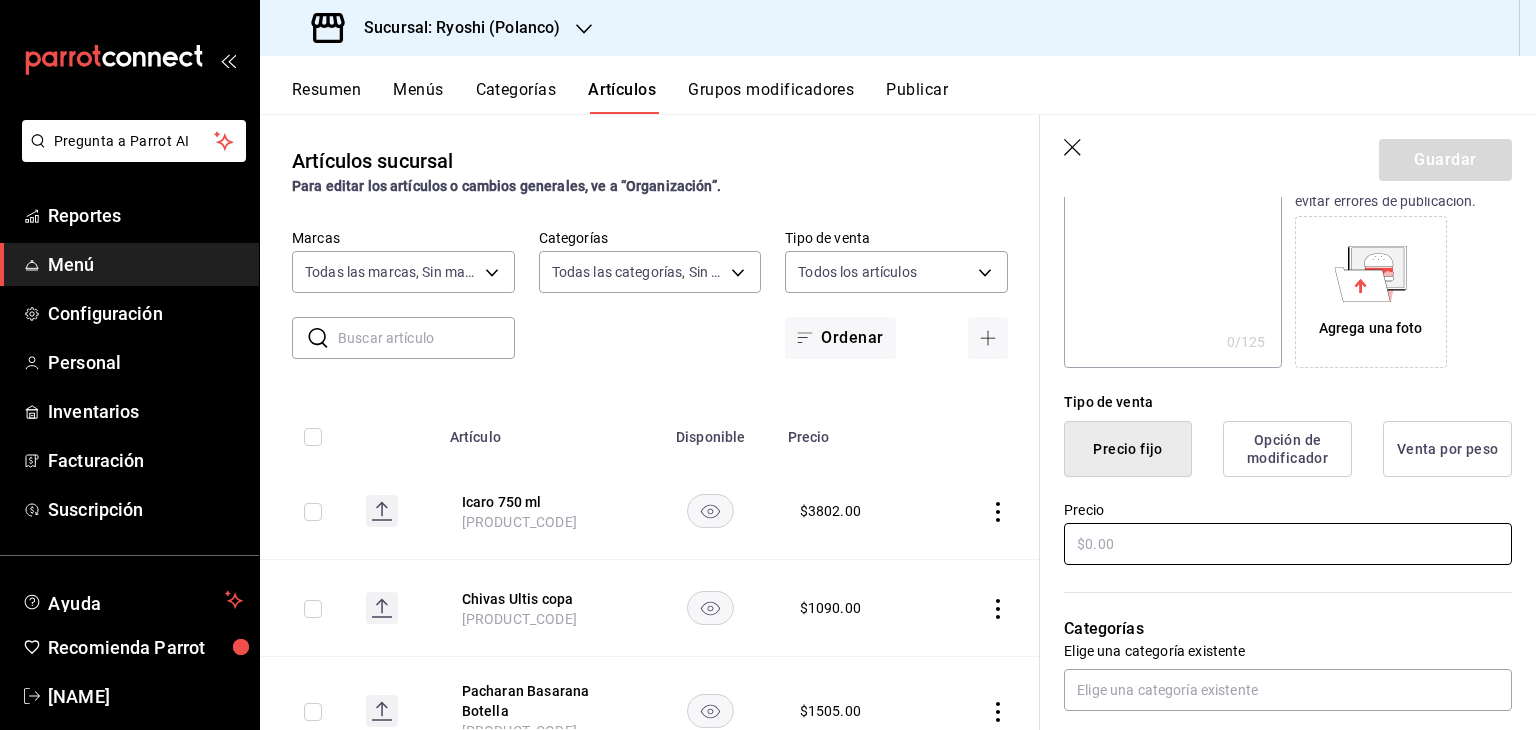 click at bounding box center (1288, 544) 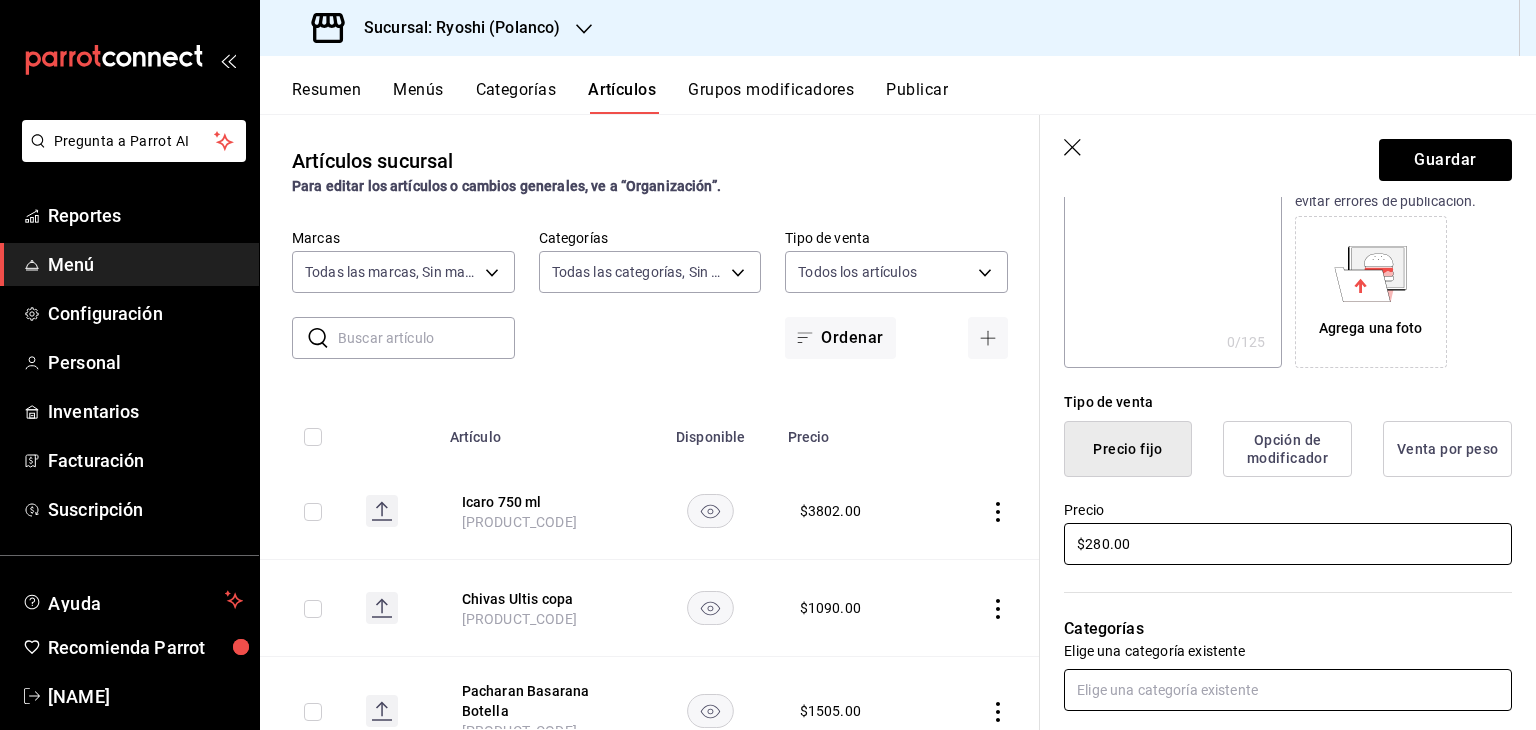 type on "$280.00" 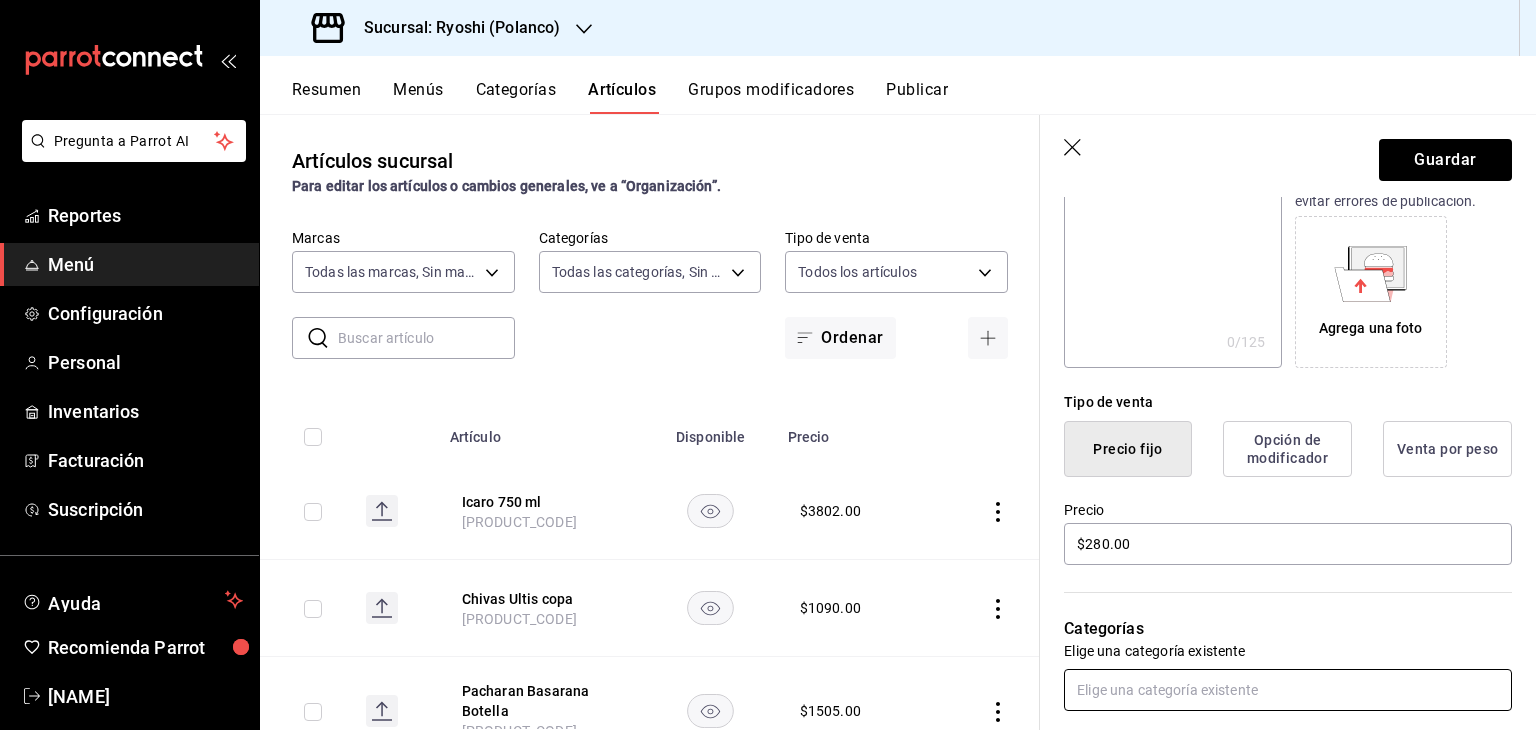 click at bounding box center [1288, 690] 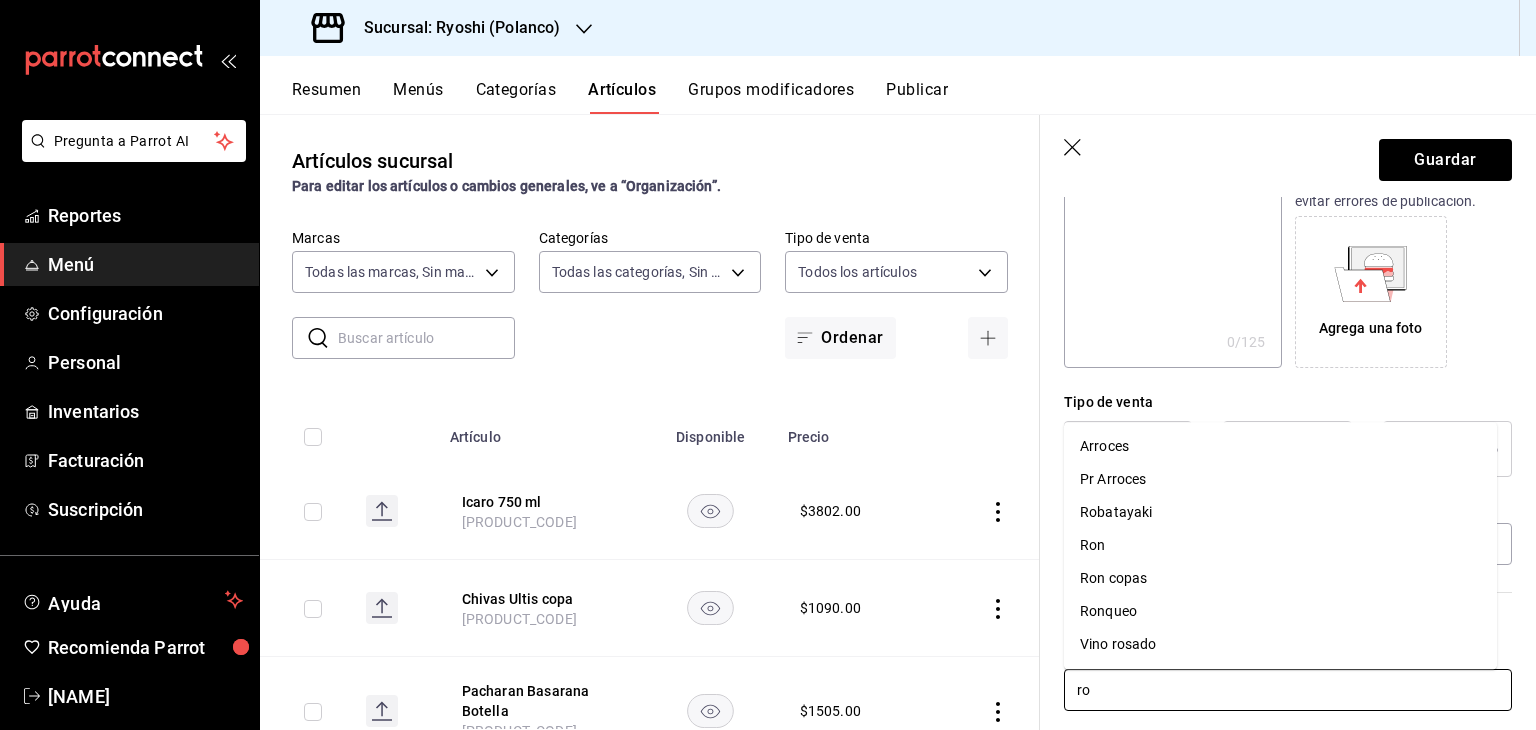 type on "ron" 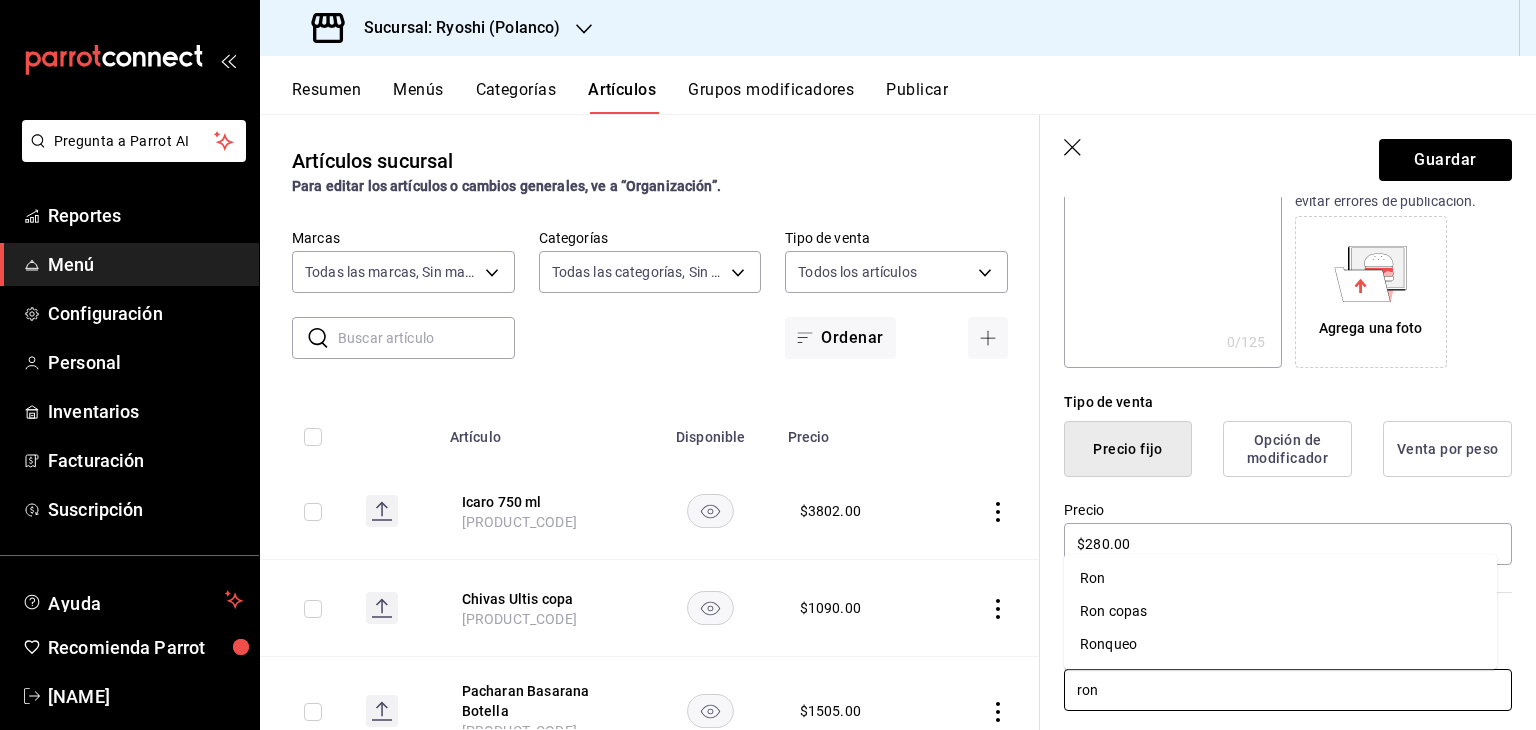 click on "Ron copas" at bounding box center [1280, 611] 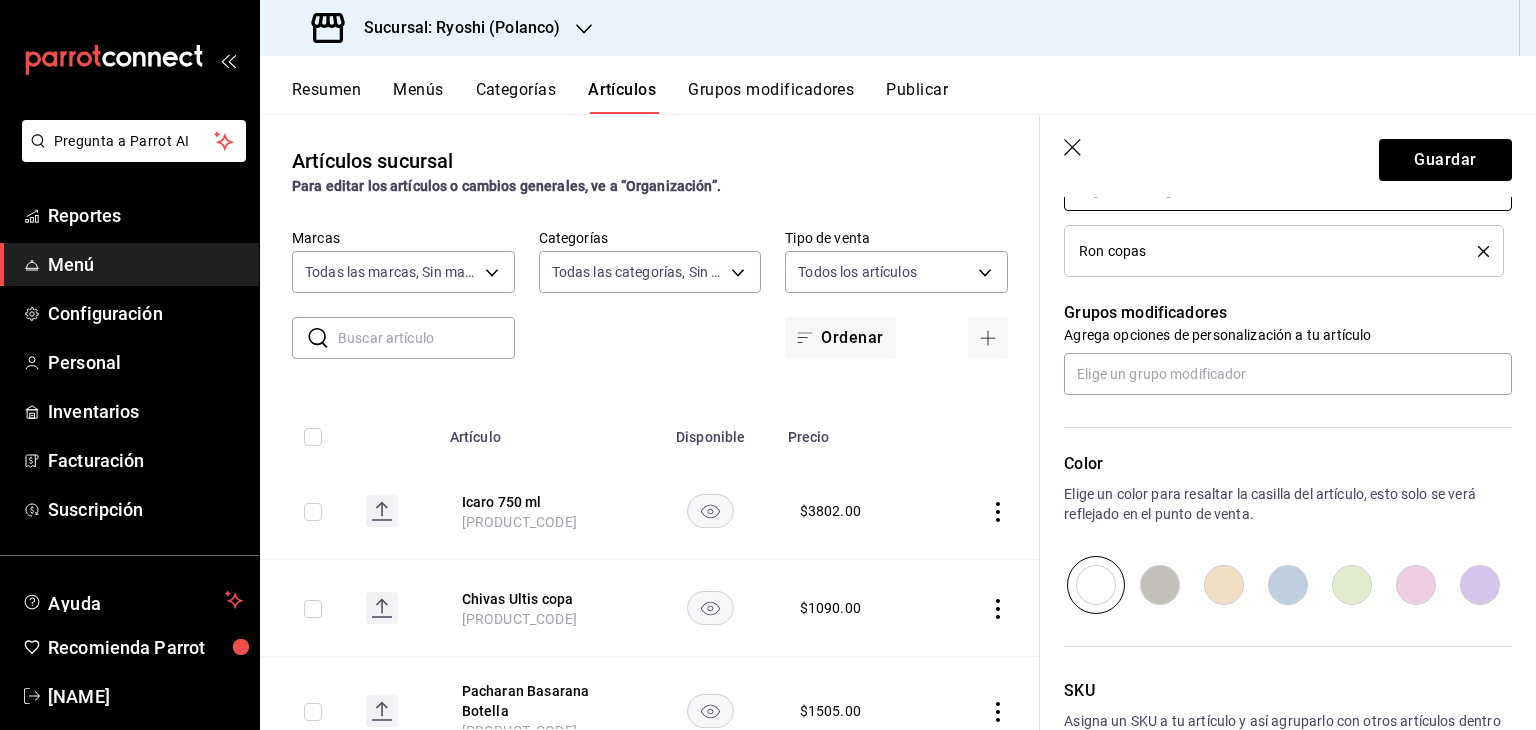 scroll, scrollTop: 934, scrollLeft: 0, axis: vertical 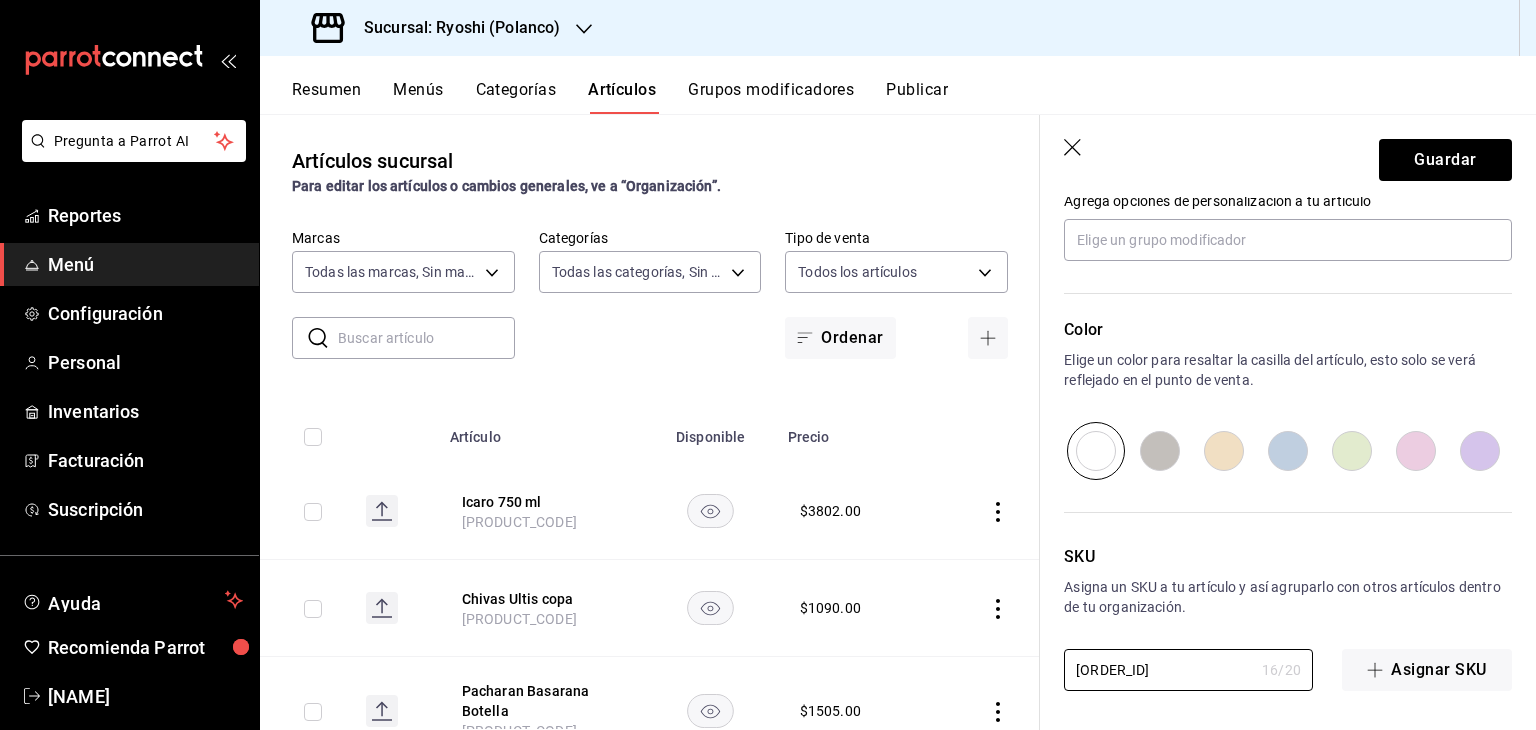 drag, startPoint x: 1212, startPoint y: 662, endPoint x: 531, endPoint y: 666, distance: 681.0117 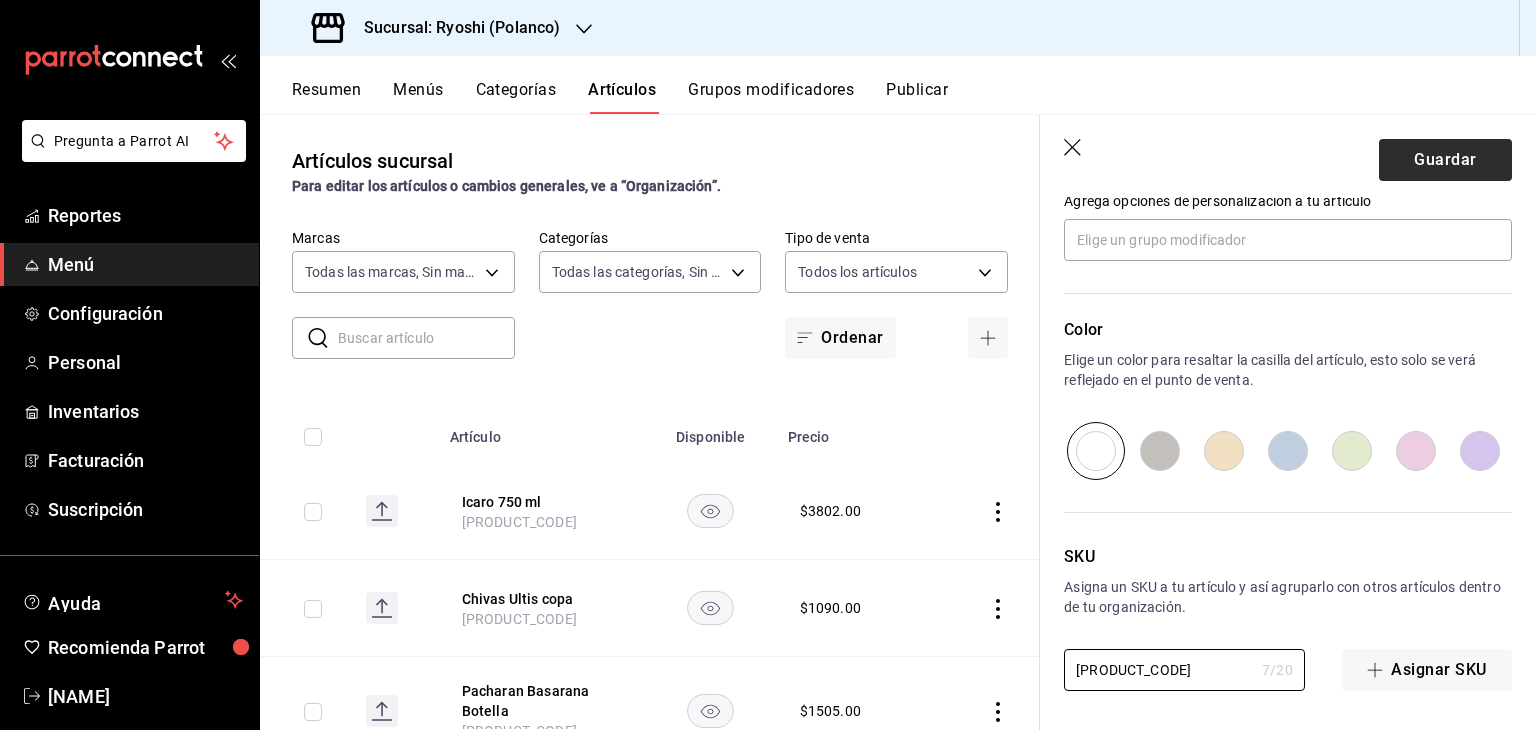 type on "[PRODUCT_CODE]" 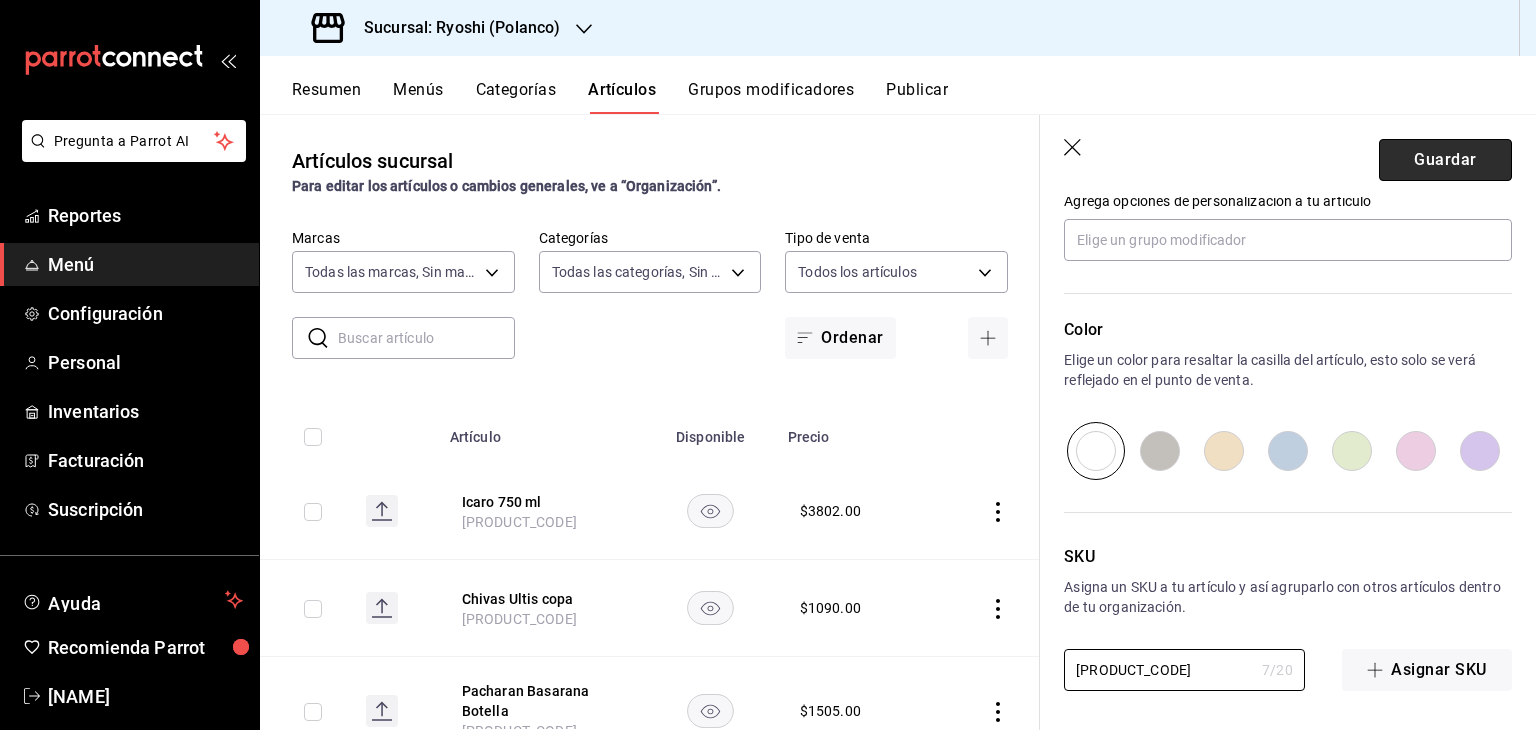 click on "Guardar" at bounding box center [1445, 160] 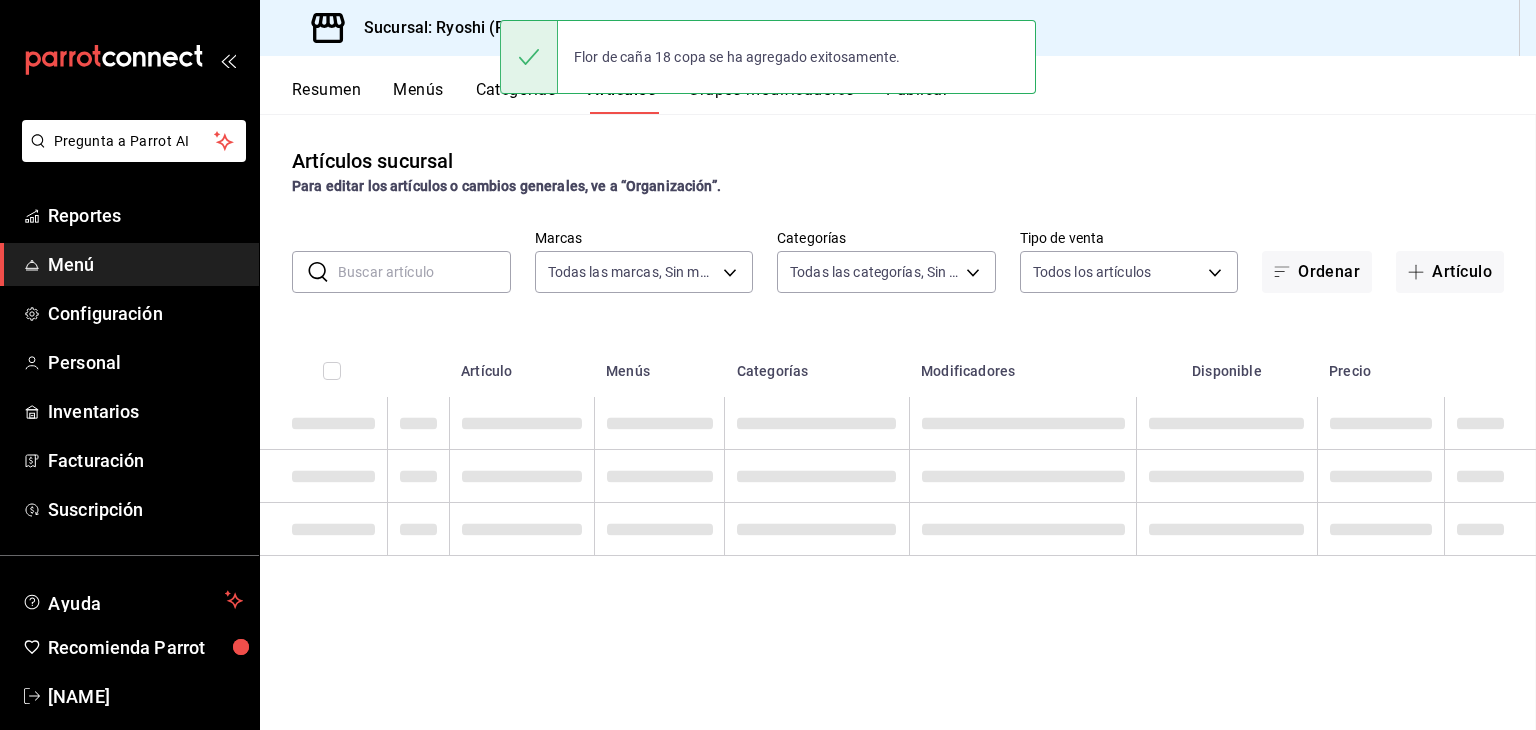 scroll, scrollTop: 0, scrollLeft: 0, axis: both 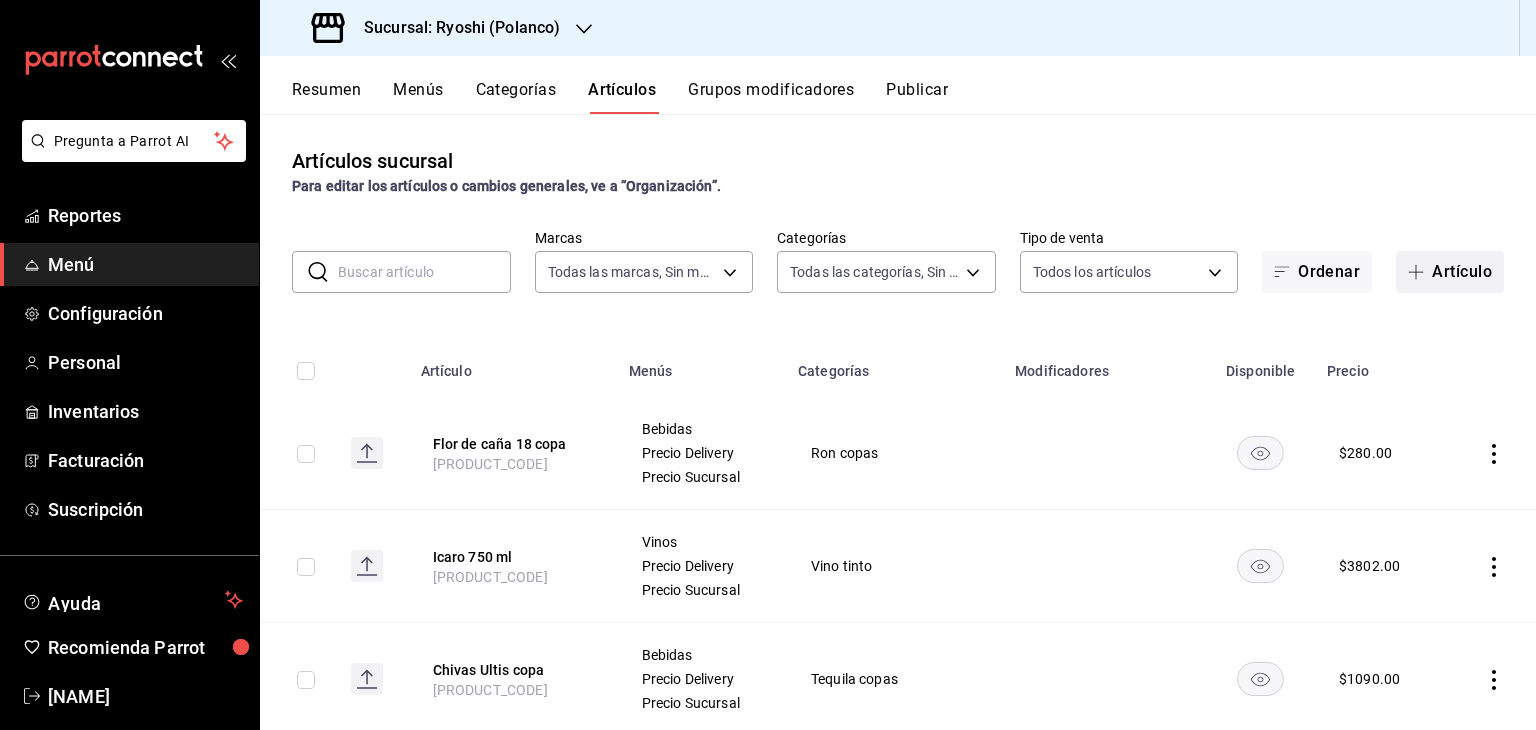 click at bounding box center [1420, 272] 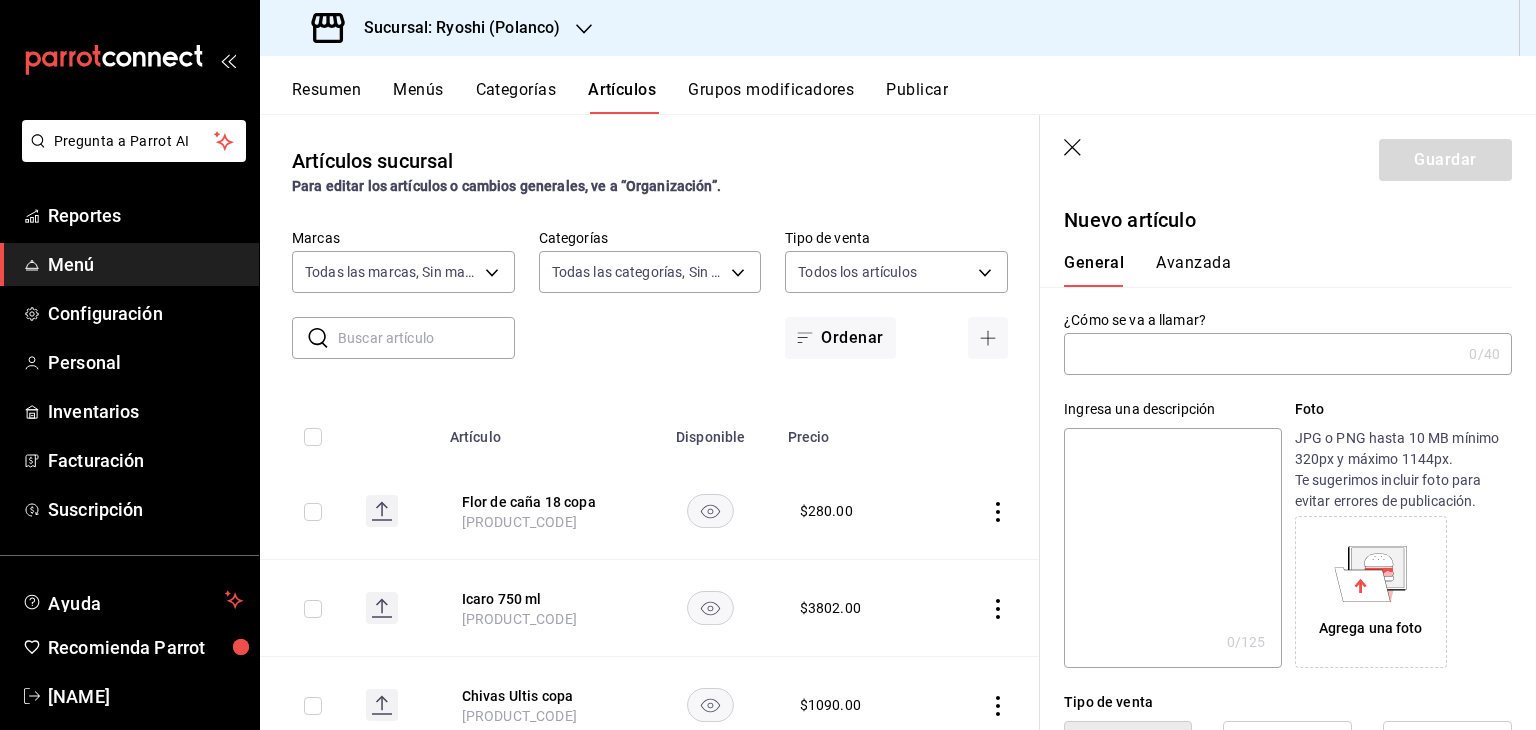 click at bounding box center [1262, 354] 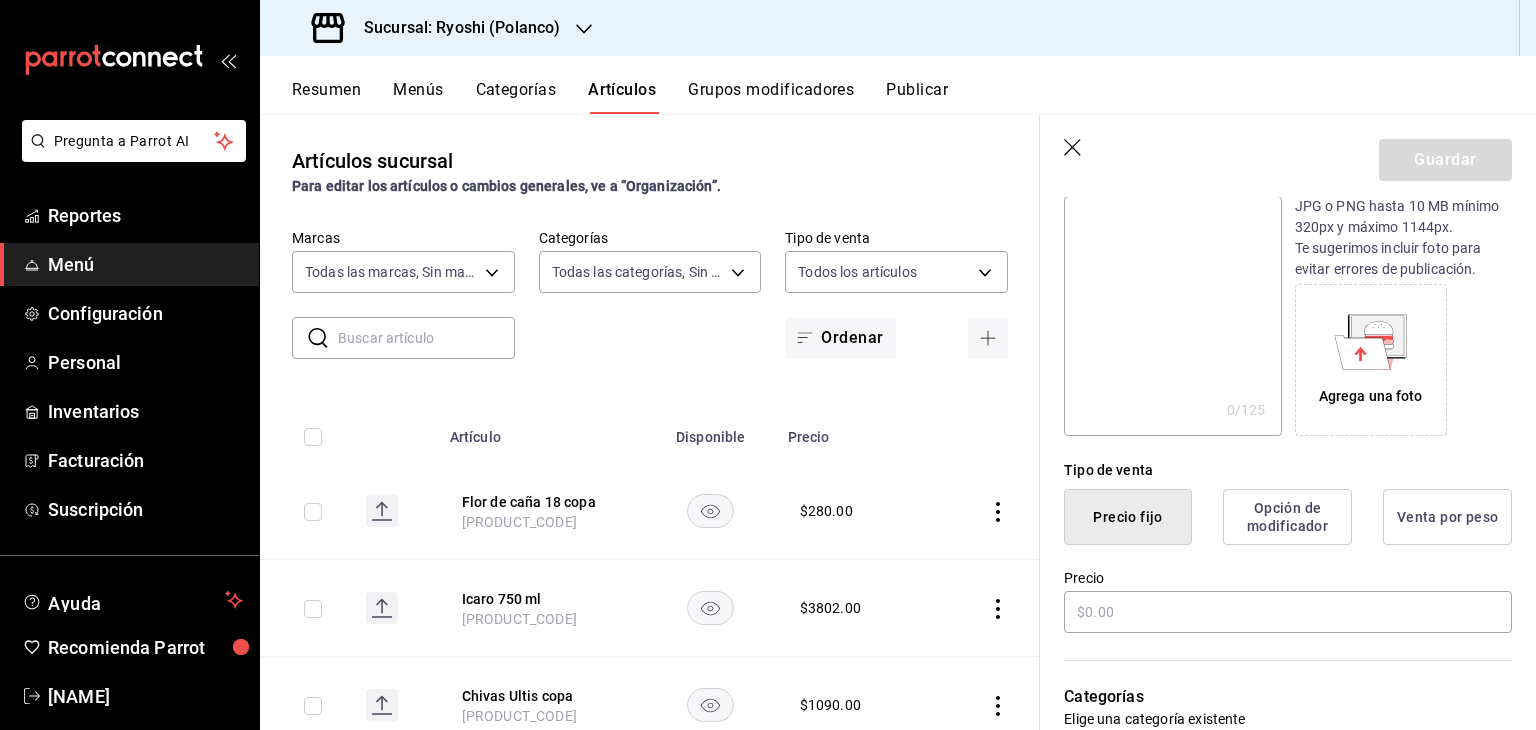scroll, scrollTop: 300, scrollLeft: 0, axis: vertical 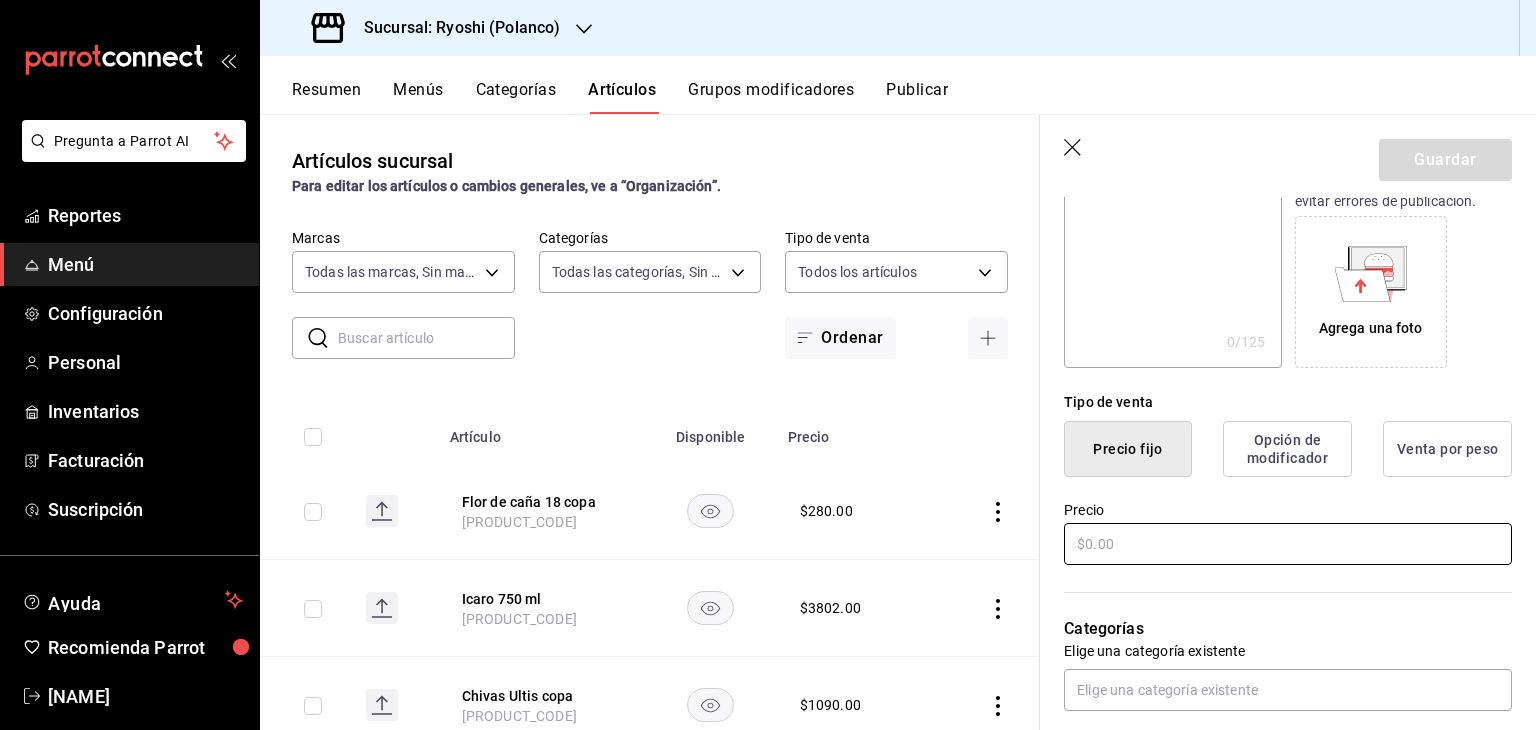 type on "Martell XO copa" 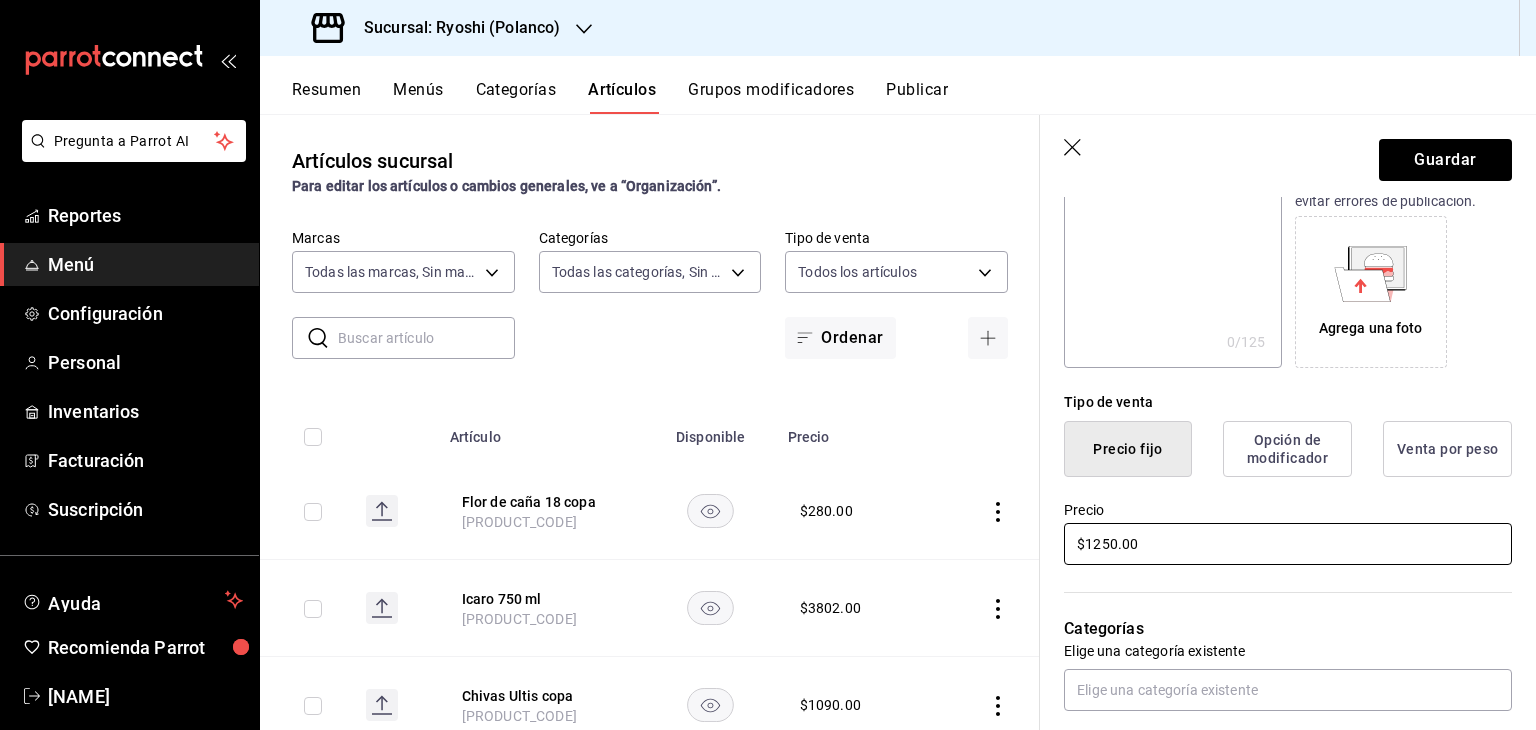 type on "$1250.00" 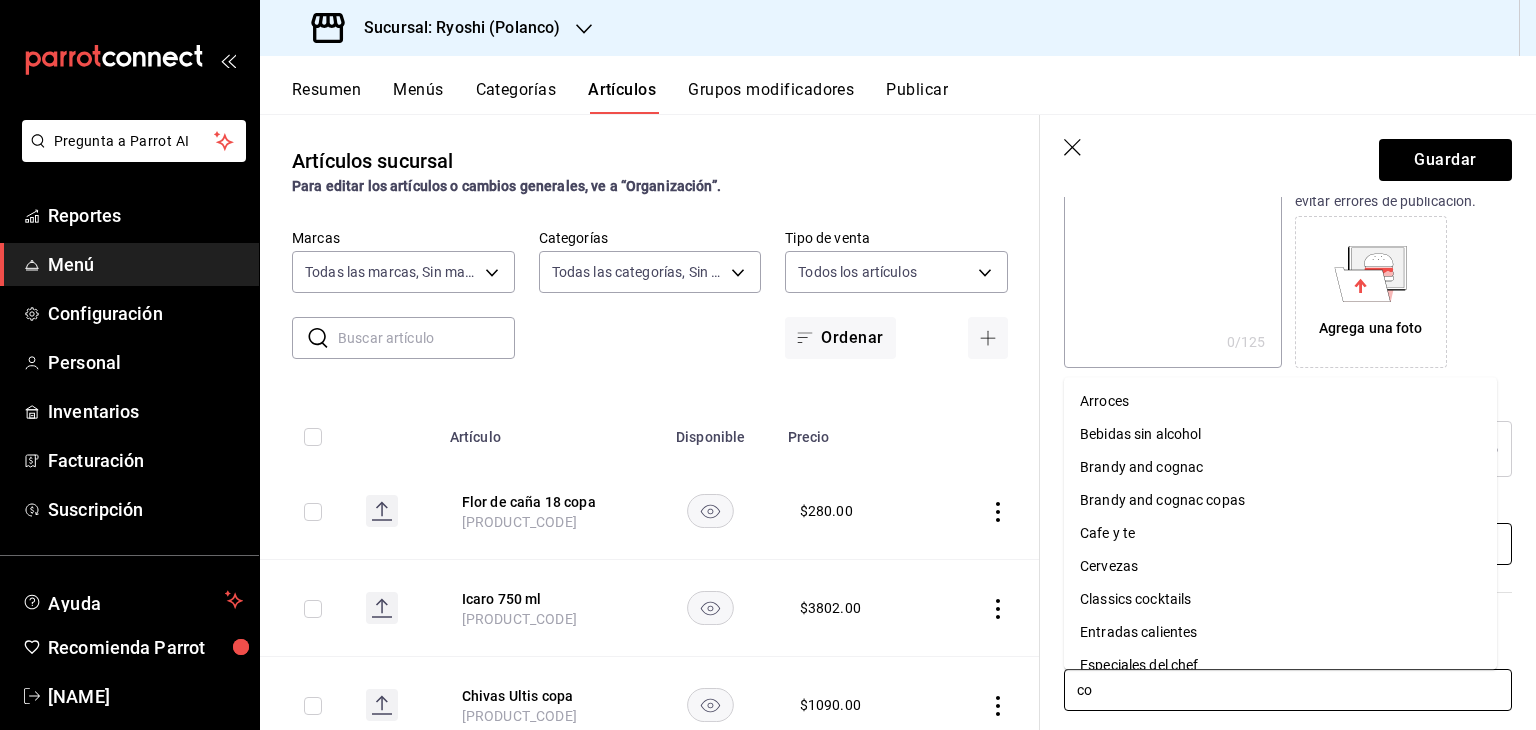 type on "cog" 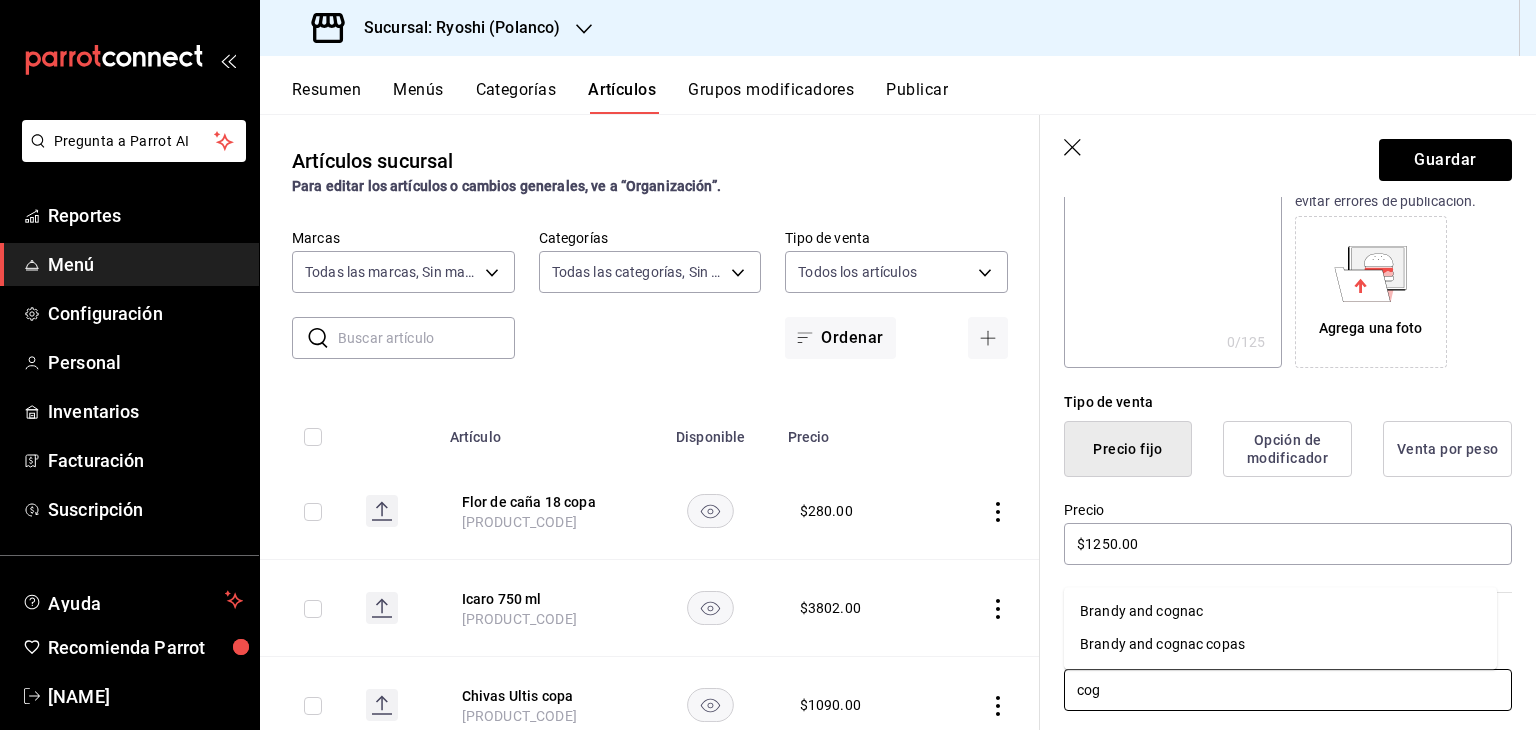 click on "Brandy and cognac copas" at bounding box center (1280, 644) 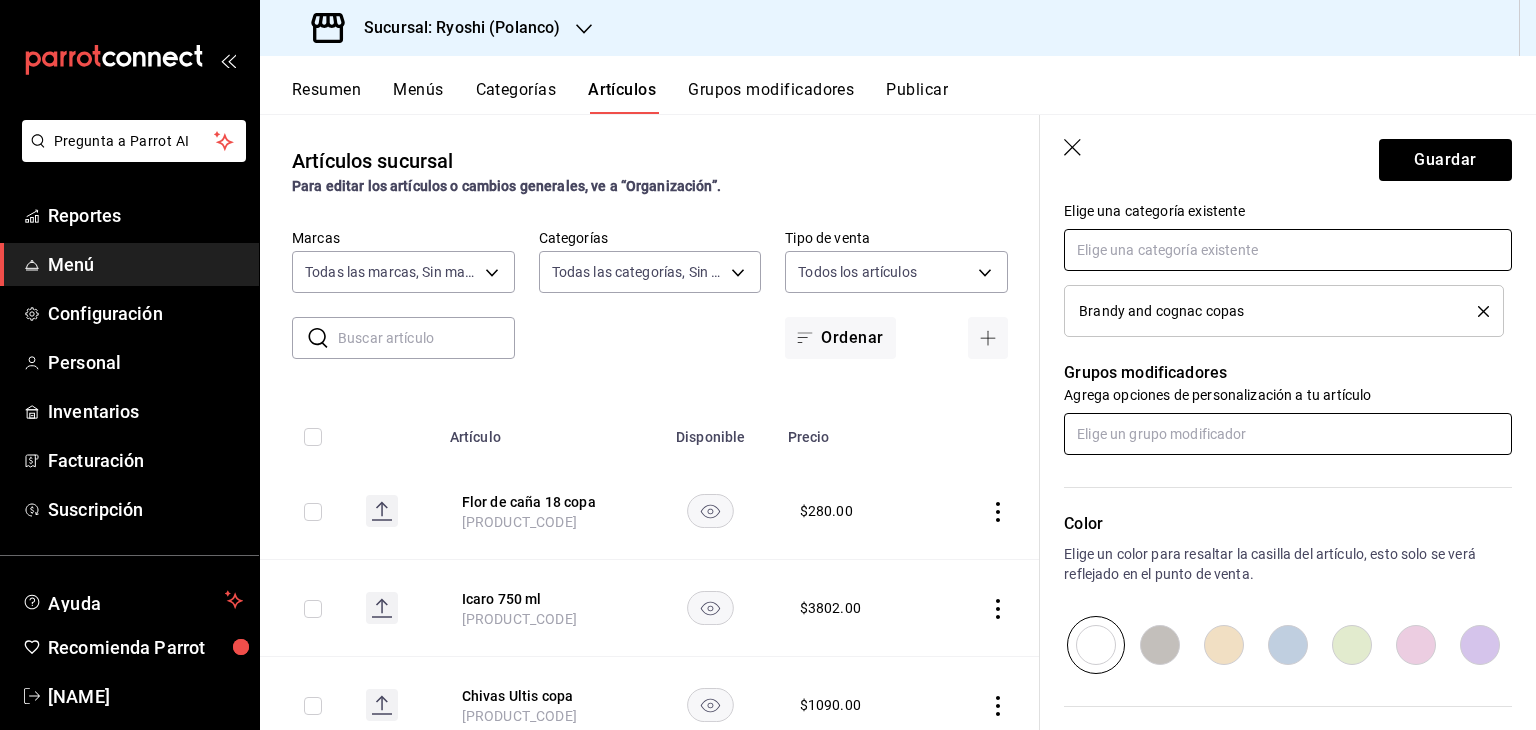 scroll, scrollTop: 934, scrollLeft: 0, axis: vertical 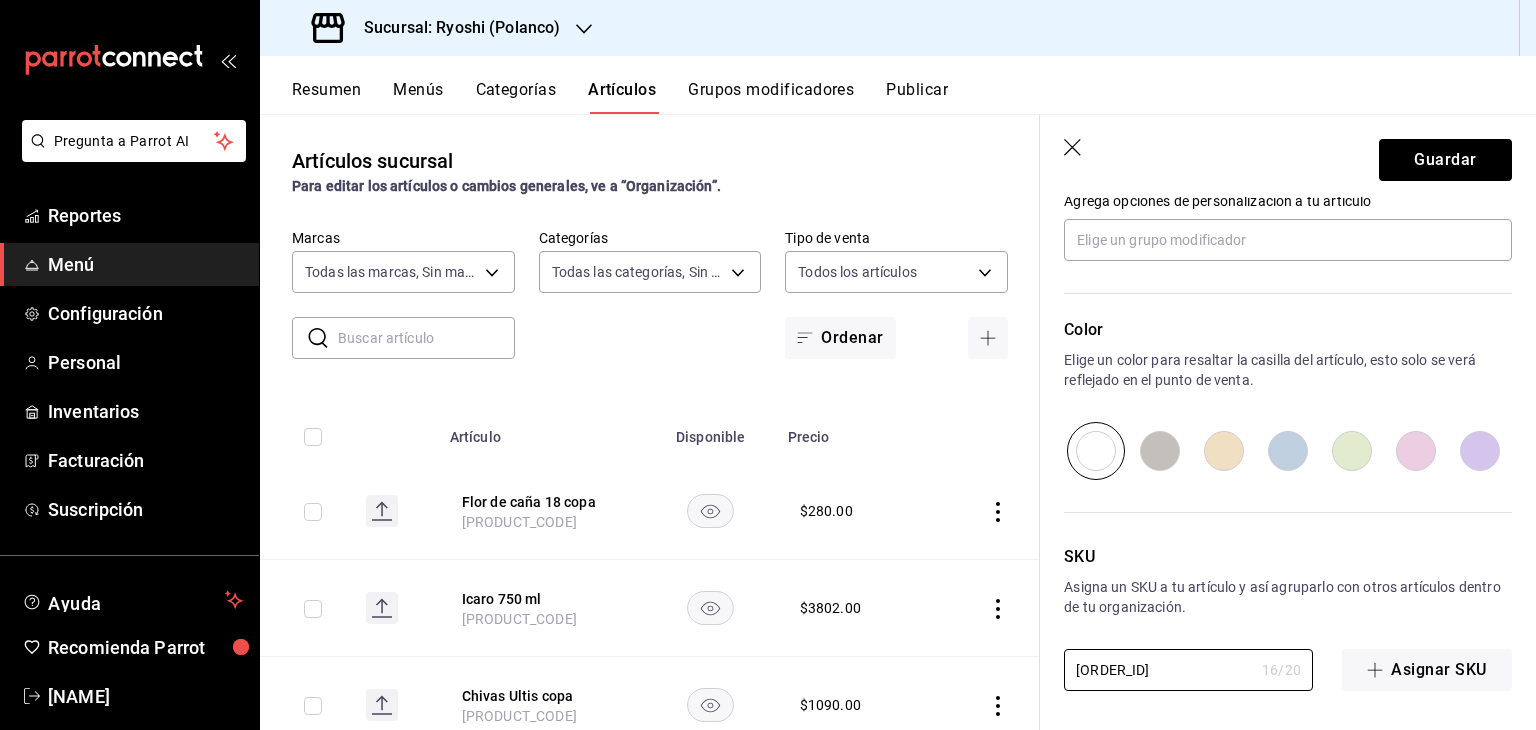 drag, startPoint x: 1223, startPoint y: 673, endPoint x: 915, endPoint y: 655, distance: 308.5255 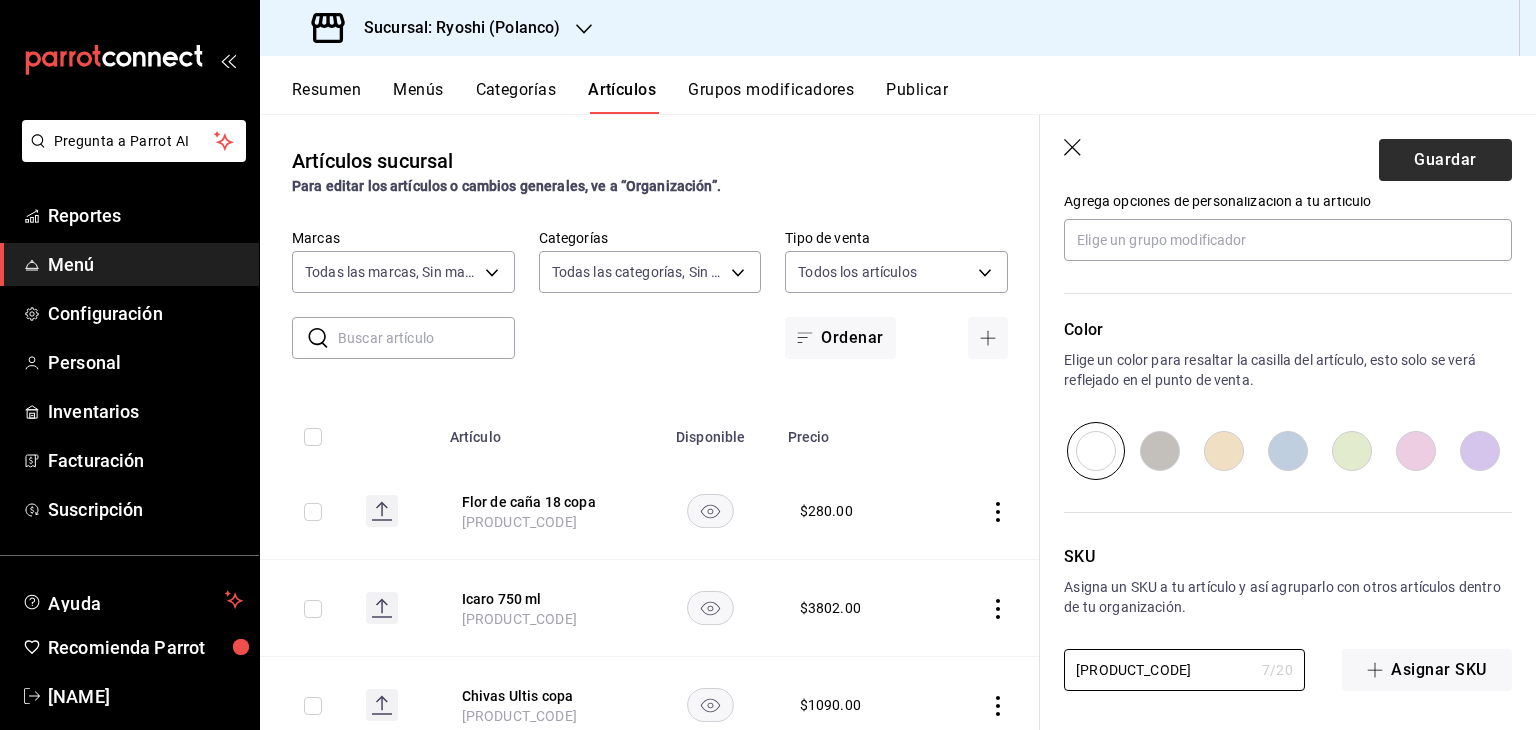 type on "[PRODUCT_CODE]" 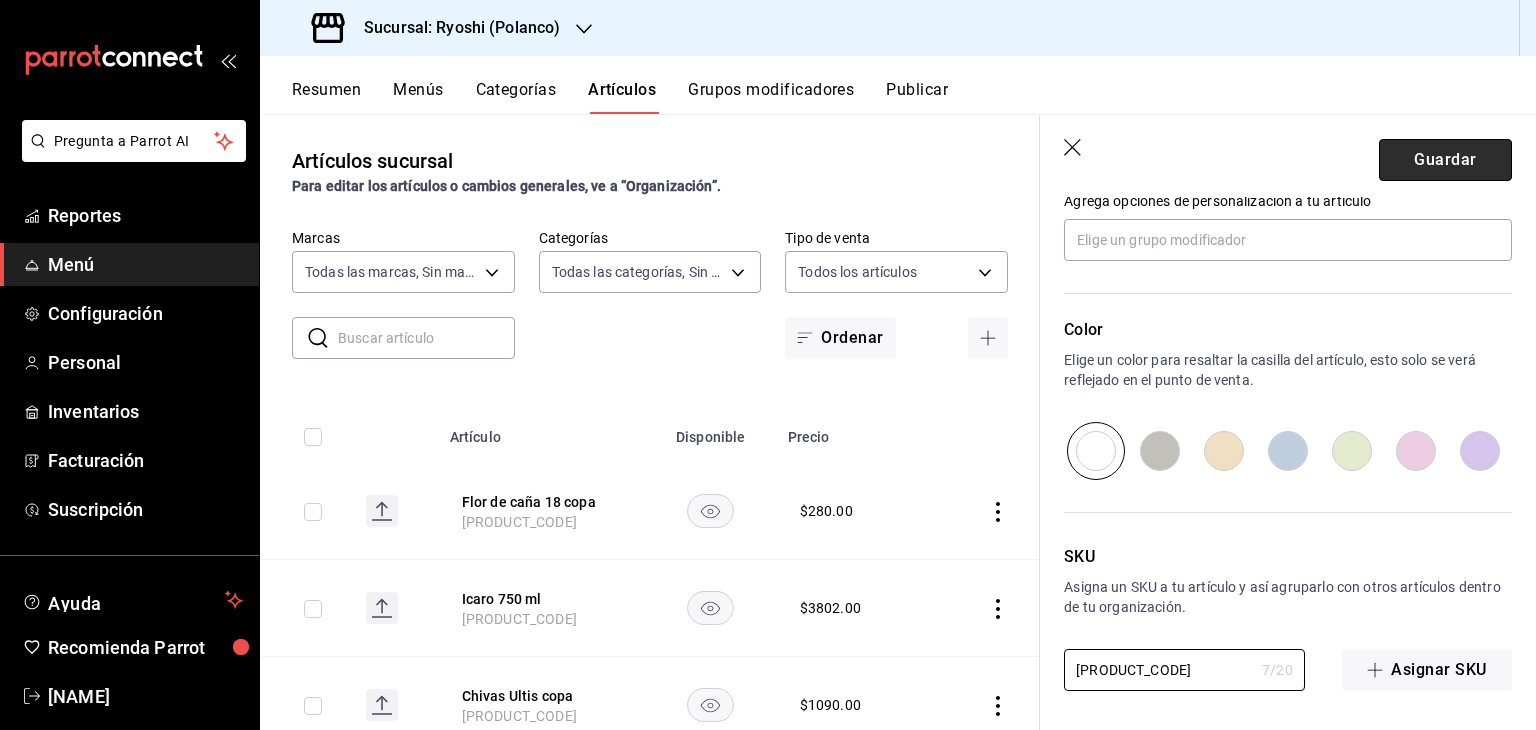 click on "Guardar" at bounding box center [1445, 160] 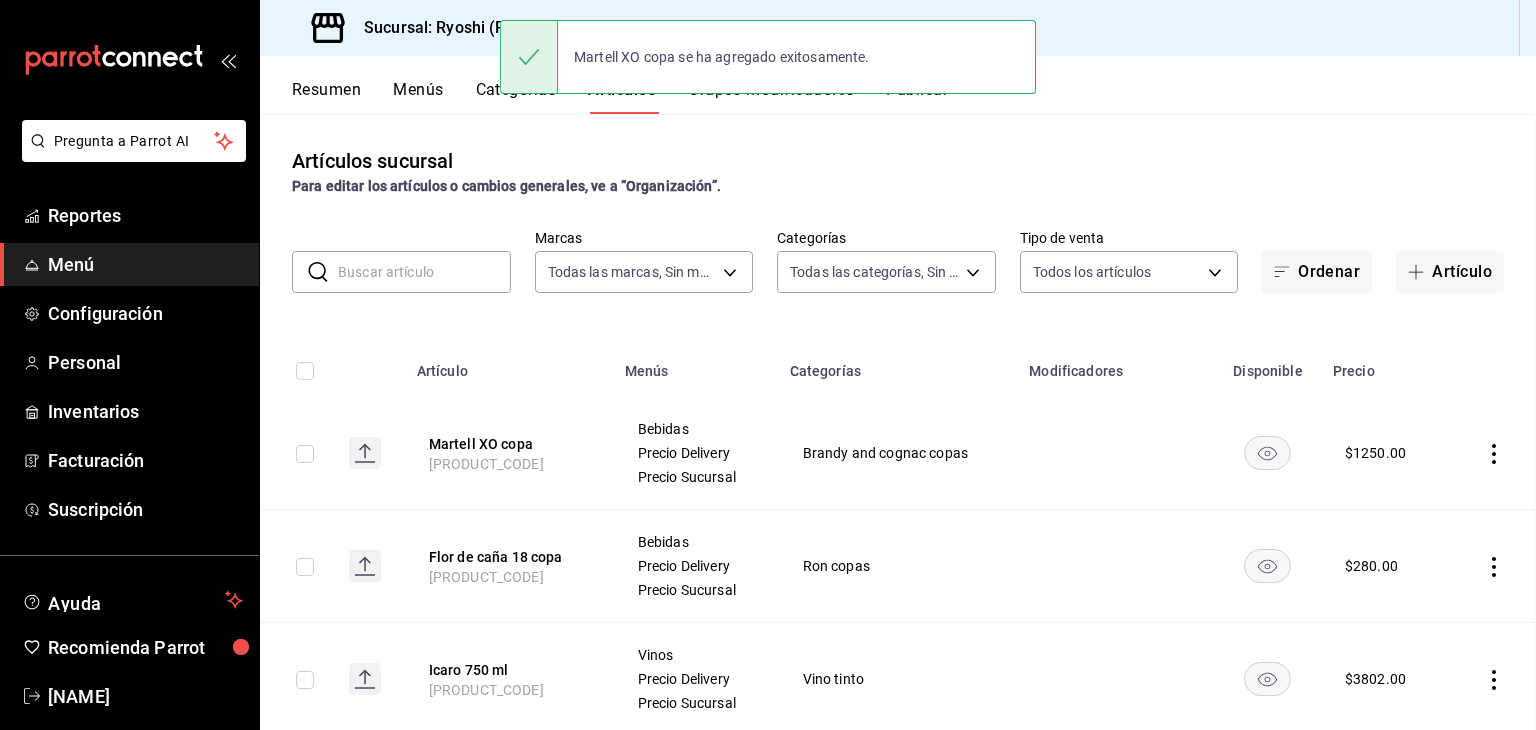 scroll, scrollTop: 0, scrollLeft: 0, axis: both 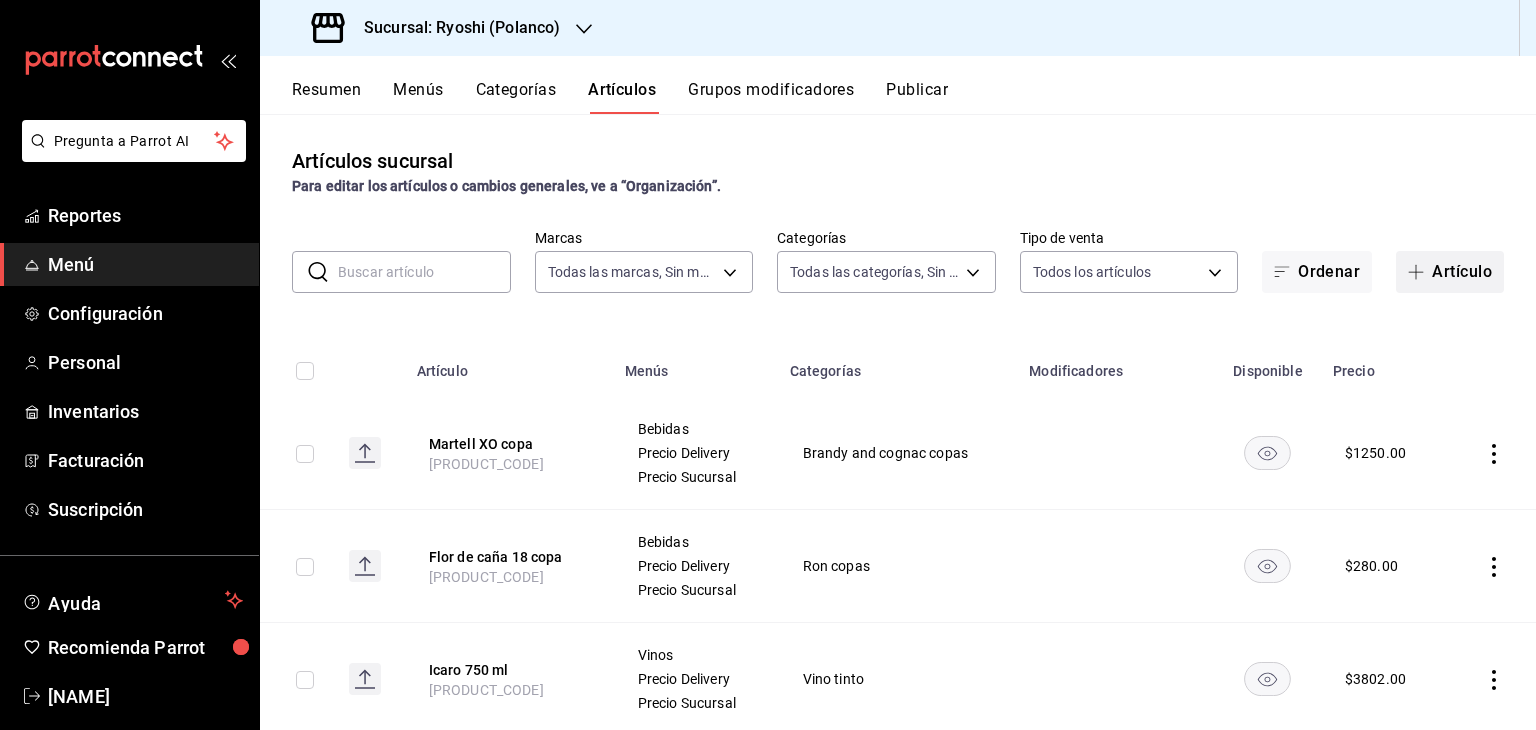 click on "Artículo" at bounding box center (1450, 272) 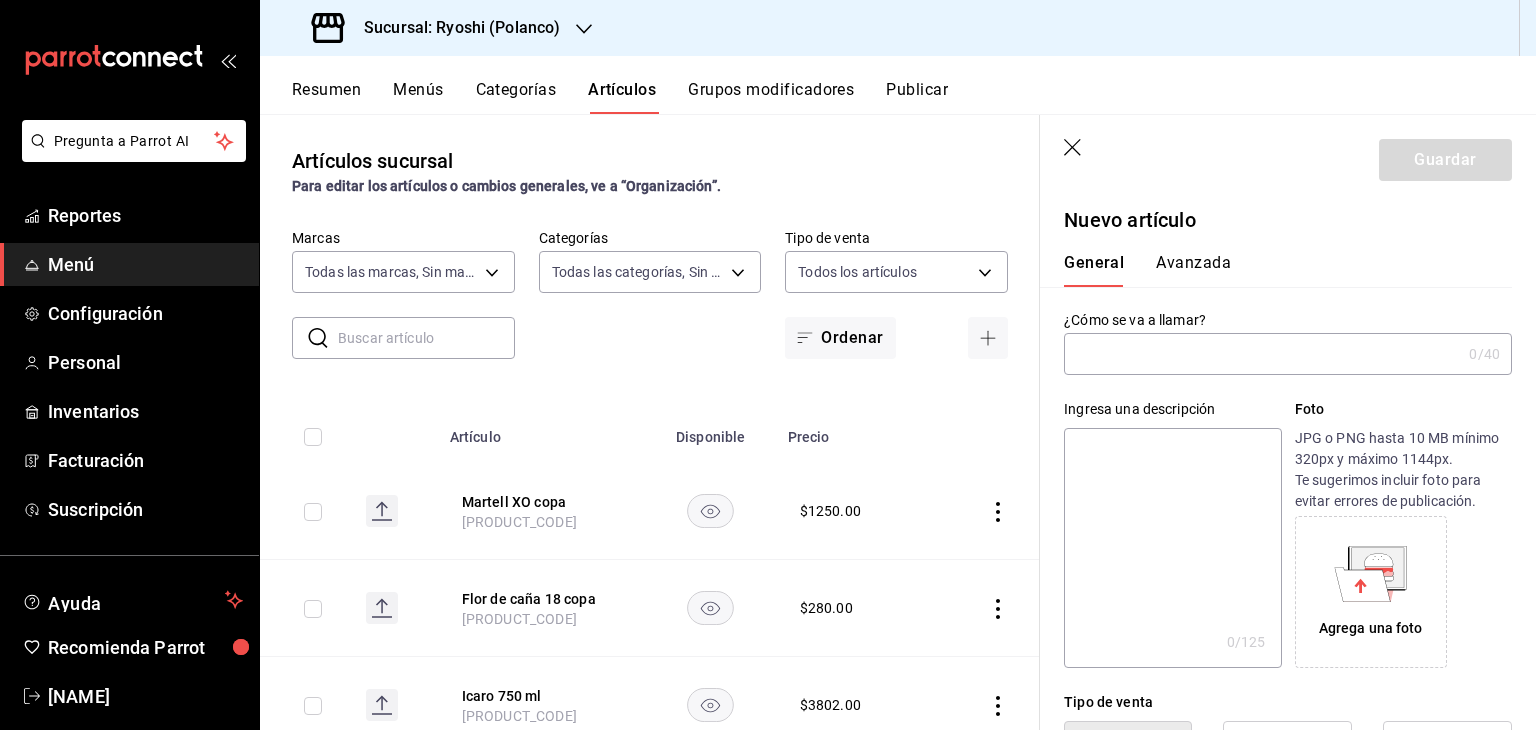 click at bounding box center [1262, 354] 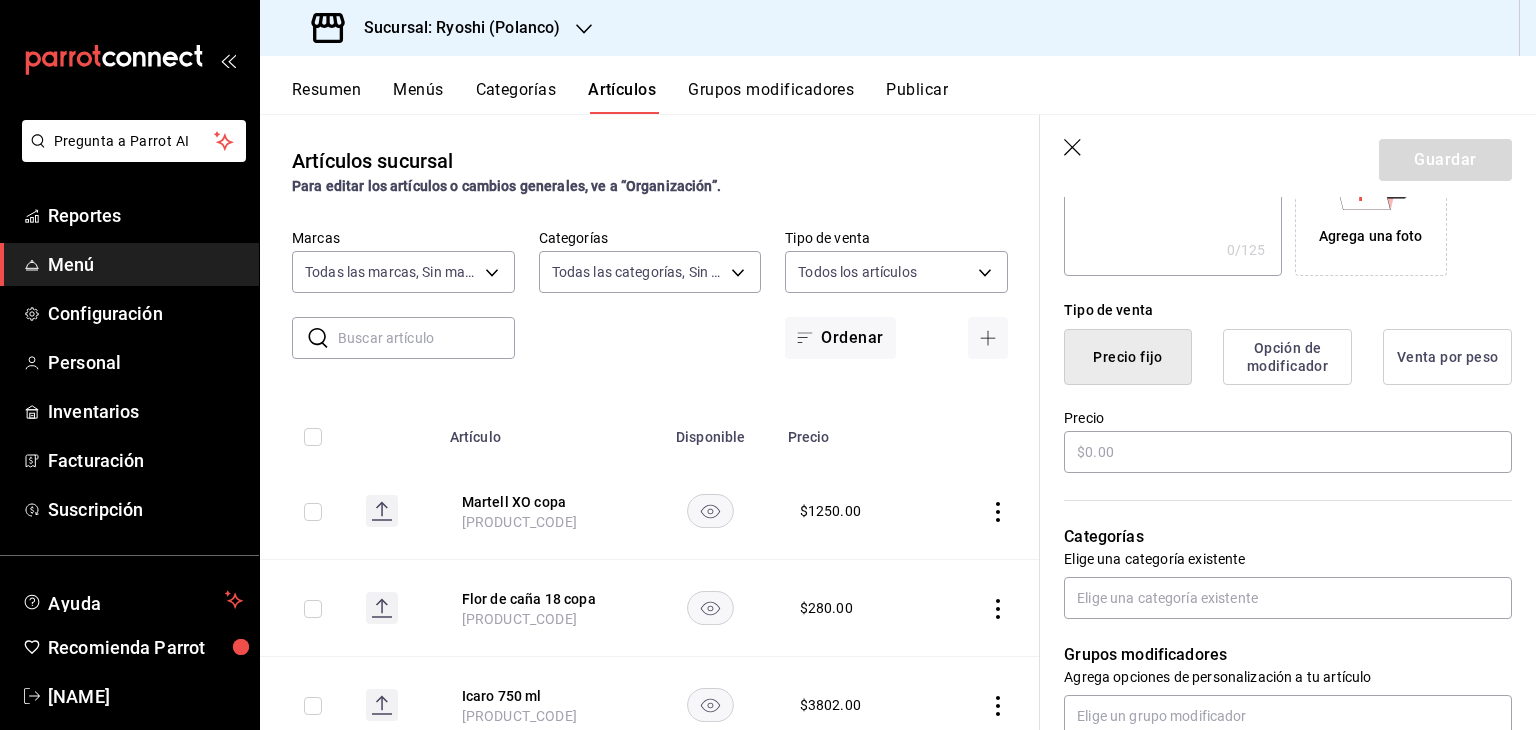 scroll, scrollTop: 400, scrollLeft: 0, axis: vertical 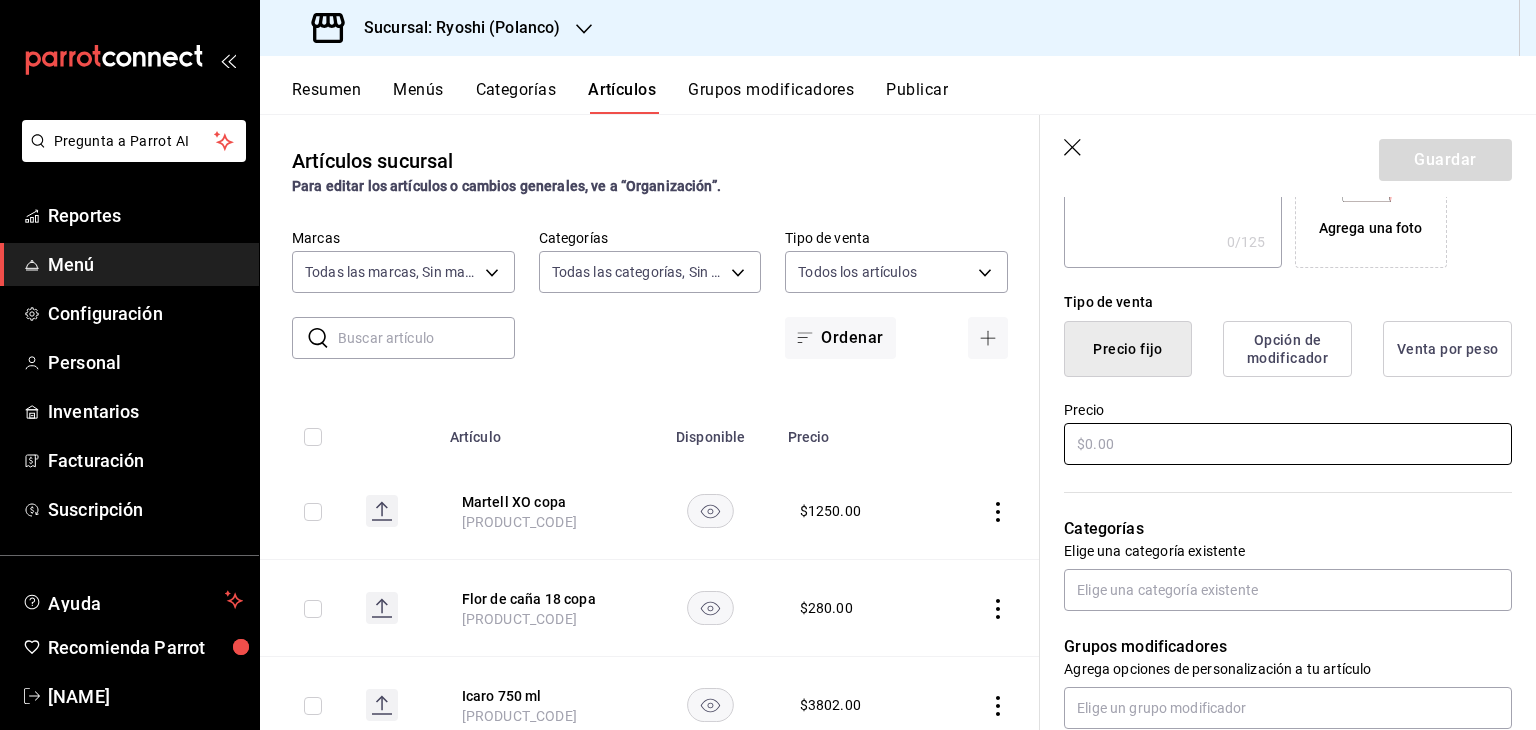 type on "Absolut Citron Botella" 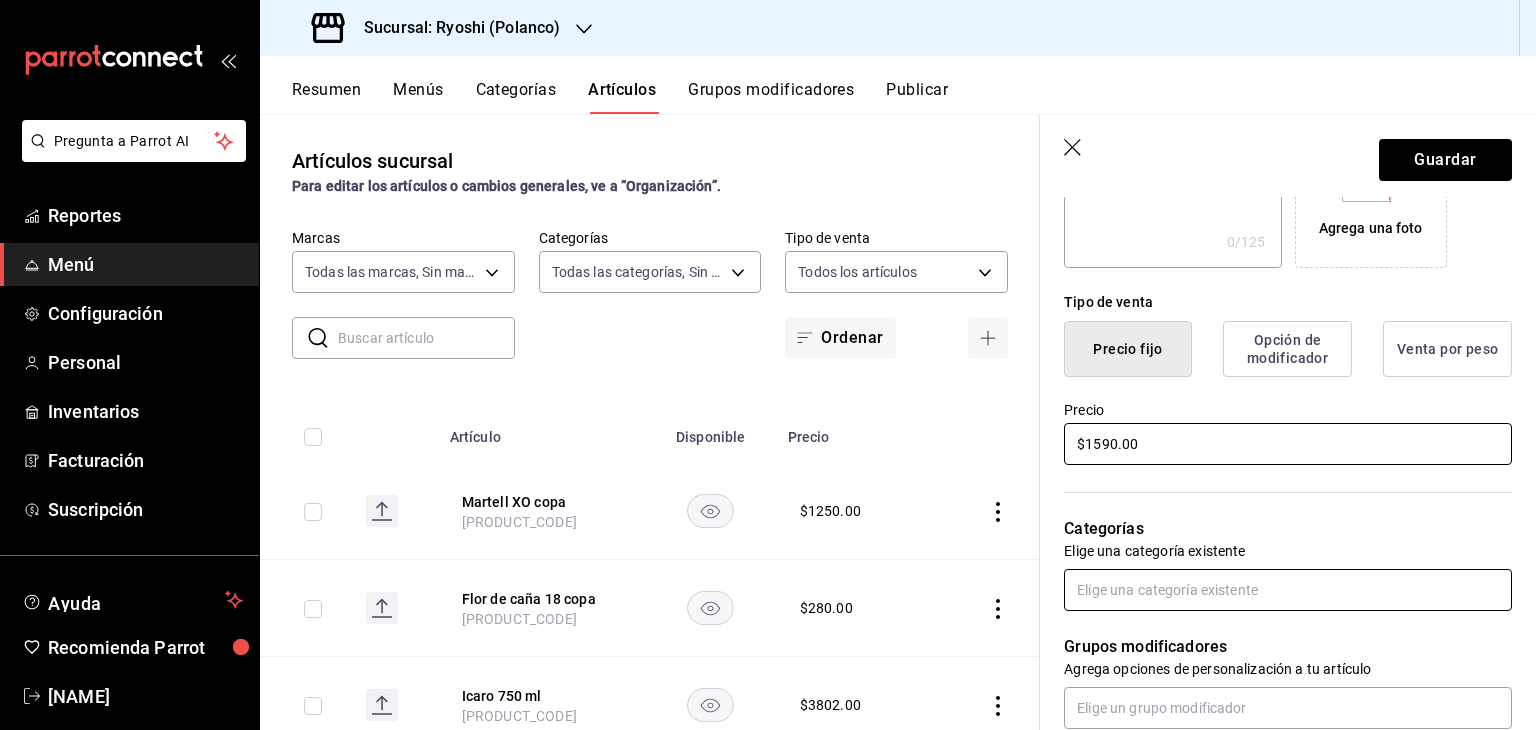 type on "$1590.00" 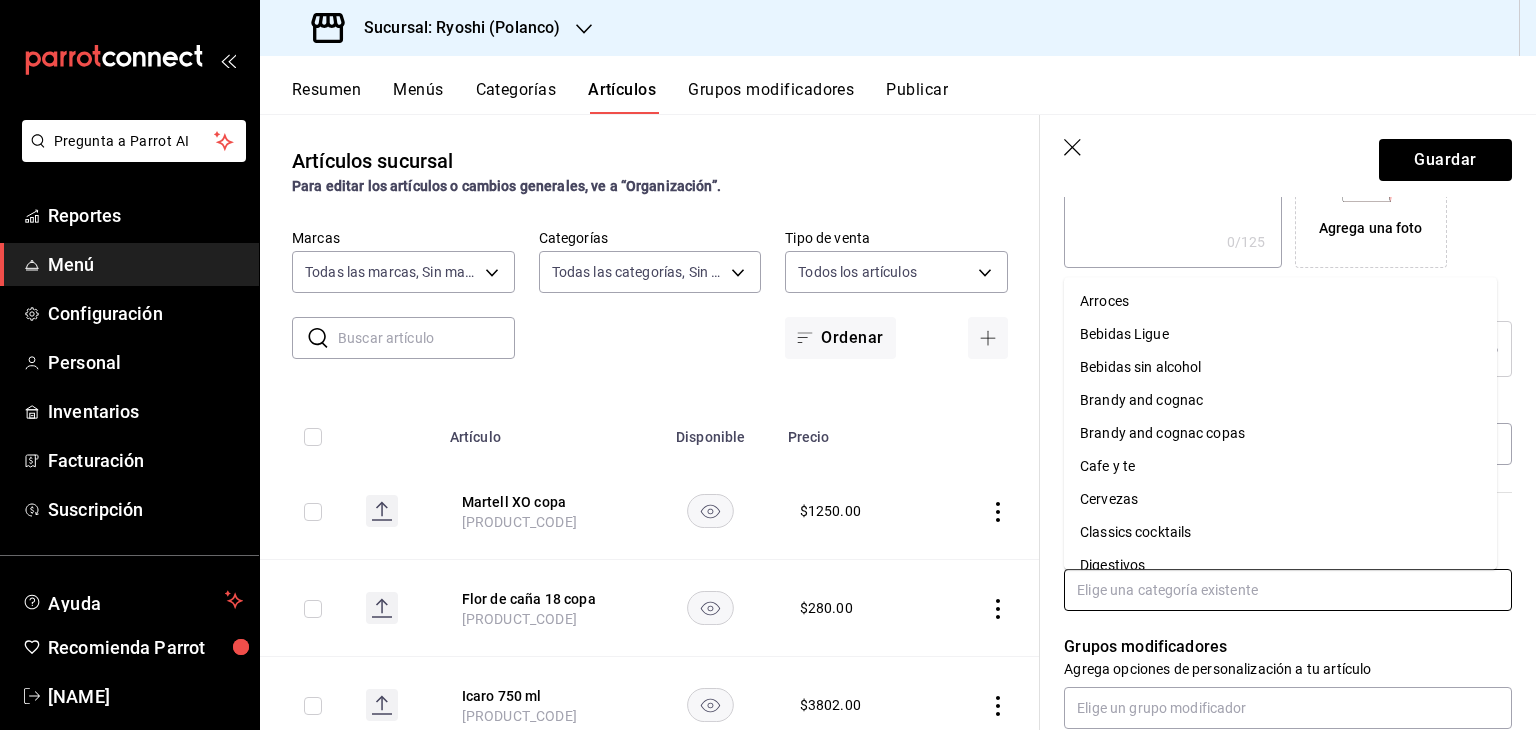 click at bounding box center (1288, 590) 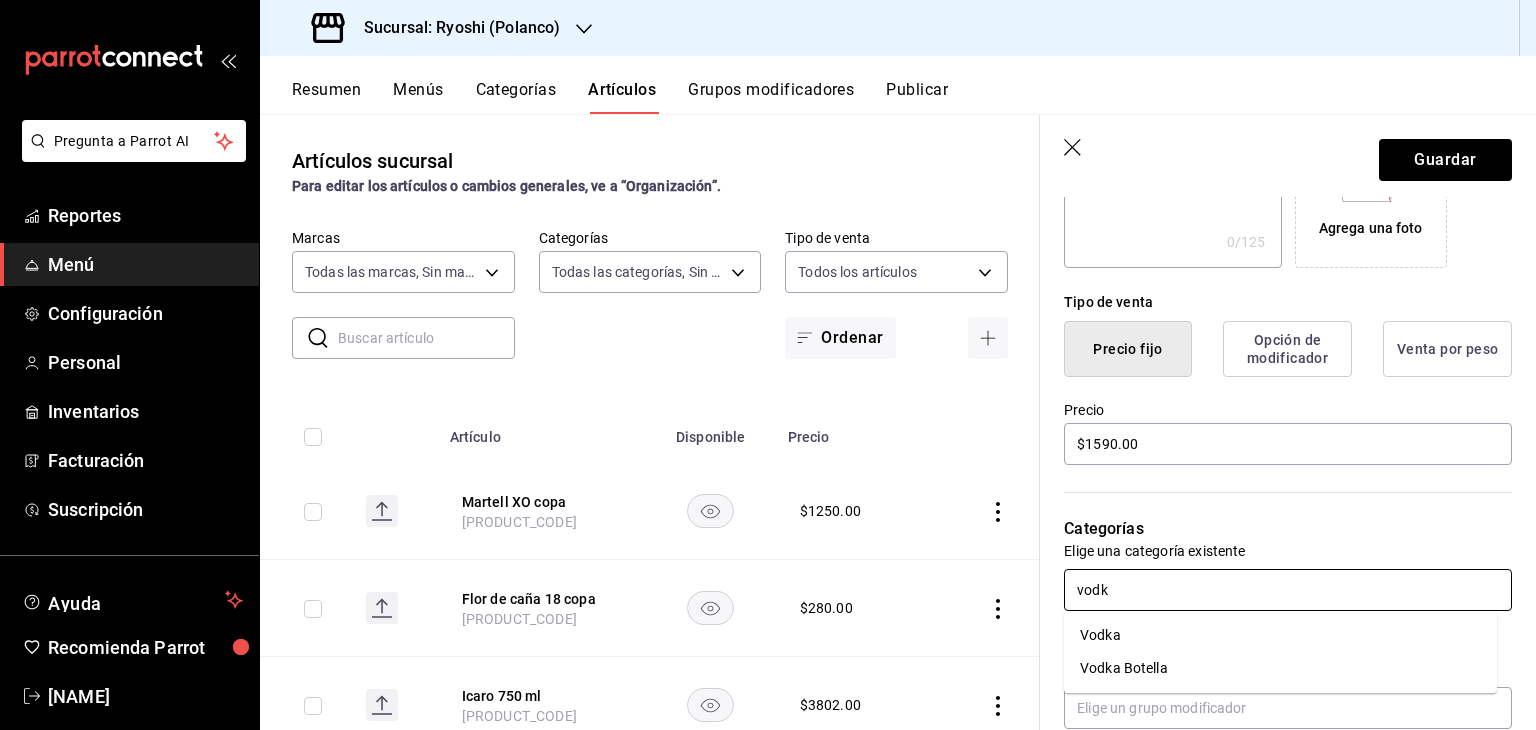 type on "vodka" 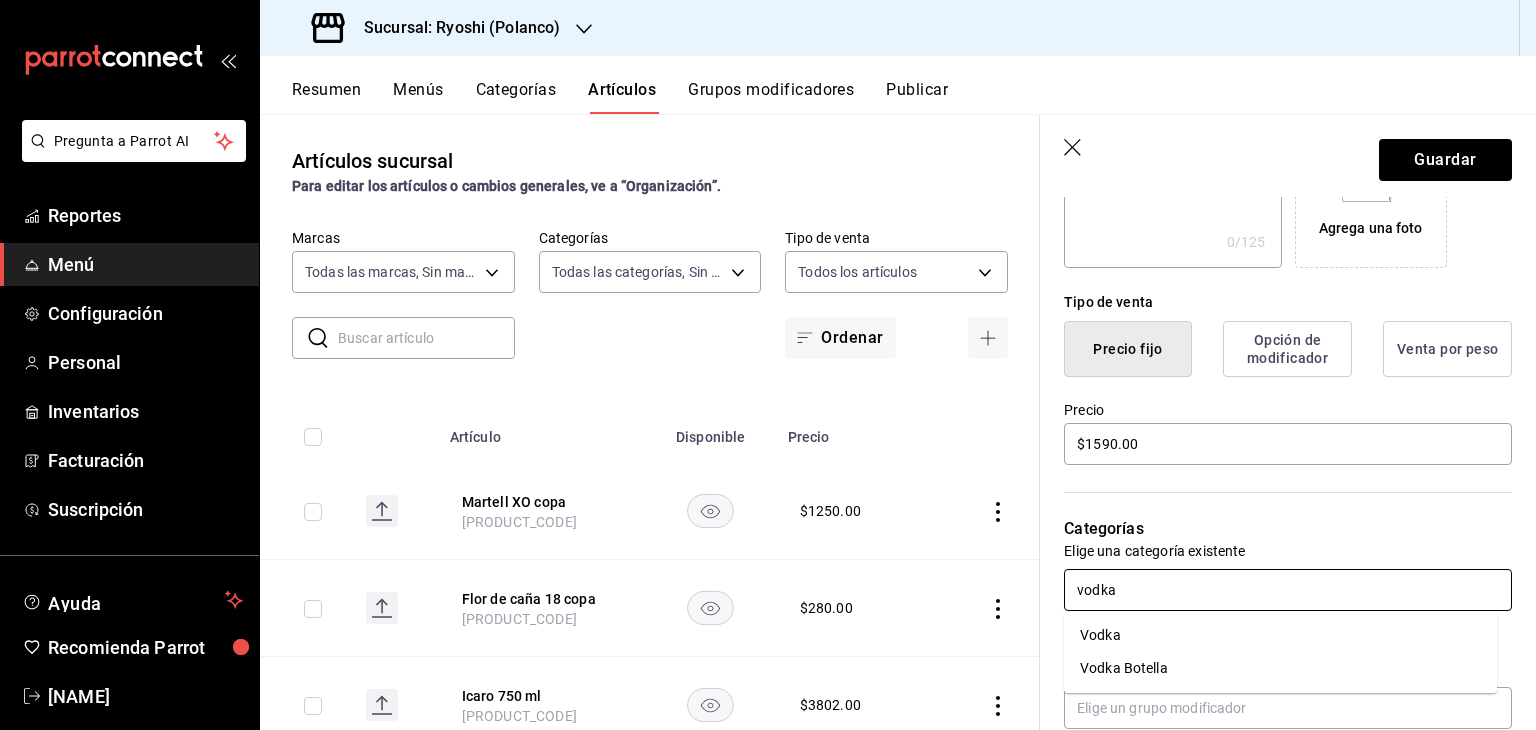 click on "Vodka Botella" at bounding box center (1280, 668) 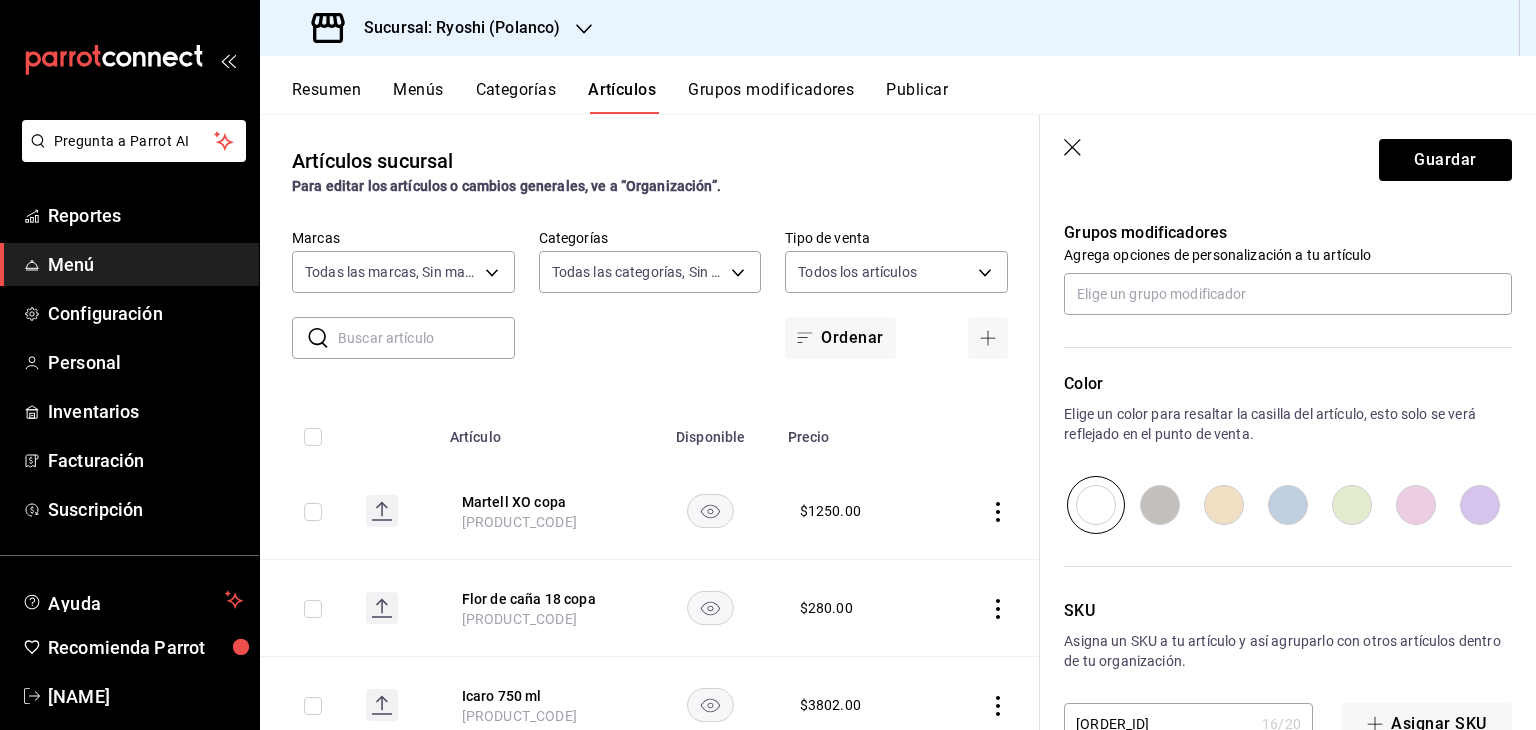 scroll, scrollTop: 934, scrollLeft: 0, axis: vertical 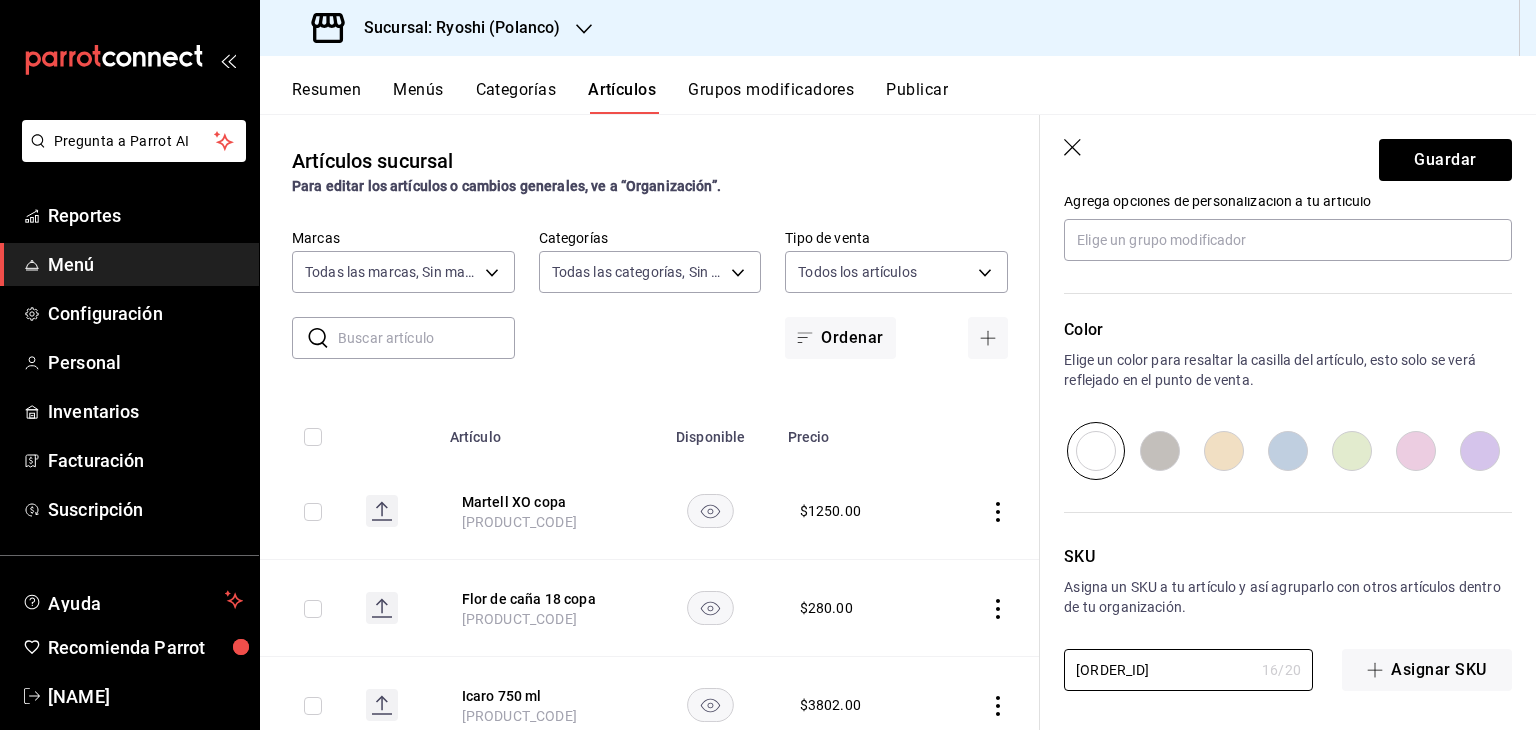 drag, startPoint x: 1208, startPoint y: 680, endPoint x: 857, endPoint y: 667, distance: 351.24066 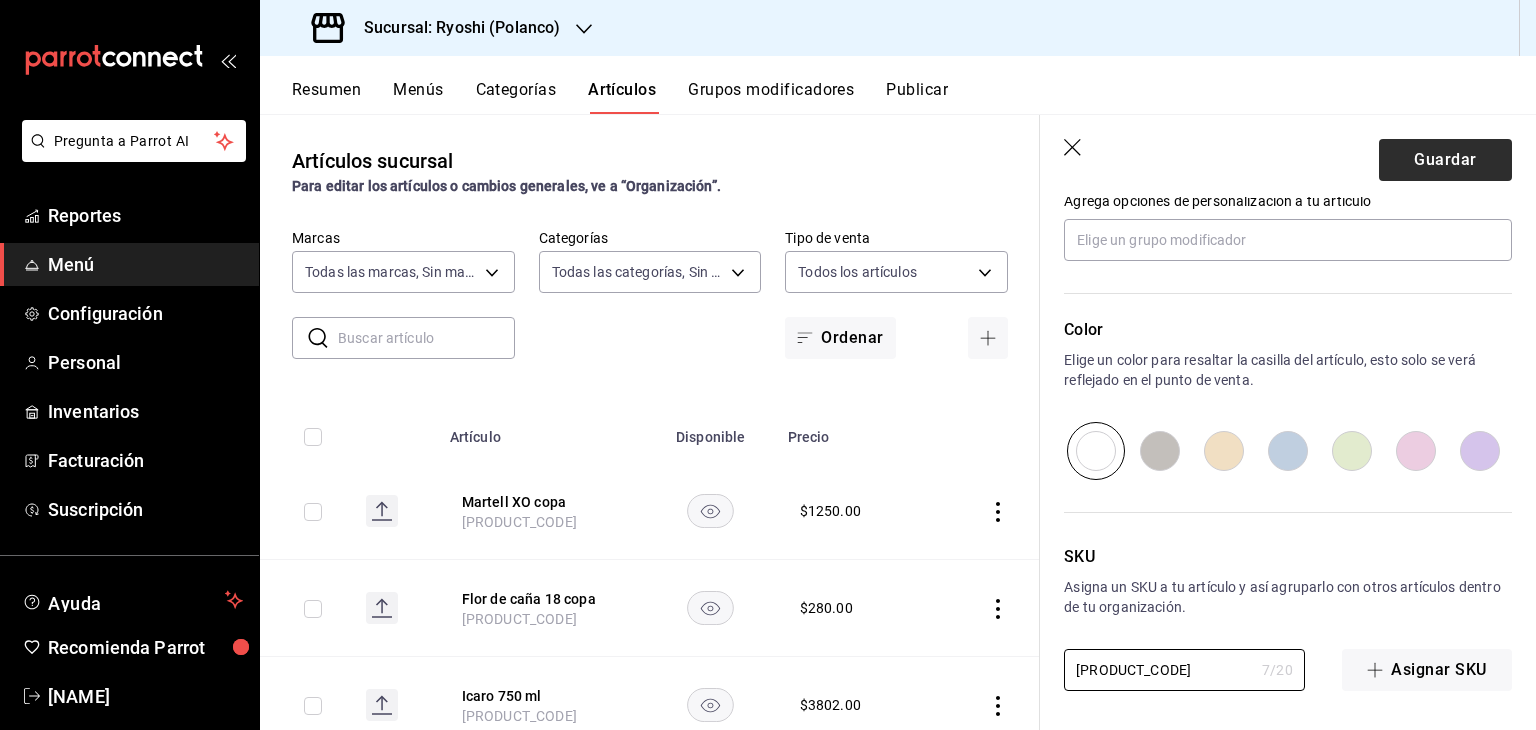 type on "[PRODUCT_CODE]" 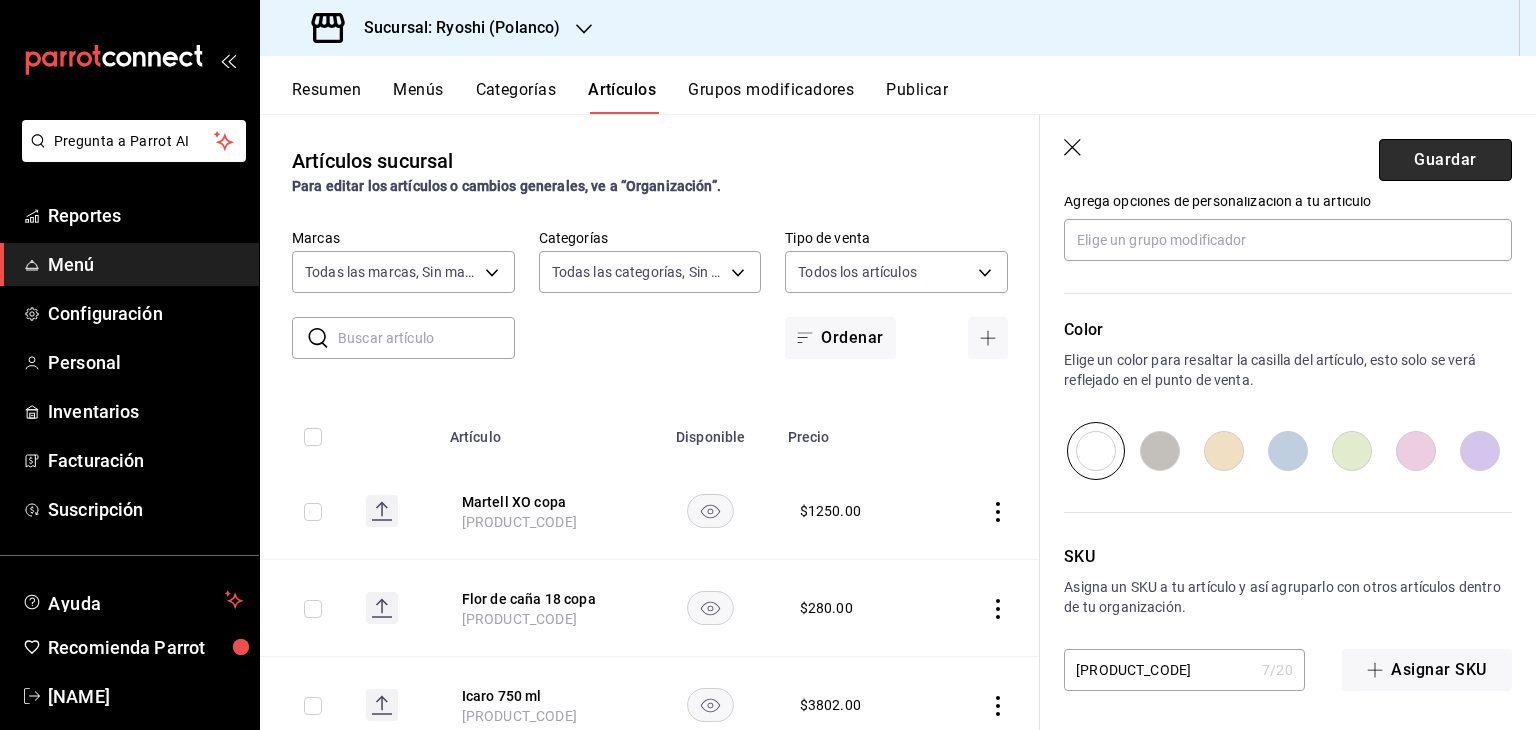 click on "Guardar" at bounding box center [1445, 160] 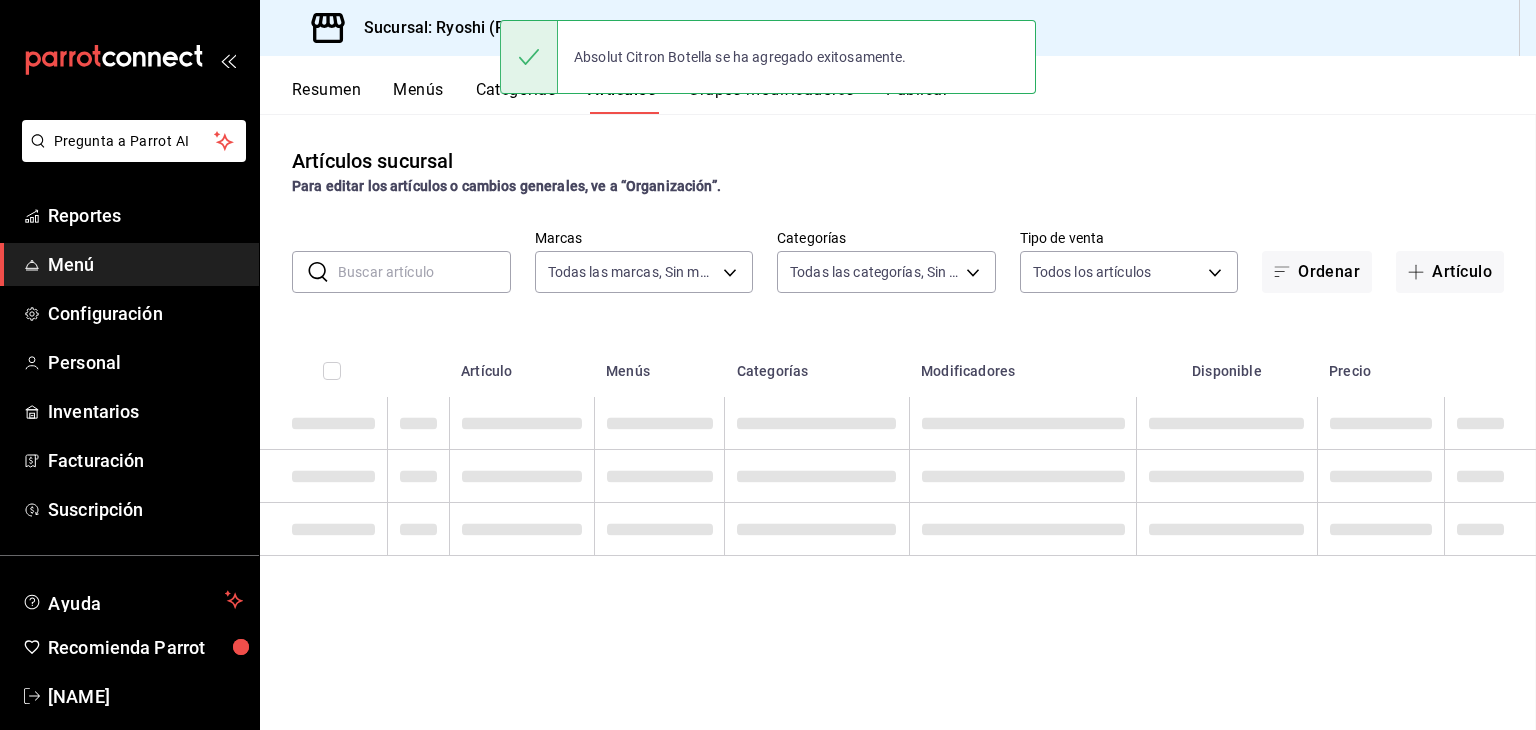 scroll, scrollTop: 0, scrollLeft: 0, axis: both 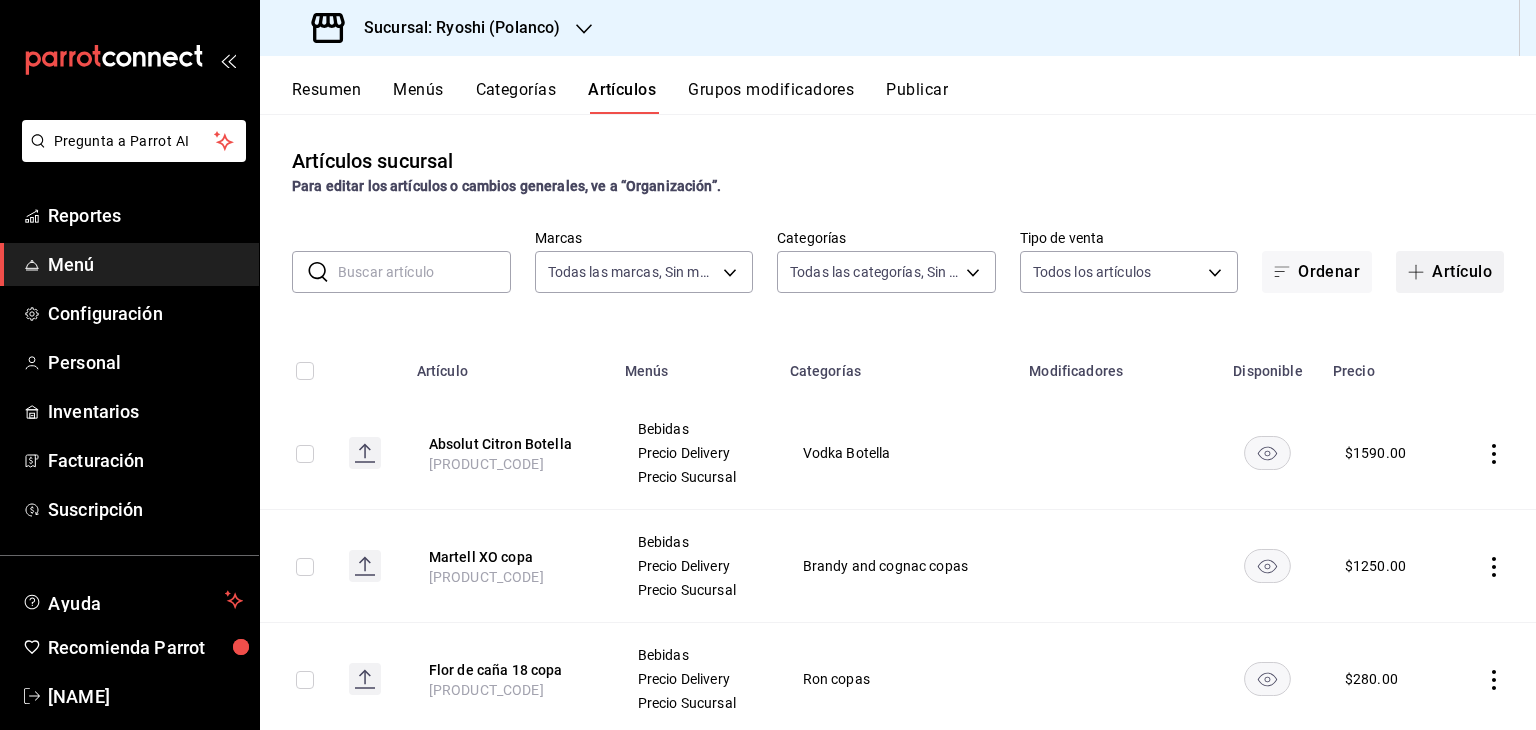 click at bounding box center (1420, 272) 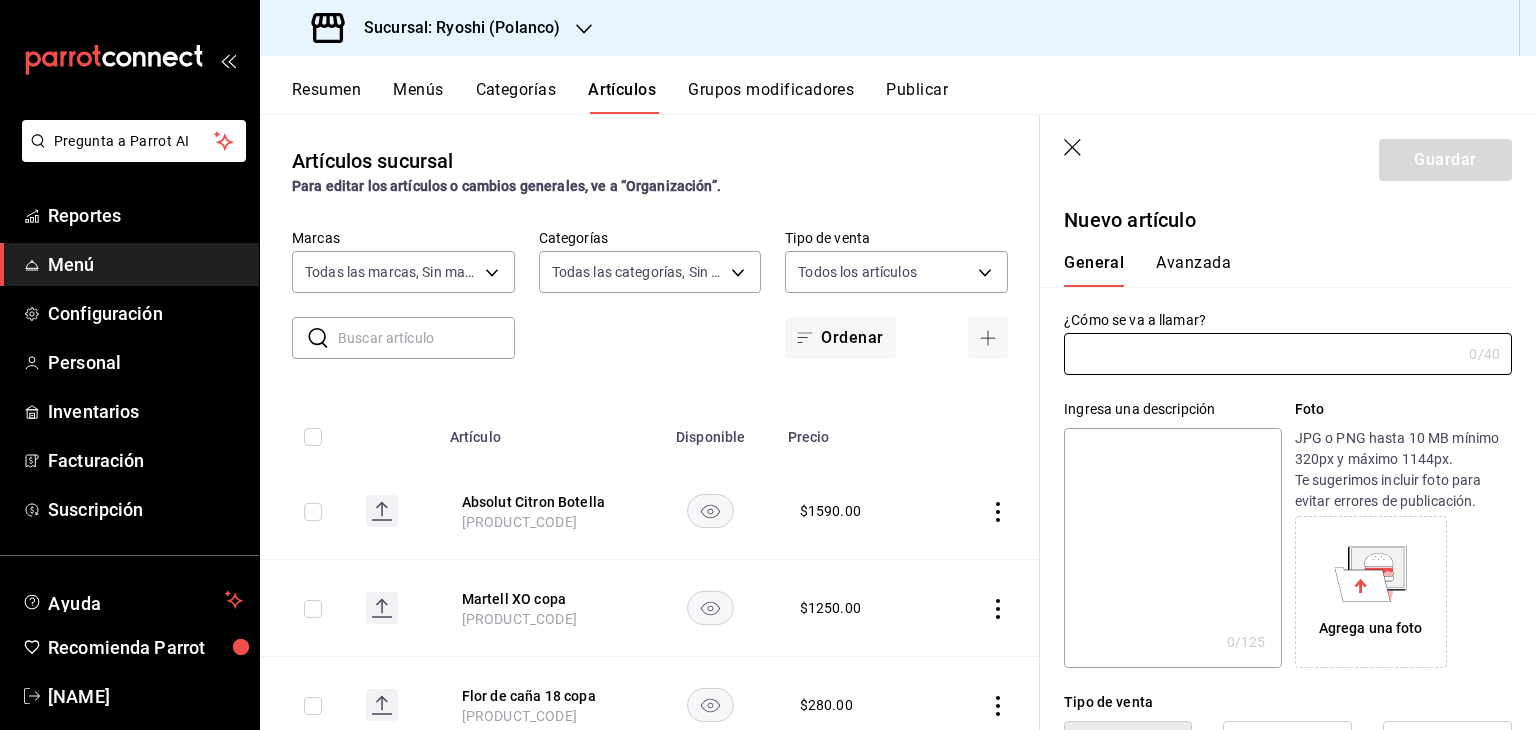 type on "AR-[CREDIT CARD]" 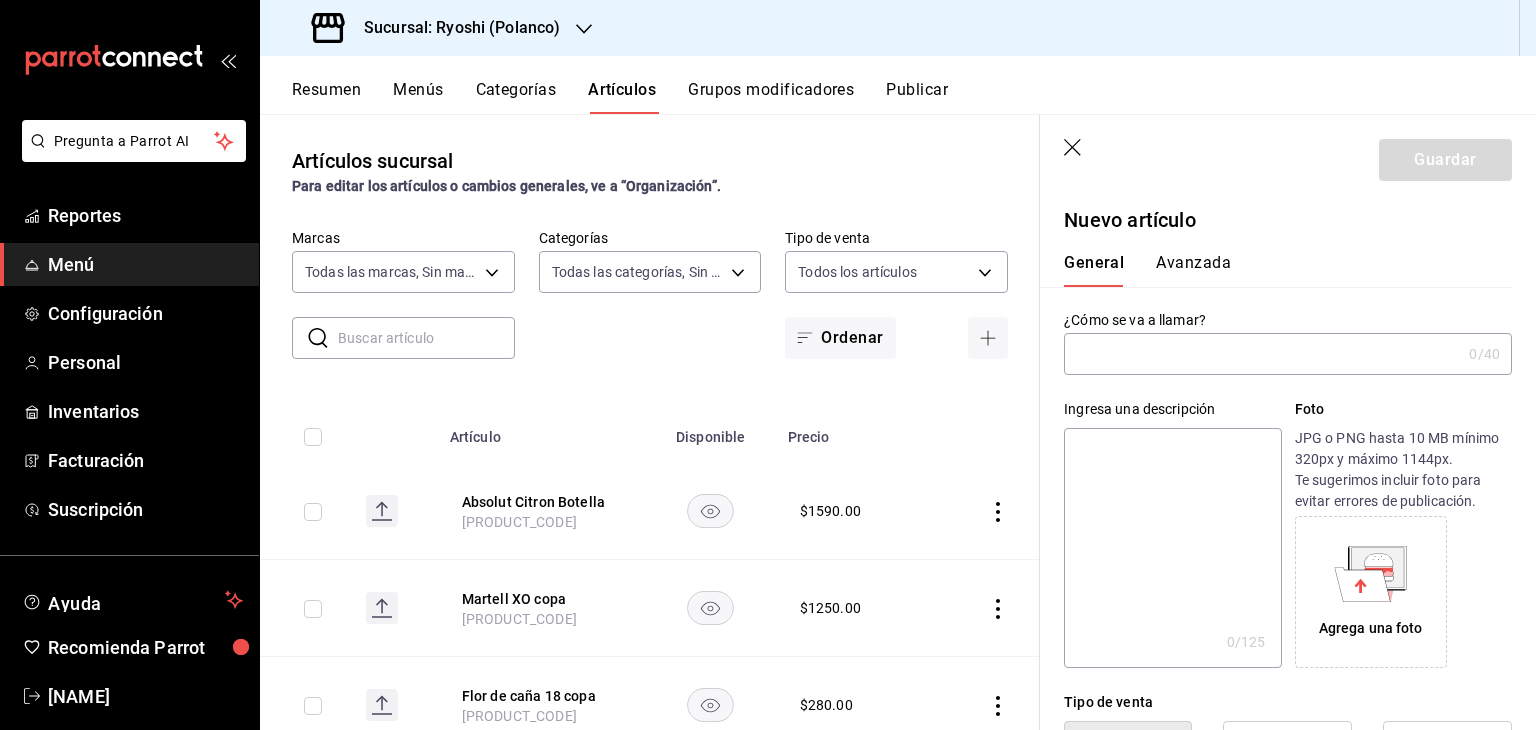 click at bounding box center (1262, 354) 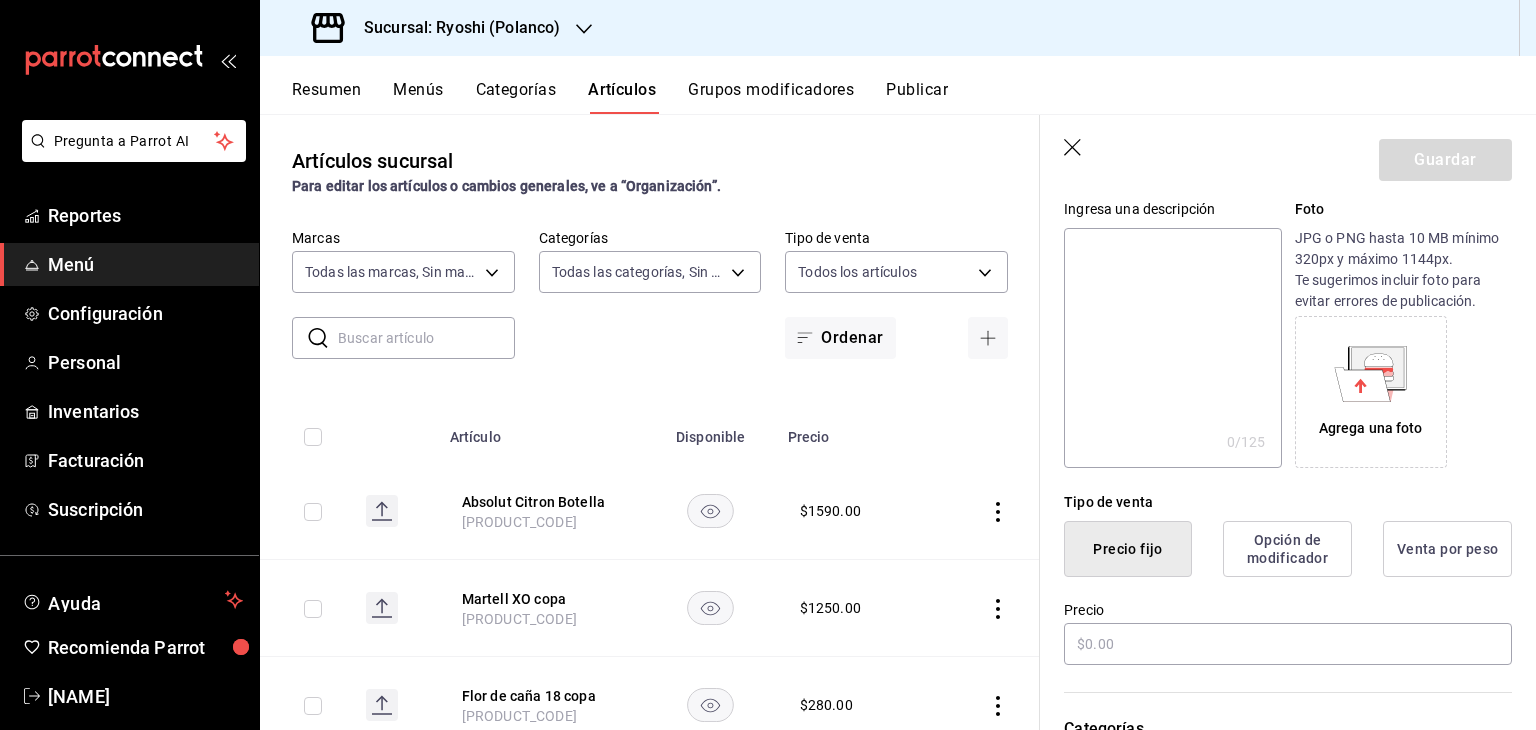 scroll, scrollTop: 300, scrollLeft: 0, axis: vertical 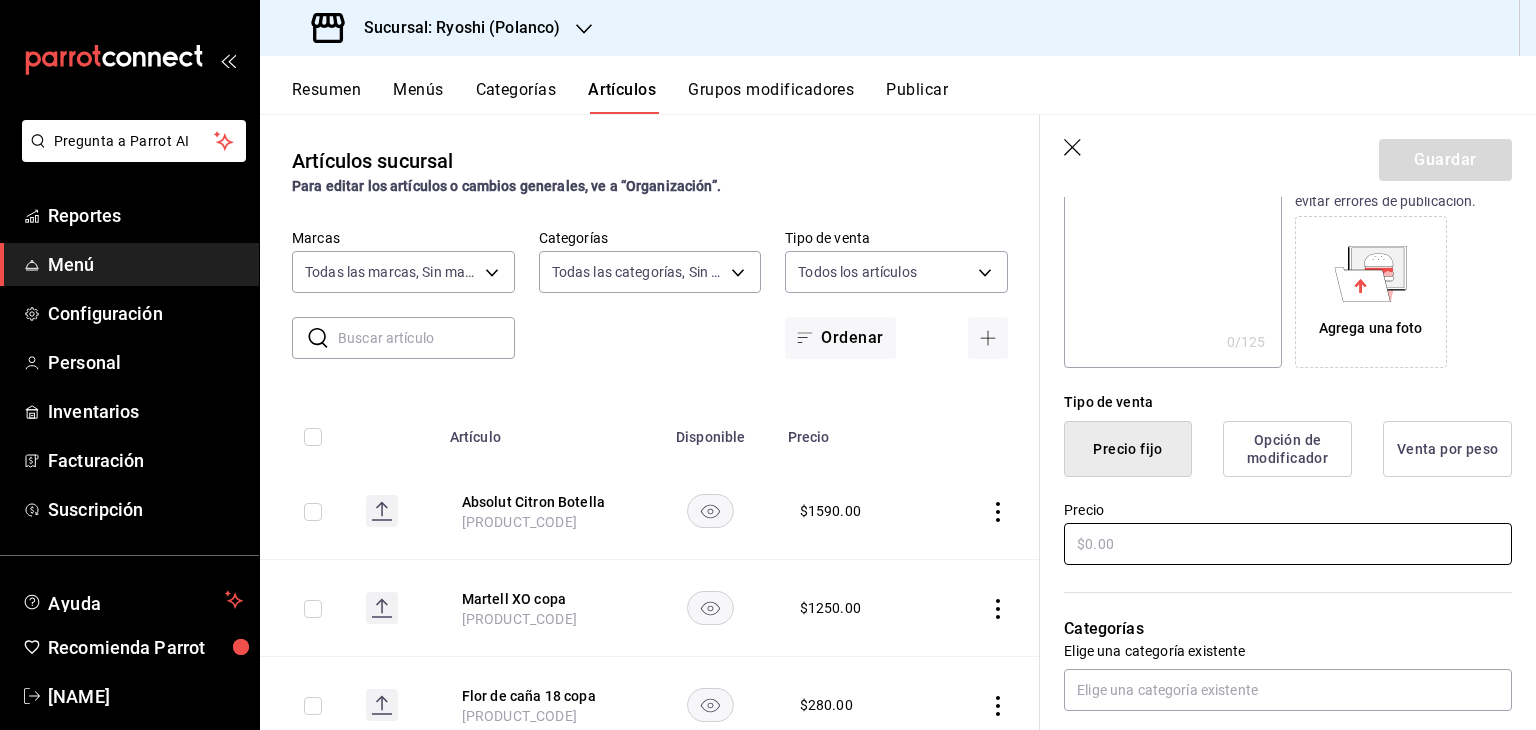 type on "Absolut Citron copa" 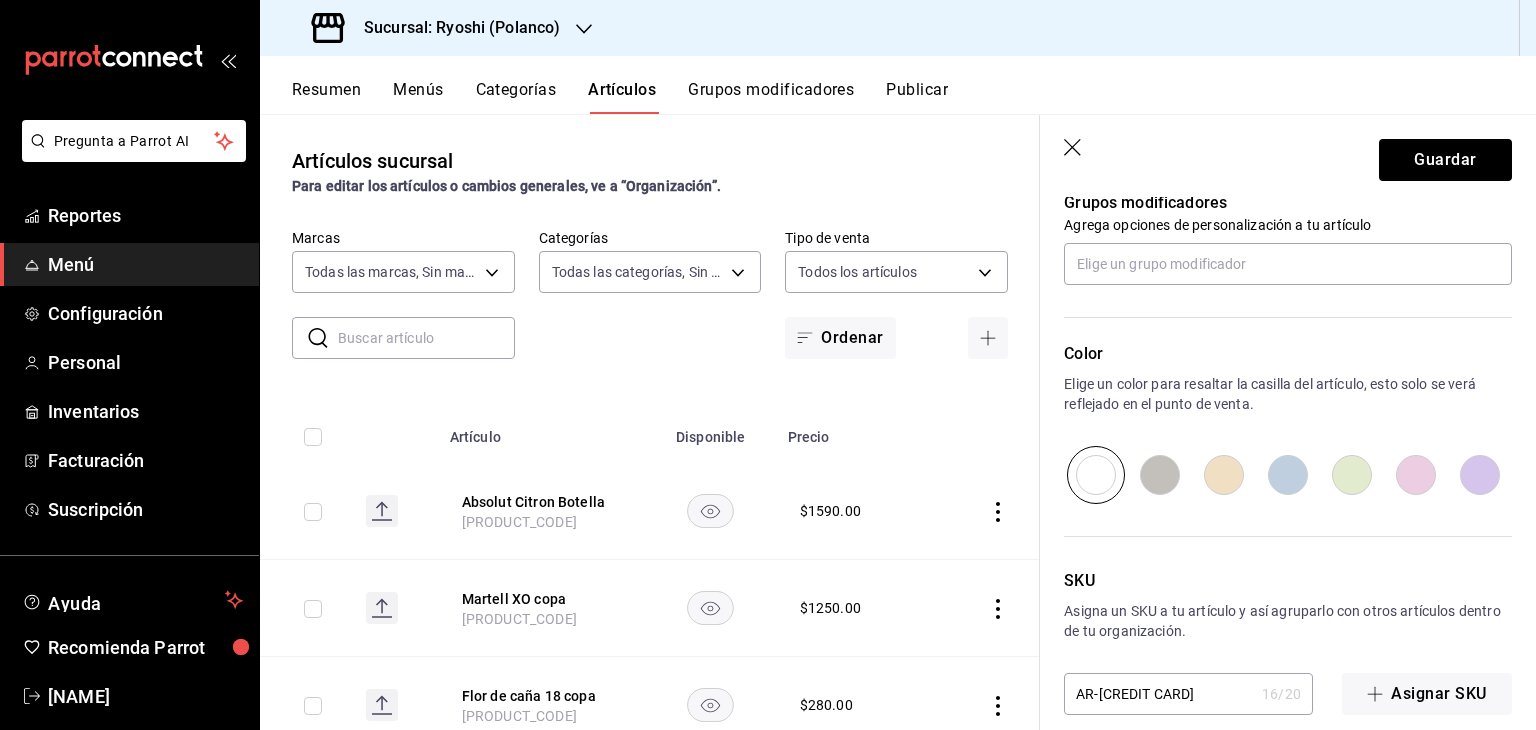 scroll, scrollTop: 868, scrollLeft: 0, axis: vertical 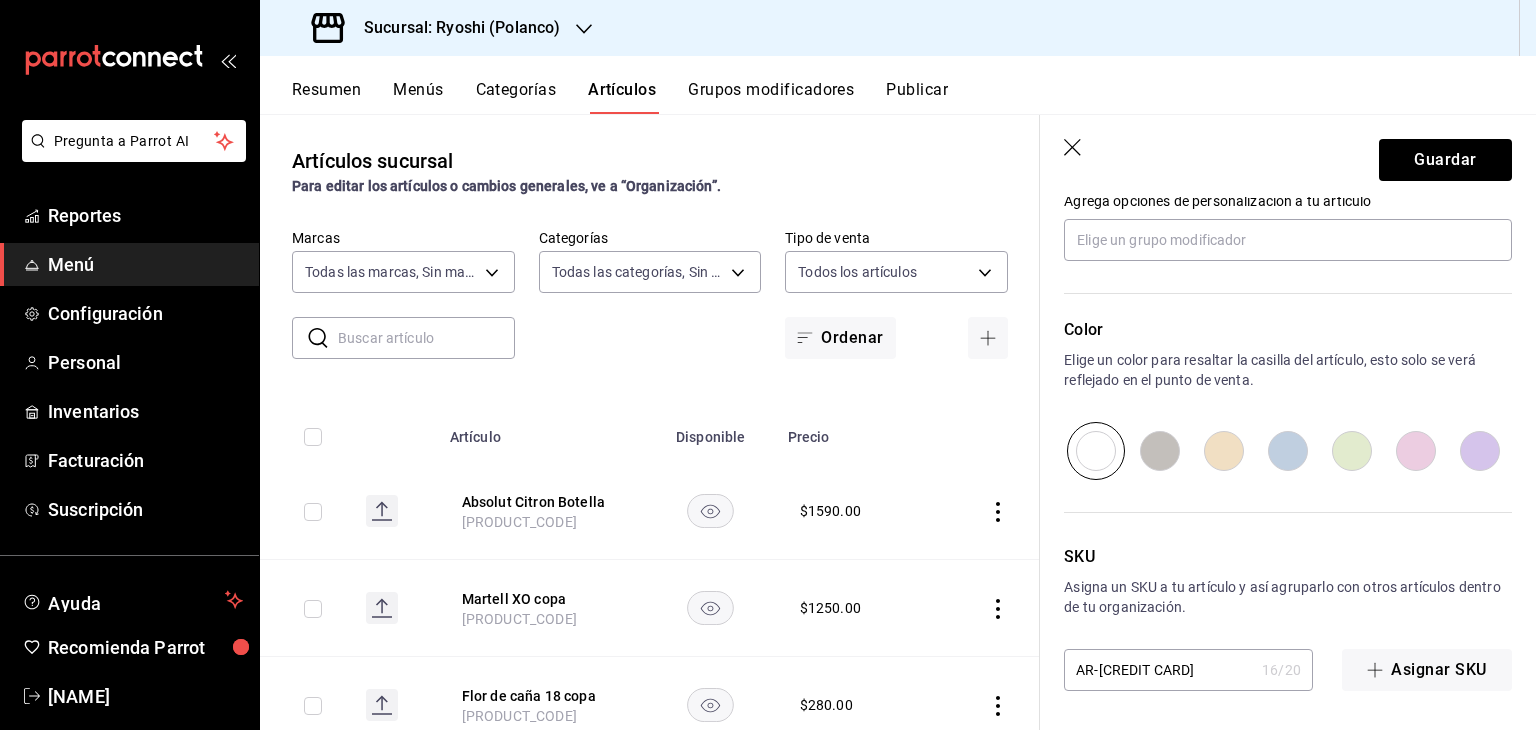 type on "$139.00" 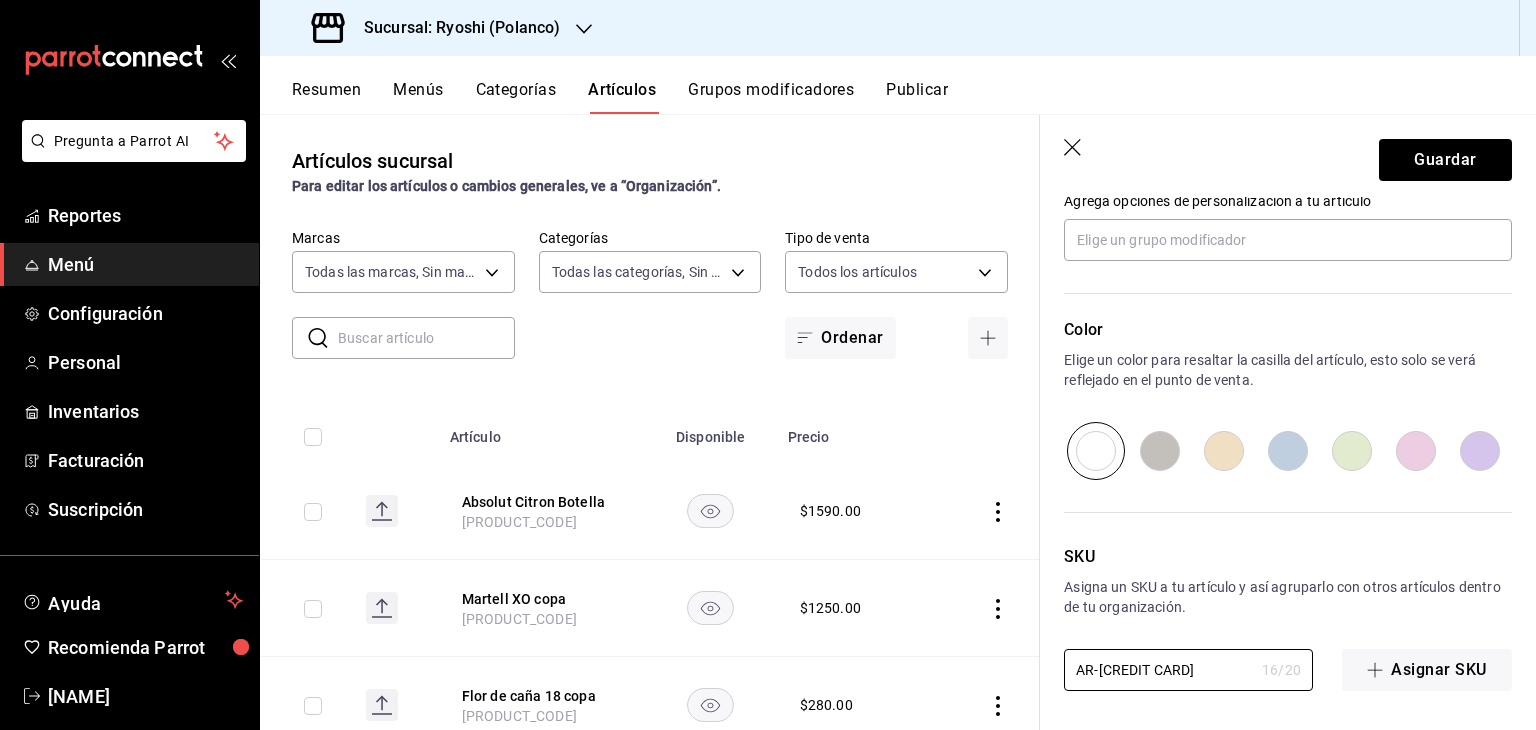 drag, startPoint x: 1210, startPoint y: 663, endPoint x: 945, endPoint y: 660, distance: 265.01697 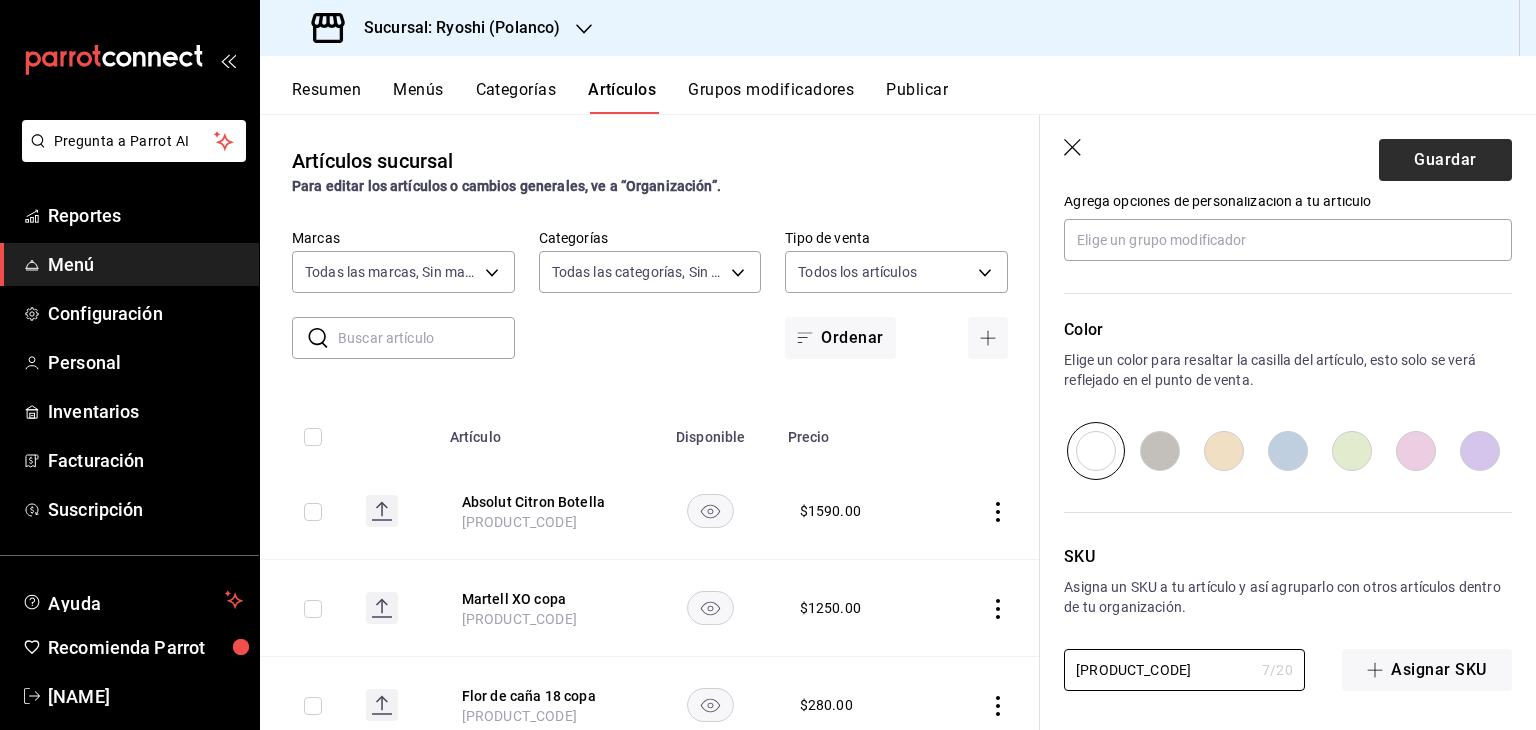 type on "[PRODUCT_CODE]" 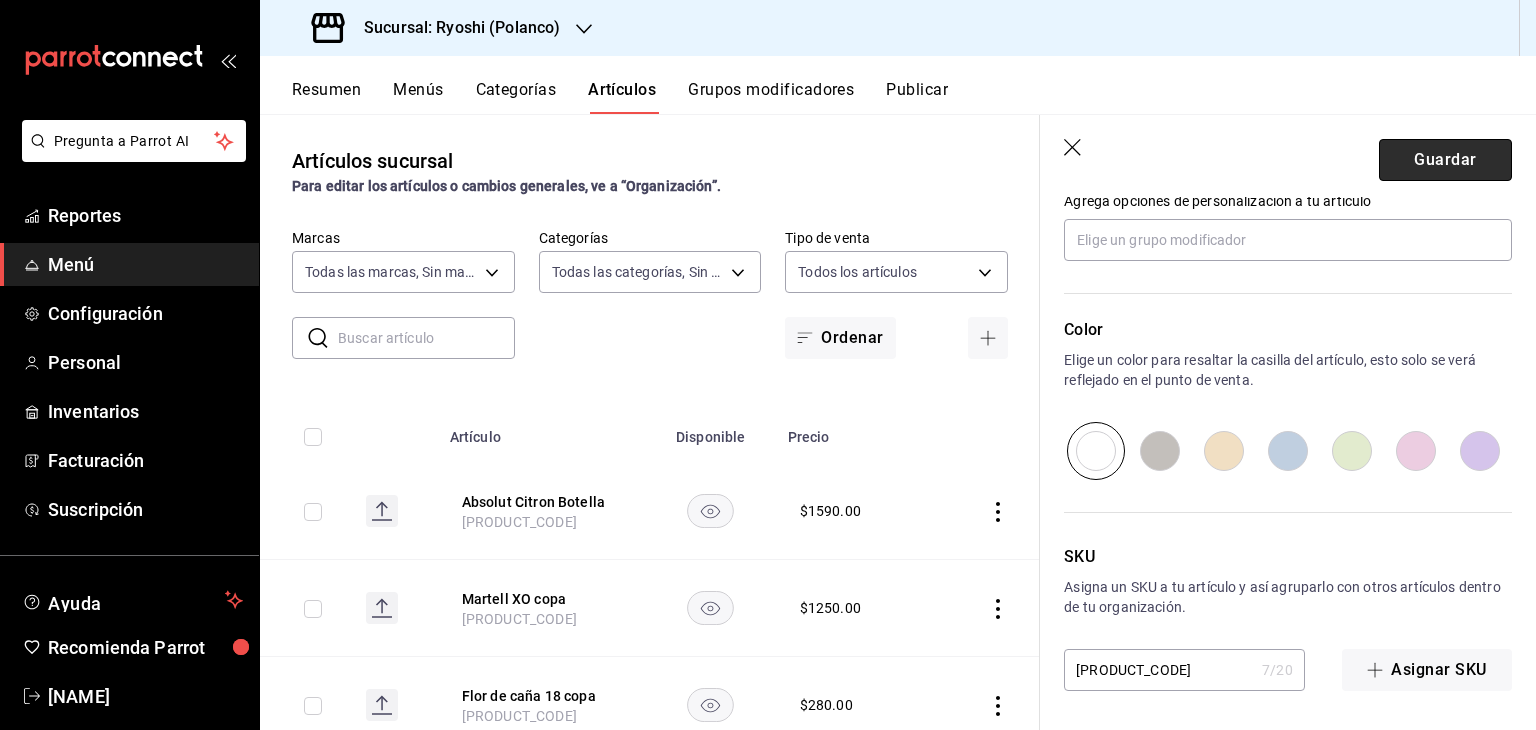 click on "Guardar" at bounding box center [1445, 160] 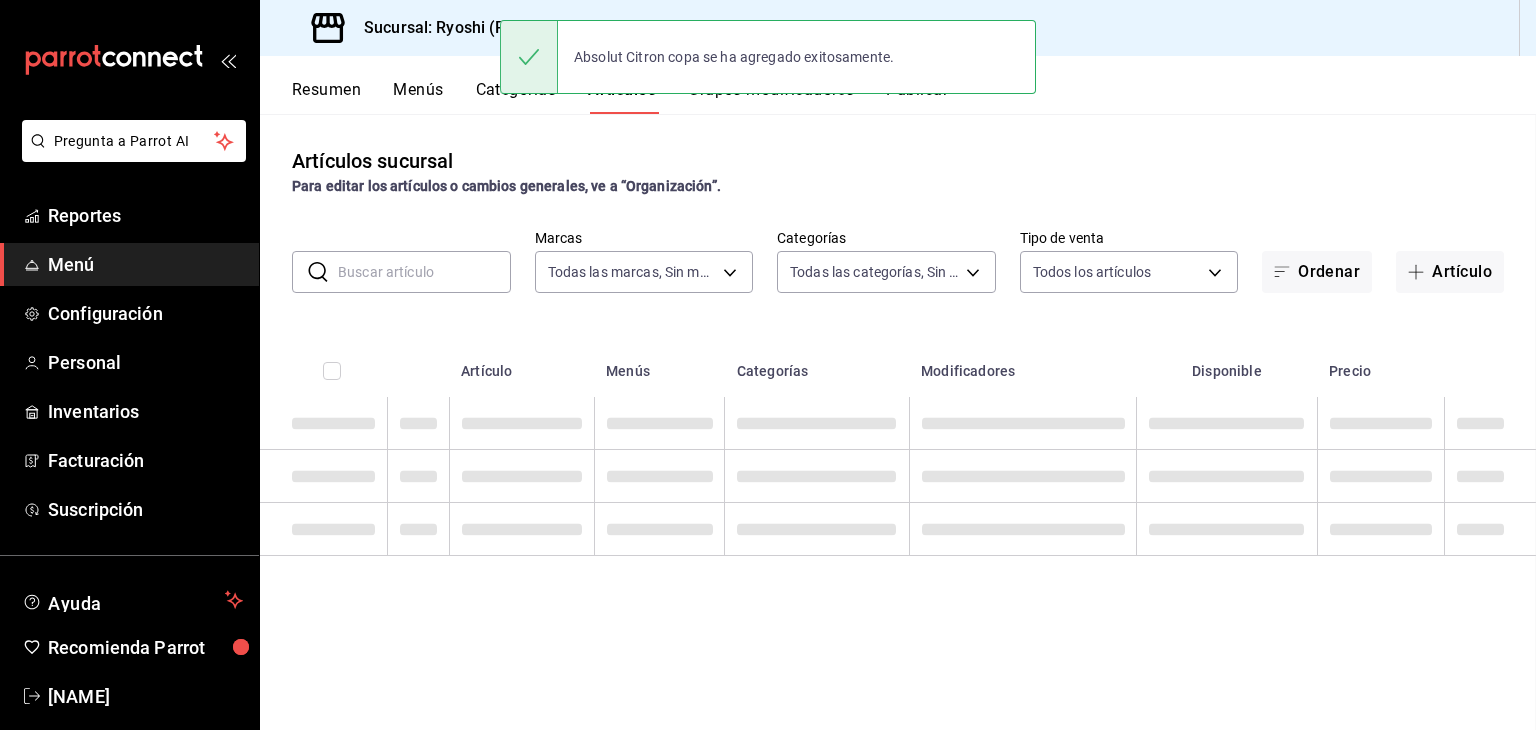 scroll, scrollTop: 0, scrollLeft: 0, axis: both 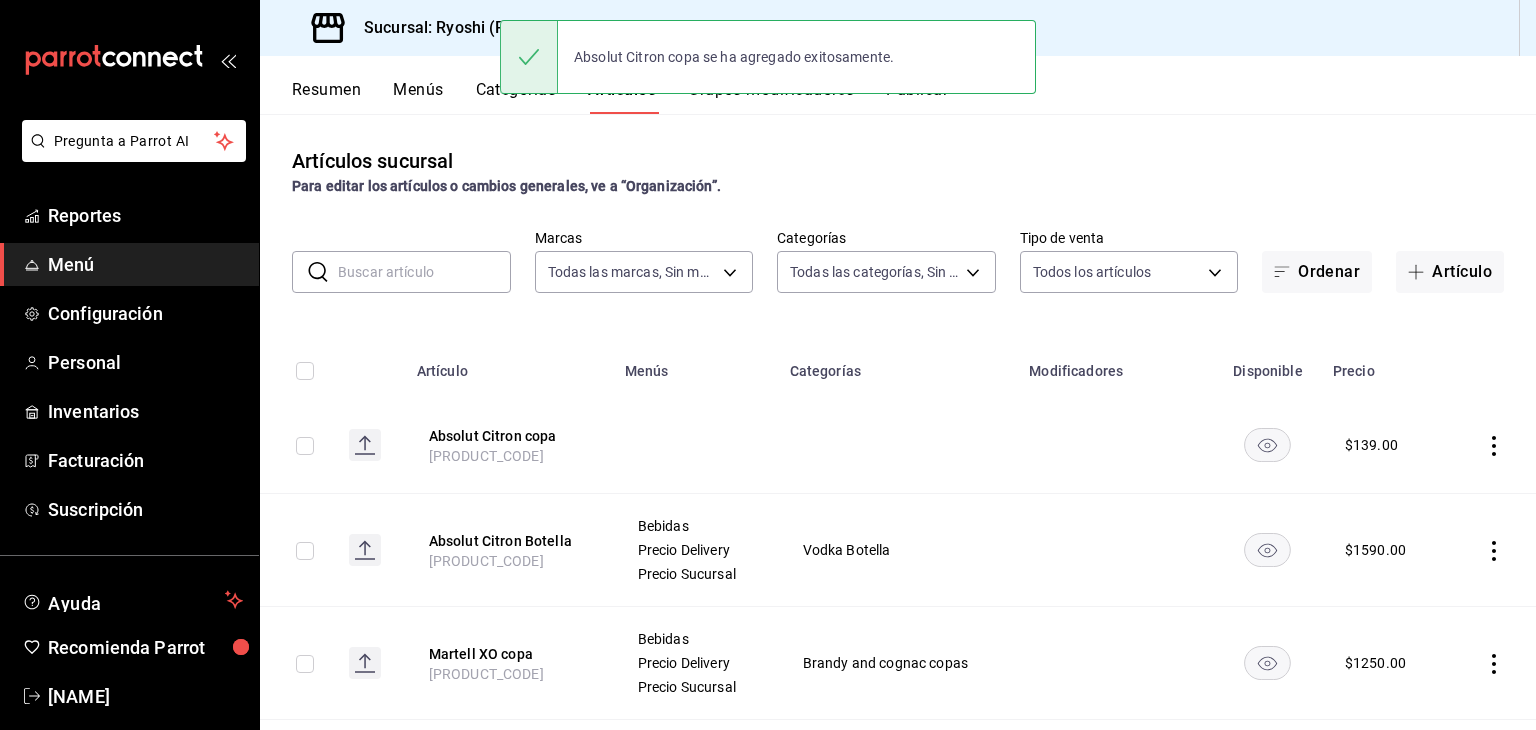 click 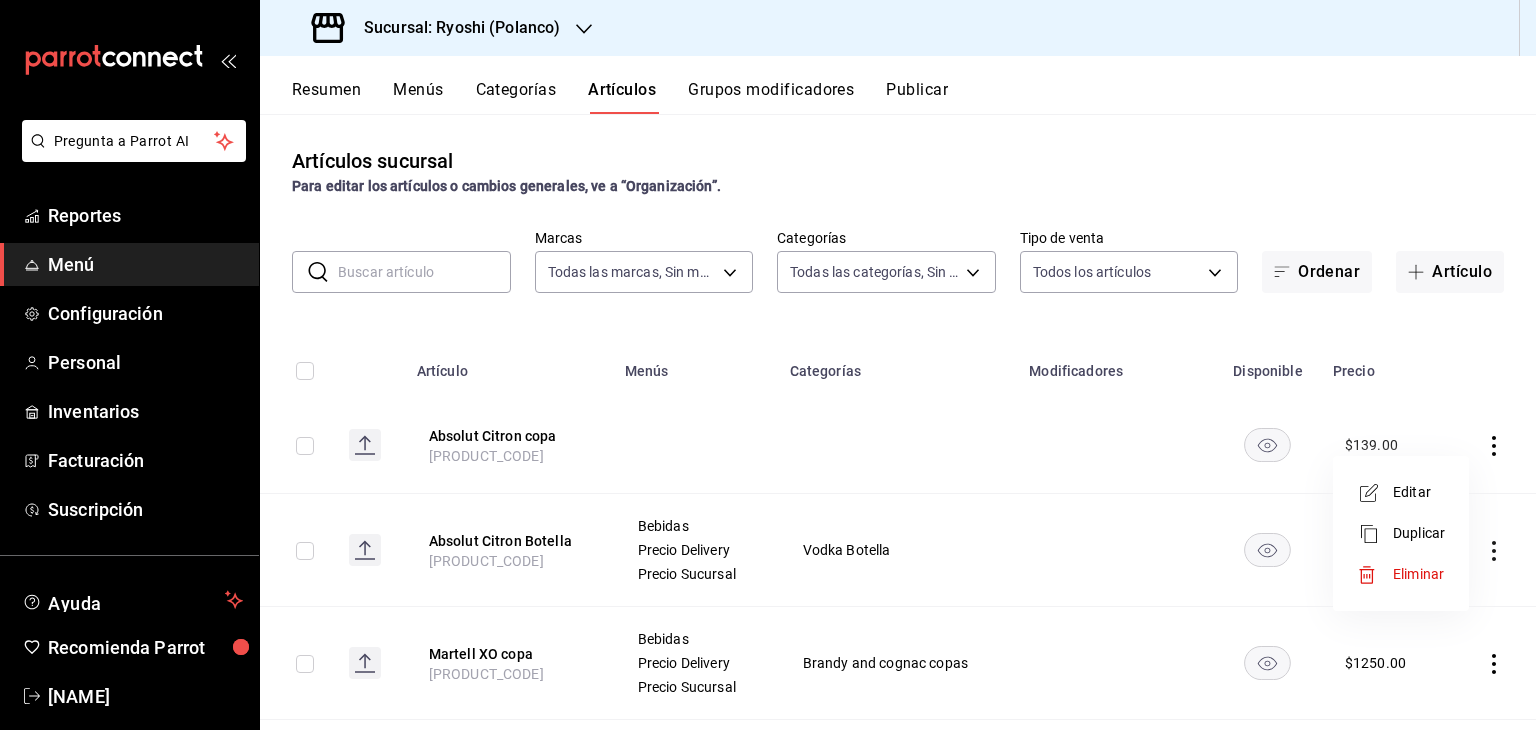 click 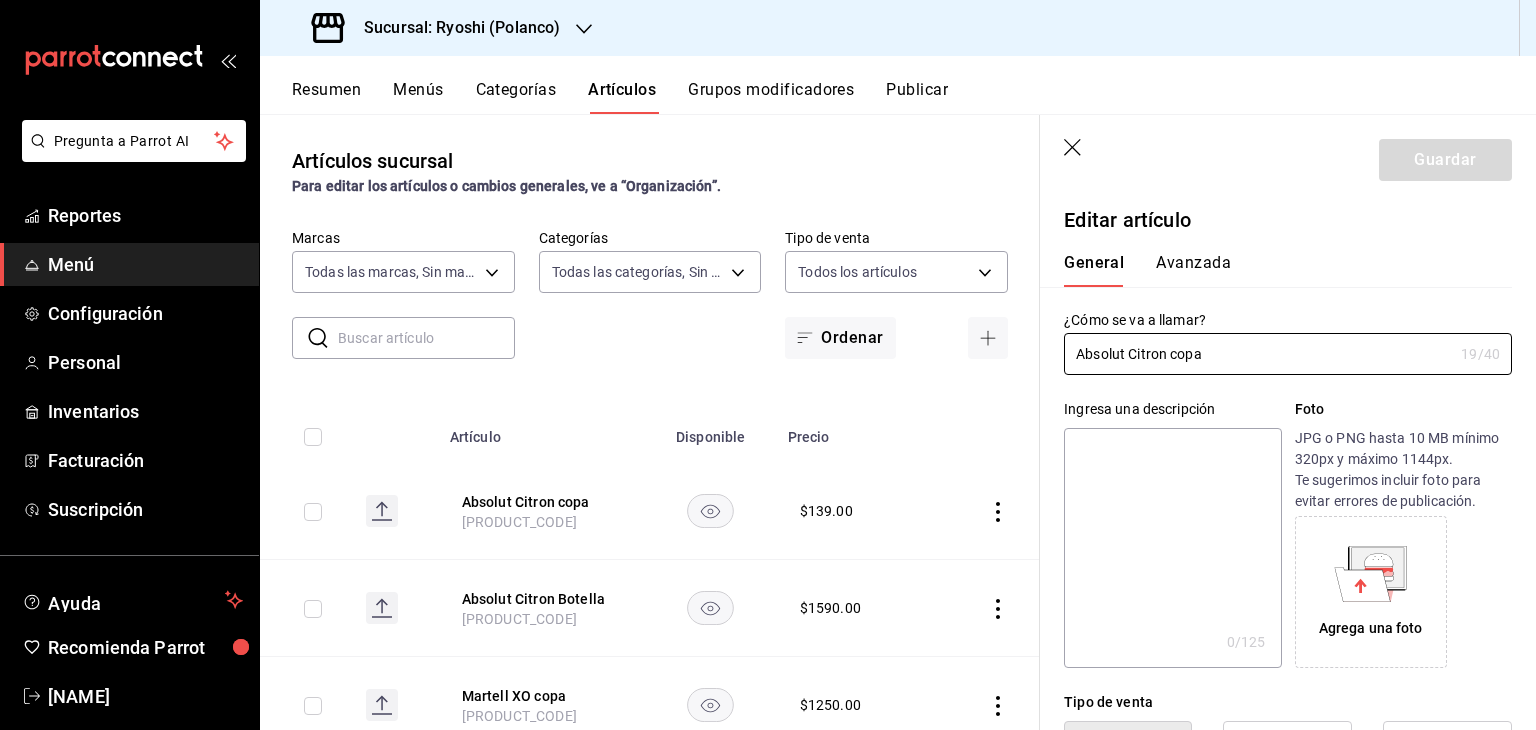 type on "$139.00" 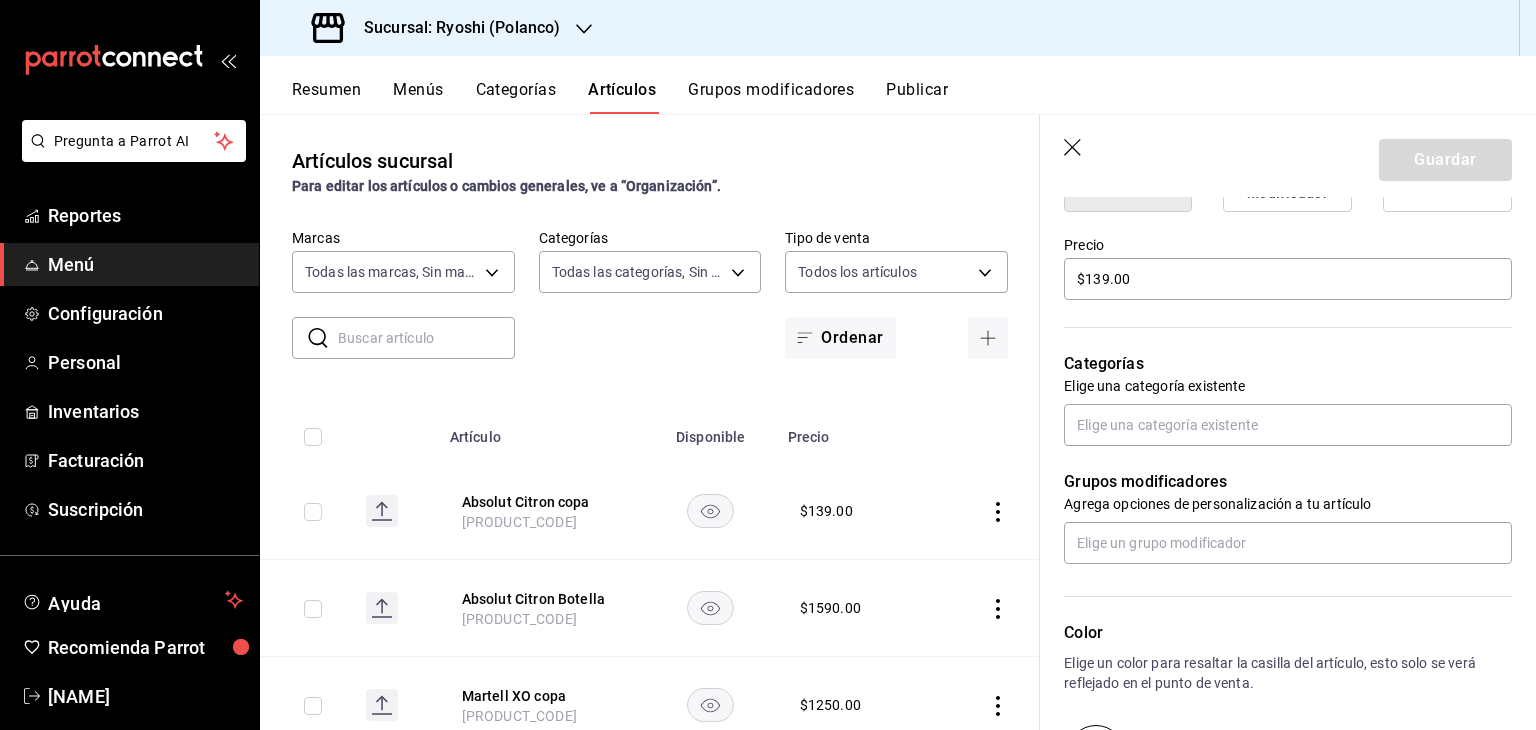 scroll, scrollTop: 600, scrollLeft: 0, axis: vertical 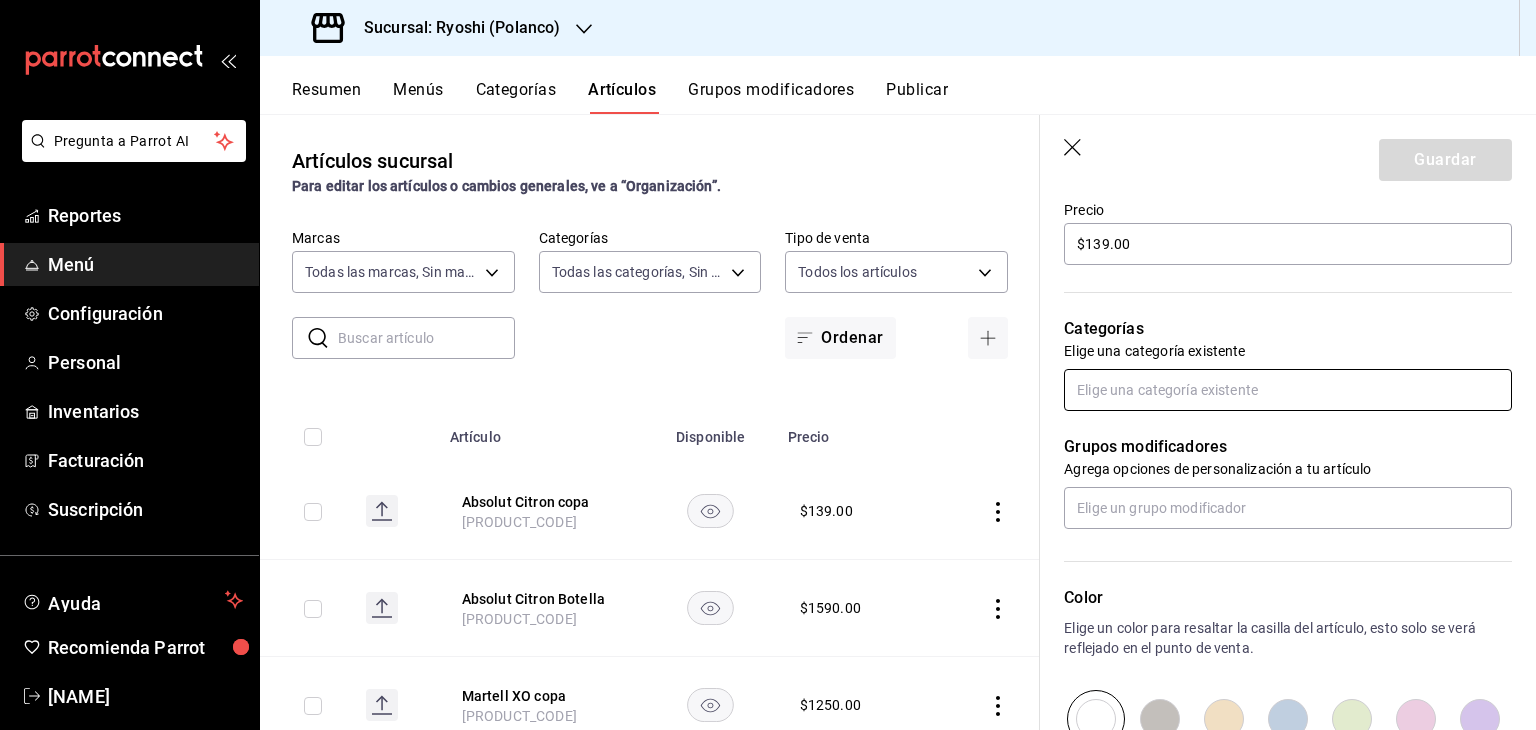 click at bounding box center (1288, 390) 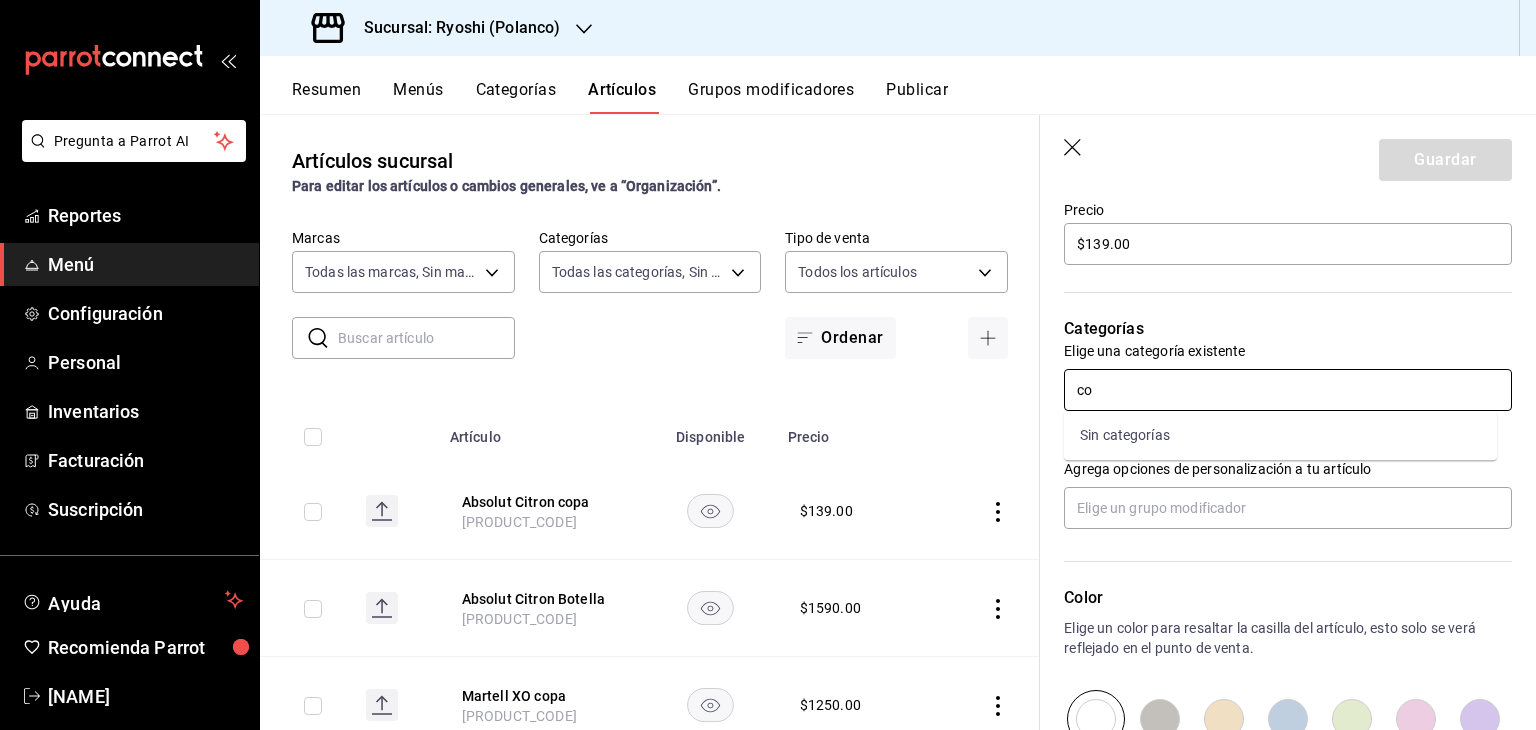 type on "c" 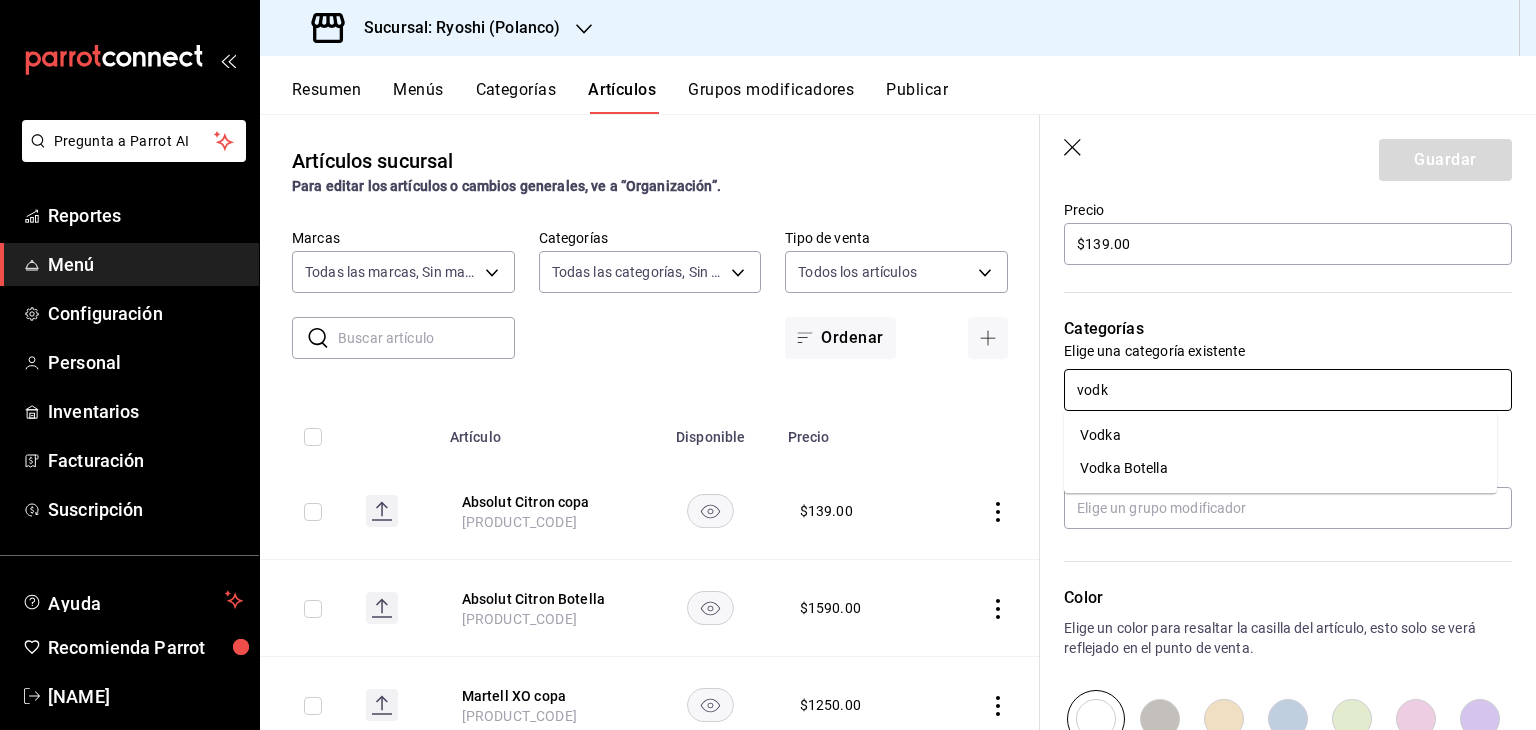 type on "vodka" 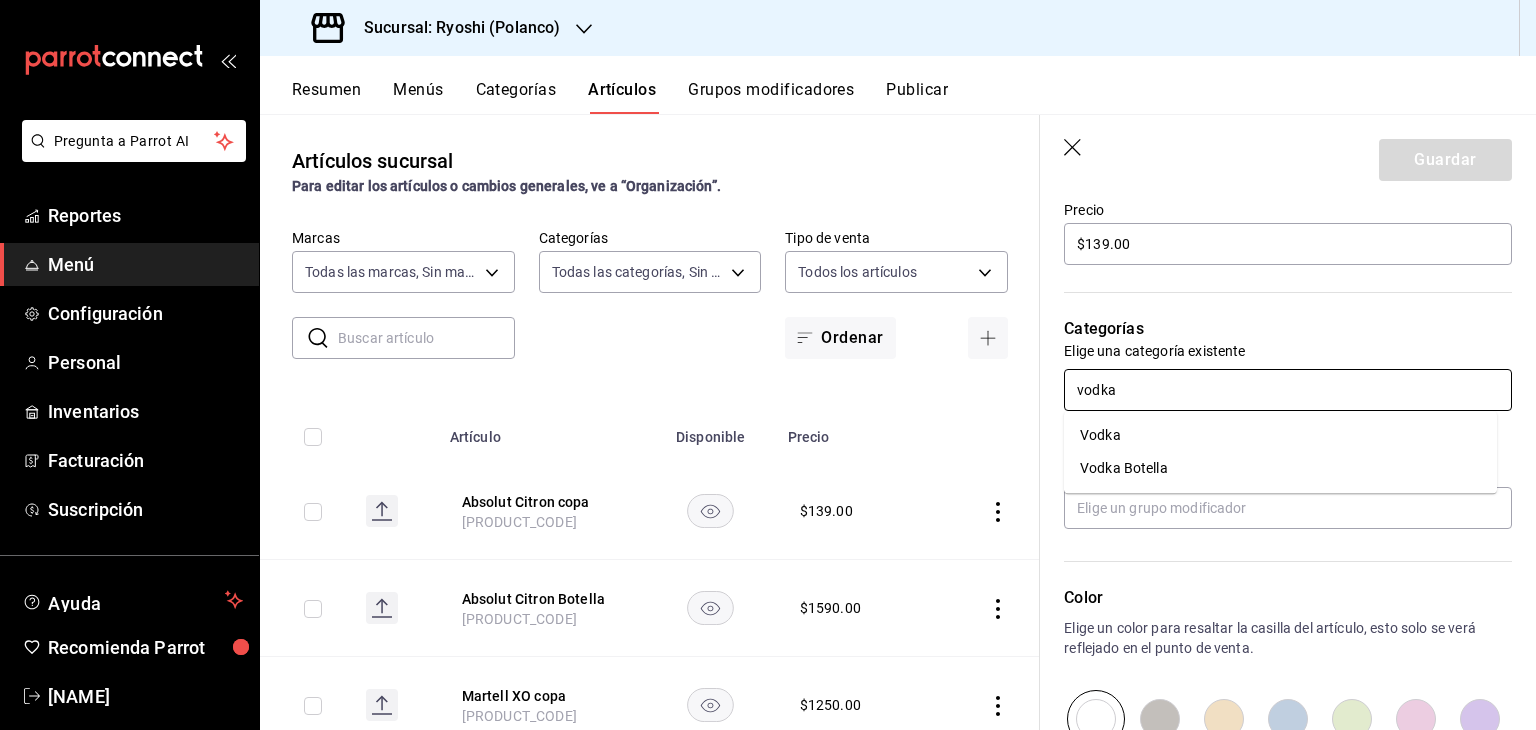 click on "Vodka" at bounding box center (1280, 435) 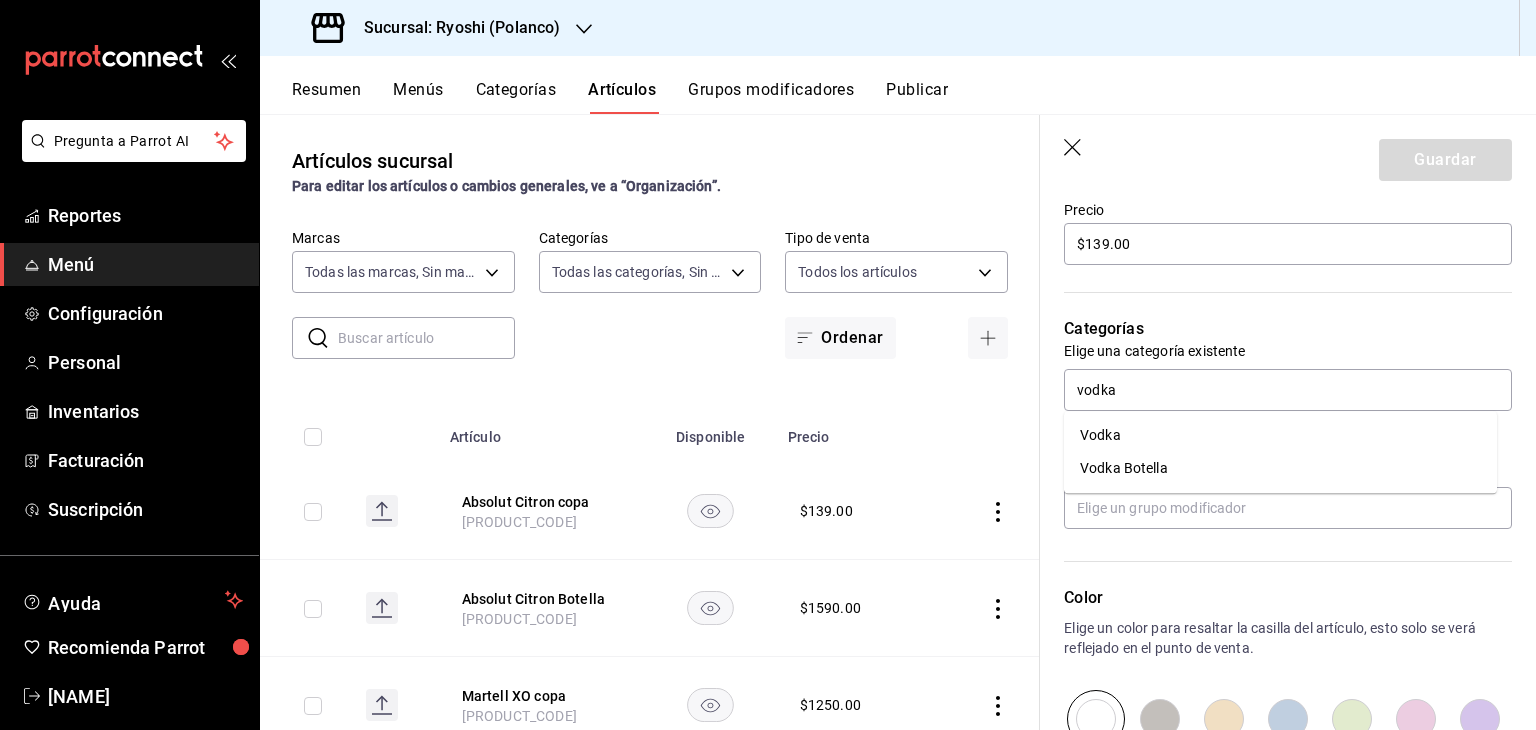 type 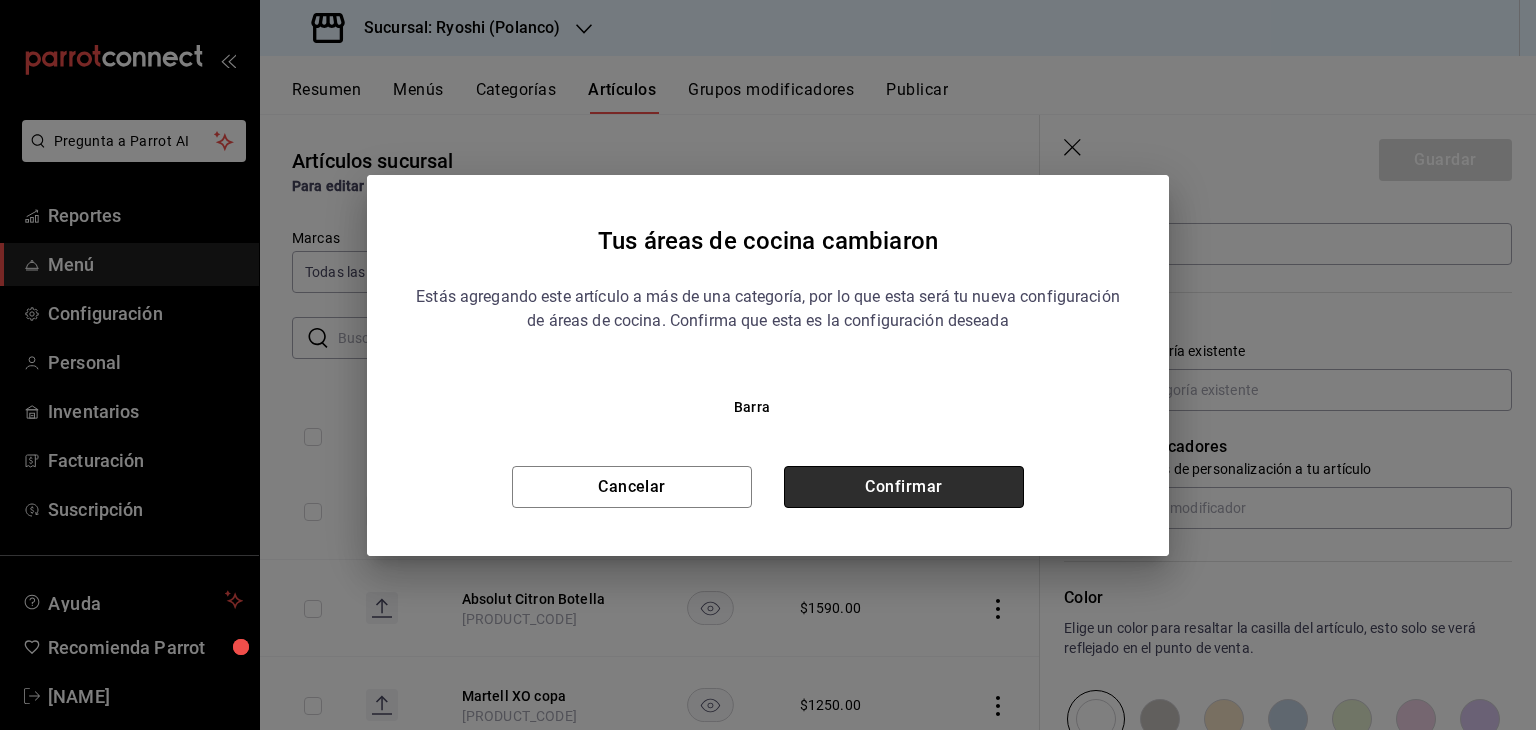 click on "Confirmar" at bounding box center (904, 487) 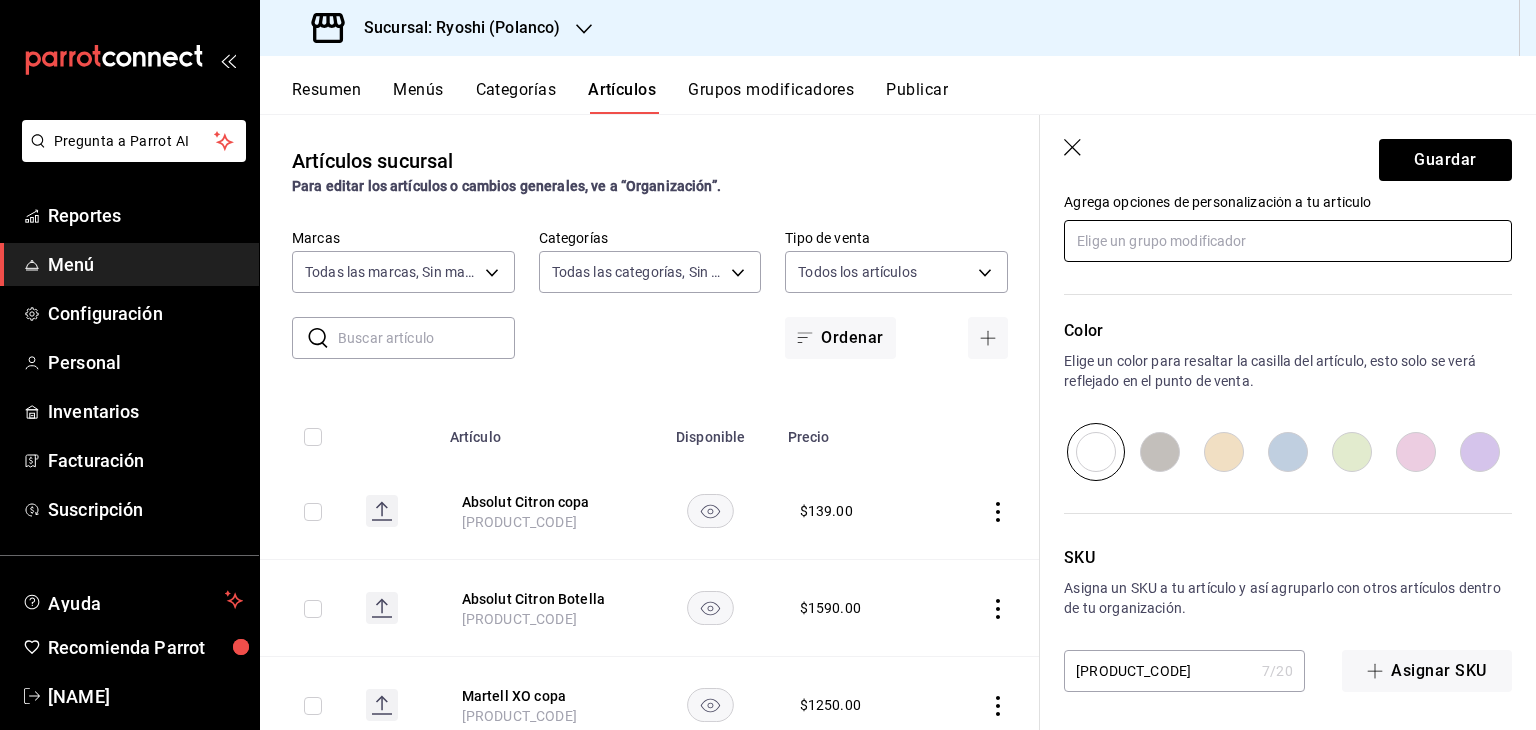 scroll, scrollTop: 934, scrollLeft: 0, axis: vertical 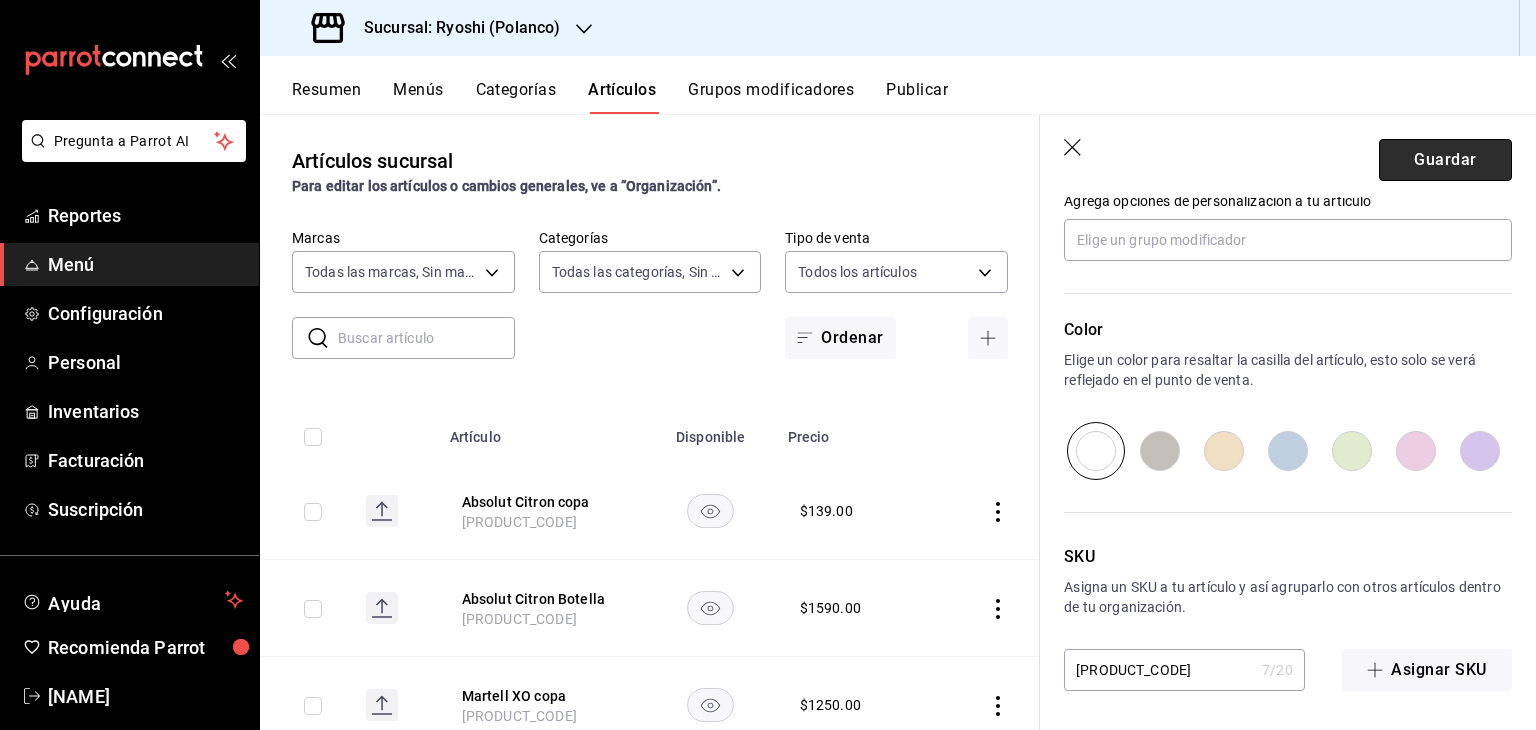 click on "Guardar" at bounding box center [1445, 160] 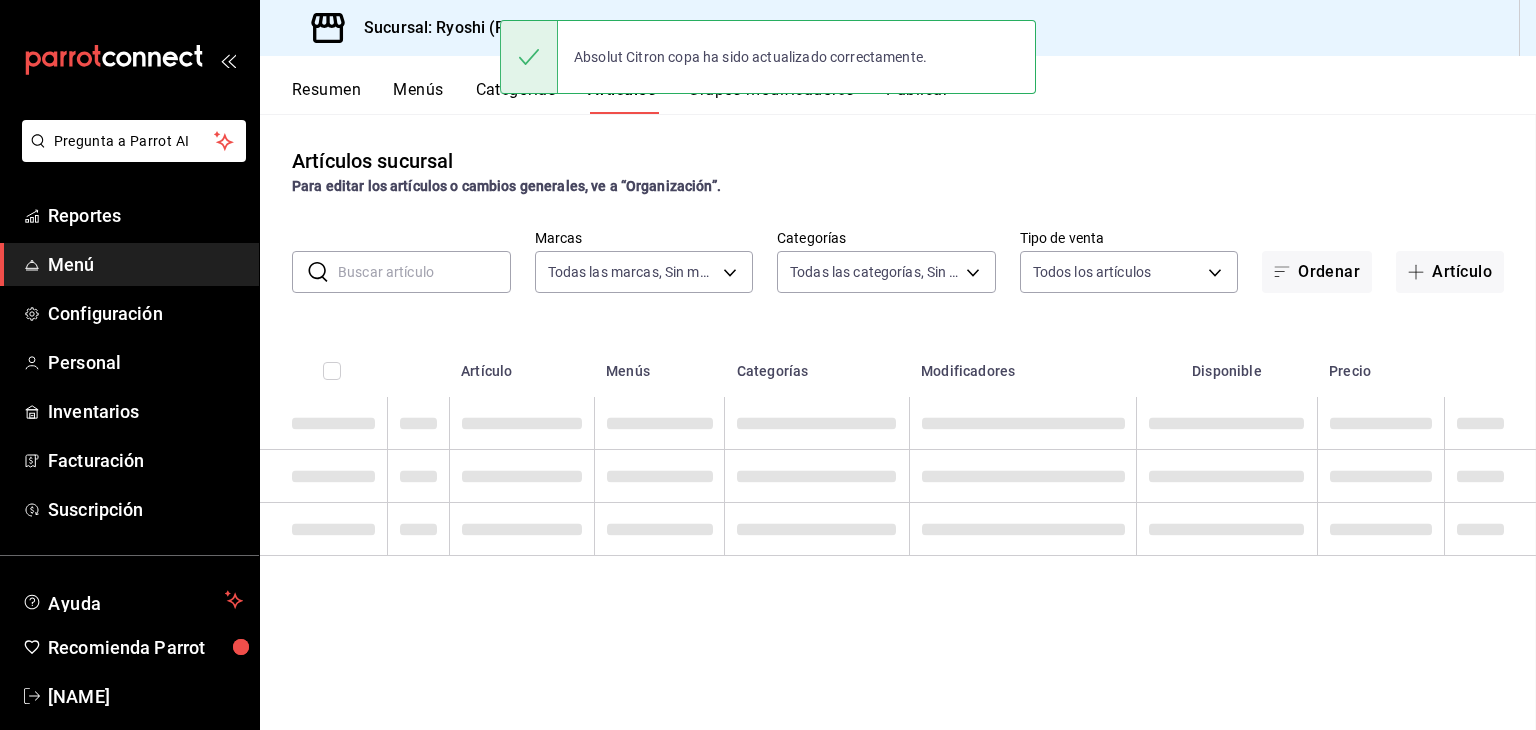 scroll, scrollTop: 0, scrollLeft: 0, axis: both 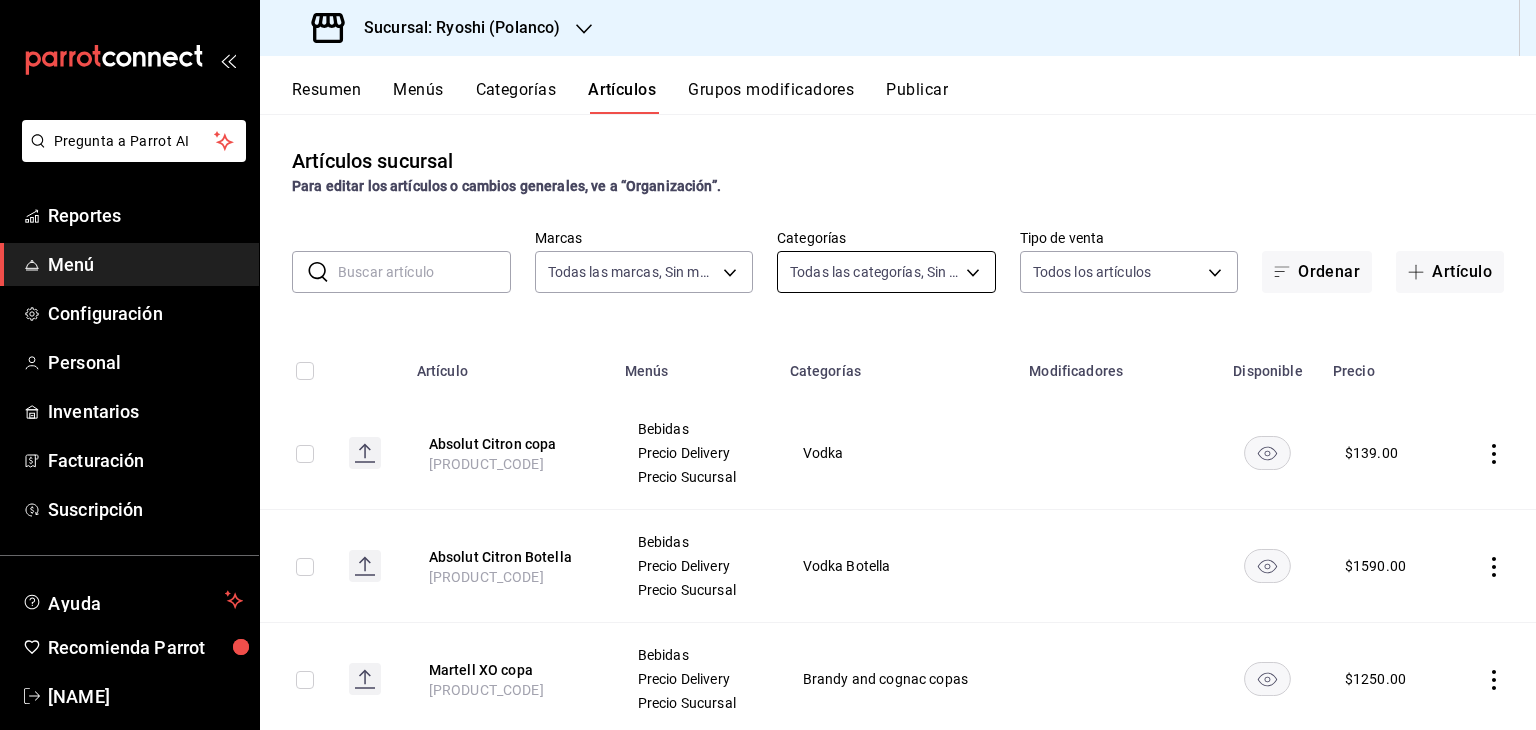 click on "Pregunta a Parrot AI Reportes   Menú   Configuración   Personal   Inventarios   Facturación   Suscripción   Ayuda Recomienda Parrot   [PERSON_NAME]   Sugerir nueva función   Sucursal: Ryoshi (Polanco) Resumen Menús Categorías Artículos Grupos modificadores Publicar Artículos sucursal Para editar los artículos o cambios generales, ve a “Organización”. ​ ​ Marcas Todas las marcas, Sin marca [UUID],[UUID] Categorías Todas las categorías, Sin categoría Tipo de venta Todos los artículos ALL Ordenar Artículo Artículo Menús Categorías Modificadores Disponible Precio Absolut Citron copa 13343-0 Bebidas Precio Delivery Precio Sucursal Vodka $ 139.00 Absolut Citron Botella 13342-0 Bebidas Precio Delivery Precio Sucursal Vodka Botella $ 1590.00 Martell XO copa 13341-0 Bebidas Precio Delivery Precio Sucursal Brandy and cognac copas $ 1250.00 Flor de caña 18 copa 13340-0 Bebidas Precio Delivery Precio Sucursal Ron copas $ 280.00 Vinos" at bounding box center (768, 365) 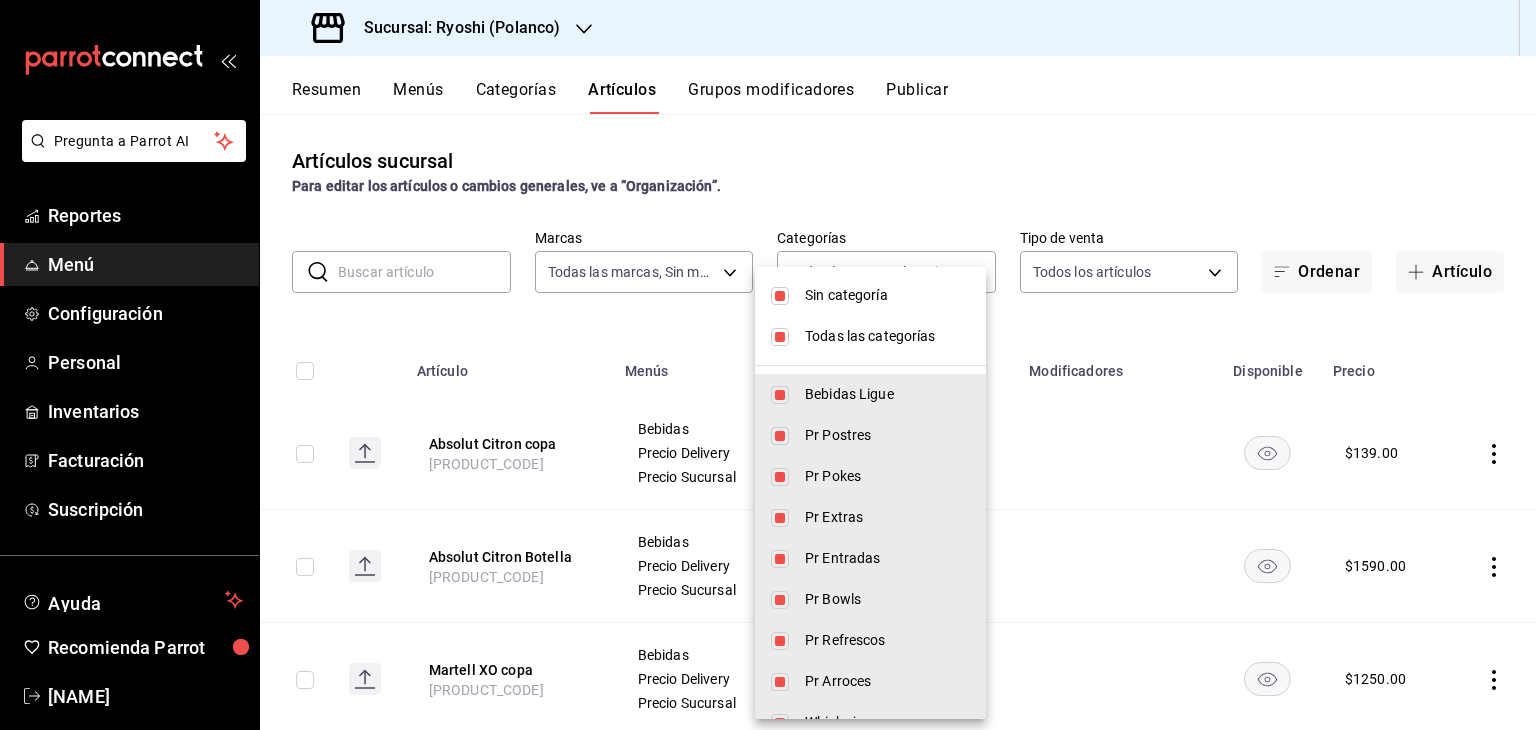 click on "Todas las categorías" at bounding box center (887, 336) 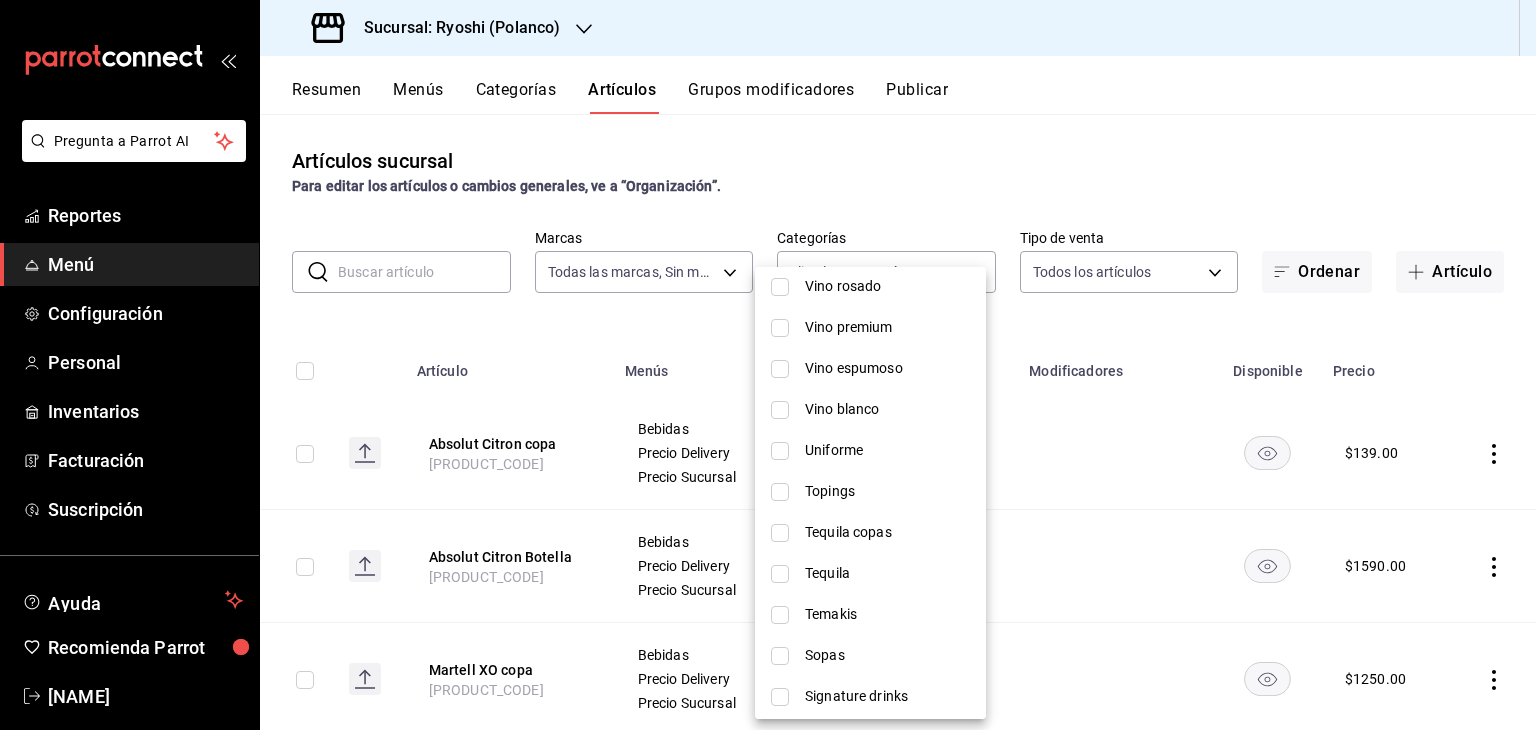 scroll, scrollTop: 523, scrollLeft: 0, axis: vertical 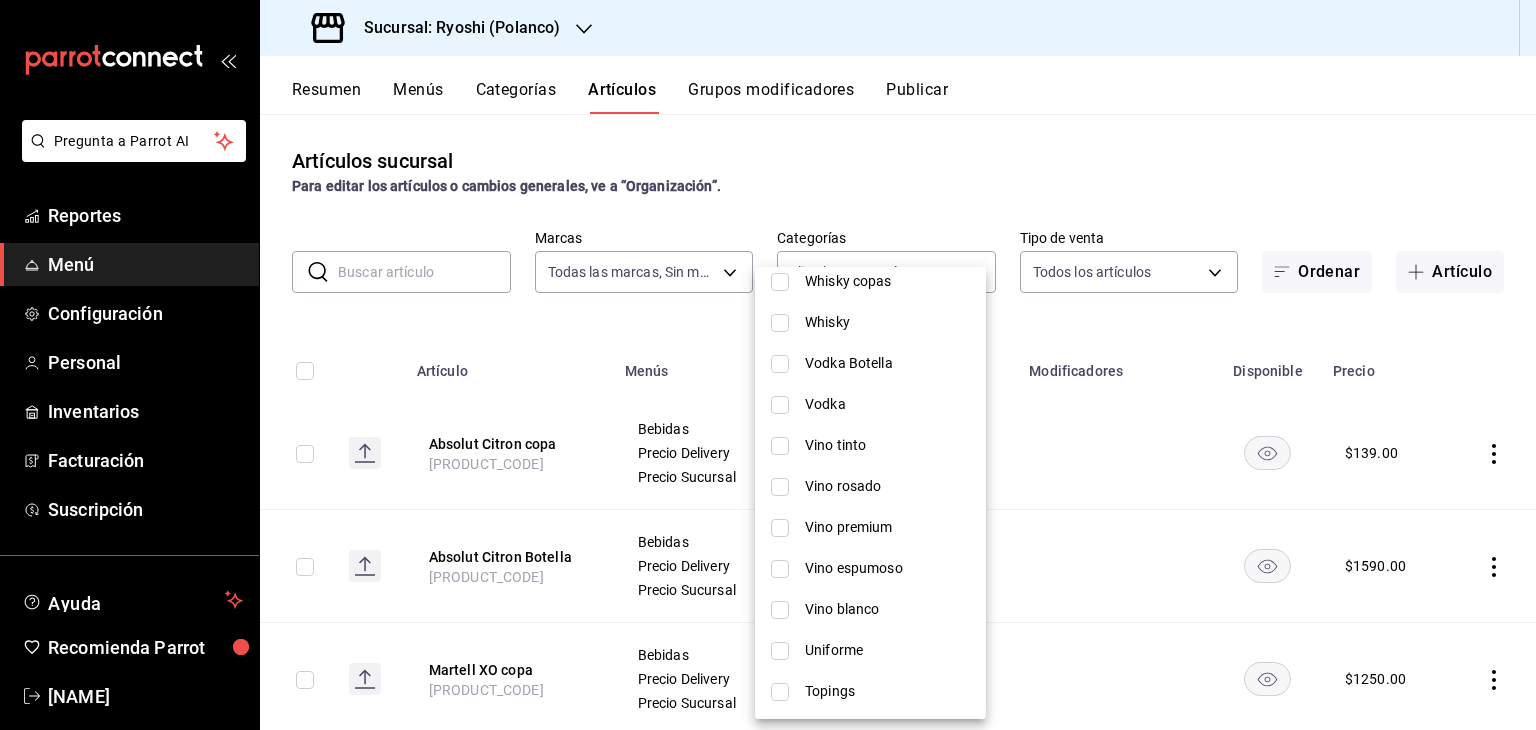 click on "Vodka" at bounding box center (887, 404) 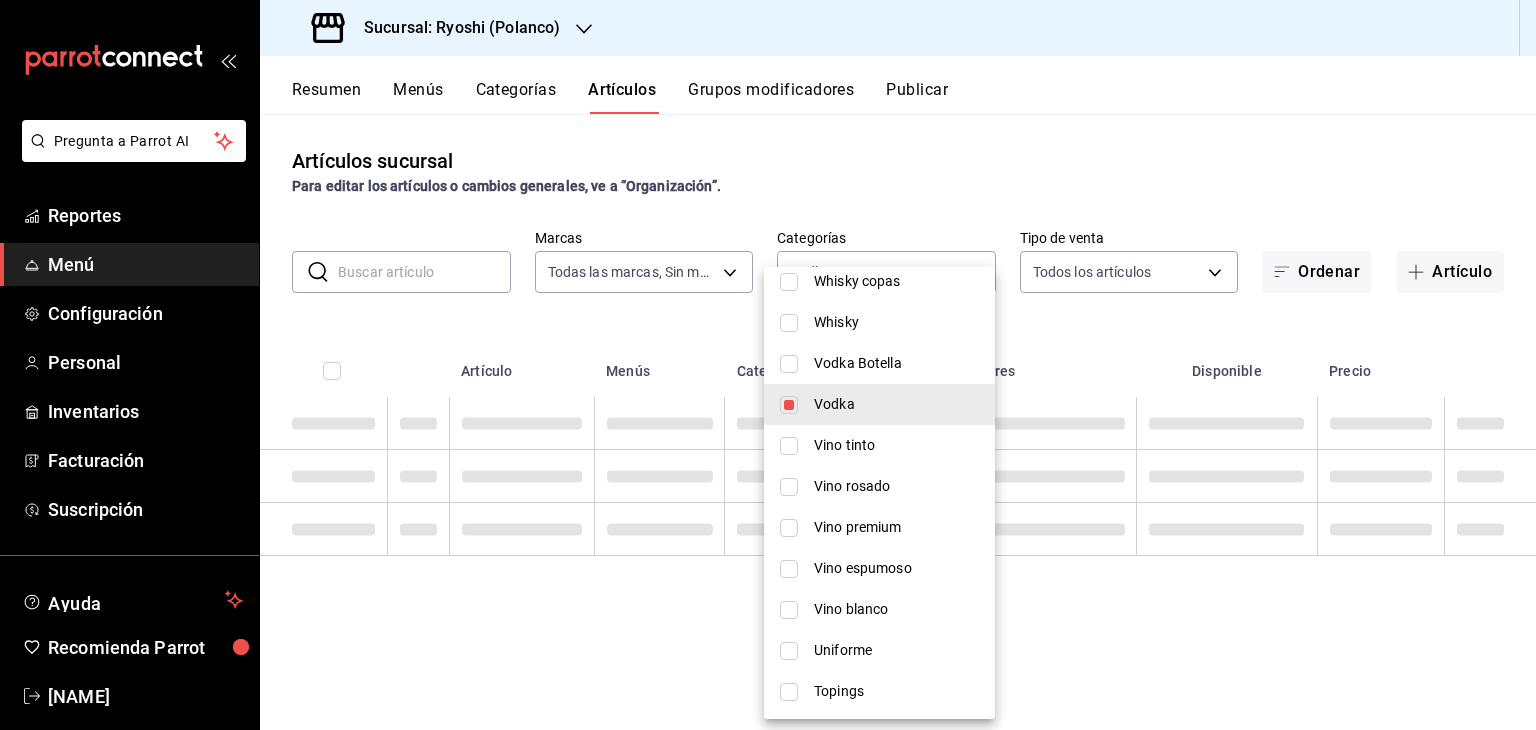 click on "Vodka Botella" at bounding box center [896, 363] 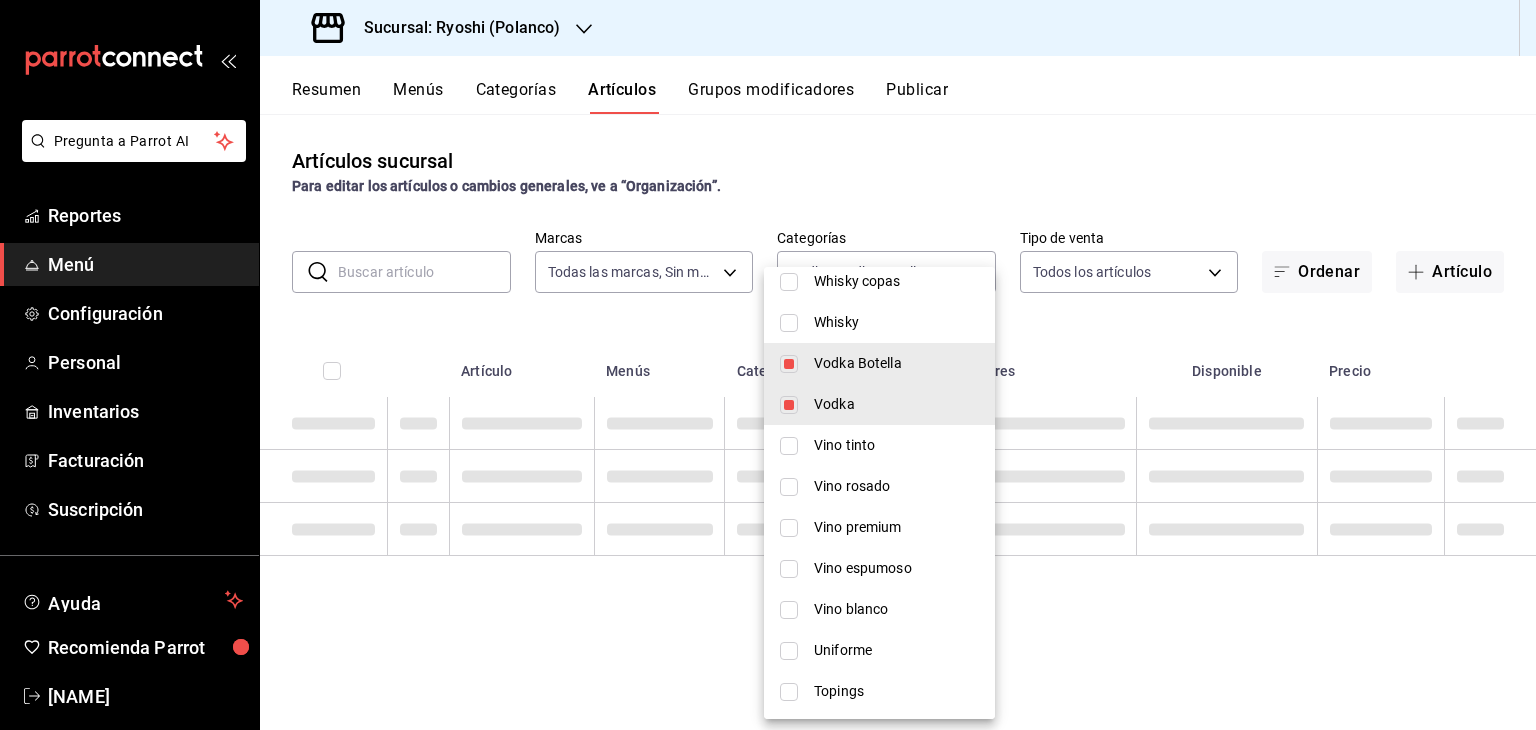 click at bounding box center [768, 365] 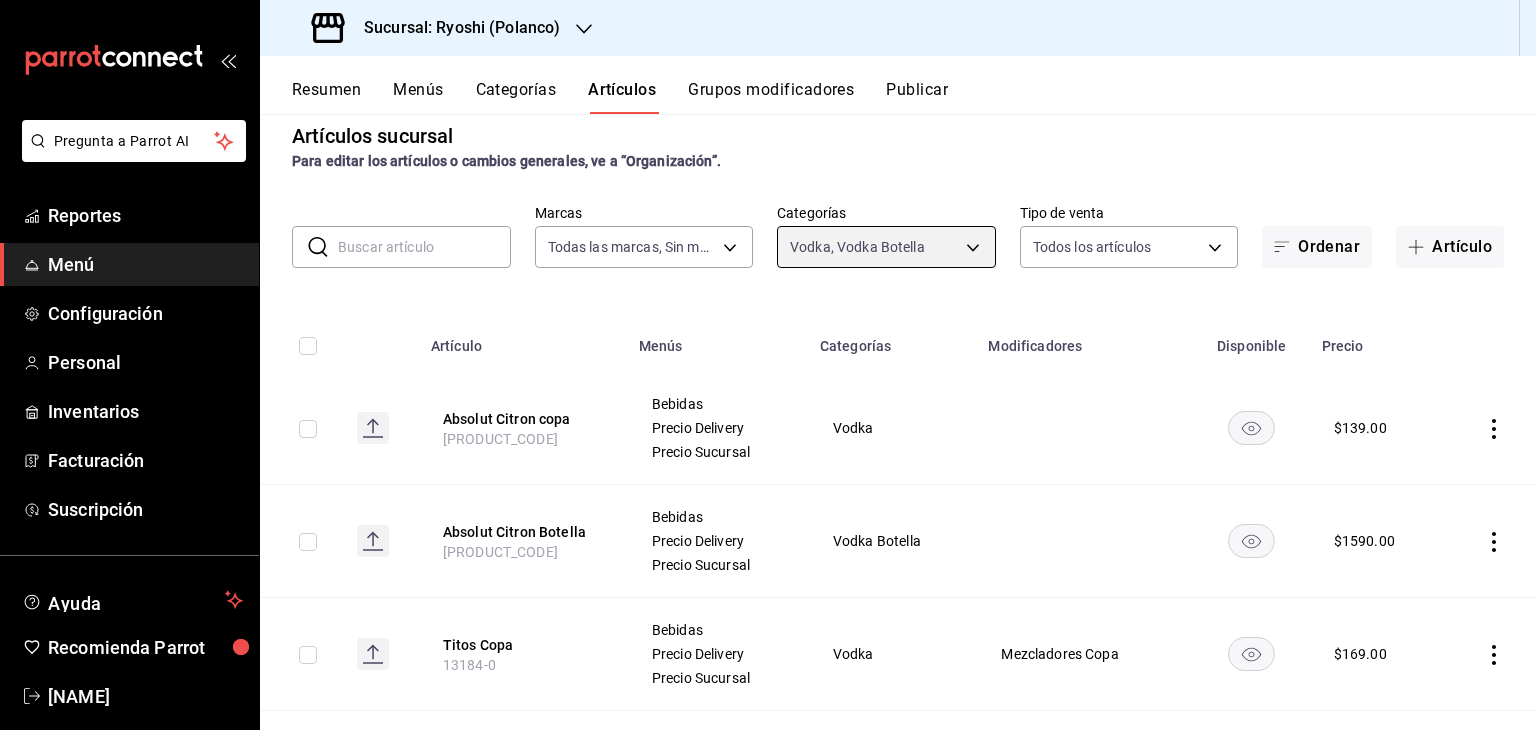scroll, scrollTop: 0, scrollLeft: 0, axis: both 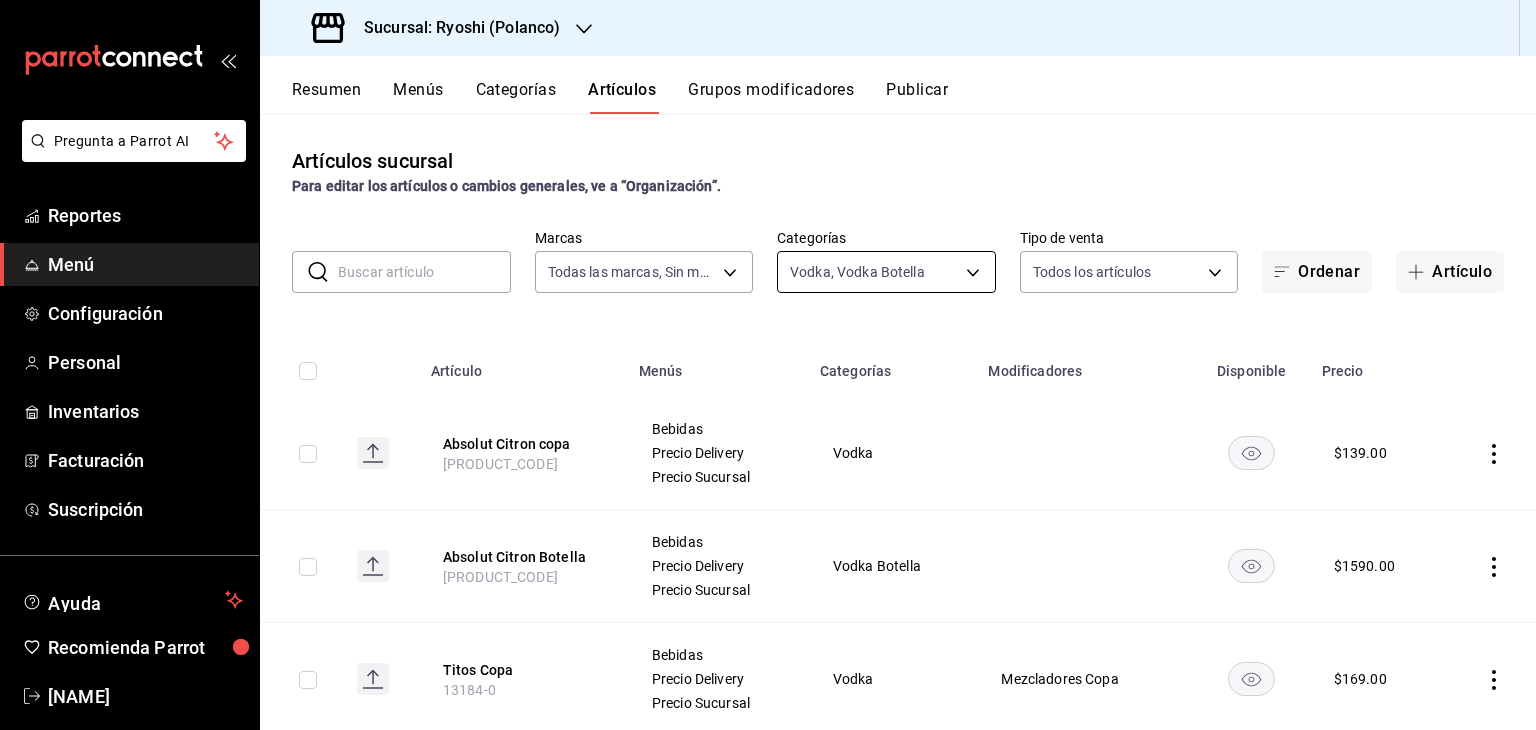 click on "Pregunta a Parrot AI Reportes   Menú   Configuración   Personal   Inventarios   Facturación   Suscripción   Ayuda Recomienda Parrot   [NAME]   Sugerir nueva función   Sucursal: Ryoshi (Polanco) Resumen Menús Categorías Artículos Grupos modificadores Publicar Artículos sucursal Para editar los artículos o cambios generales, ve a “Organización”. ​ ​ Marcas Todas las marcas, Sin marca [UUID],[UUID],70935bef-f50e-476e-afc6-1ed0b0096d1e Categorías Vodka, Vodka Botella [UUID],[UUID],8ae490f5-95ff-4a65-9b1d-503894f9dfff Tipo de venta Todos los artículos ALL Ordenar Artículo Artículo Menús Categorías Modificadores Disponible Precio Absolut Citron copa 13343-0 Bebidas Precio Delivery Precio Sucursal Vodka $ 139.00 Absolut Citron Botella 13342-0 Bebidas Precio Delivery Precio Sucursal Vodka Botella $ 1590.00 Titos Copa 13184-0 Bebidas Precio Delivery Precio Sucursal Vodka Mezcladores Copa $ 169.00 Stolichnaya Copa 11107-0 Bebidas Vodka $ $ $" at bounding box center [768, 365] 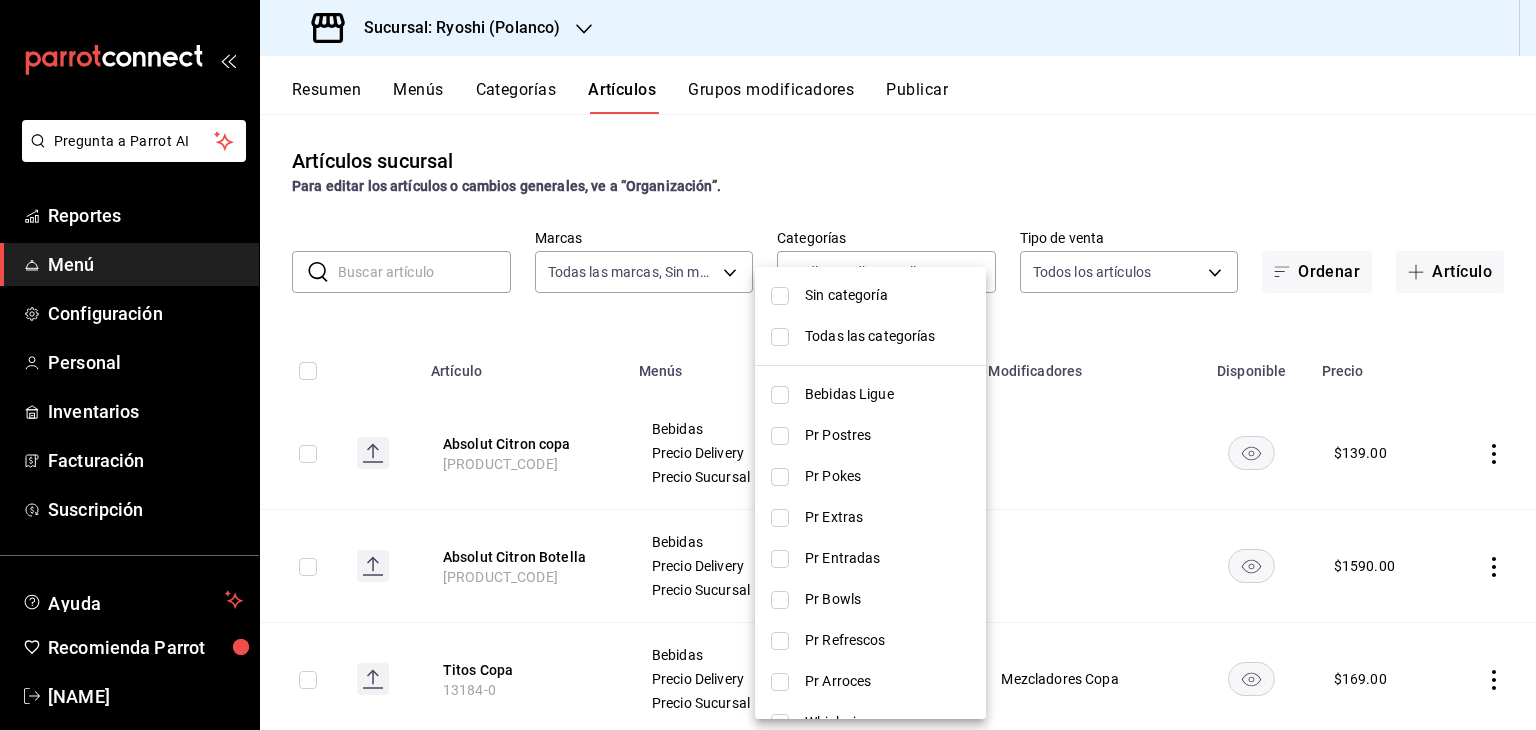 click on "Todas las categorías" at bounding box center [870, 336] 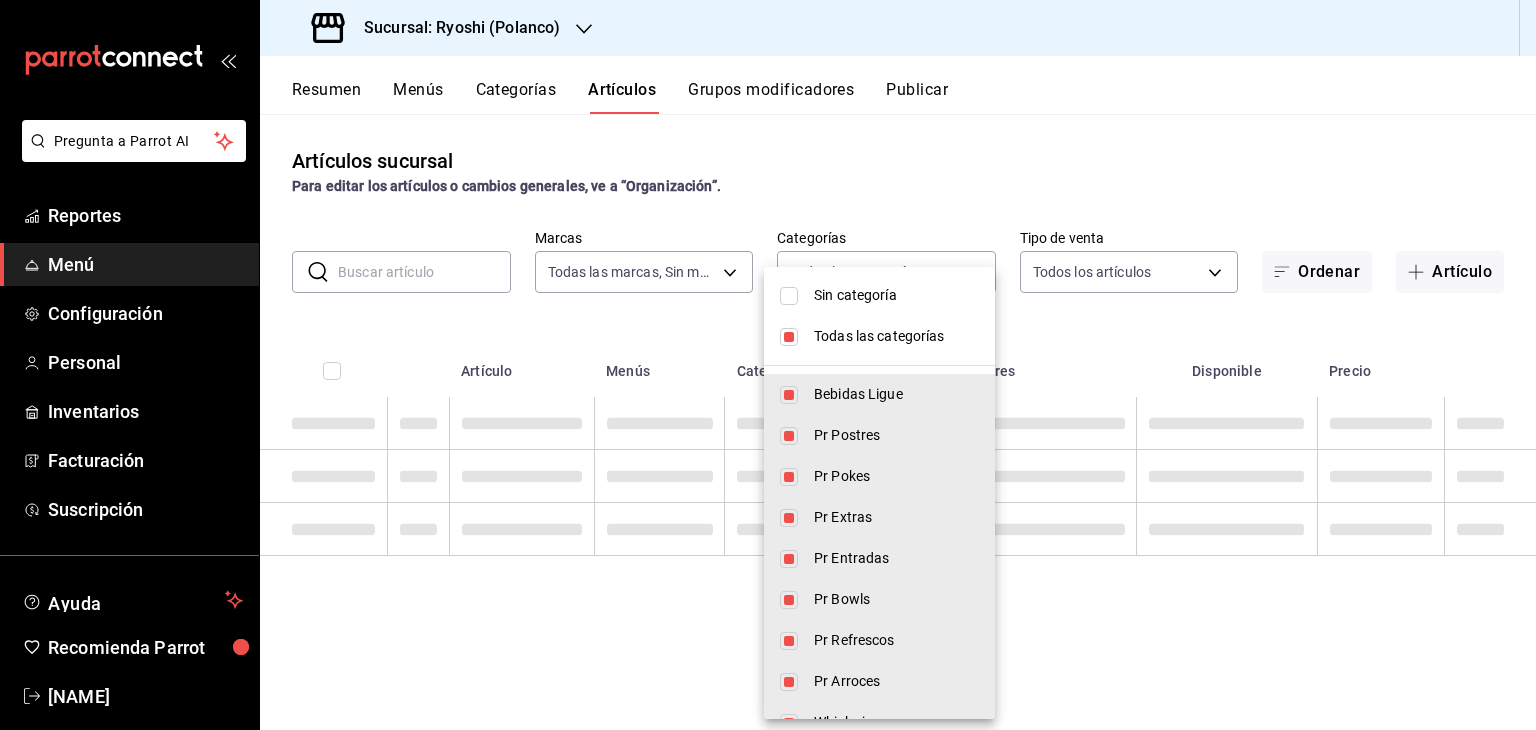 click on "Sin categoría" at bounding box center [896, 295] 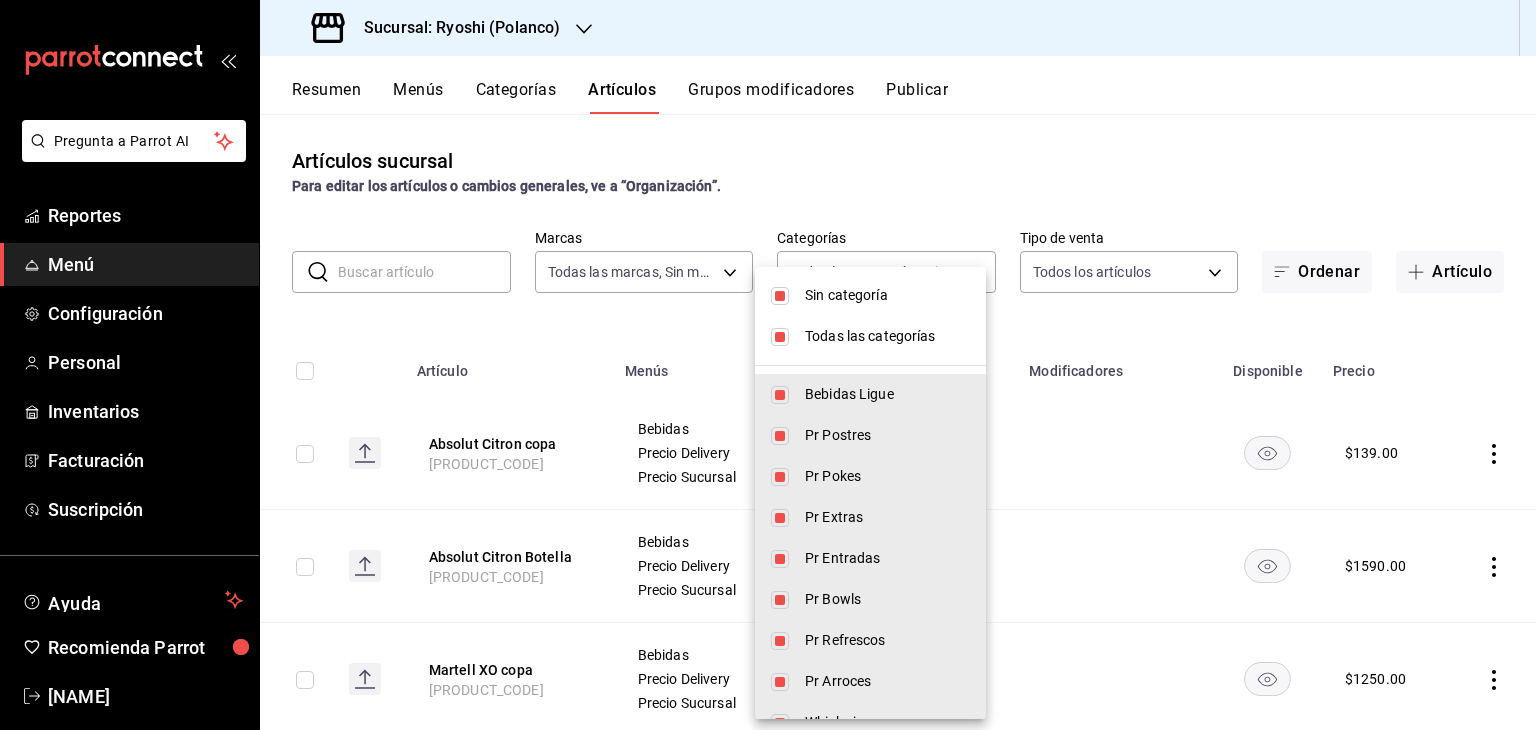 click at bounding box center (768, 365) 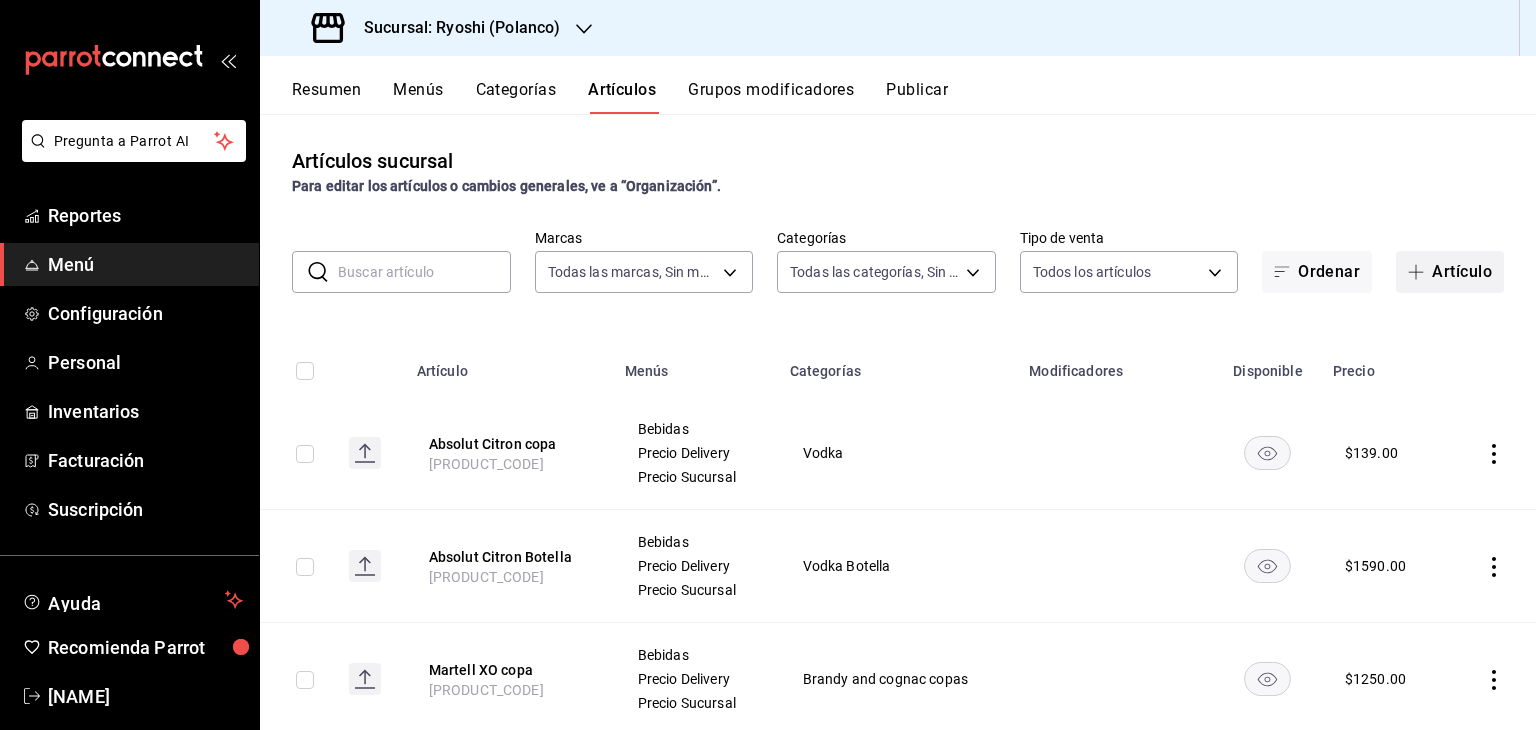 click on "Artículo" at bounding box center [1450, 272] 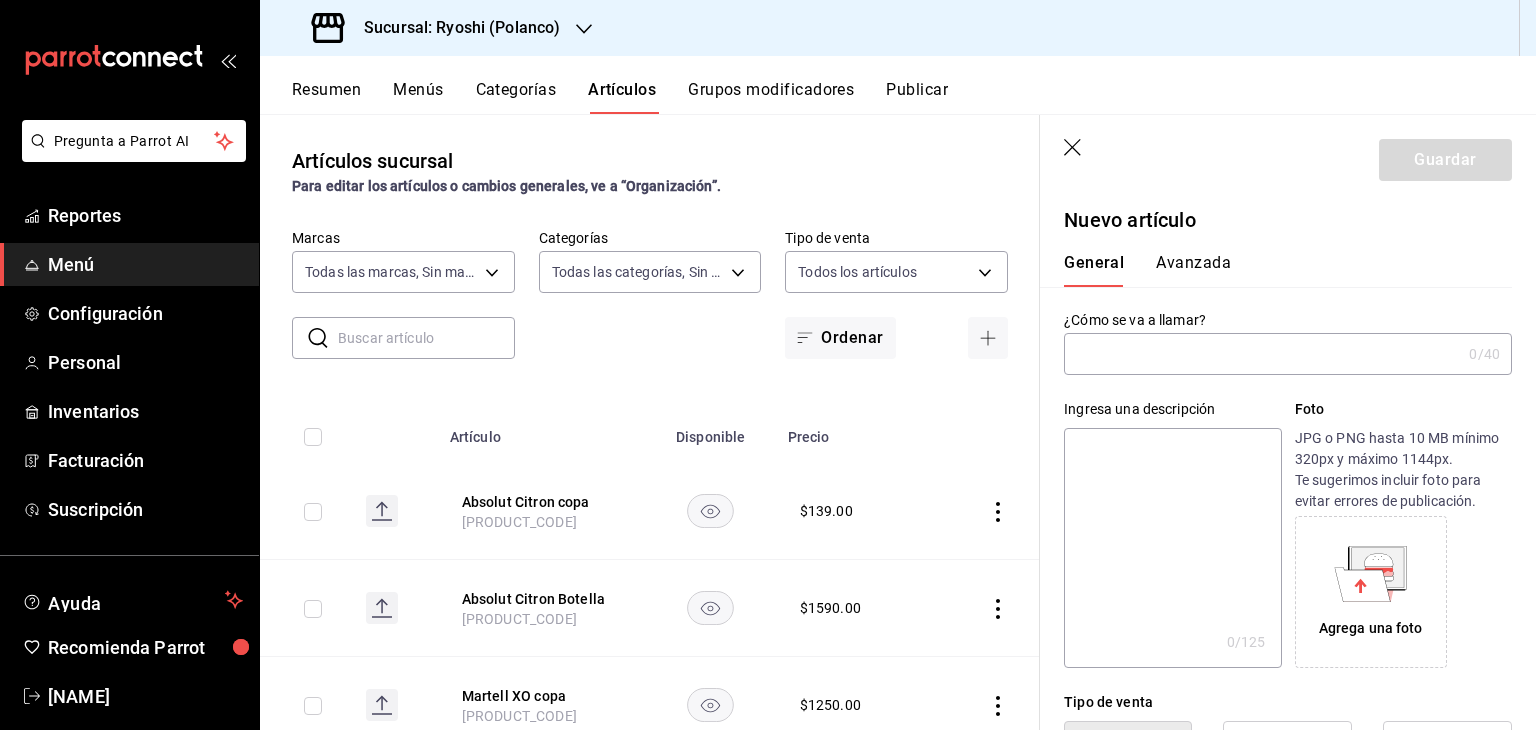 click at bounding box center [1262, 354] 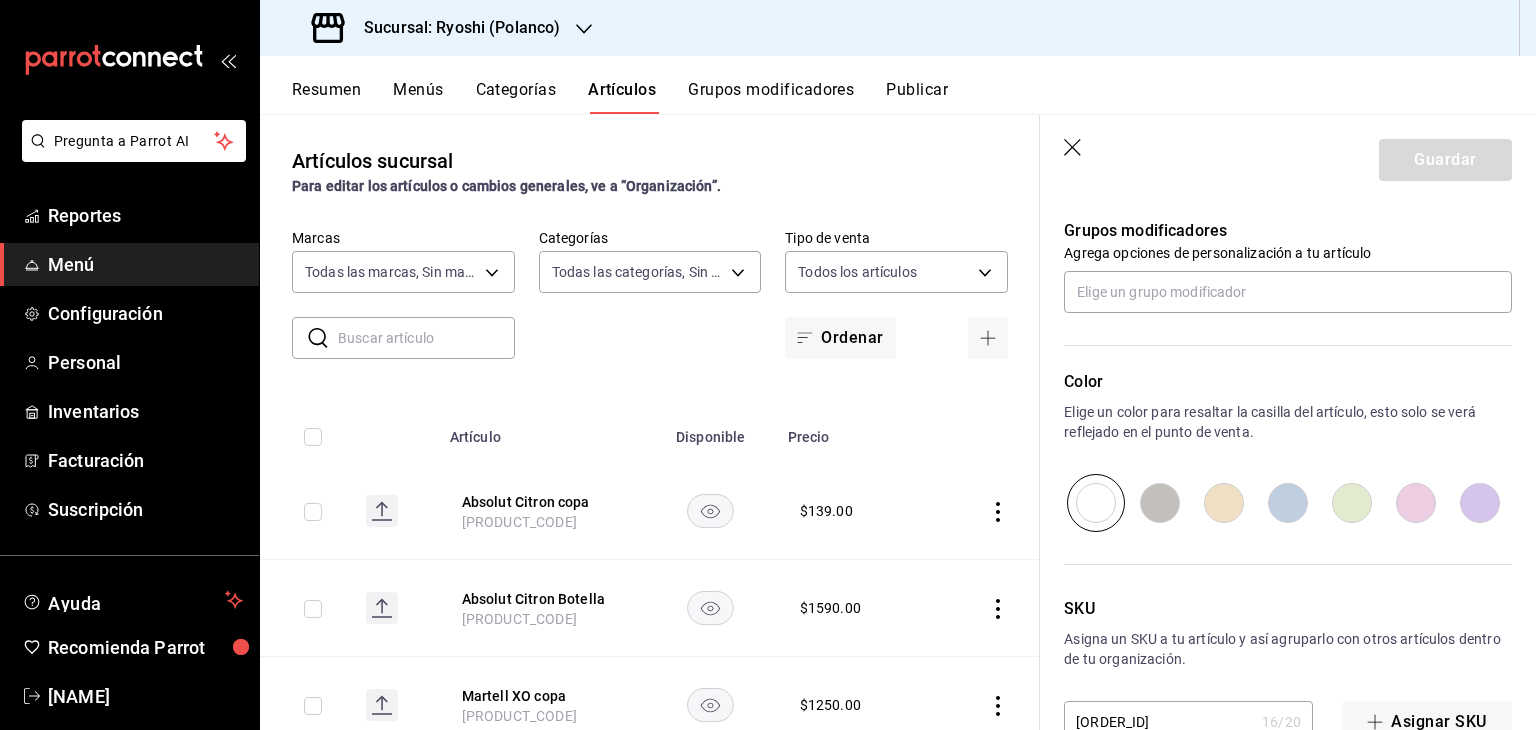 scroll, scrollTop: 868, scrollLeft: 0, axis: vertical 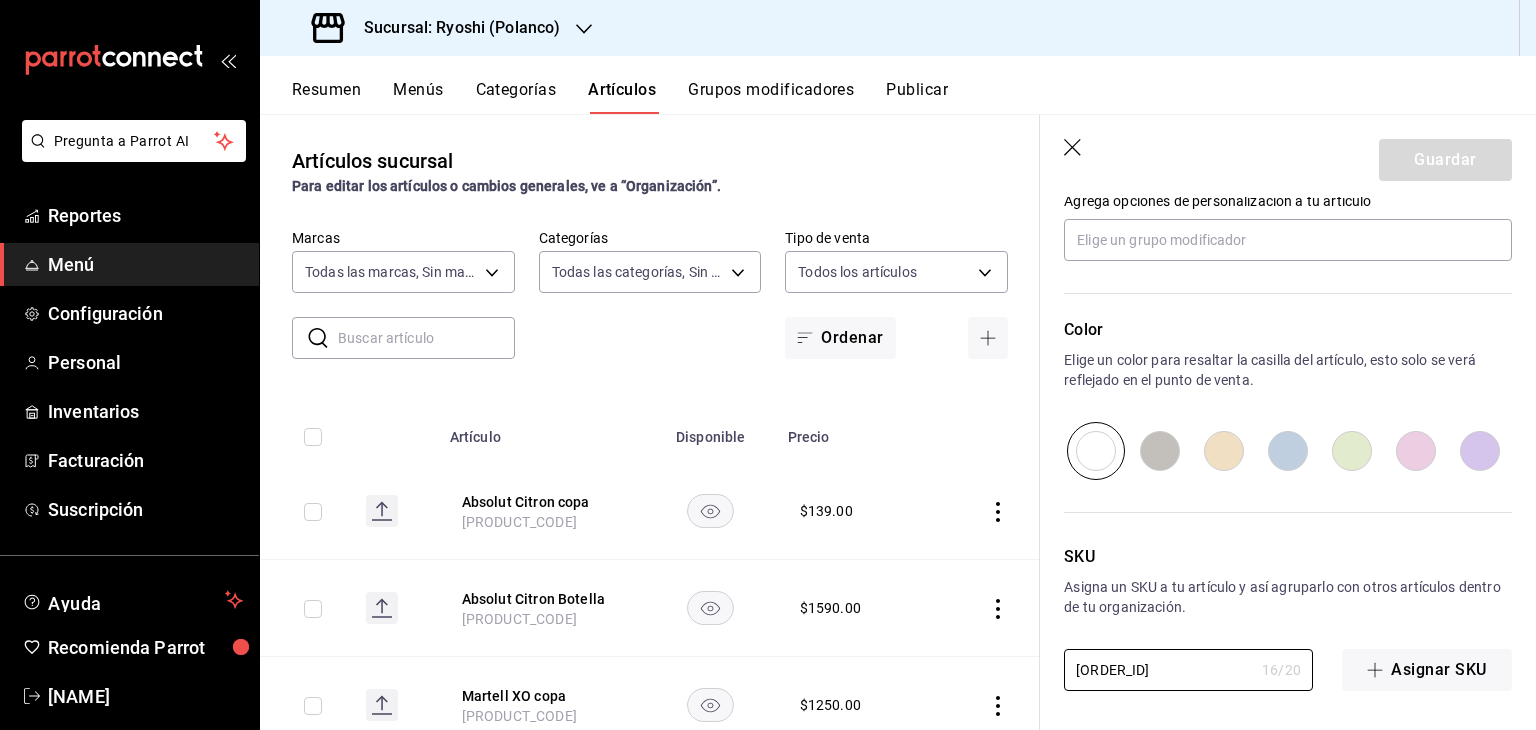 drag, startPoint x: 1206, startPoint y: 663, endPoint x: 740, endPoint y: 668, distance: 466.02682 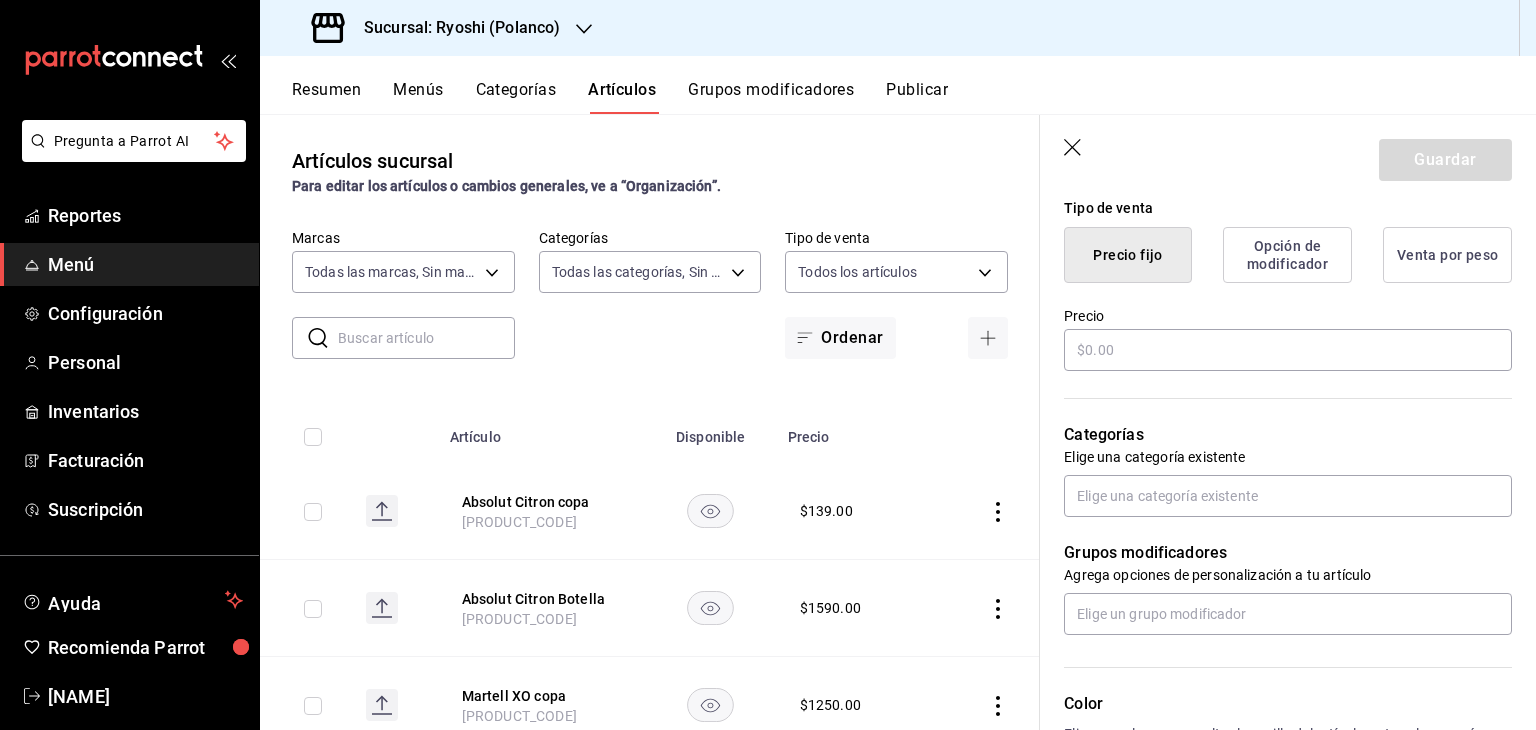 scroll, scrollTop: 368, scrollLeft: 0, axis: vertical 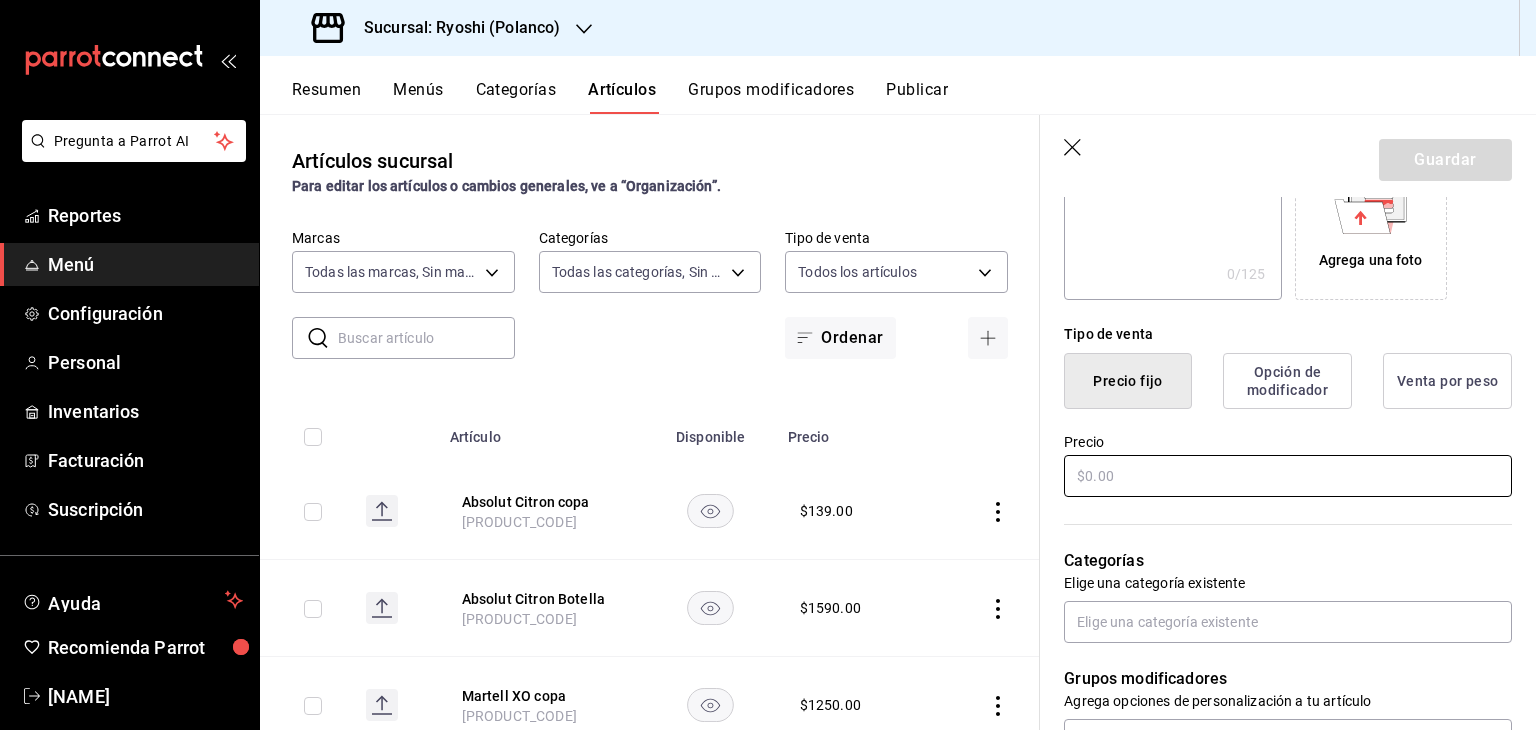 drag, startPoint x: 1285, startPoint y: 449, endPoint x: 1283, endPoint y: 468, distance: 19.104973 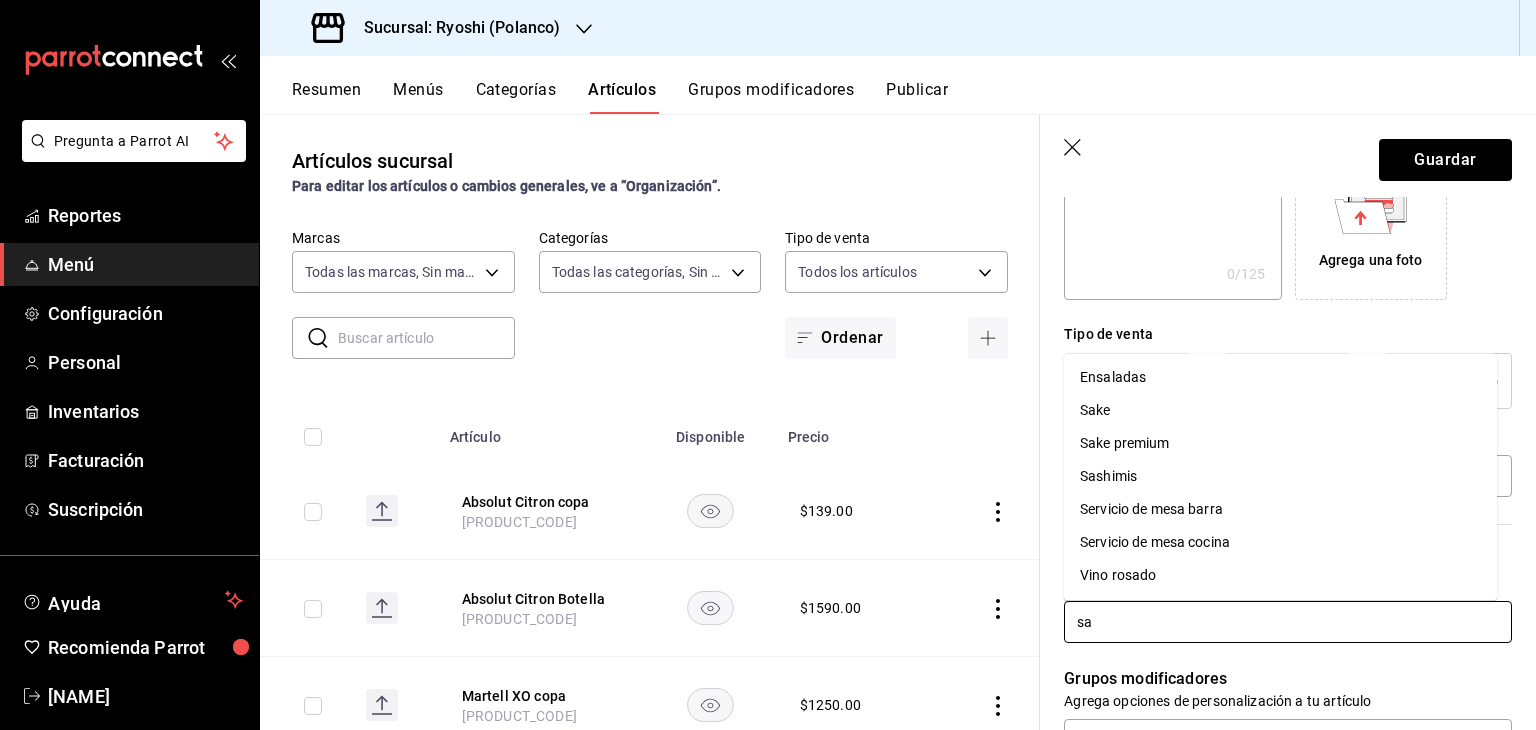 click on "Sake" at bounding box center [1280, 410] 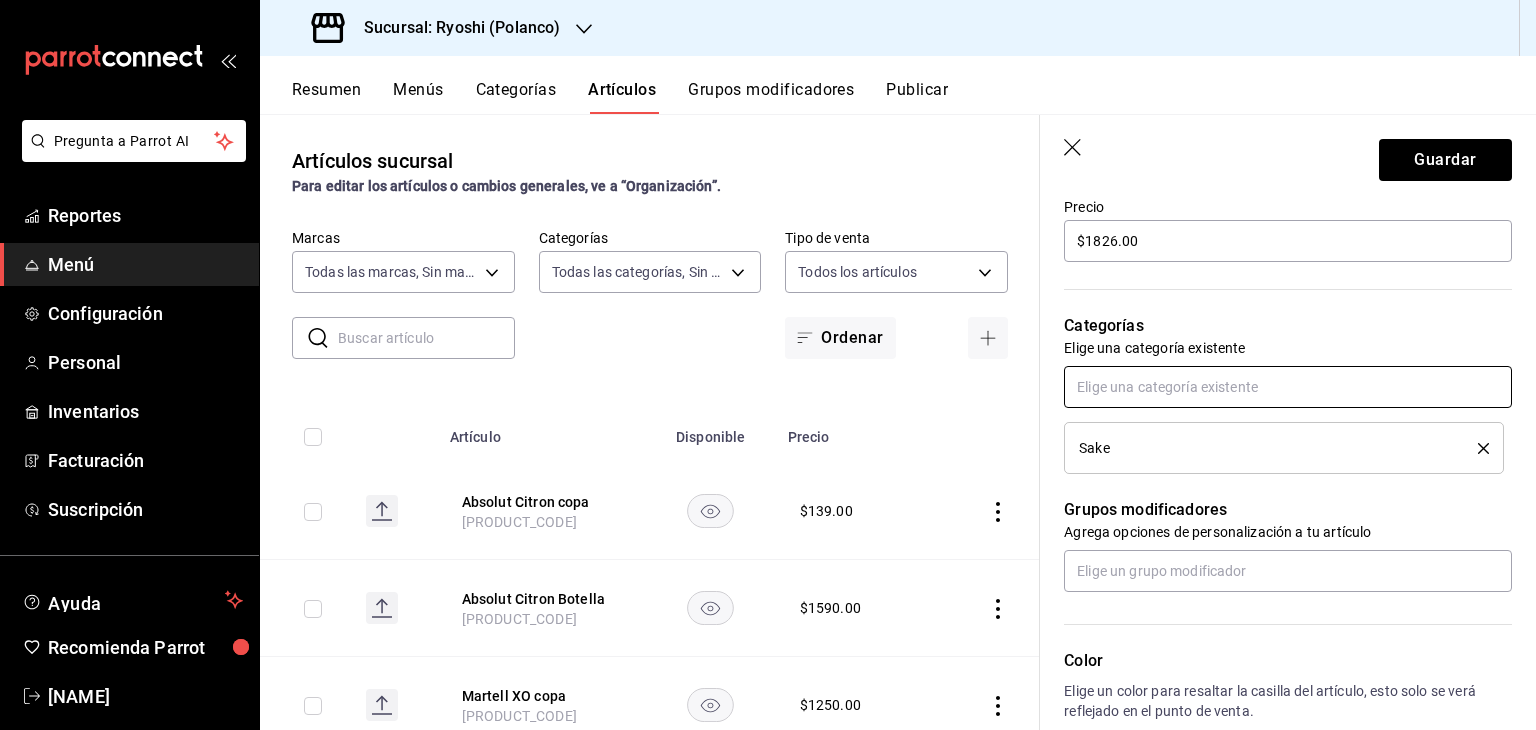 scroll, scrollTop: 934, scrollLeft: 0, axis: vertical 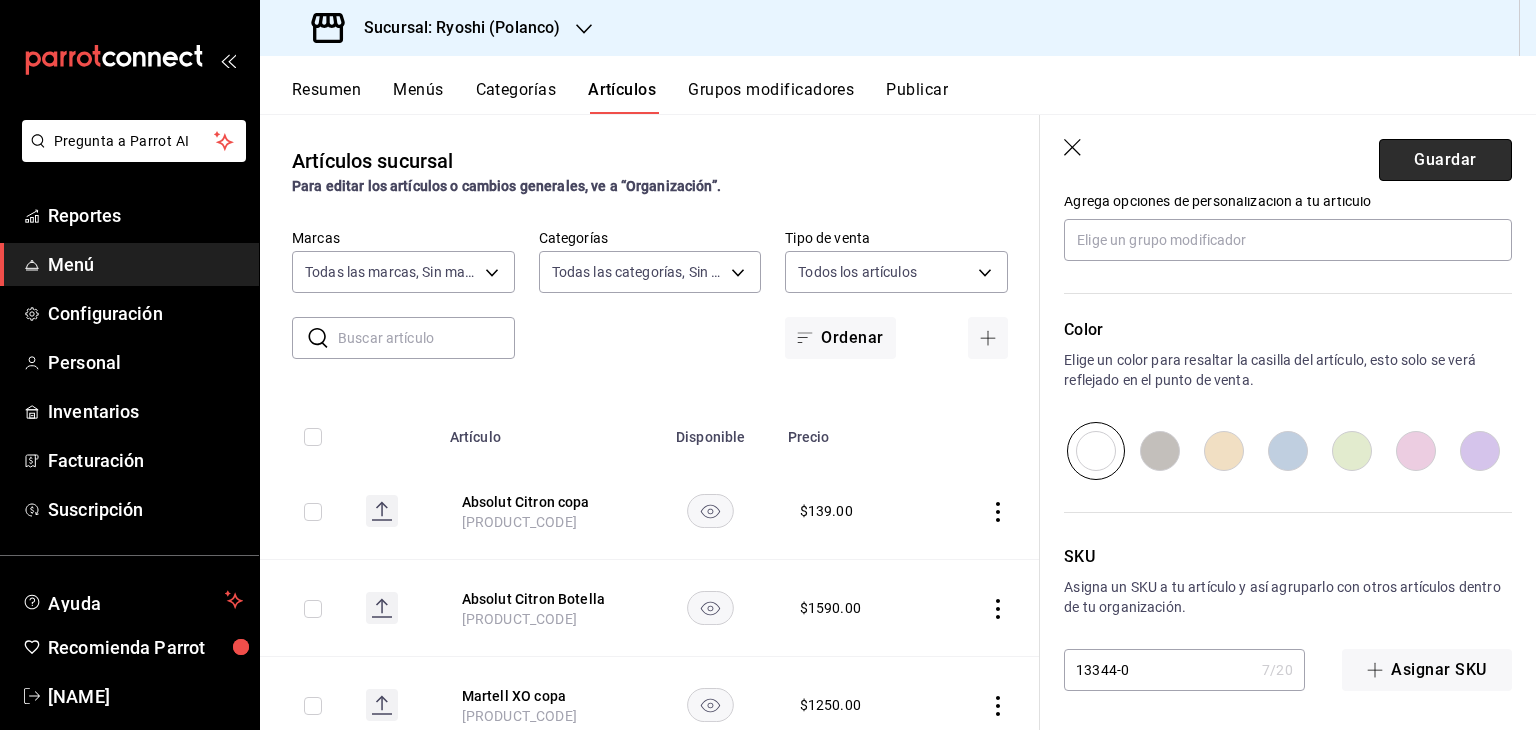 click on "Guardar" at bounding box center [1445, 160] 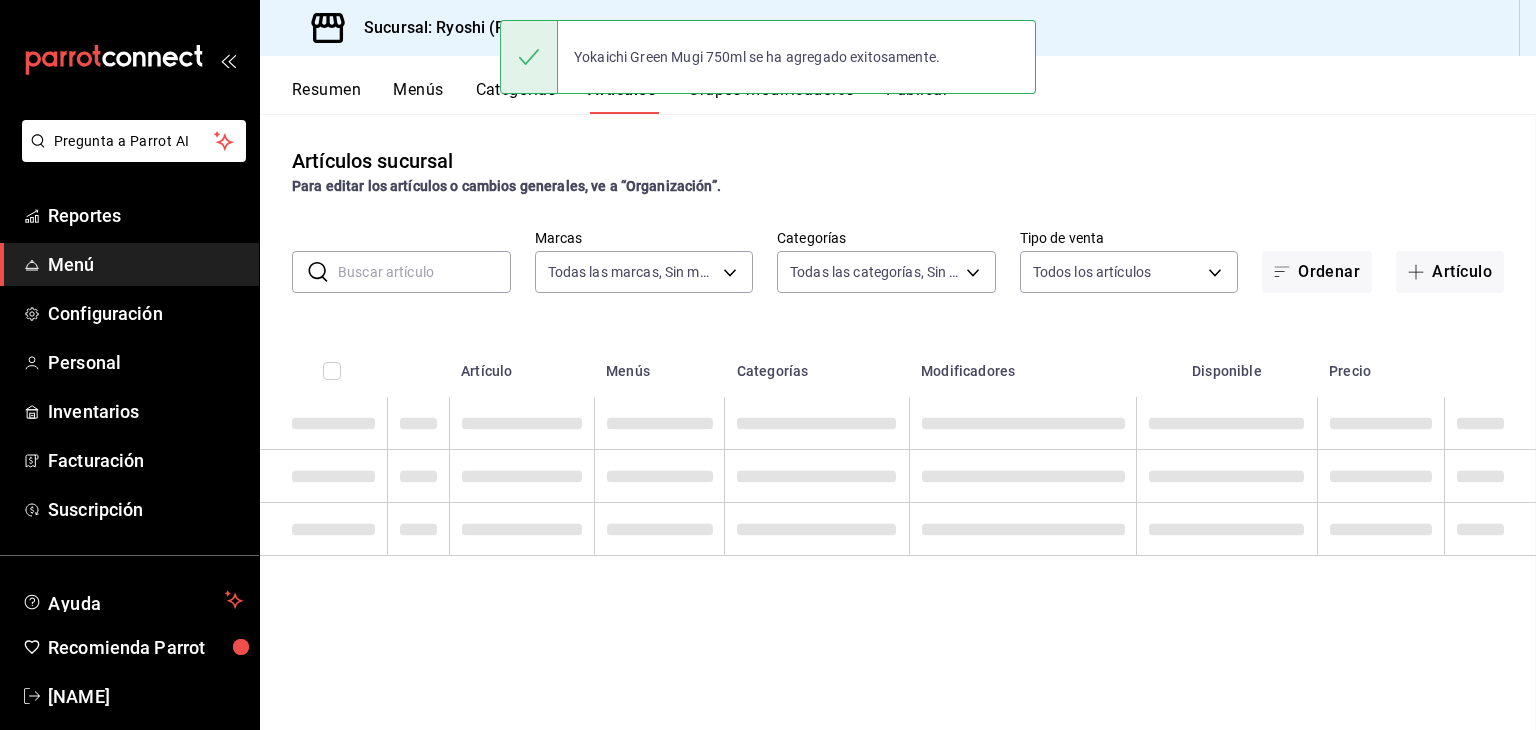 scroll, scrollTop: 0, scrollLeft: 0, axis: both 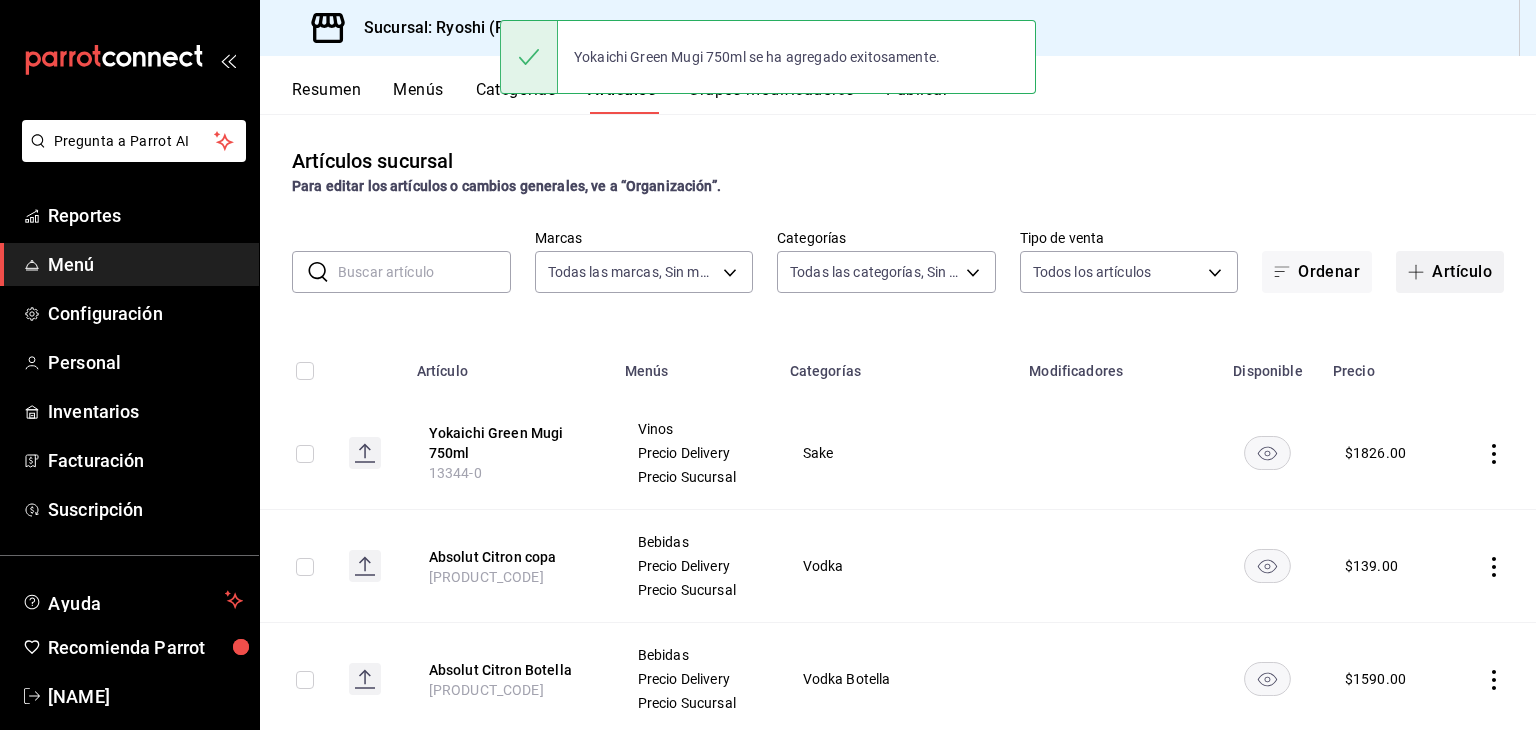 click at bounding box center [1420, 272] 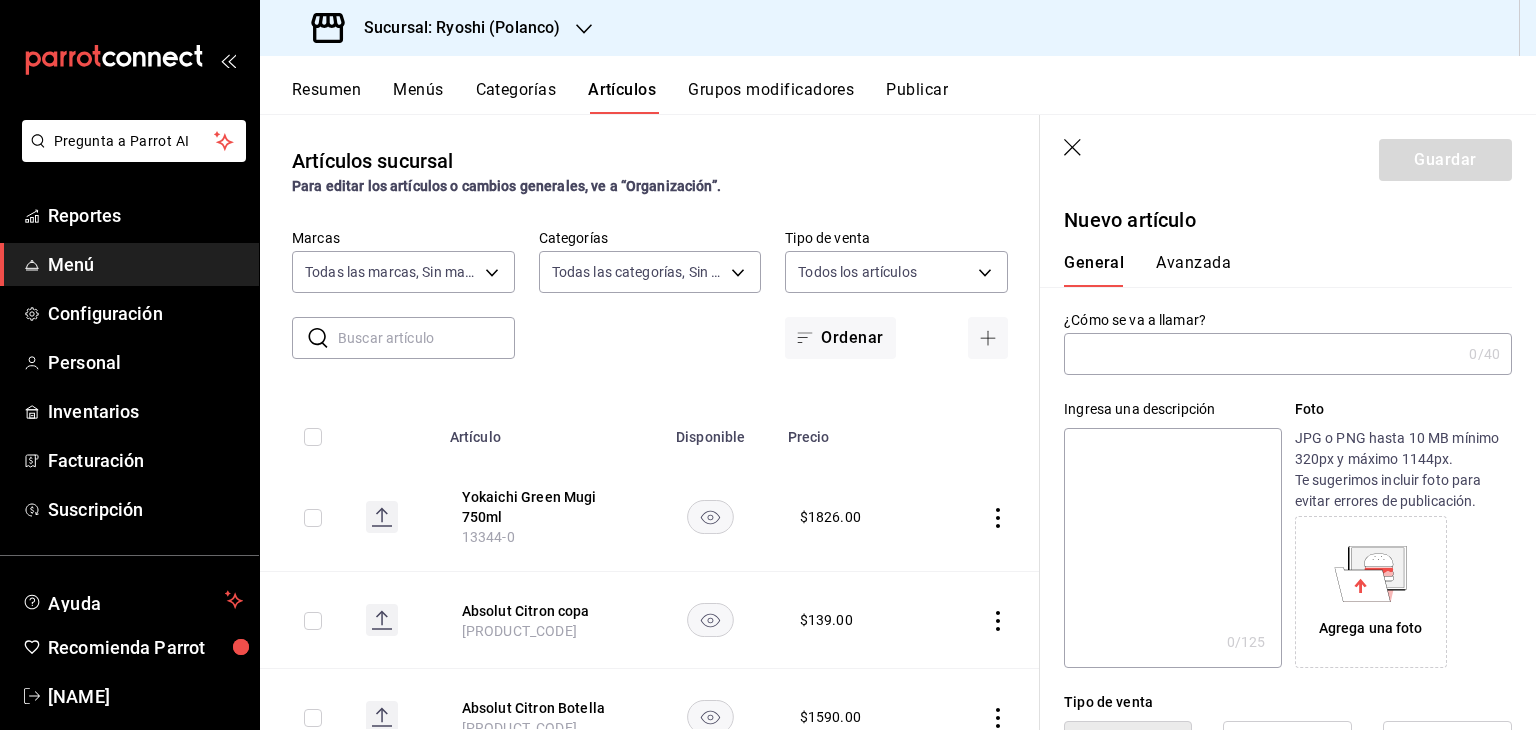 click at bounding box center [1262, 354] 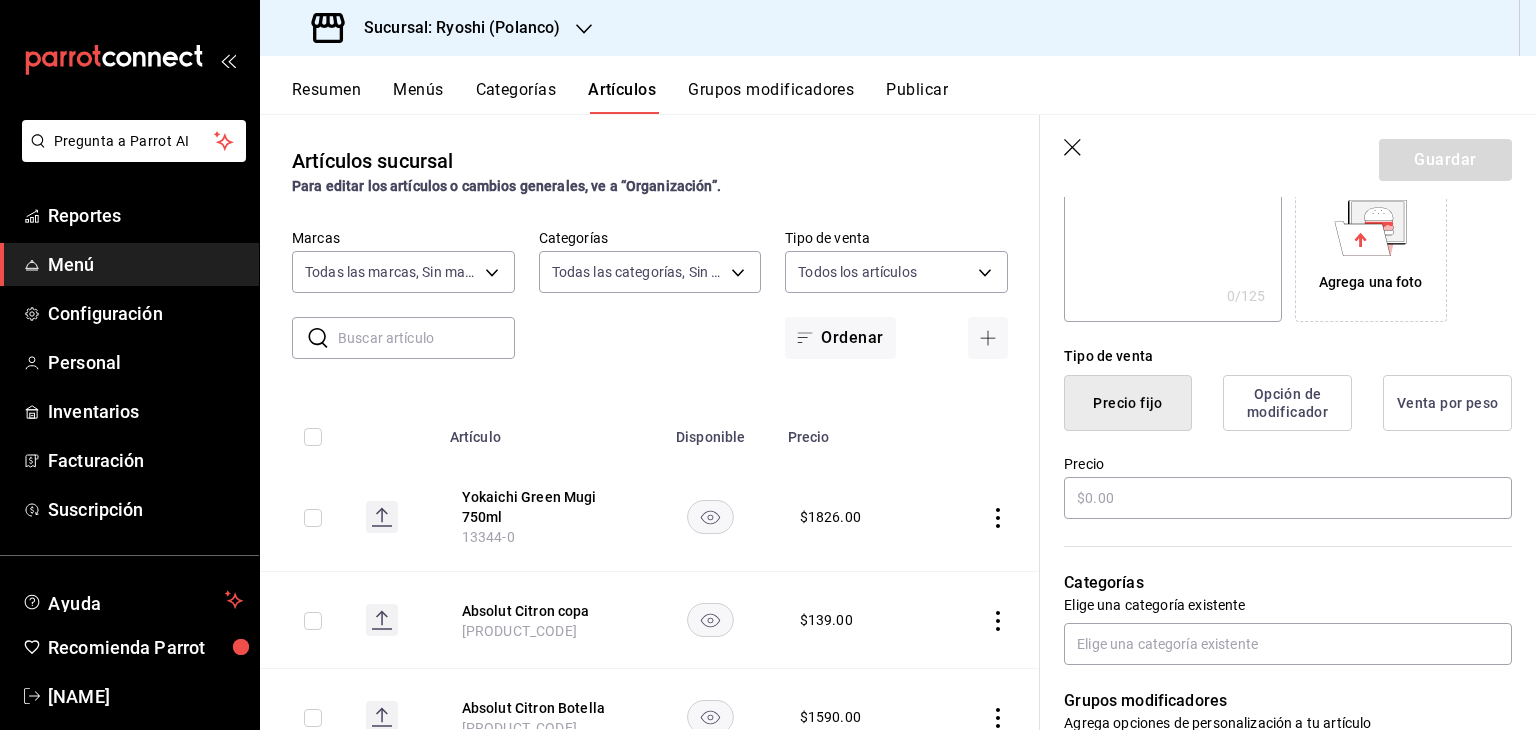 scroll, scrollTop: 400, scrollLeft: 0, axis: vertical 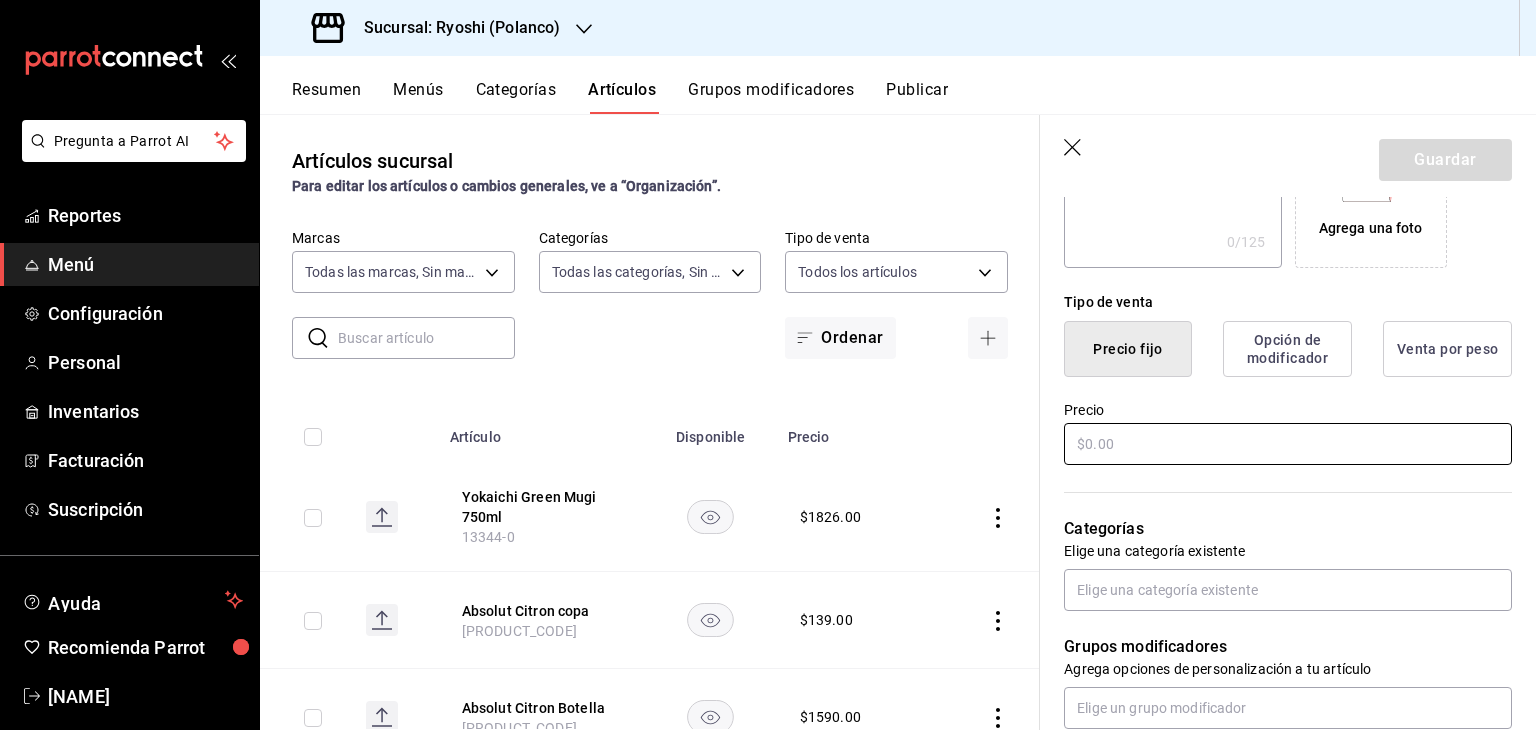 drag, startPoint x: 1224, startPoint y: 421, endPoint x: 1219, endPoint y: 450, distance: 29.427877 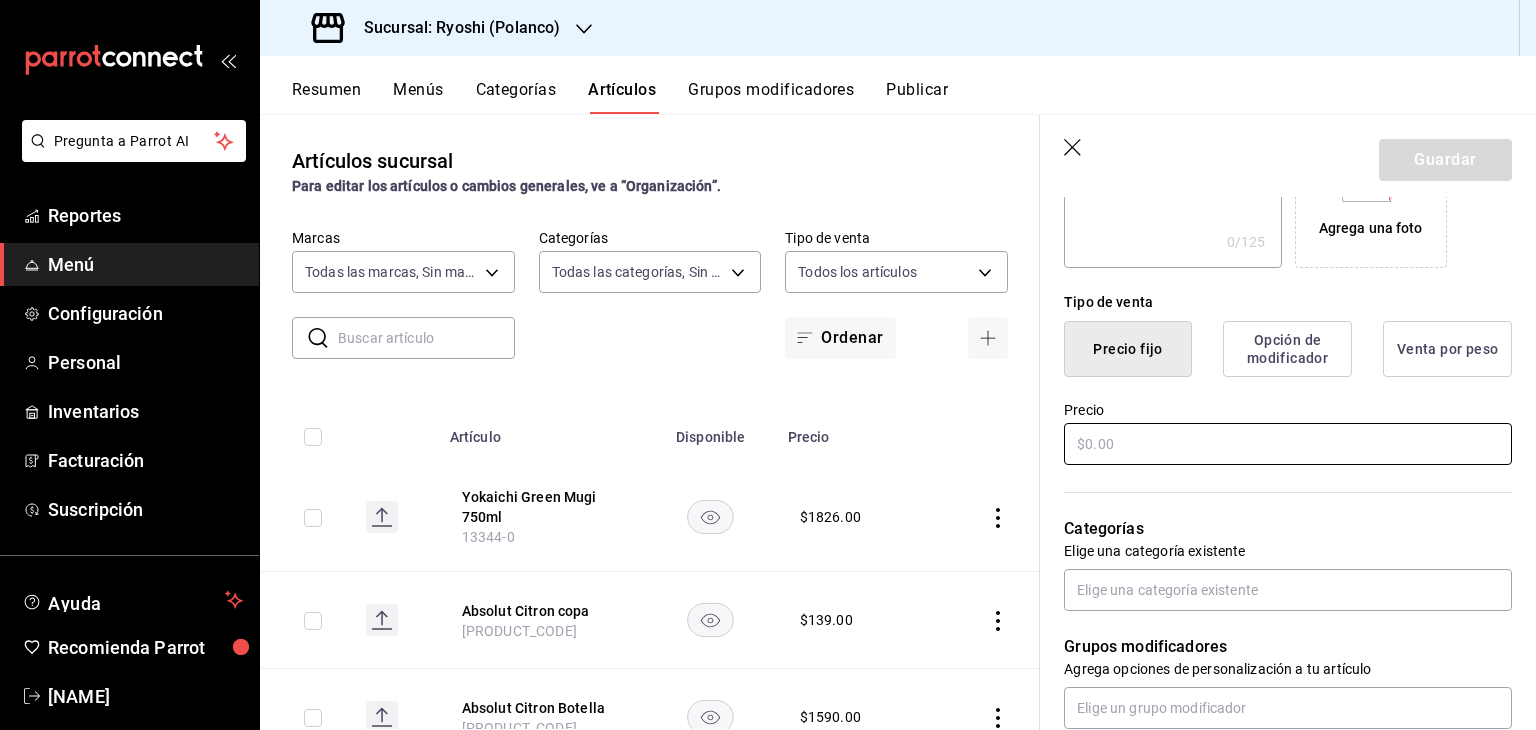 click at bounding box center [1288, 444] 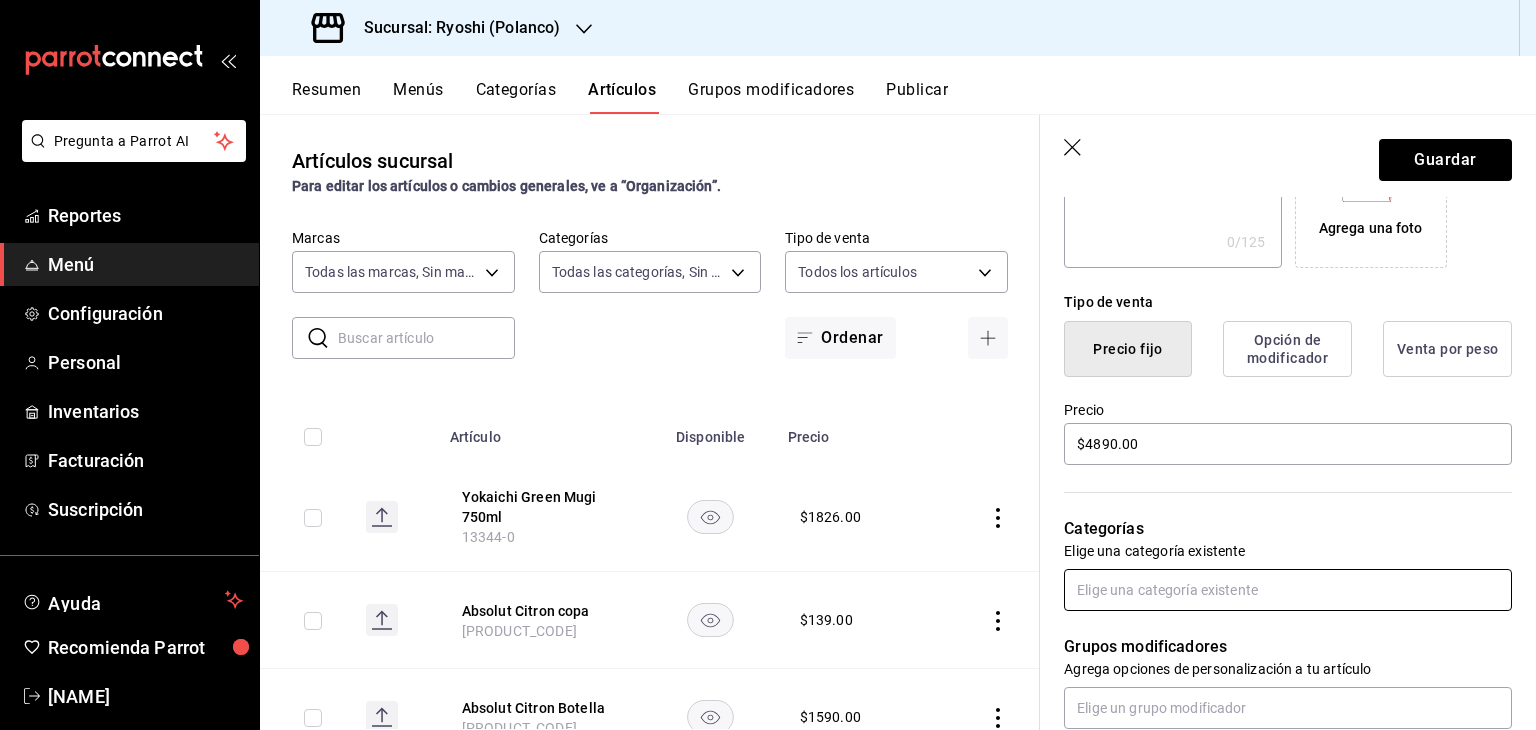click at bounding box center [1288, 590] 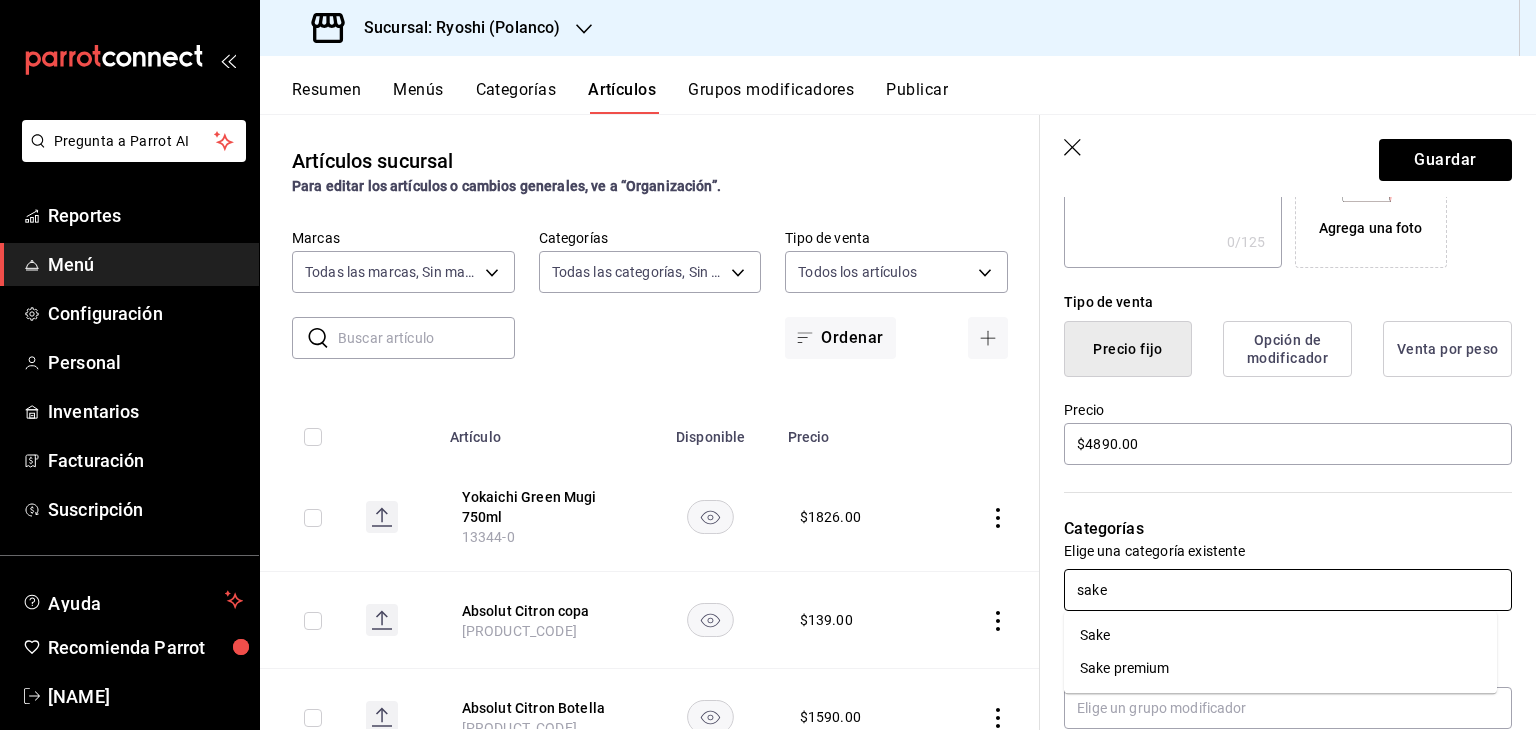 click on "Sake" at bounding box center [1280, 635] 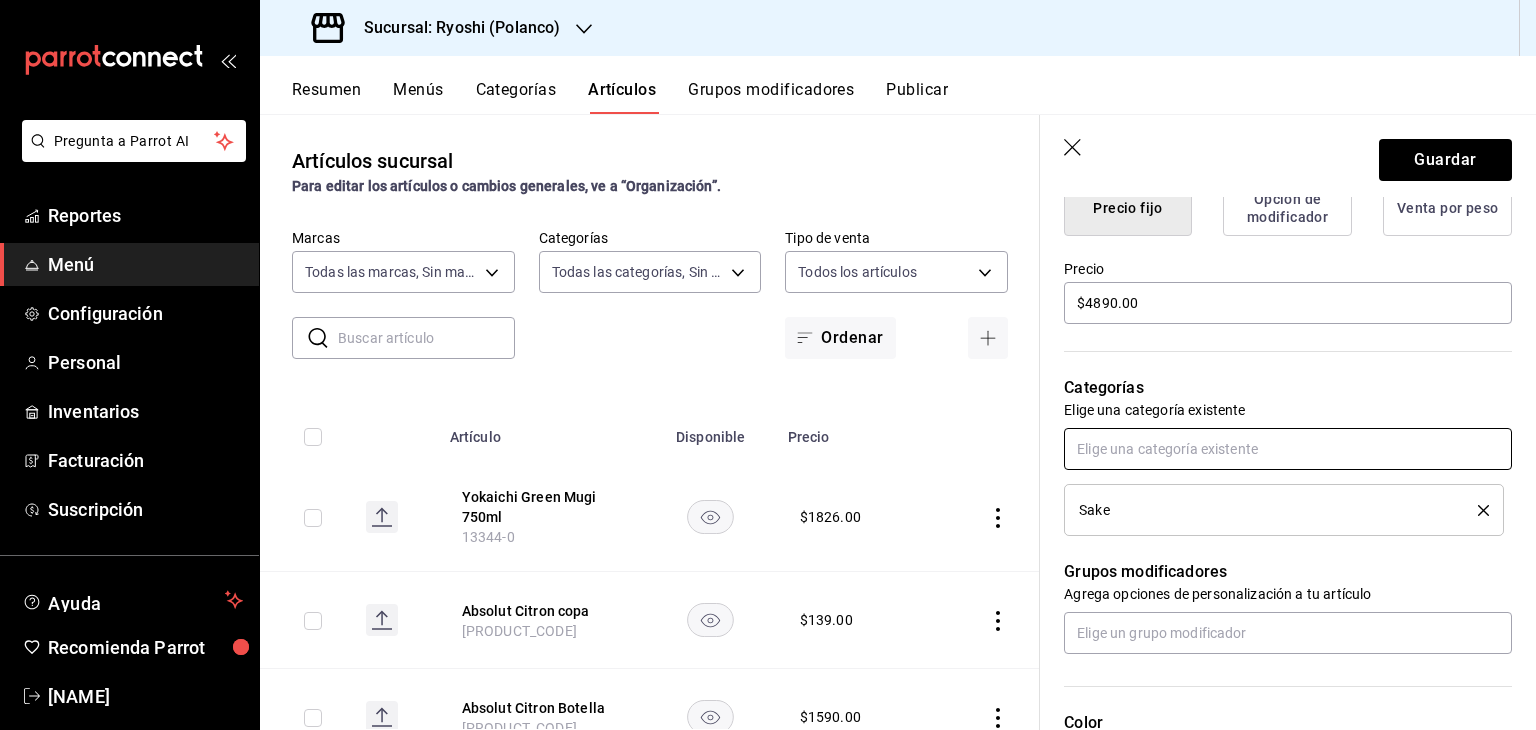 scroll, scrollTop: 934, scrollLeft: 0, axis: vertical 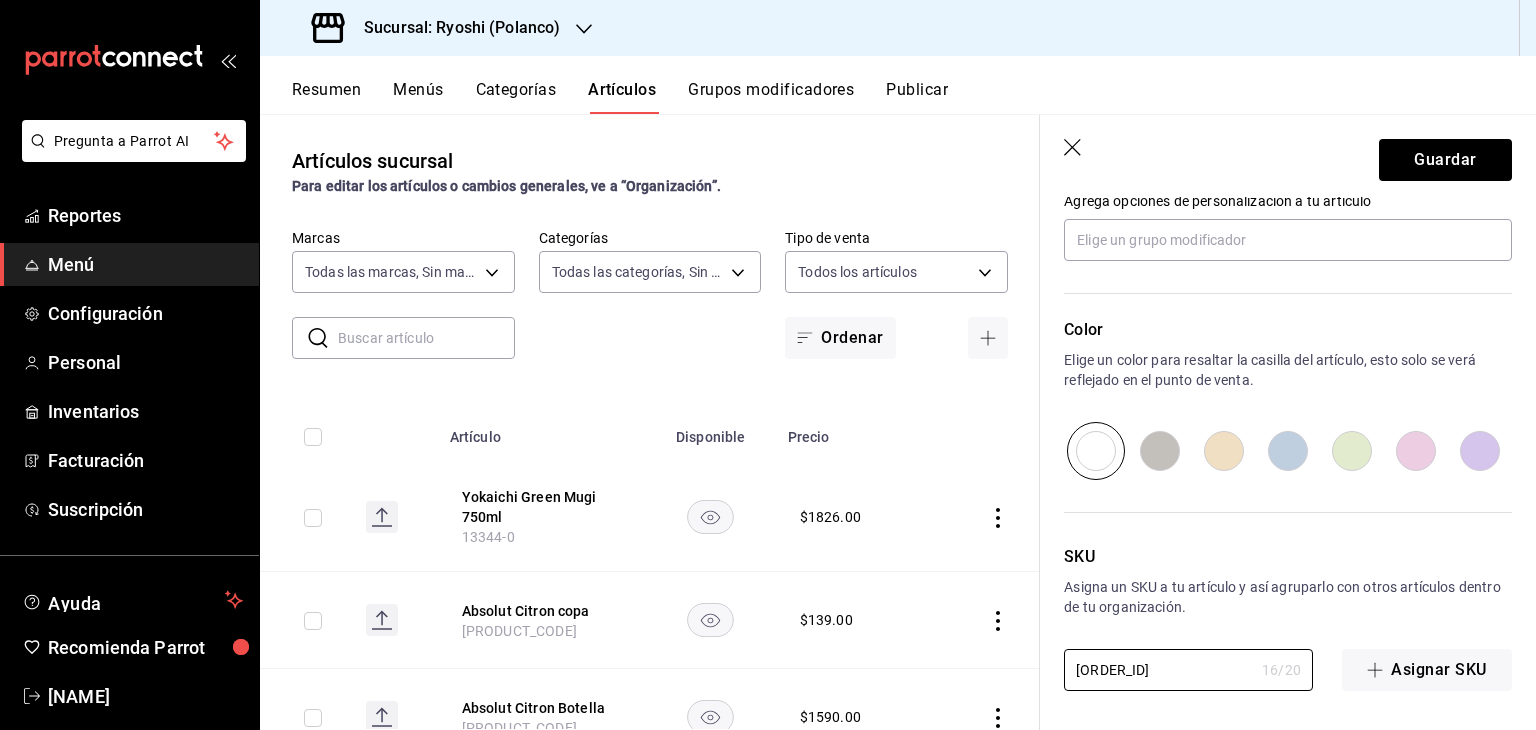 drag, startPoint x: 1088, startPoint y: 666, endPoint x: 880, endPoint y: 660, distance: 208.08652 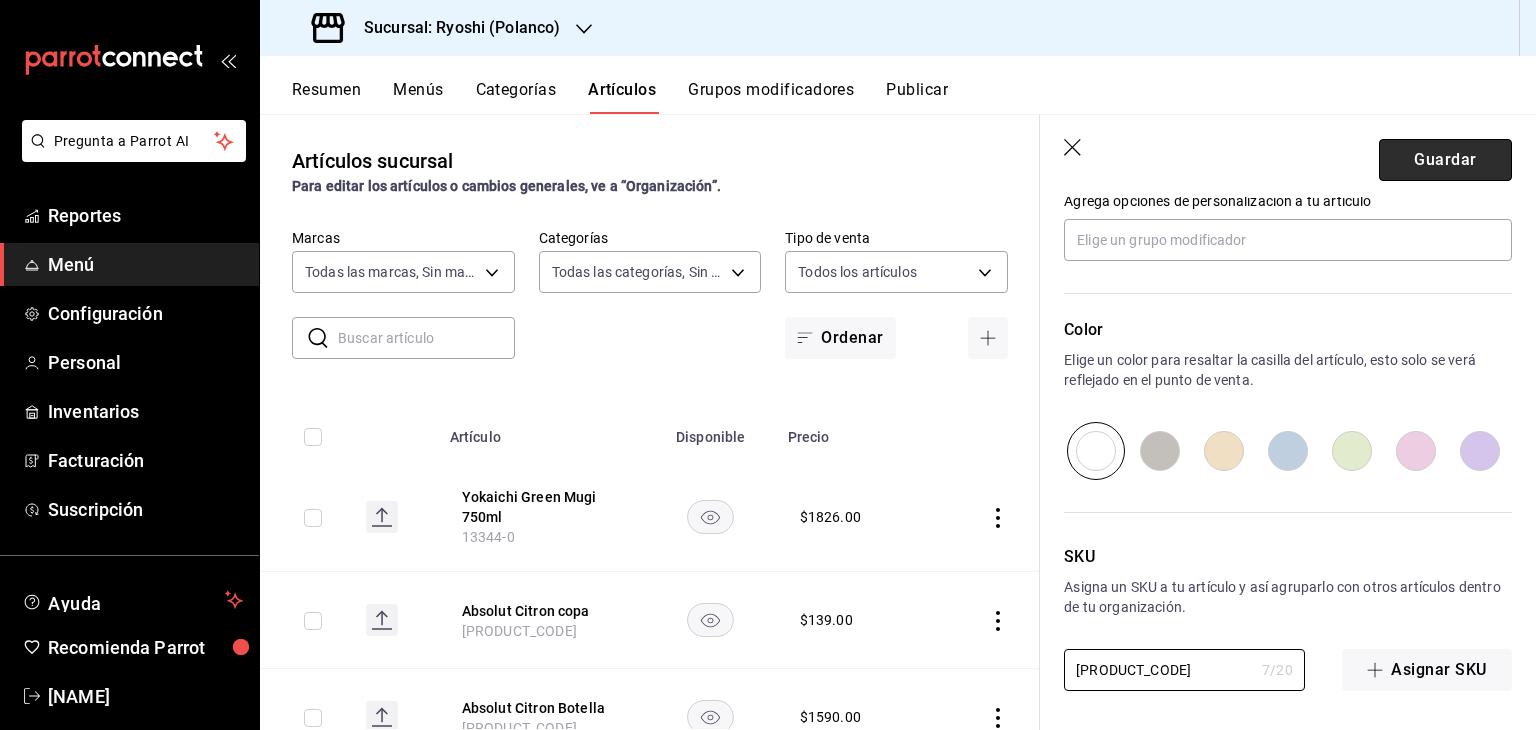 click on "Guardar" at bounding box center [1445, 160] 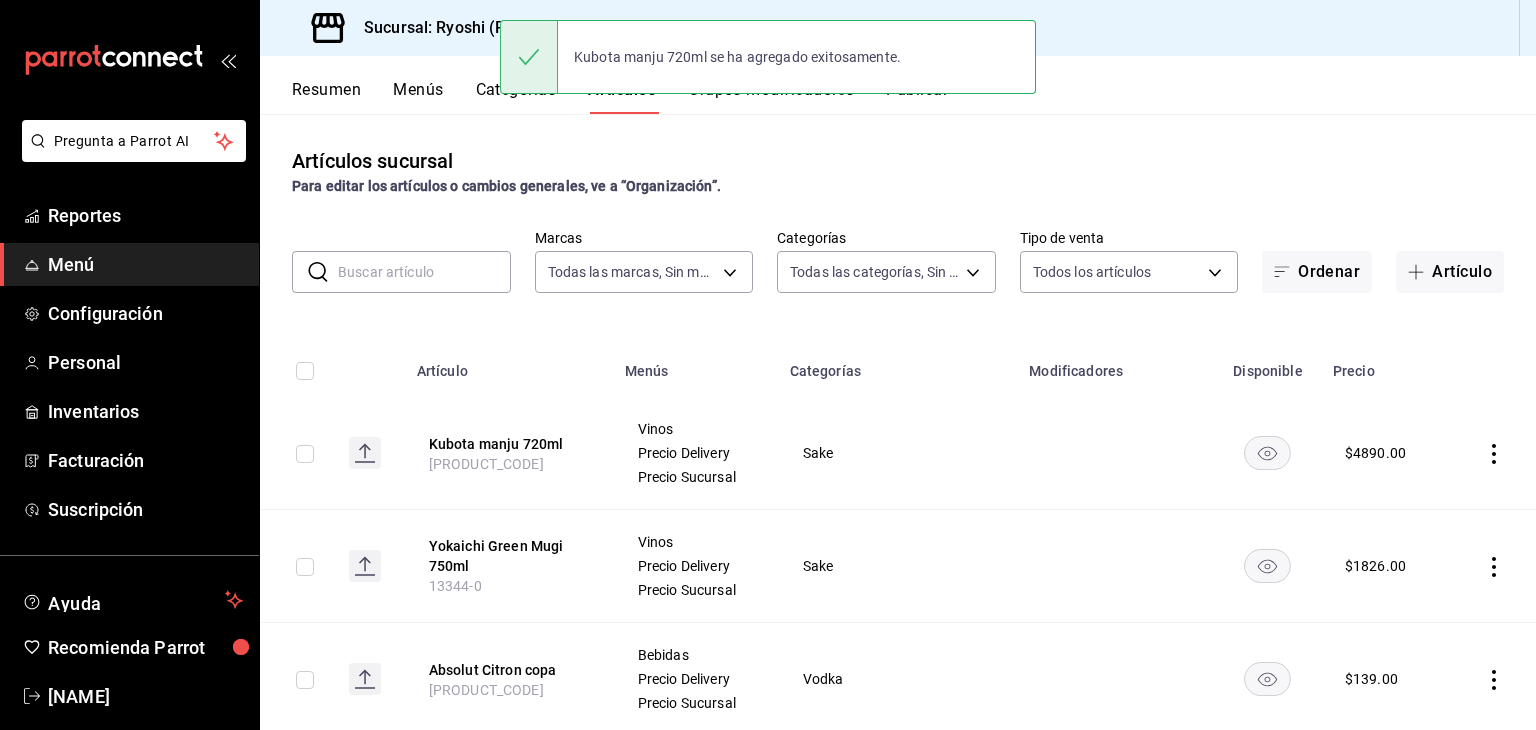 scroll, scrollTop: 0, scrollLeft: 0, axis: both 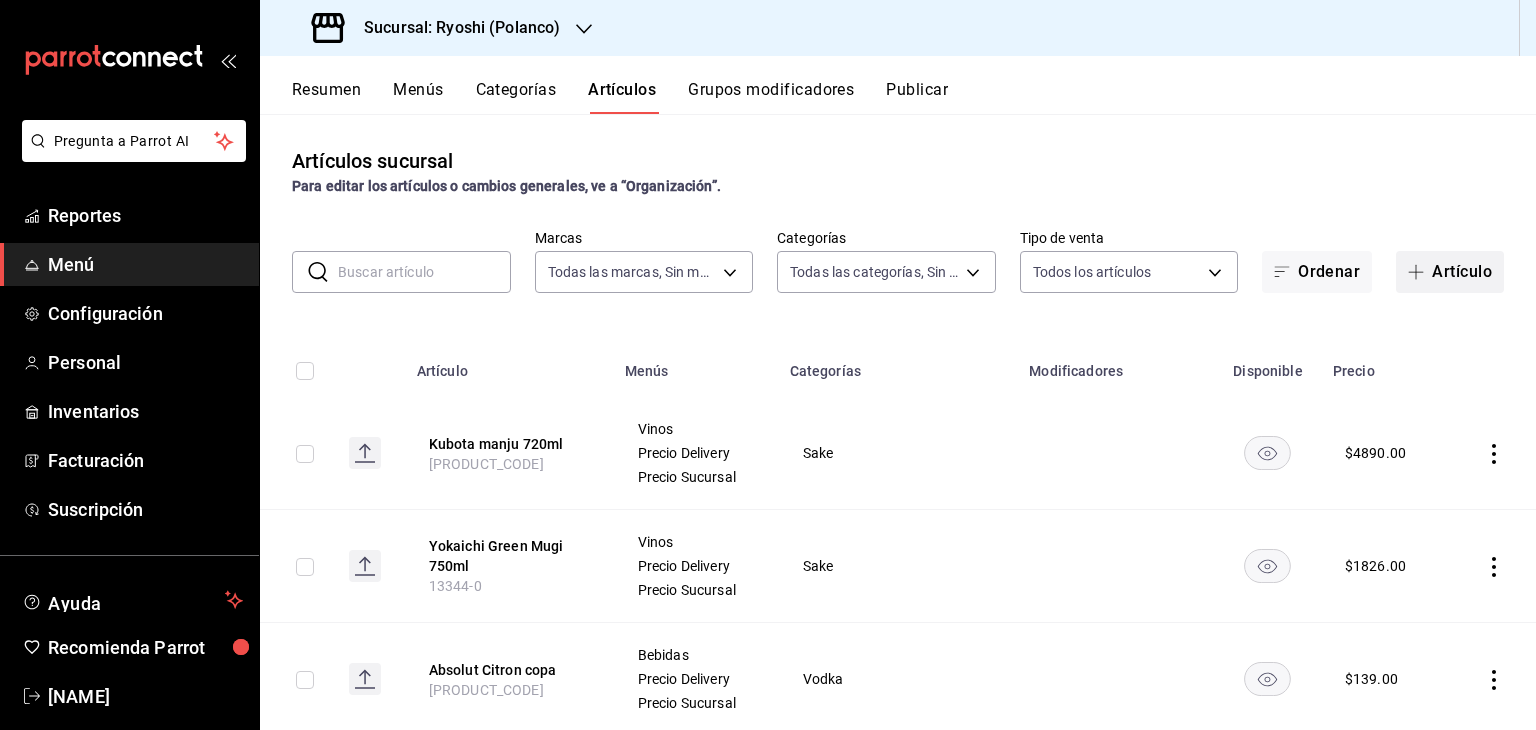 click at bounding box center [1420, 272] 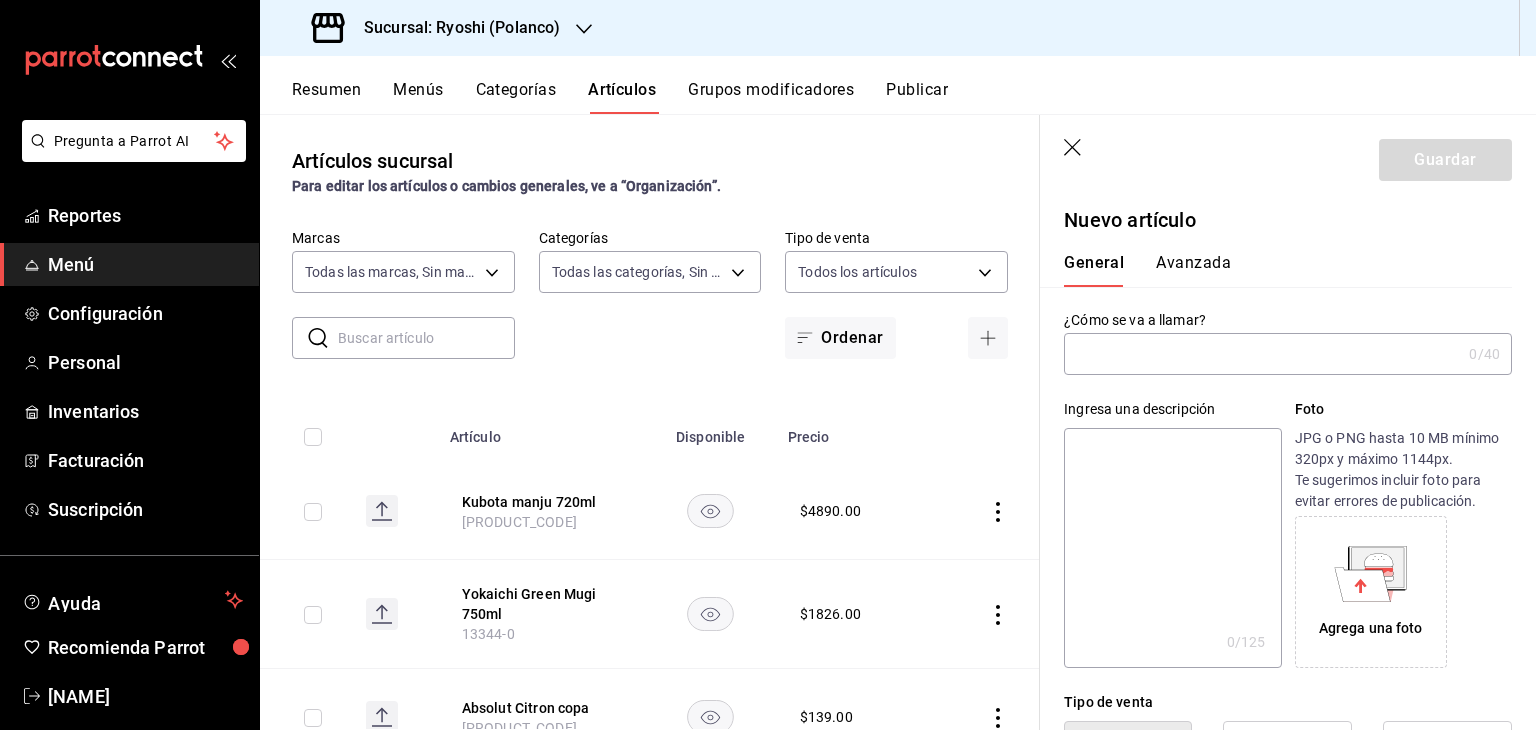 click at bounding box center [1262, 354] 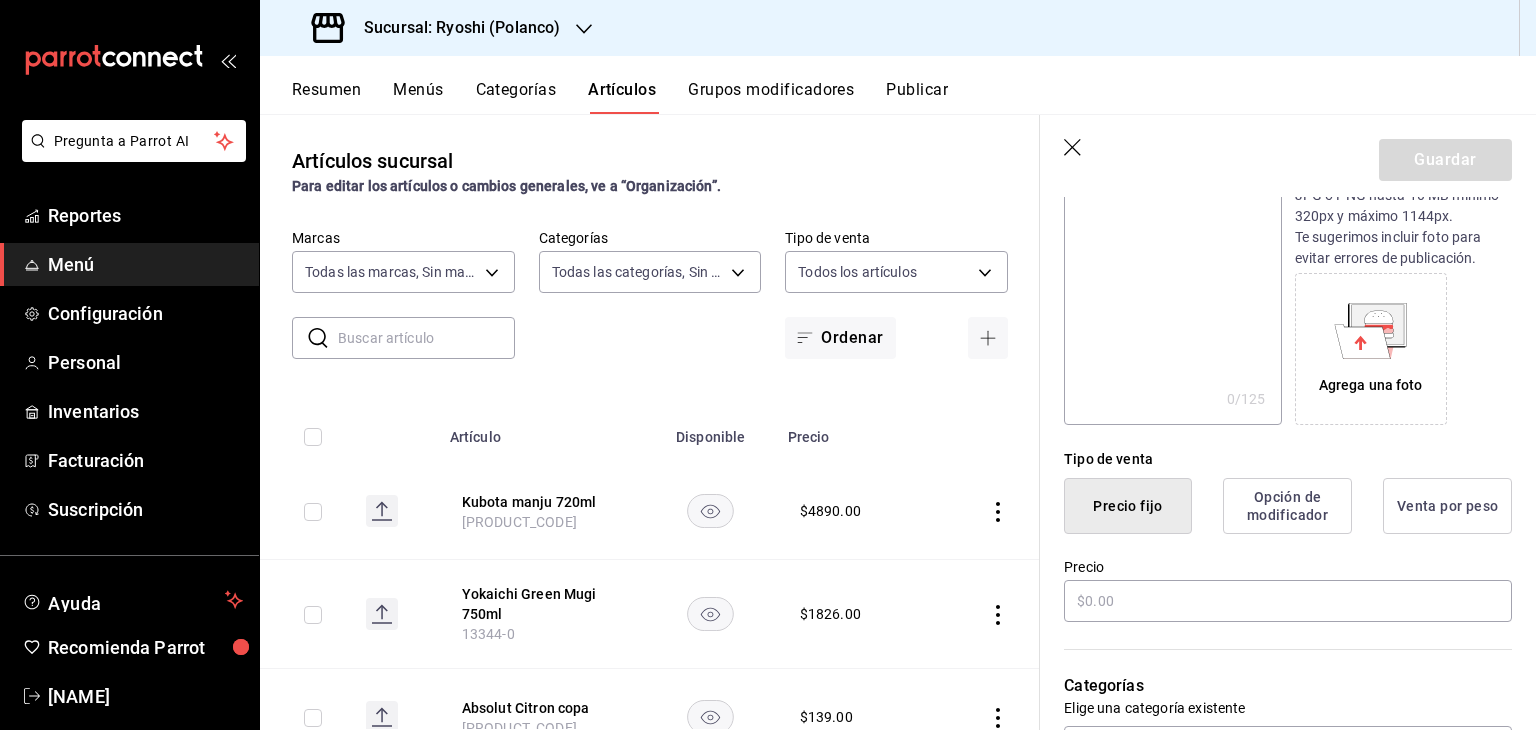 scroll, scrollTop: 400, scrollLeft: 0, axis: vertical 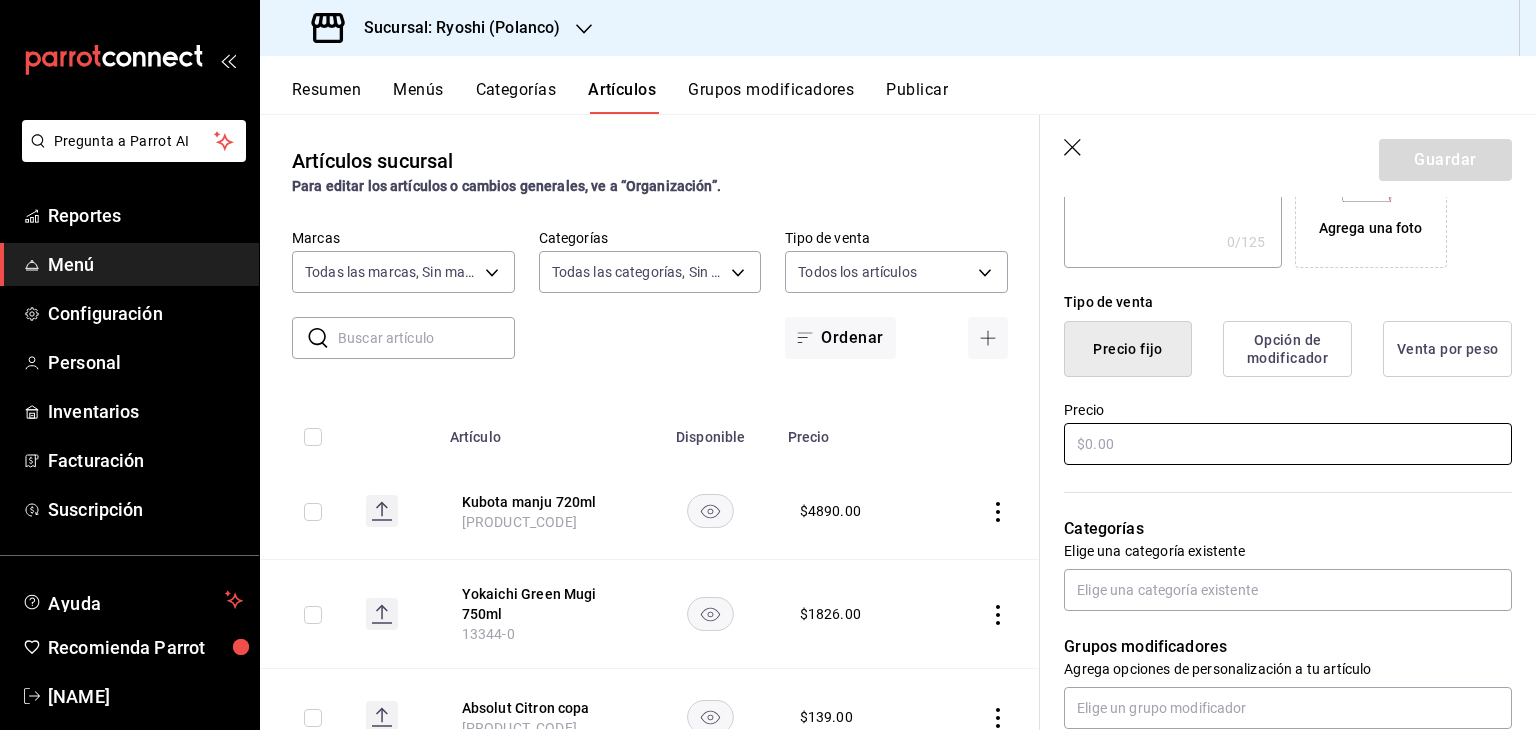 click at bounding box center (1288, 444) 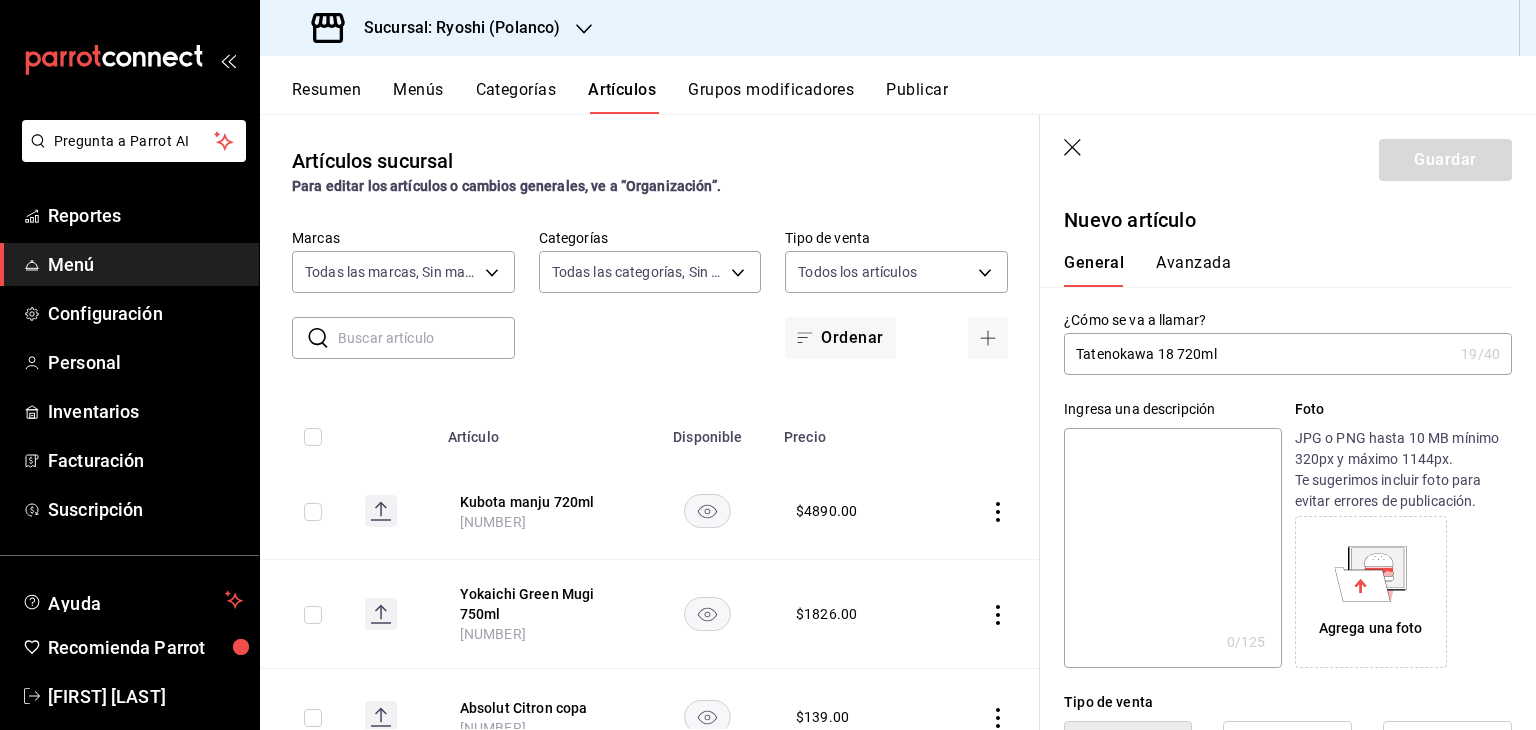 scroll, scrollTop: 0, scrollLeft: 0, axis: both 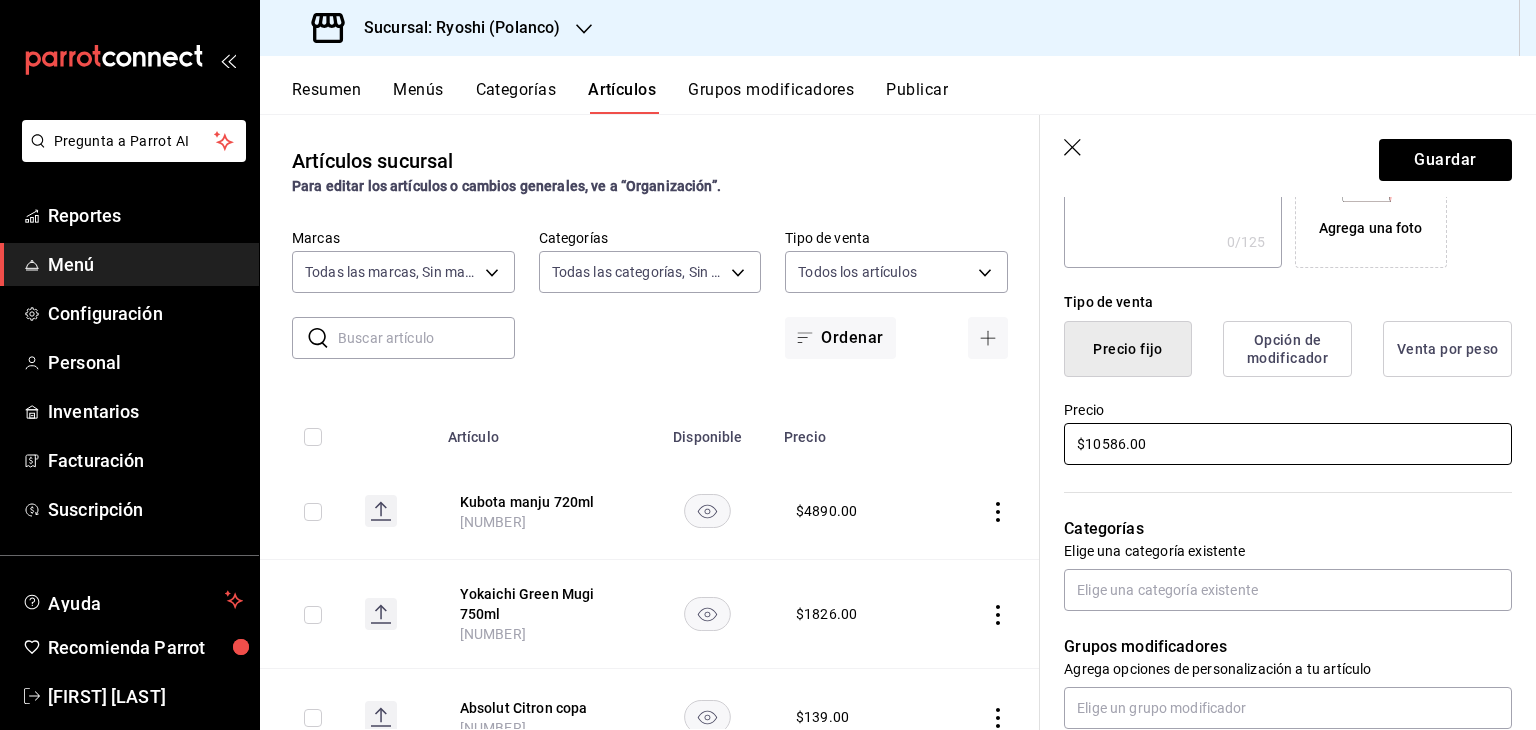 type on "$10586.00" 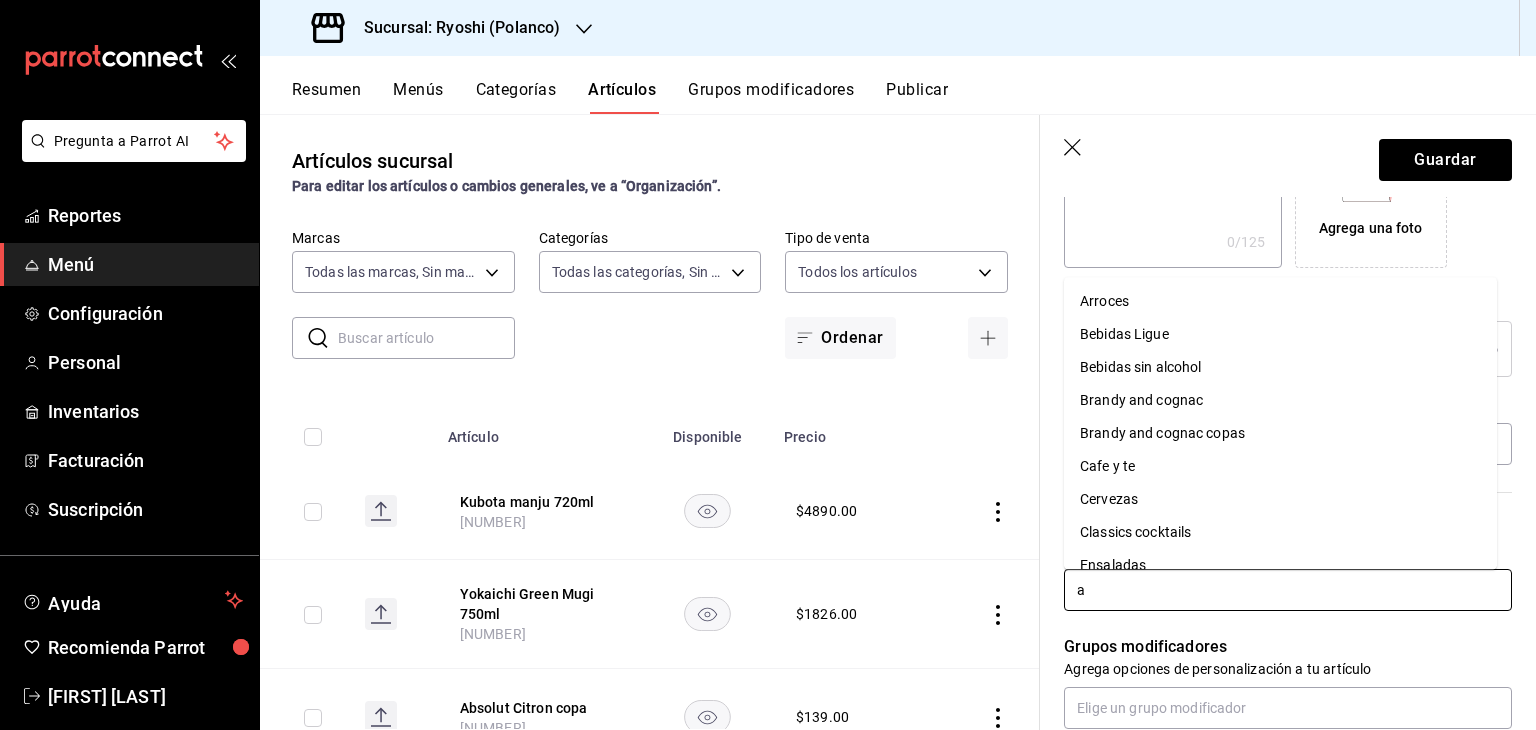 type on "ak" 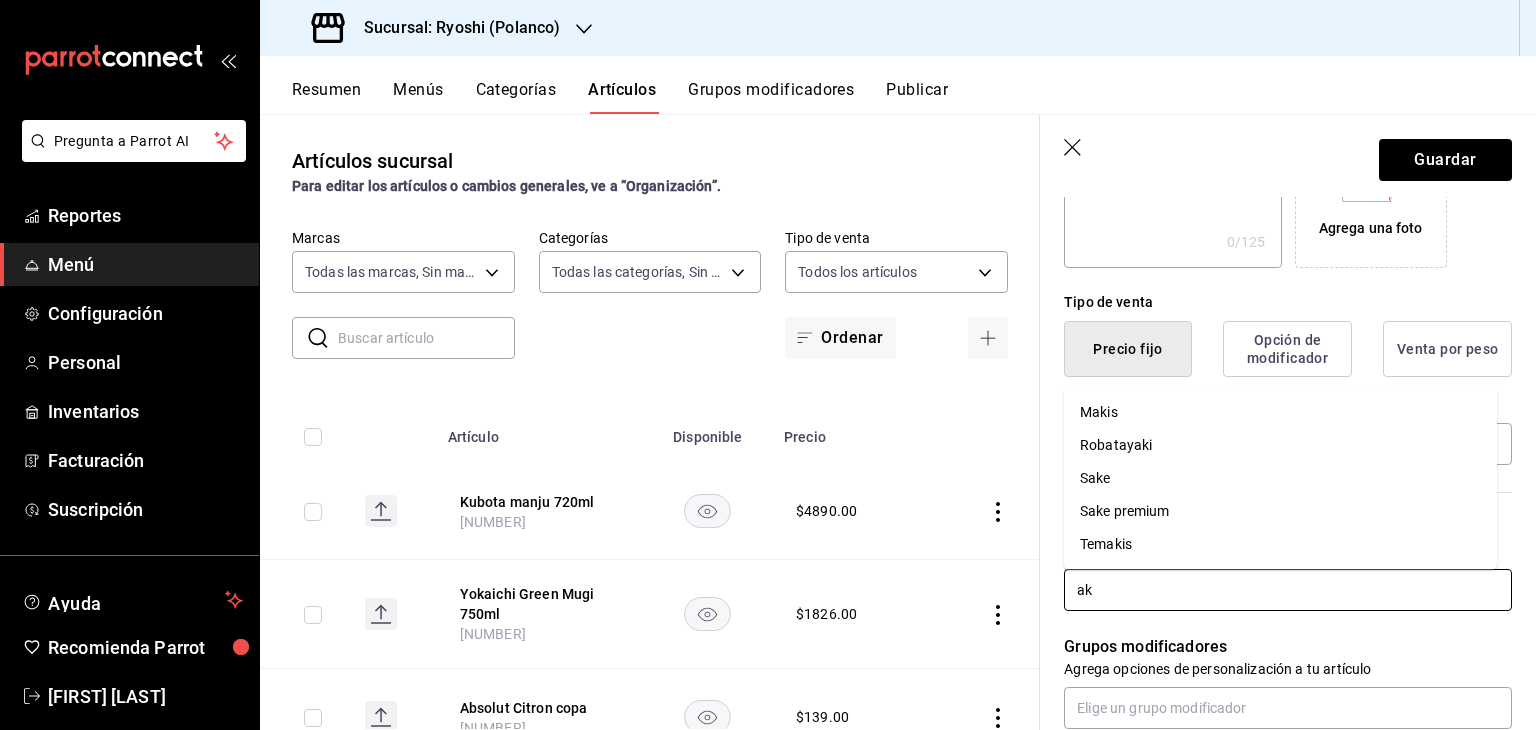 drag, startPoint x: 1189, startPoint y: 488, endPoint x: 1237, endPoint y: 526, distance: 61.220913 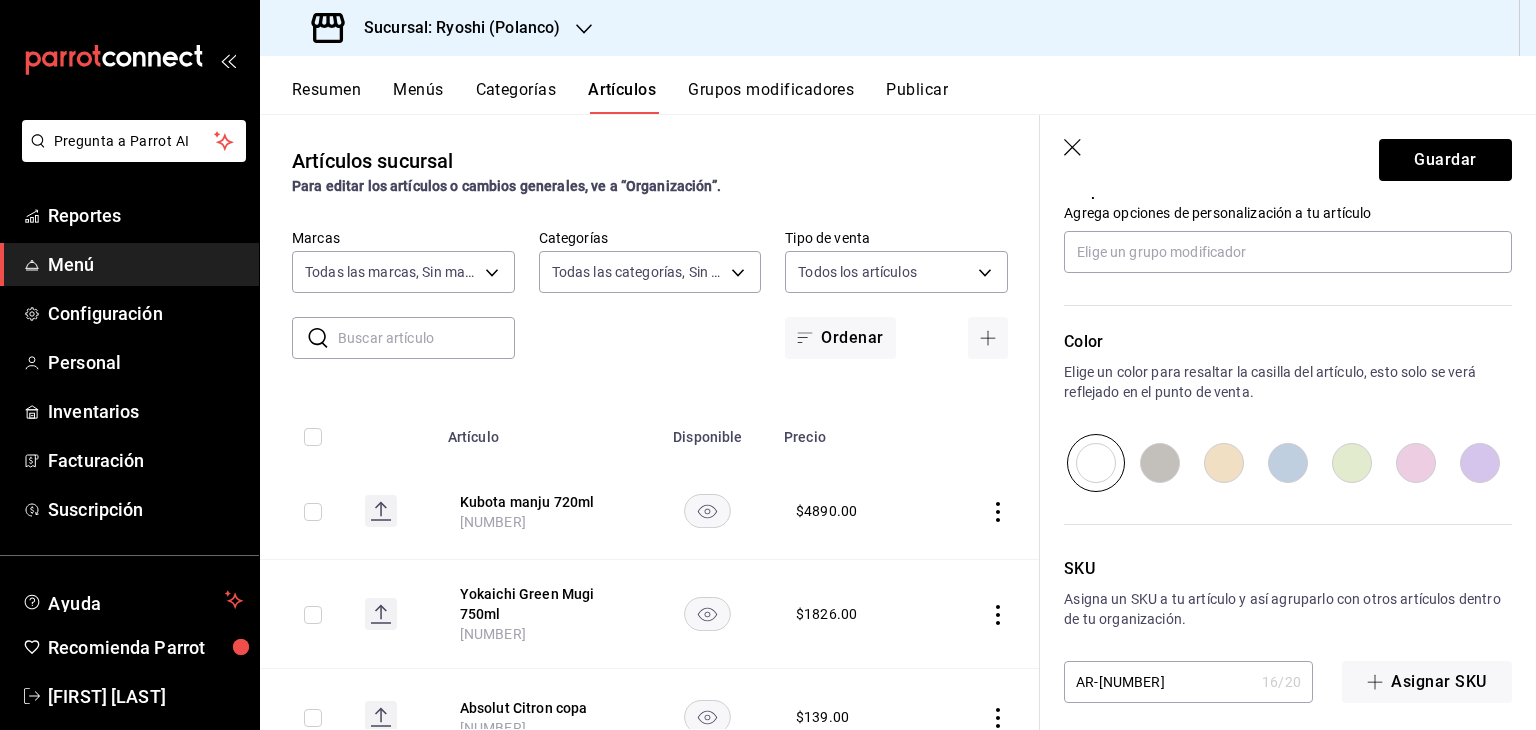 scroll, scrollTop: 934, scrollLeft: 0, axis: vertical 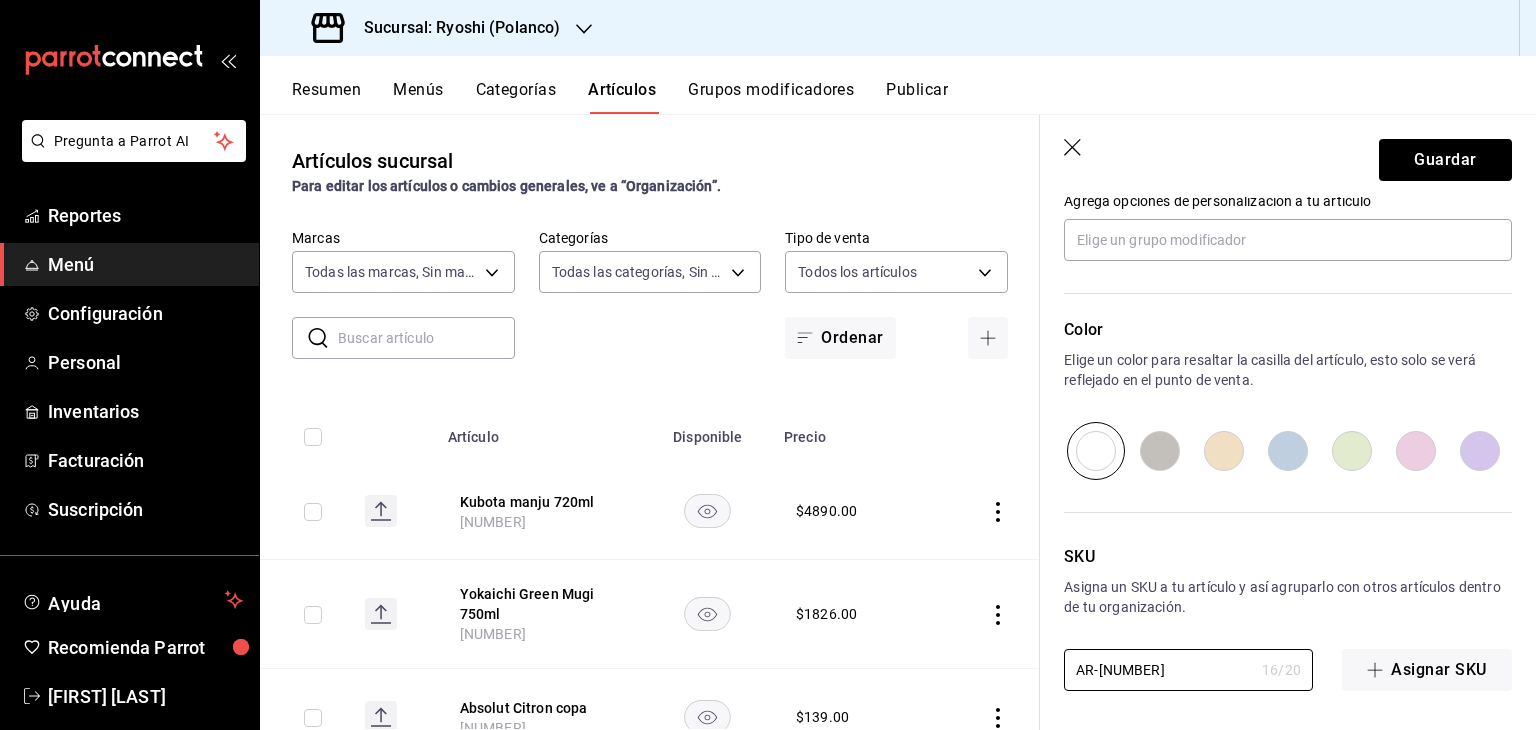 drag, startPoint x: 1224, startPoint y: 669, endPoint x: 830, endPoint y: 656, distance: 394.21442 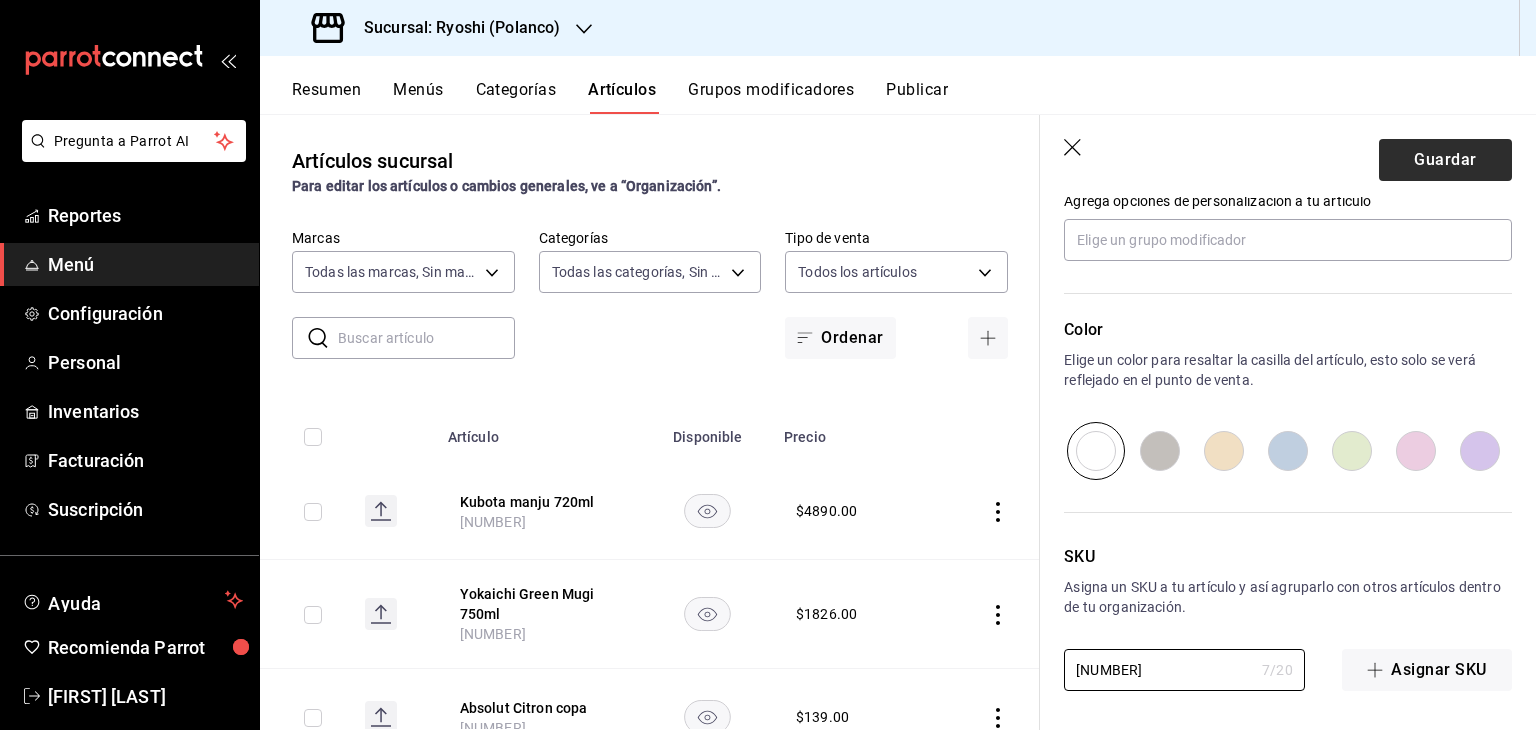 type on "13346-0" 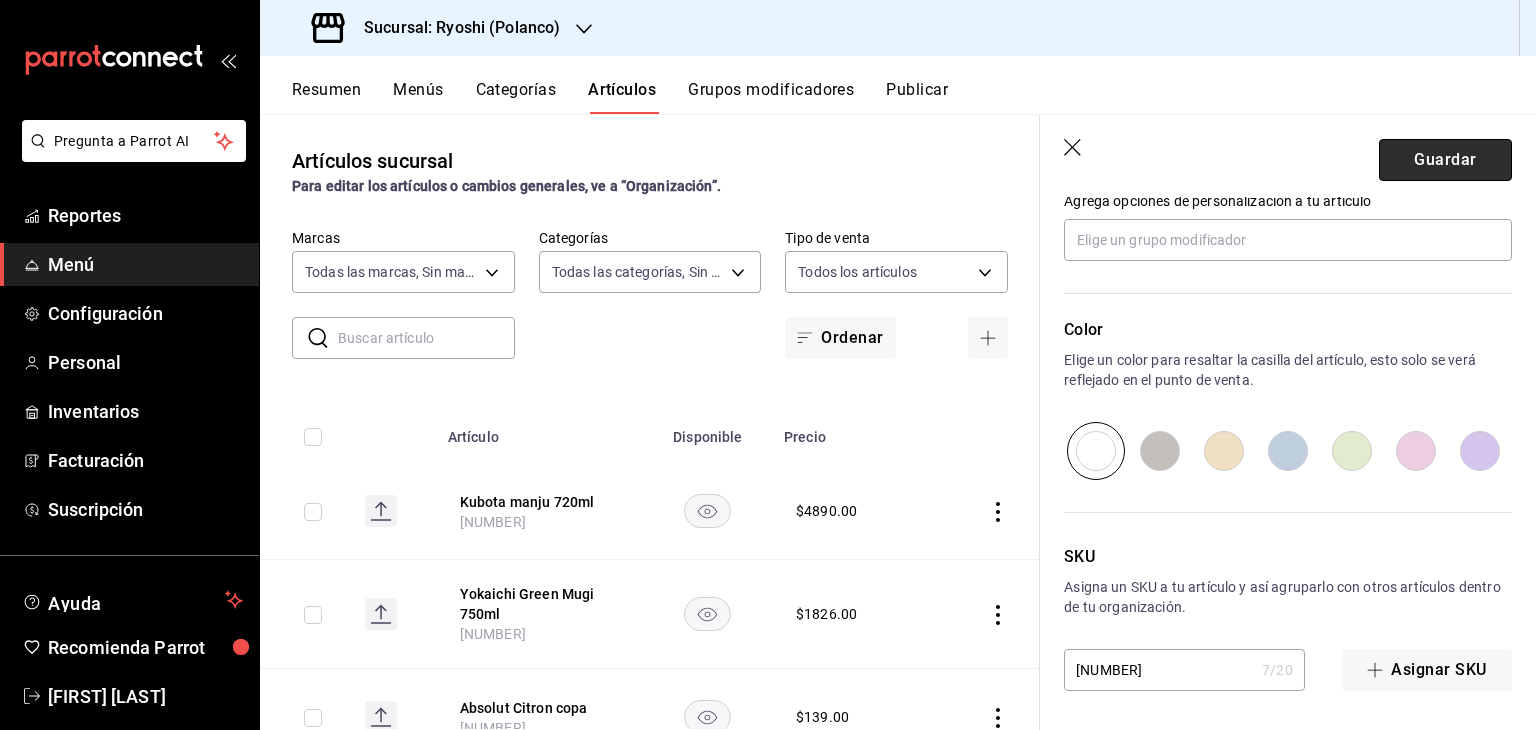 click on "Guardar" at bounding box center (1445, 160) 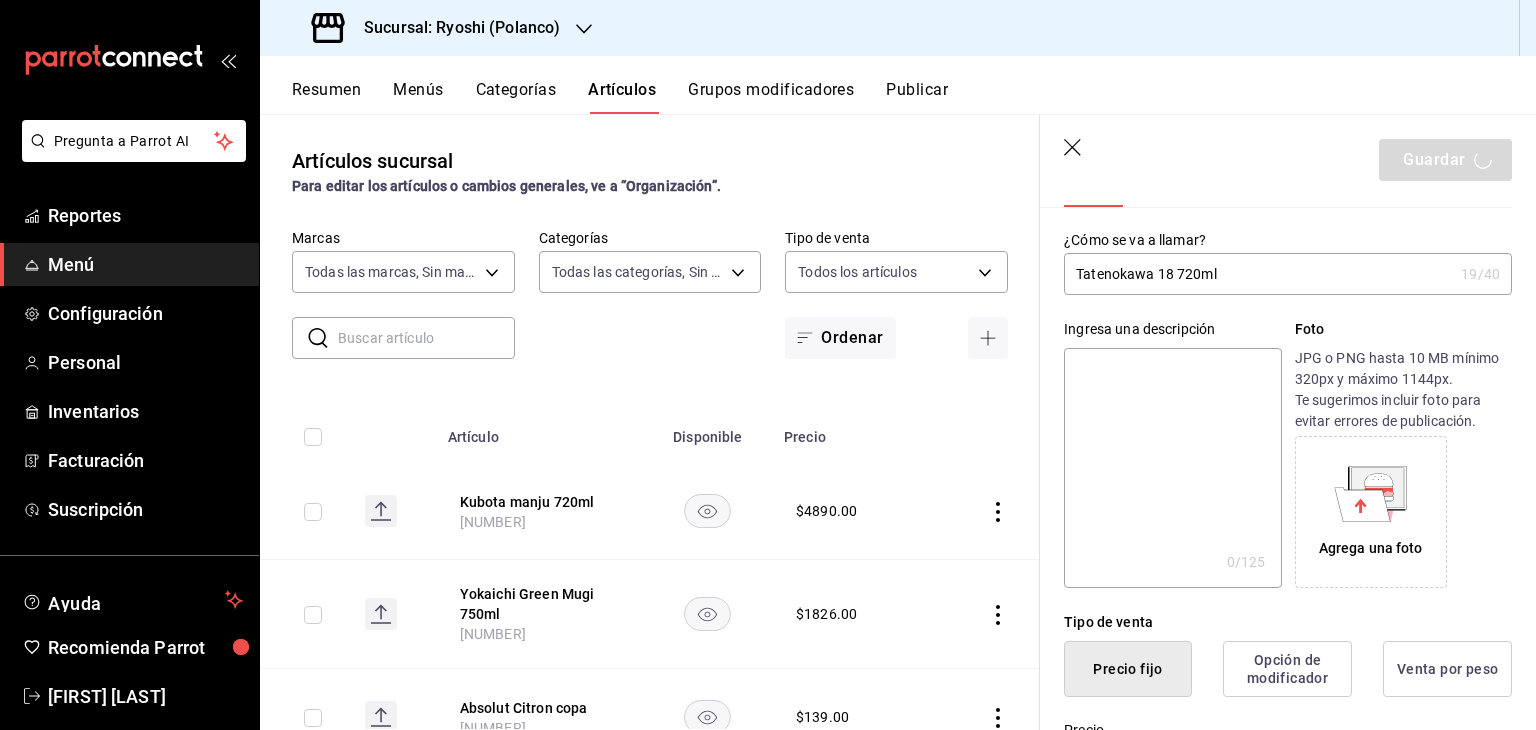 scroll, scrollTop: 0, scrollLeft: 0, axis: both 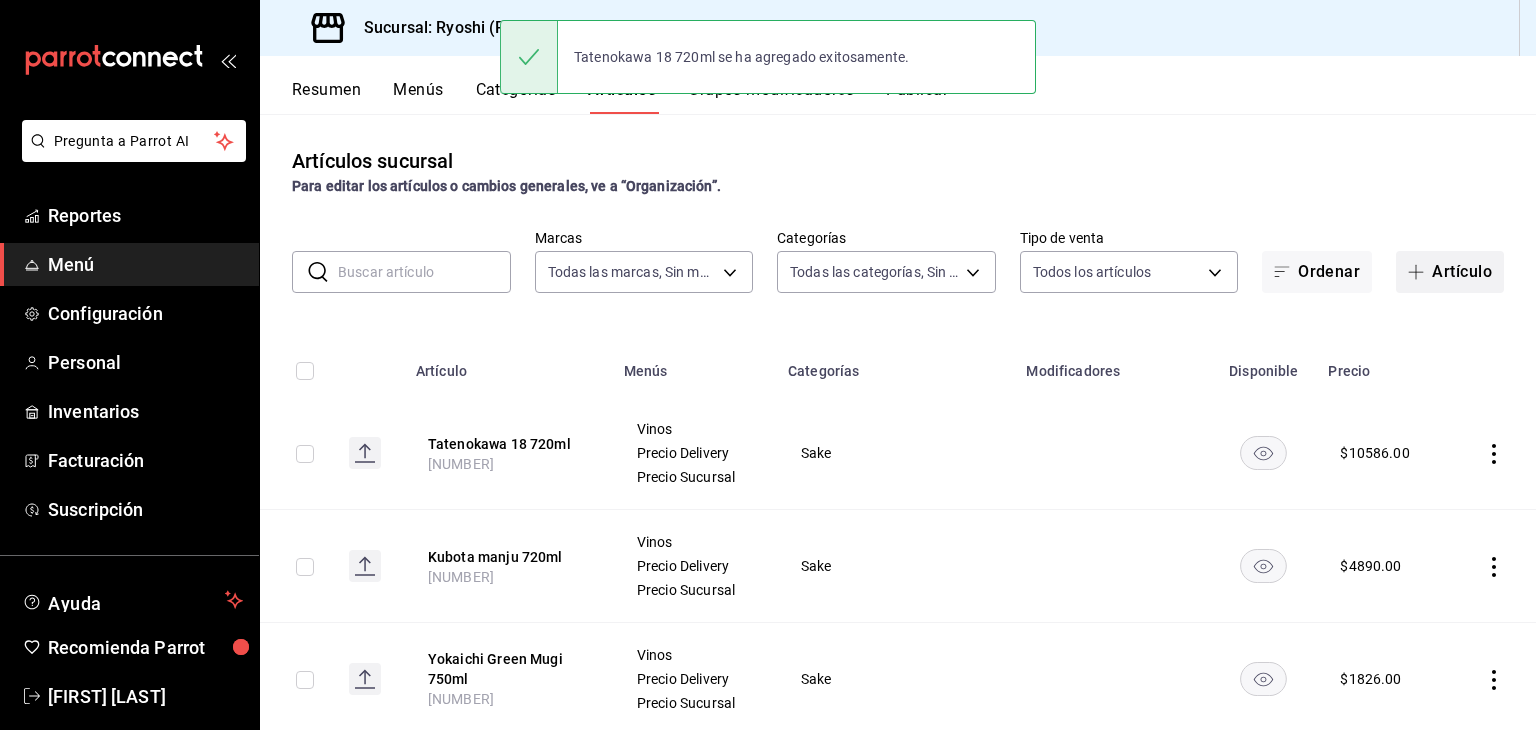 click on "Artículo" at bounding box center [1450, 272] 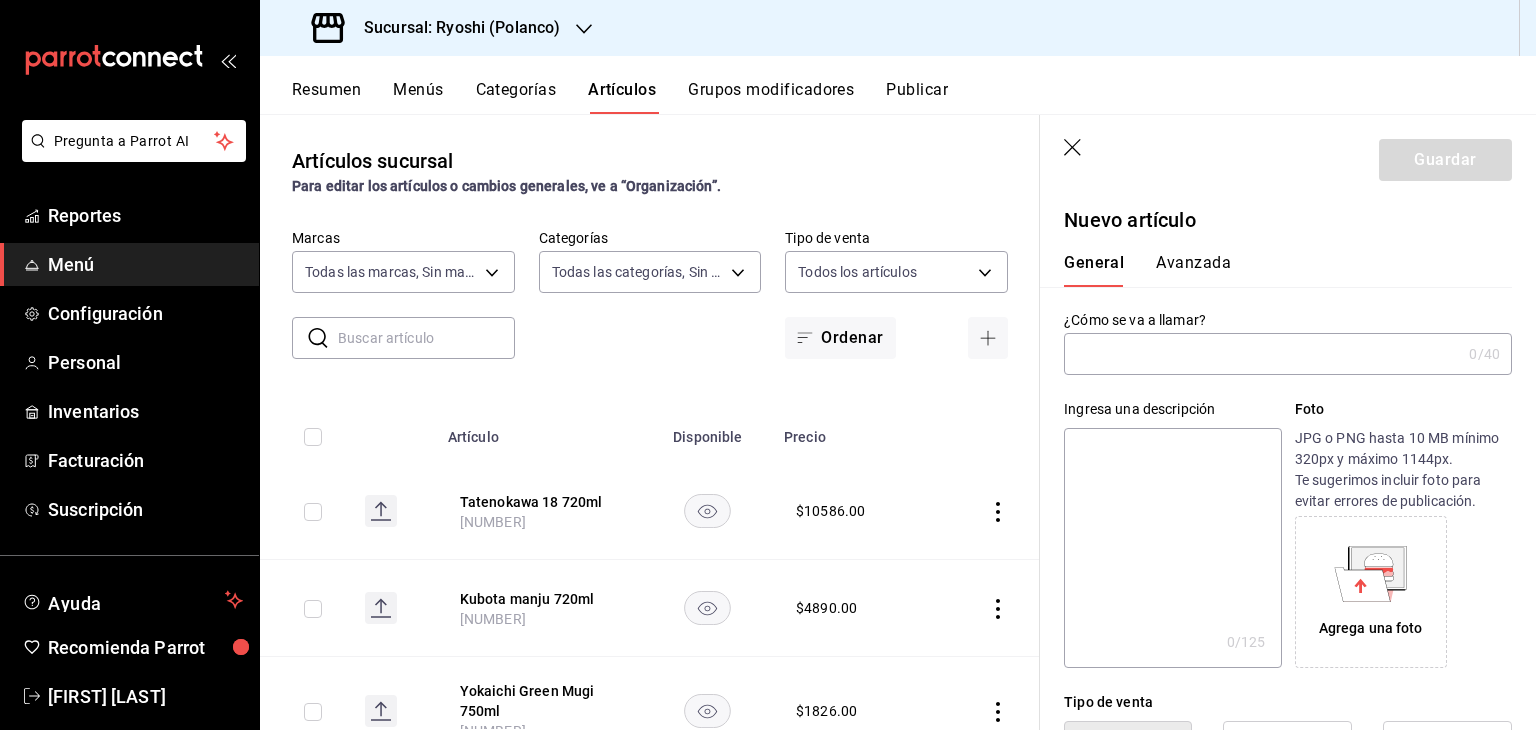 click at bounding box center (1262, 354) 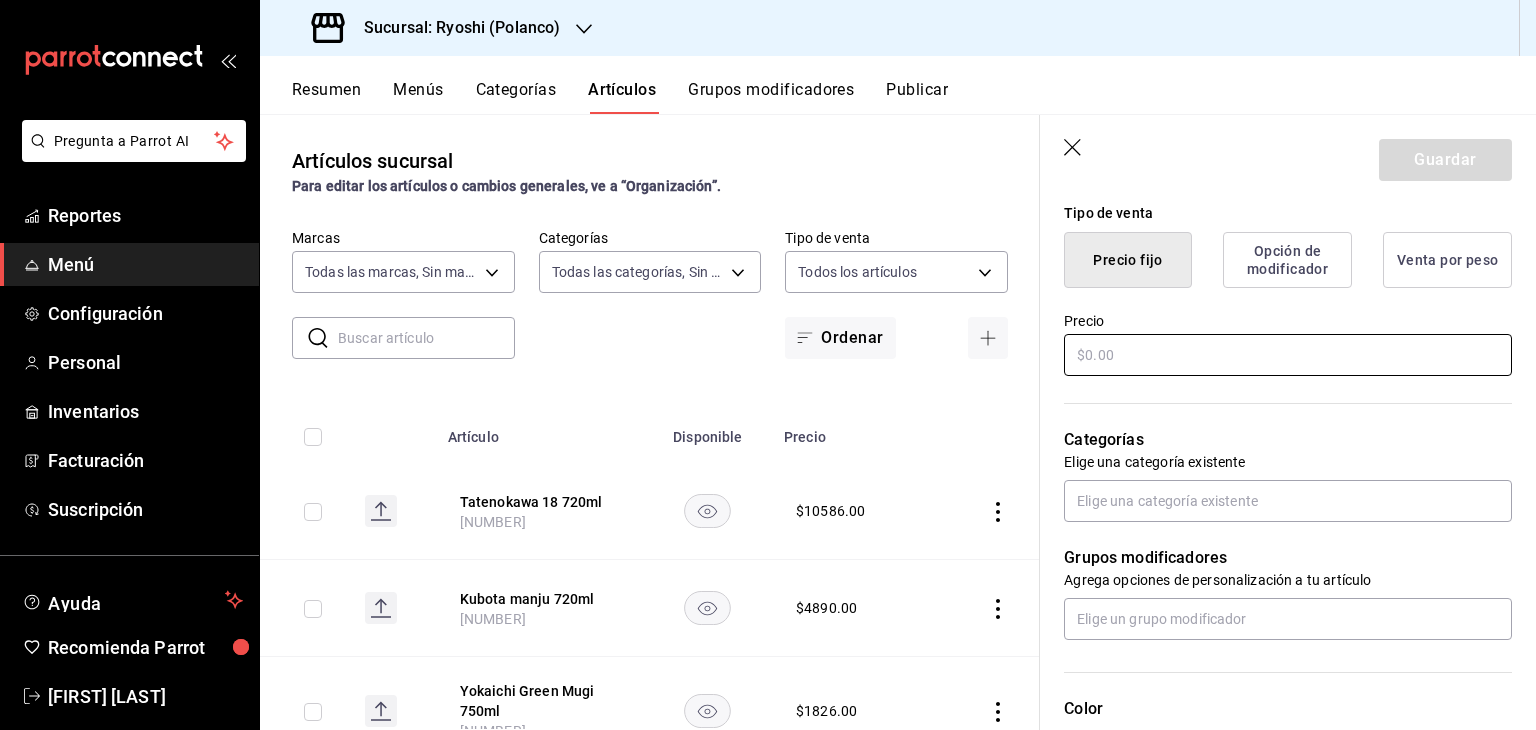scroll, scrollTop: 500, scrollLeft: 0, axis: vertical 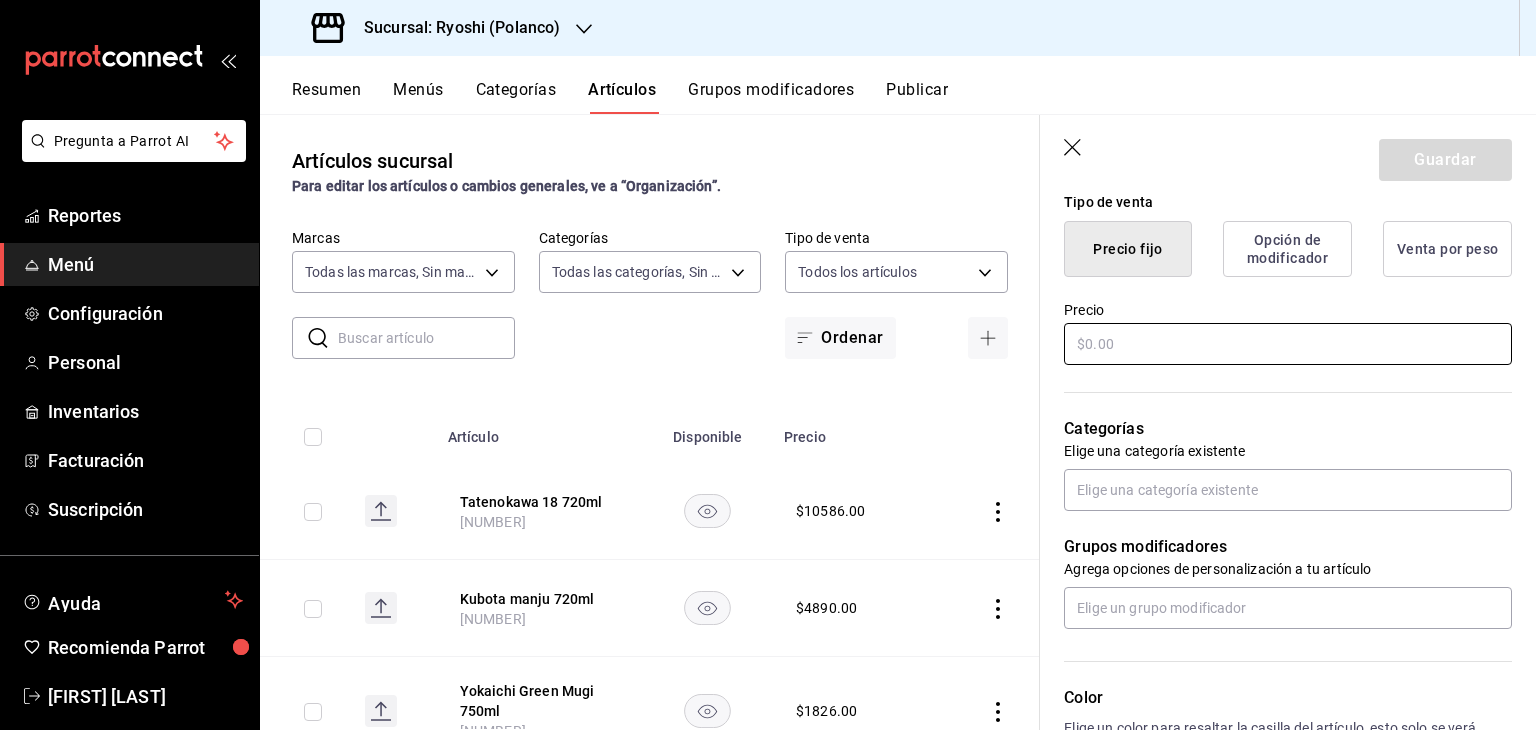 type on "Hibiki 17 copa" 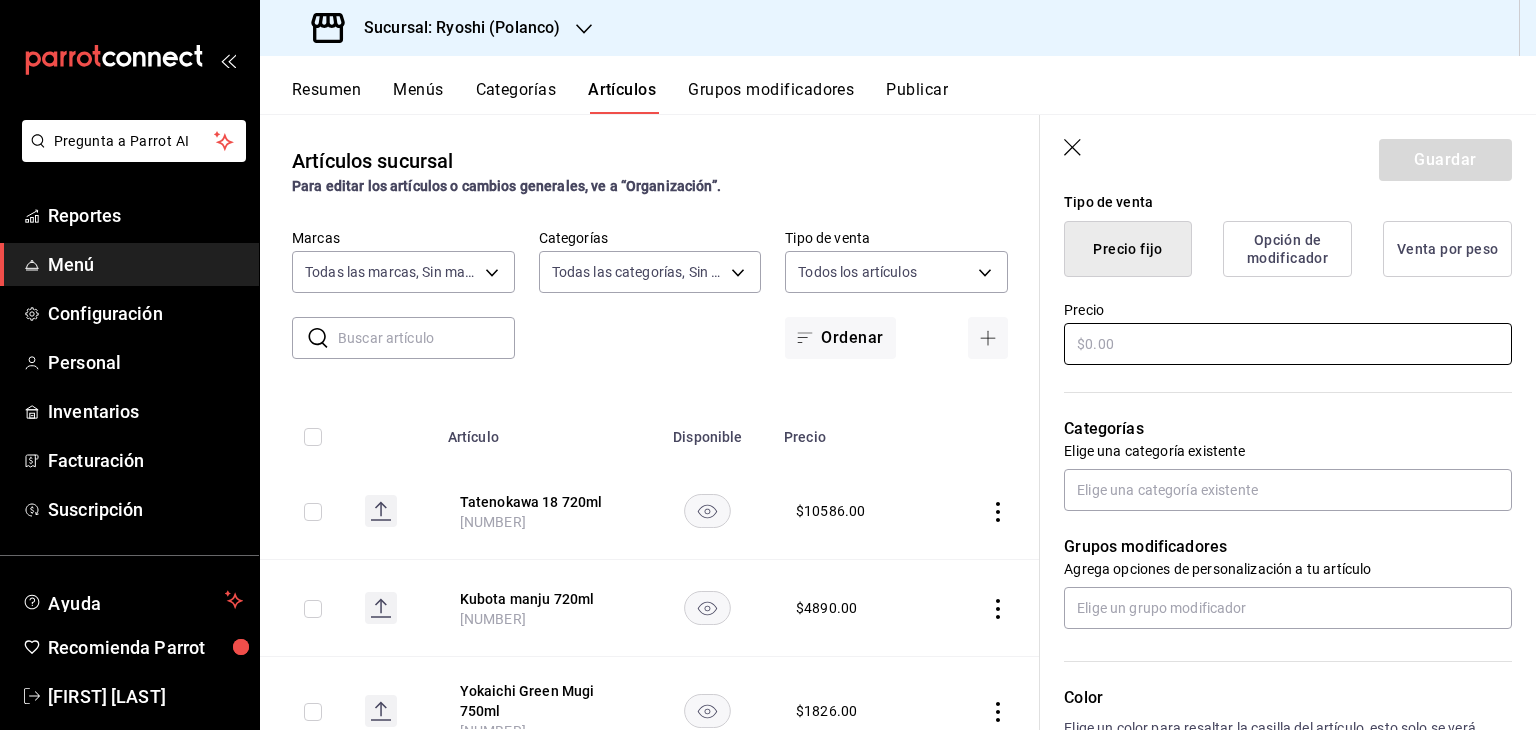click at bounding box center [1288, 344] 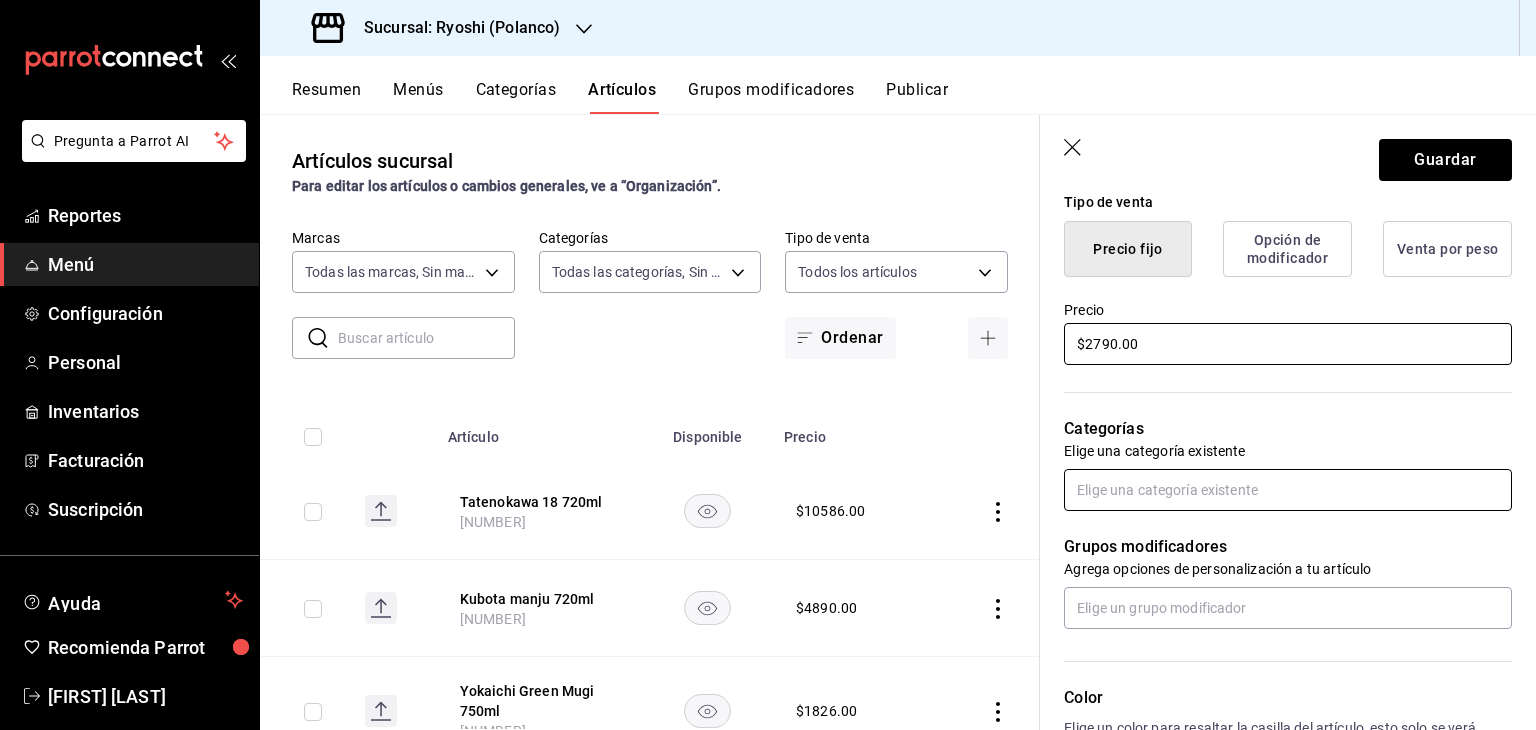 type on "$2790.00" 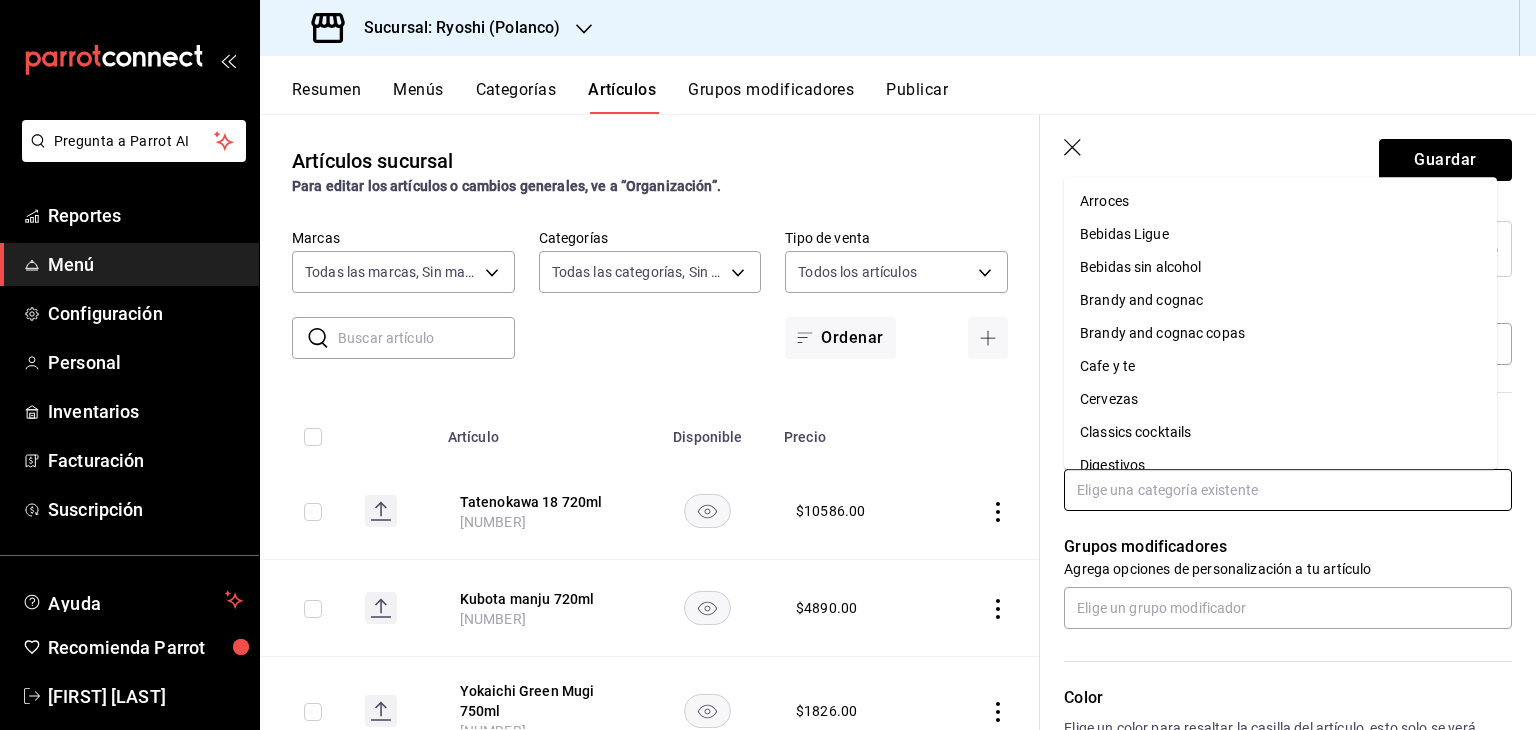 click at bounding box center [1288, 490] 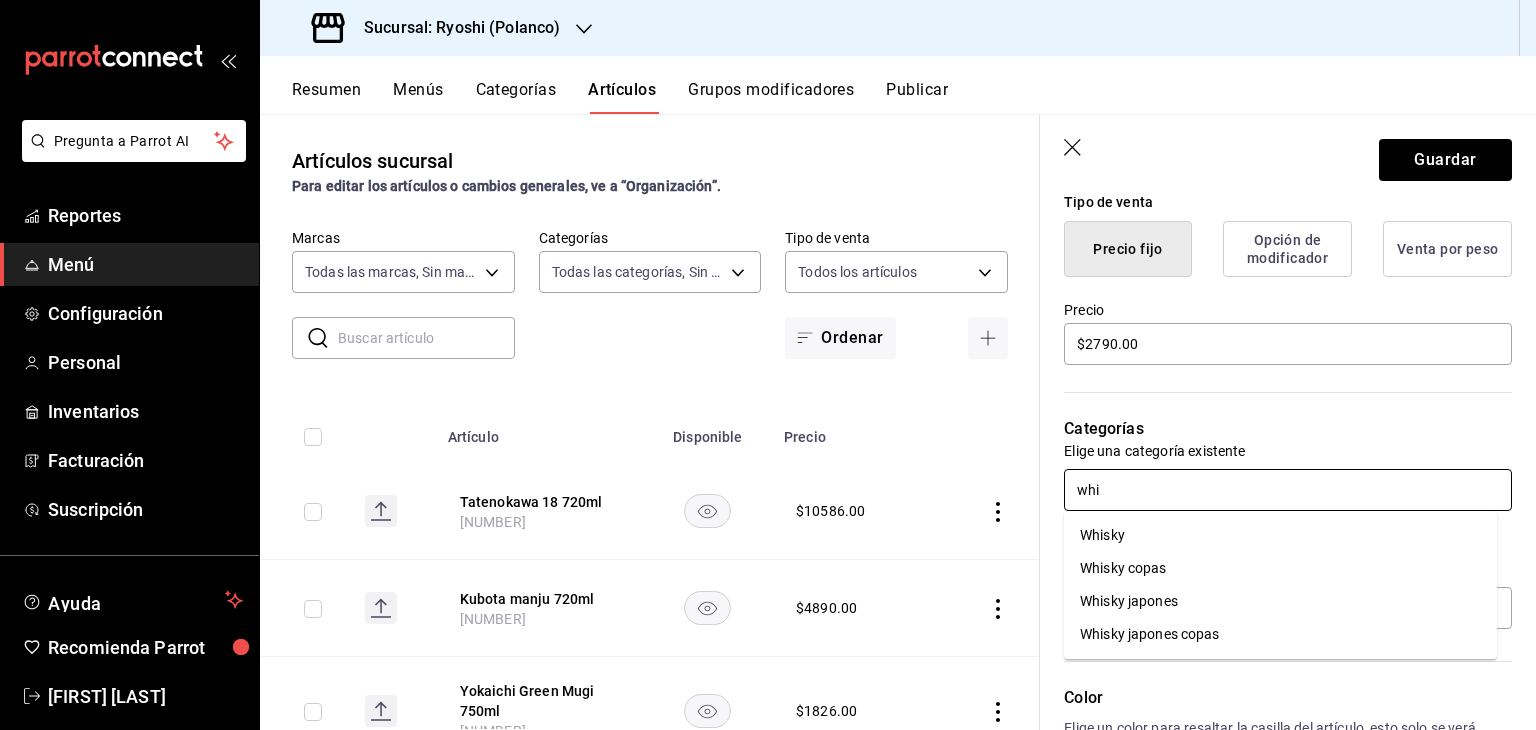 type on "whis" 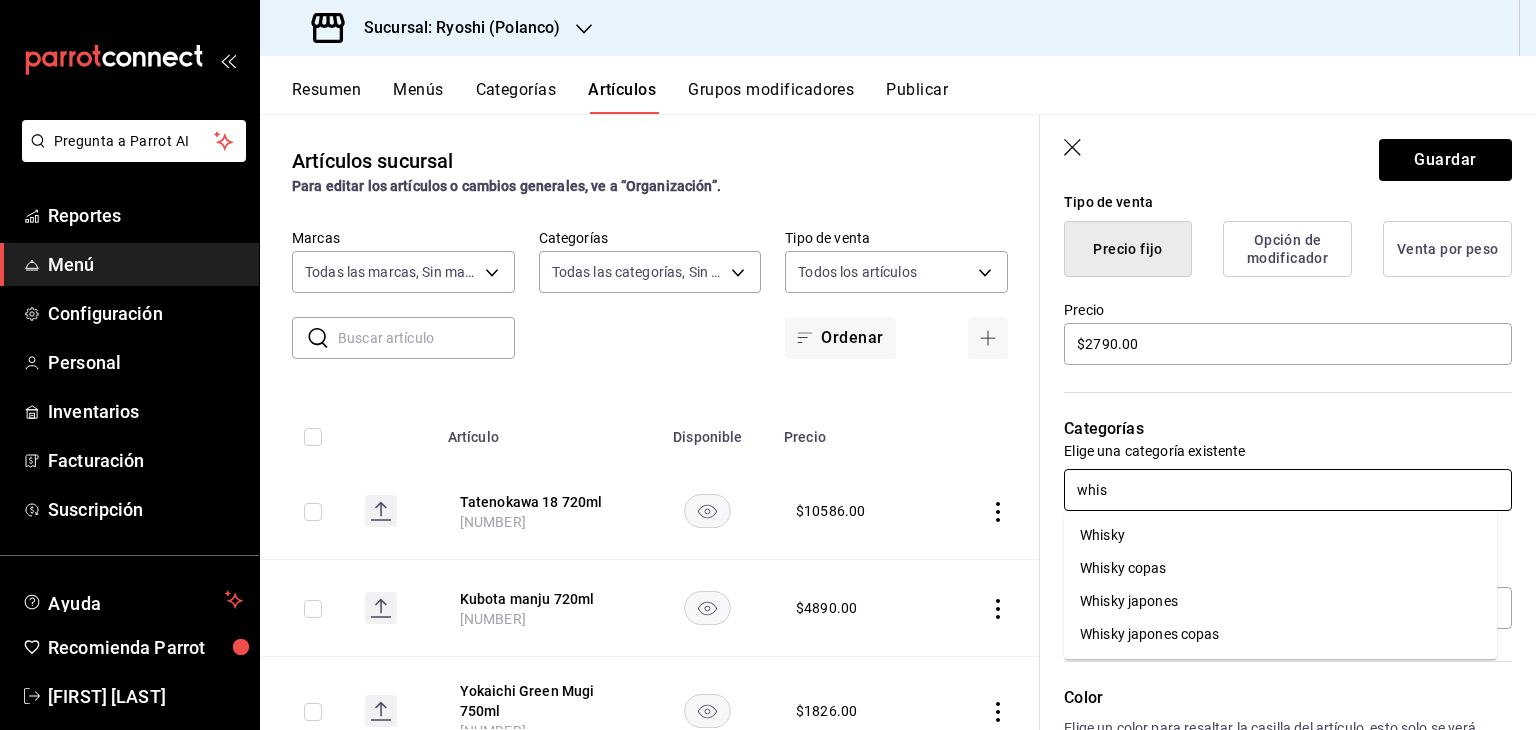click on "Whisky japones copas" at bounding box center [1280, 634] 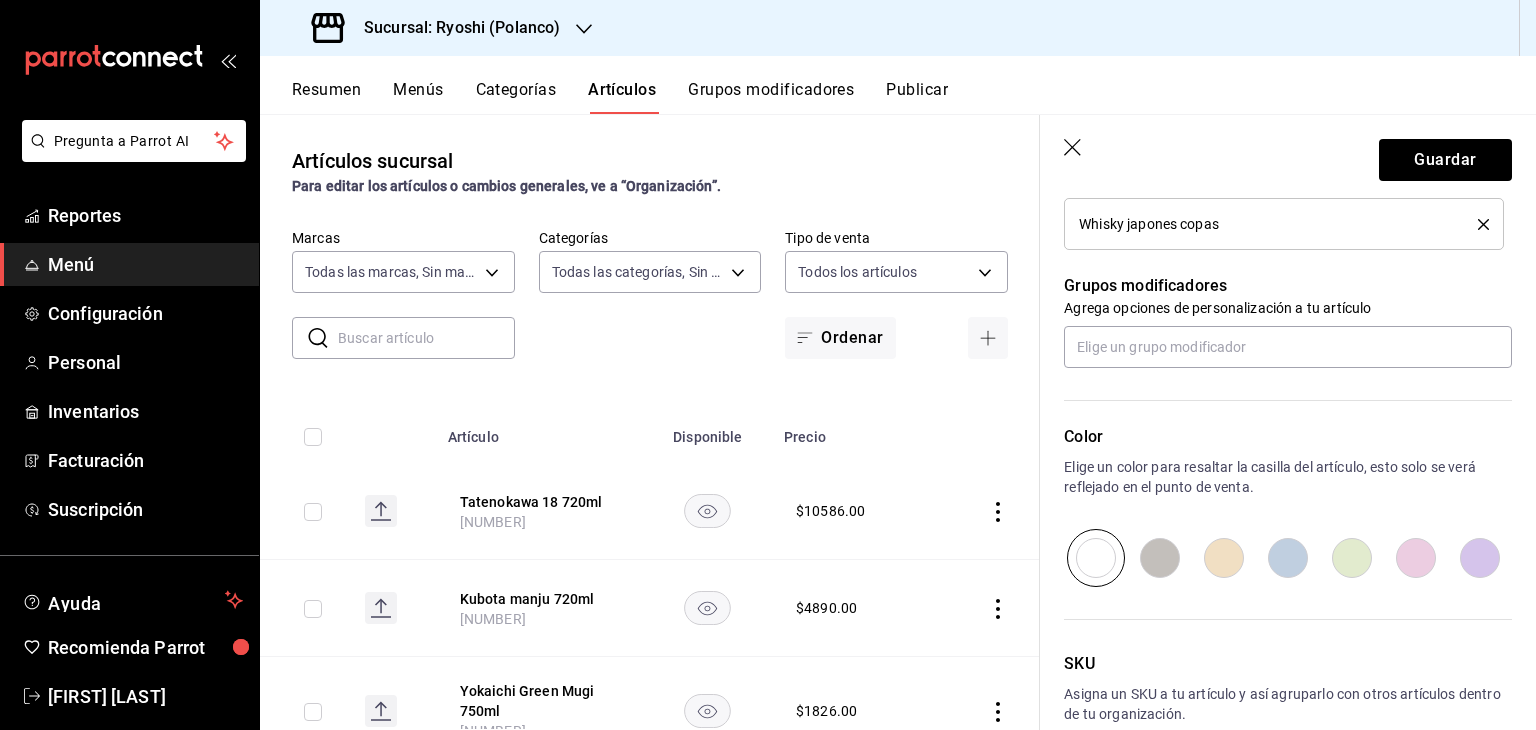 scroll, scrollTop: 934, scrollLeft: 0, axis: vertical 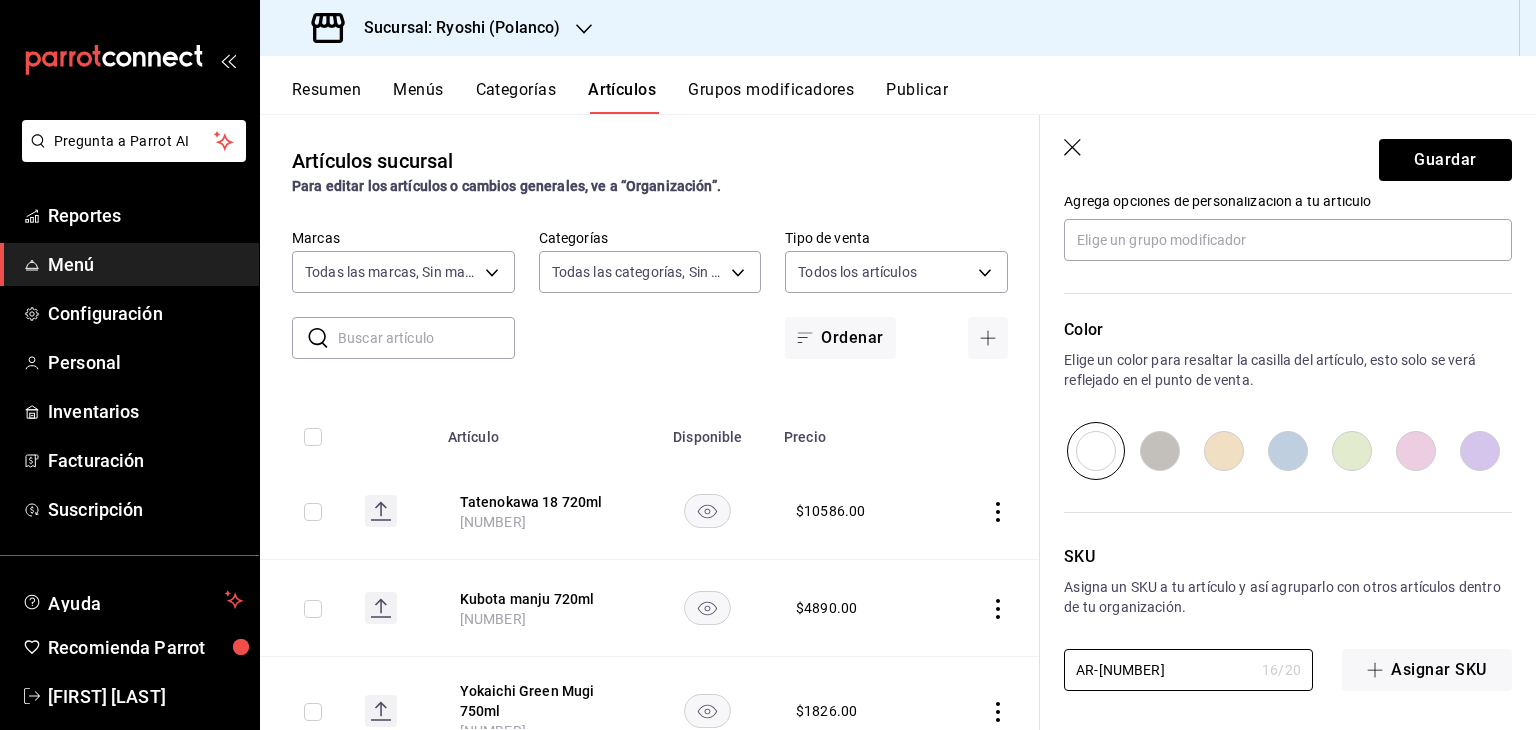 drag, startPoint x: 1212, startPoint y: 673, endPoint x: 944, endPoint y: 663, distance: 268.1865 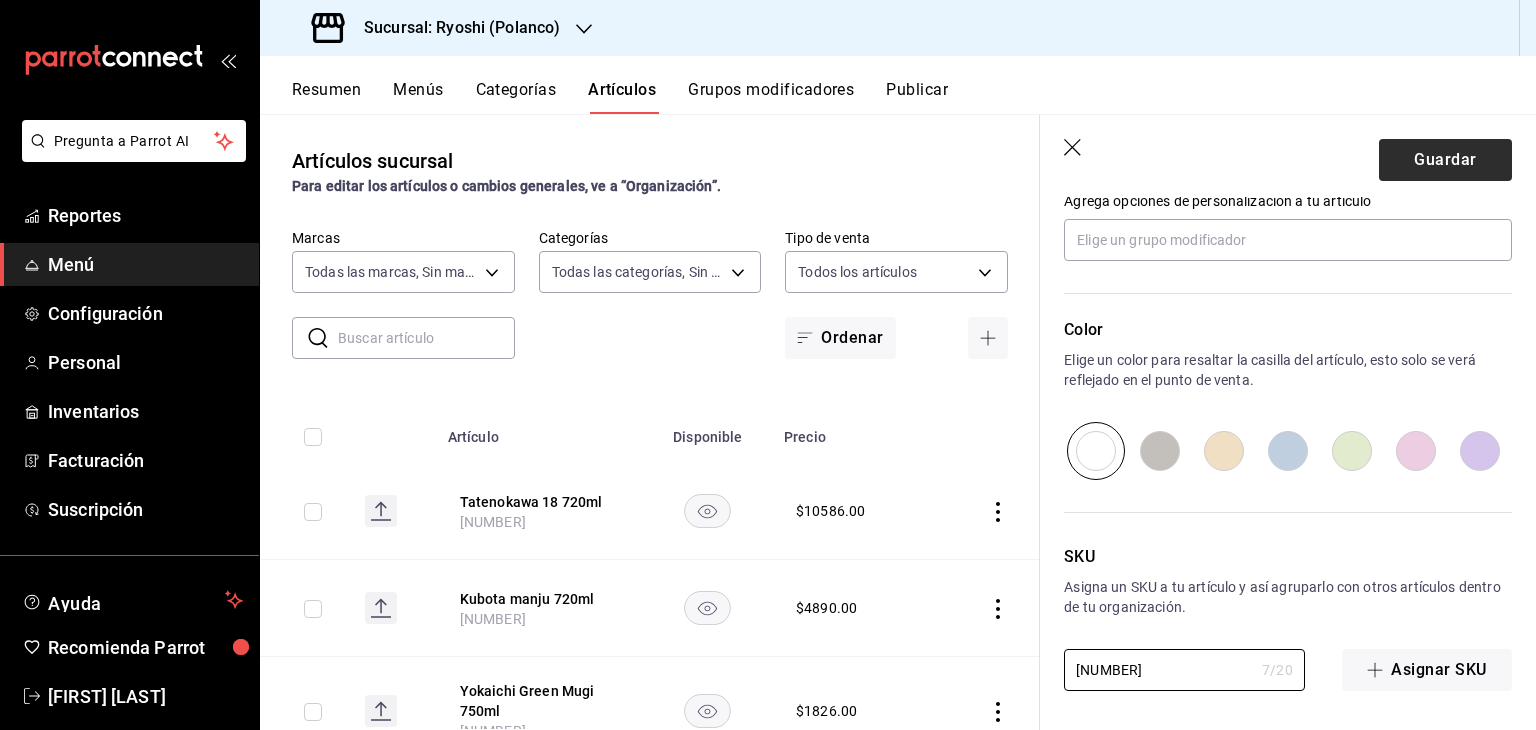 type on "13347-0" 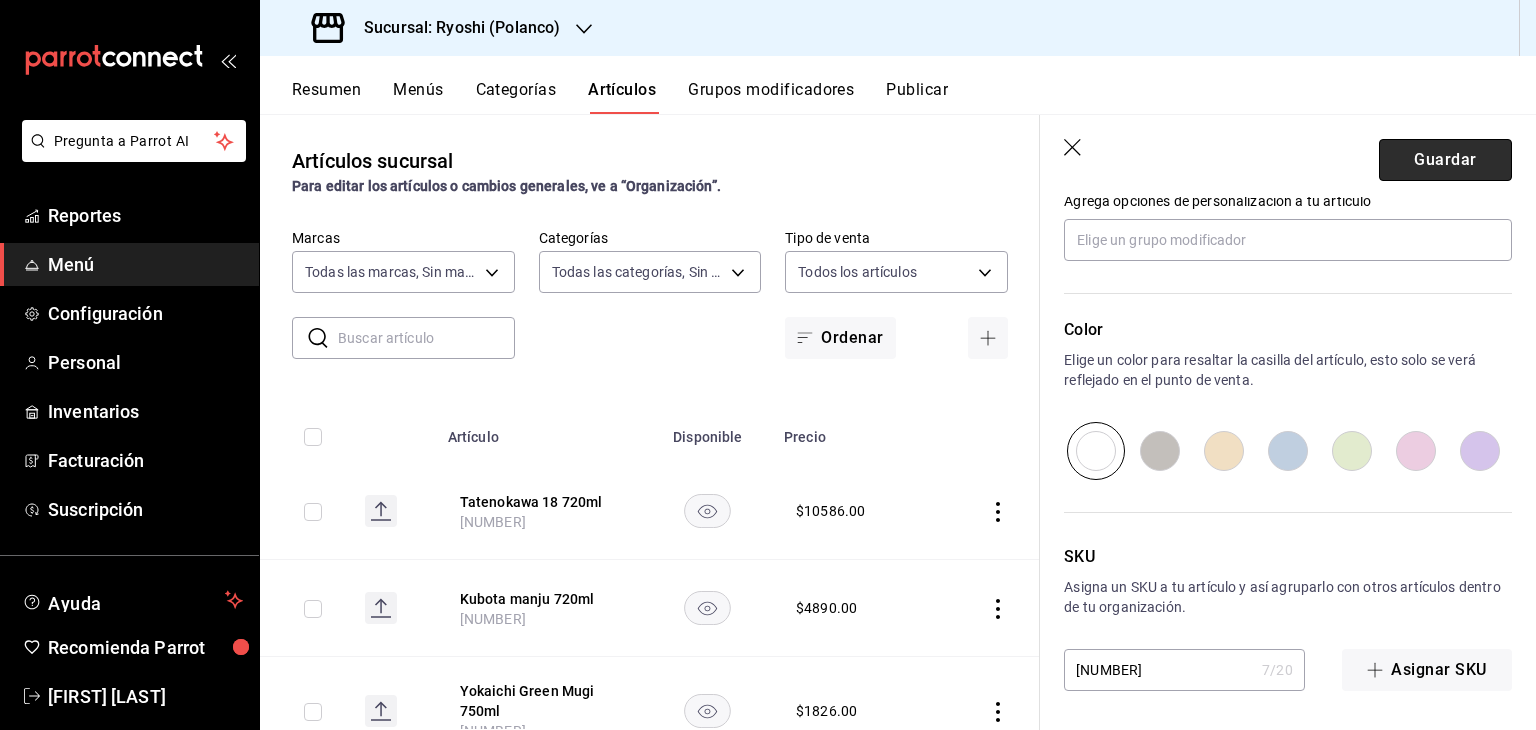 click on "Guardar" at bounding box center (1445, 160) 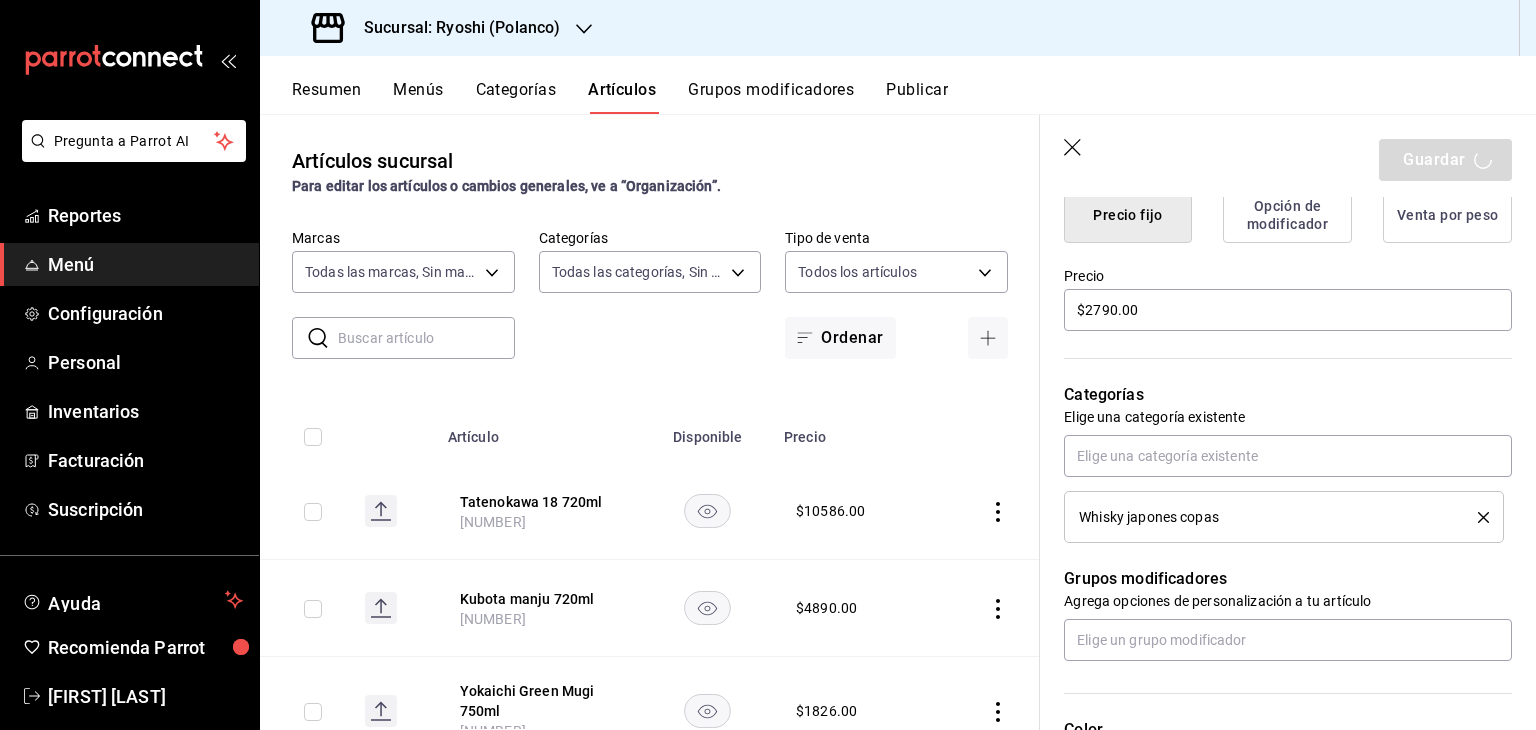 scroll, scrollTop: 0, scrollLeft: 0, axis: both 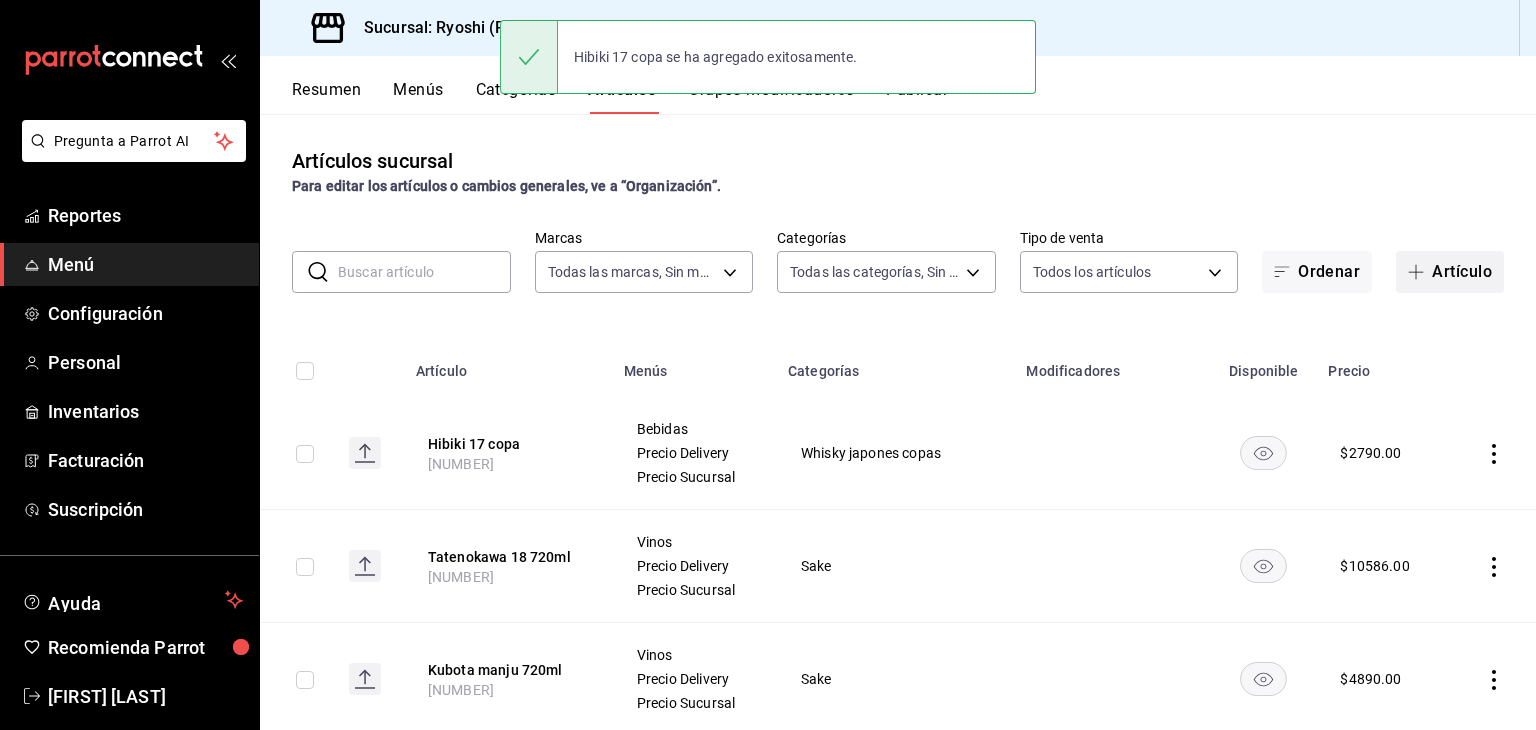 click on "Artículo" at bounding box center [1450, 272] 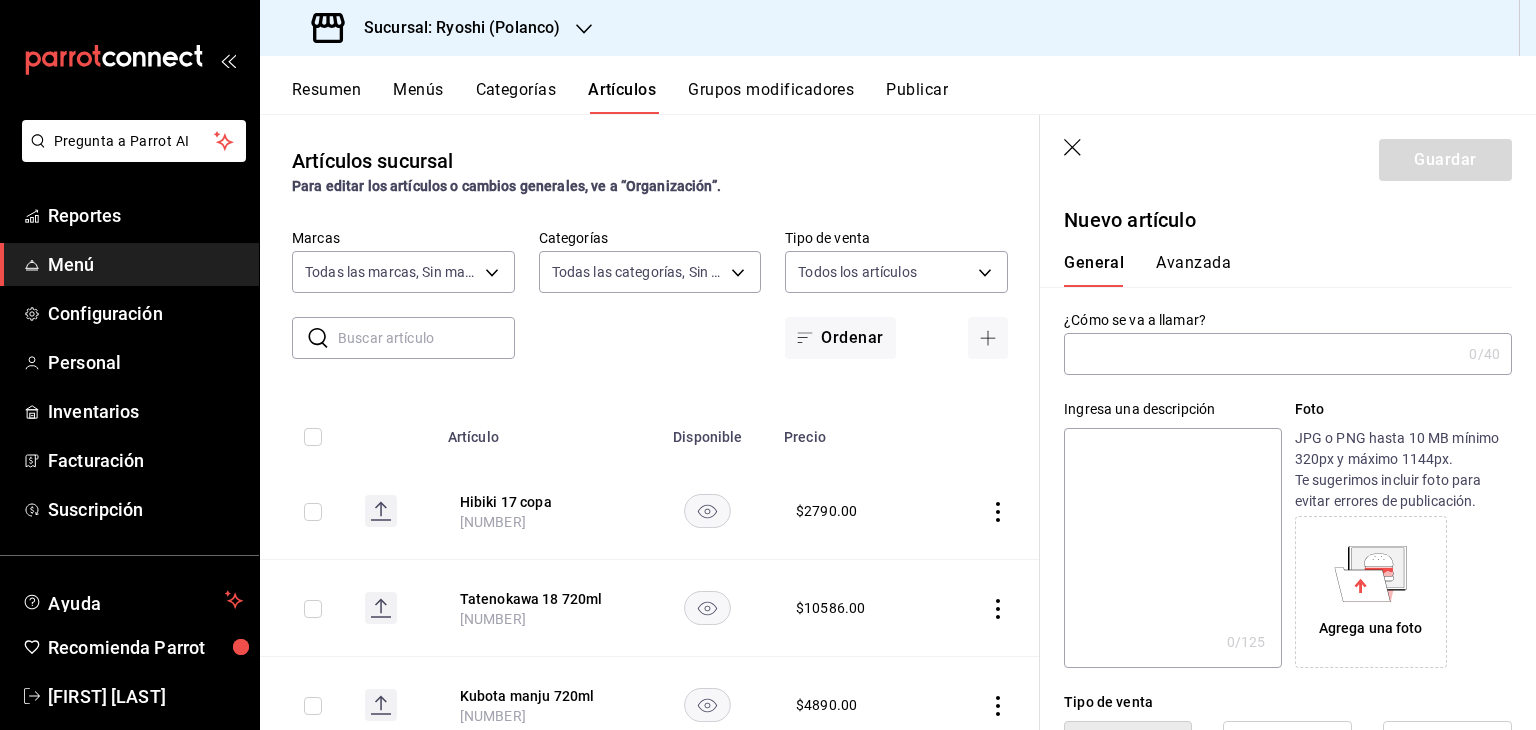 click at bounding box center [1262, 354] 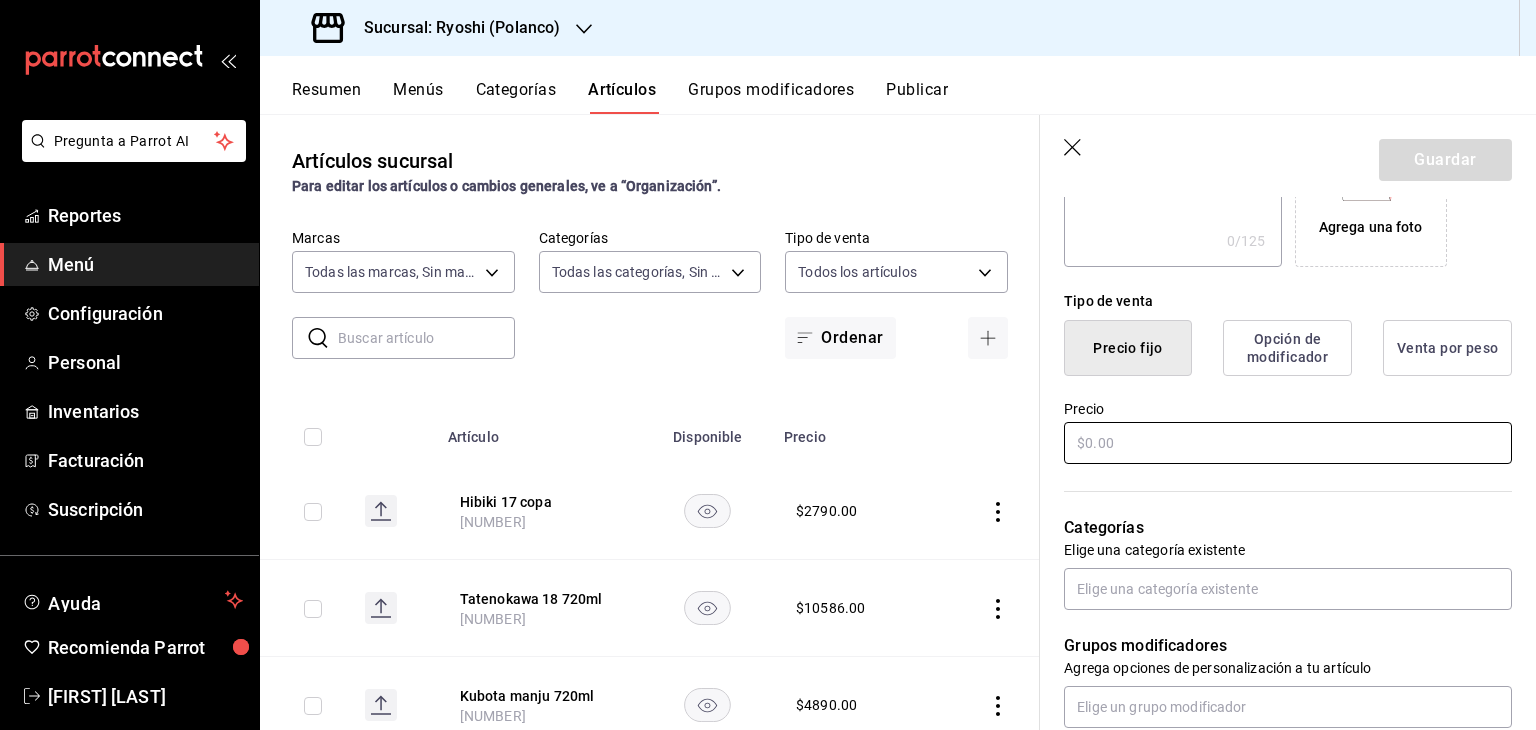 scroll, scrollTop: 400, scrollLeft: 0, axis: vertical 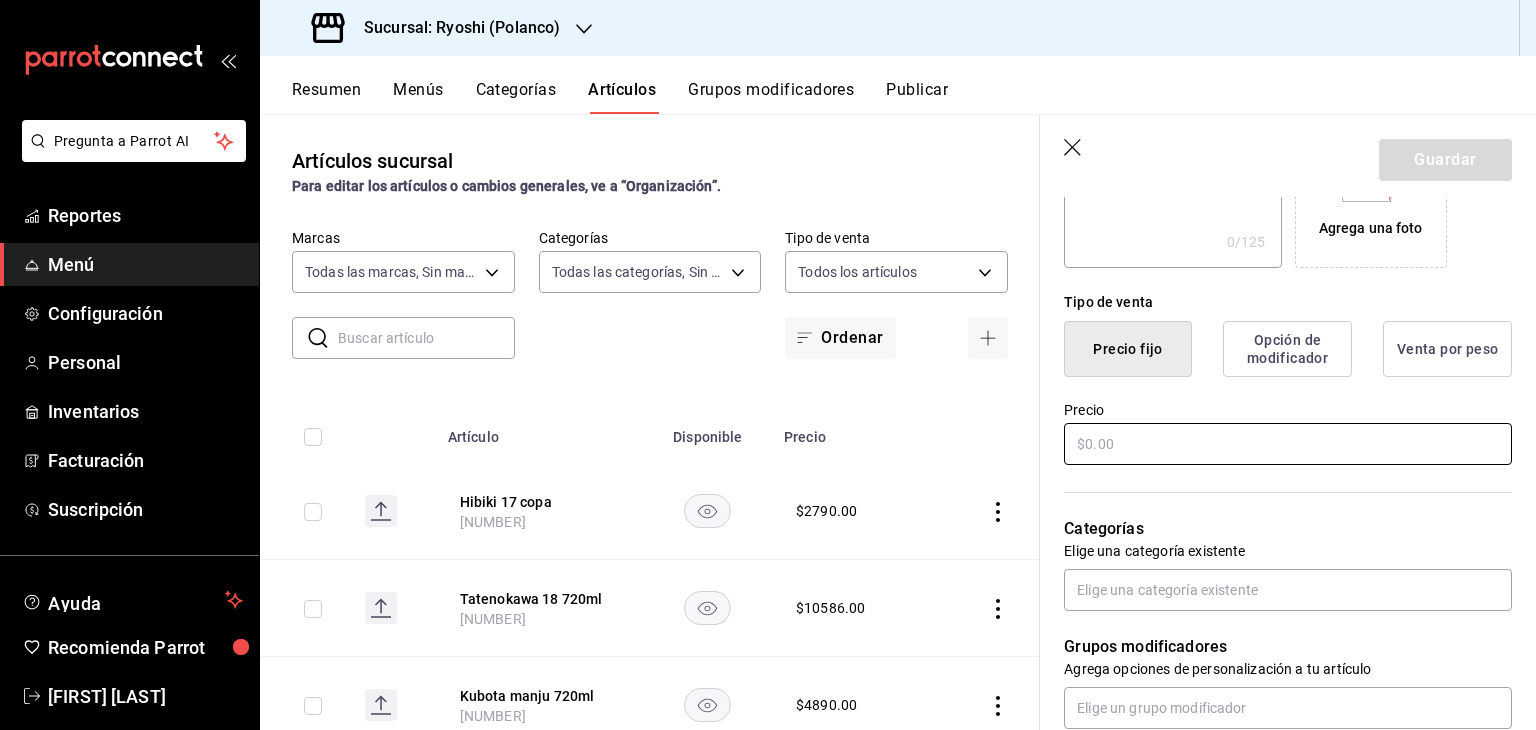 type on "Taittinger 750 ml" 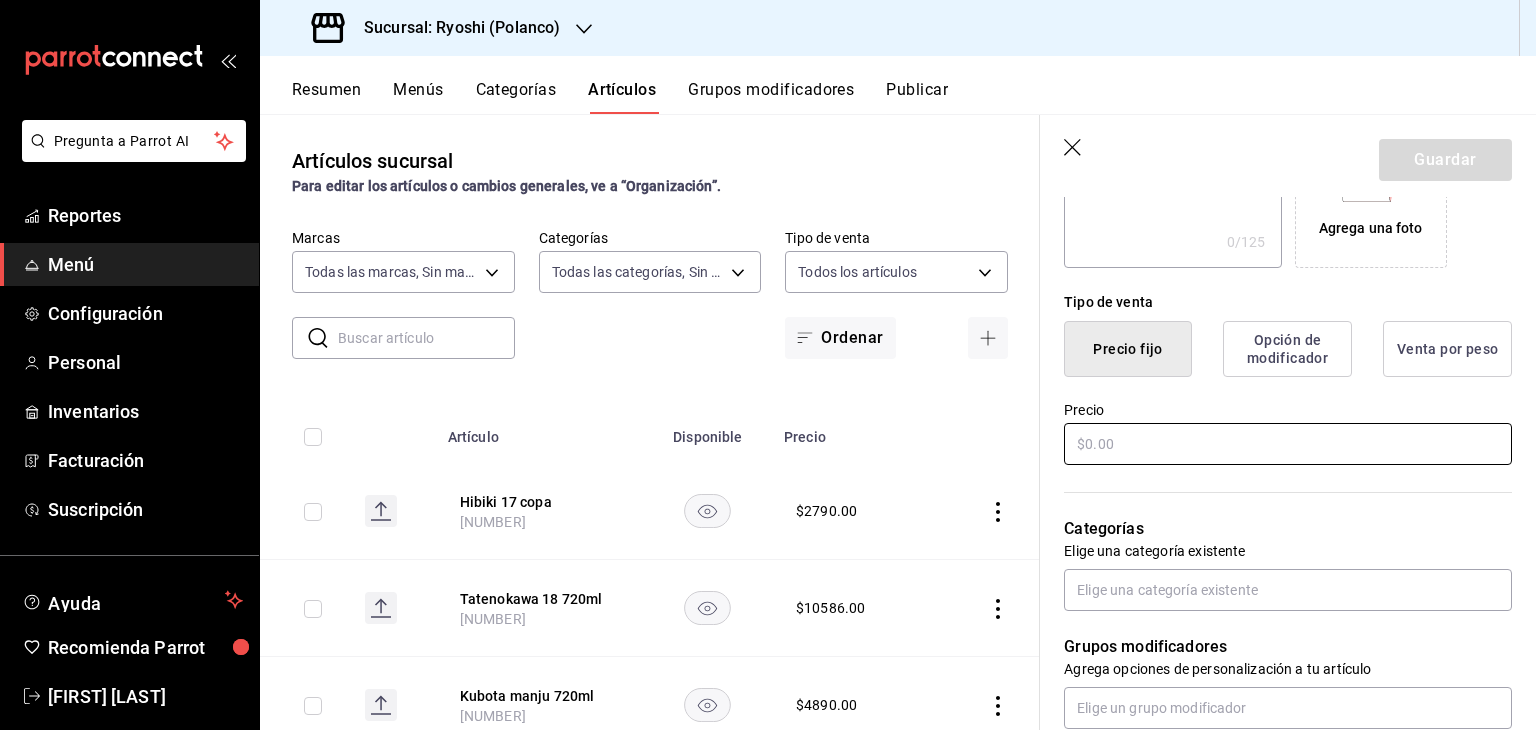 click at bounding box center (1288, 444) 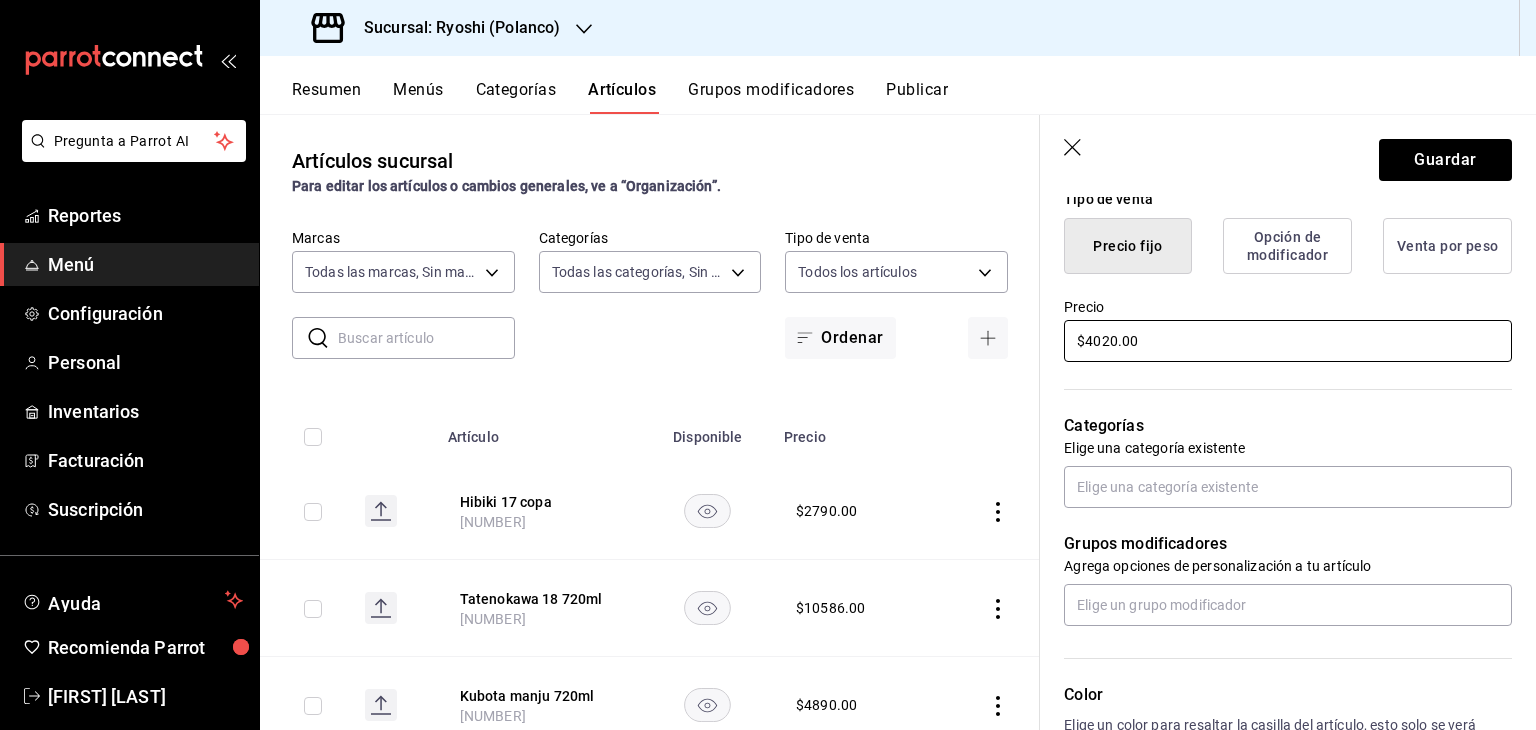 scroll, scrollTop: 600, scrollLeft: 0, axis: vertical 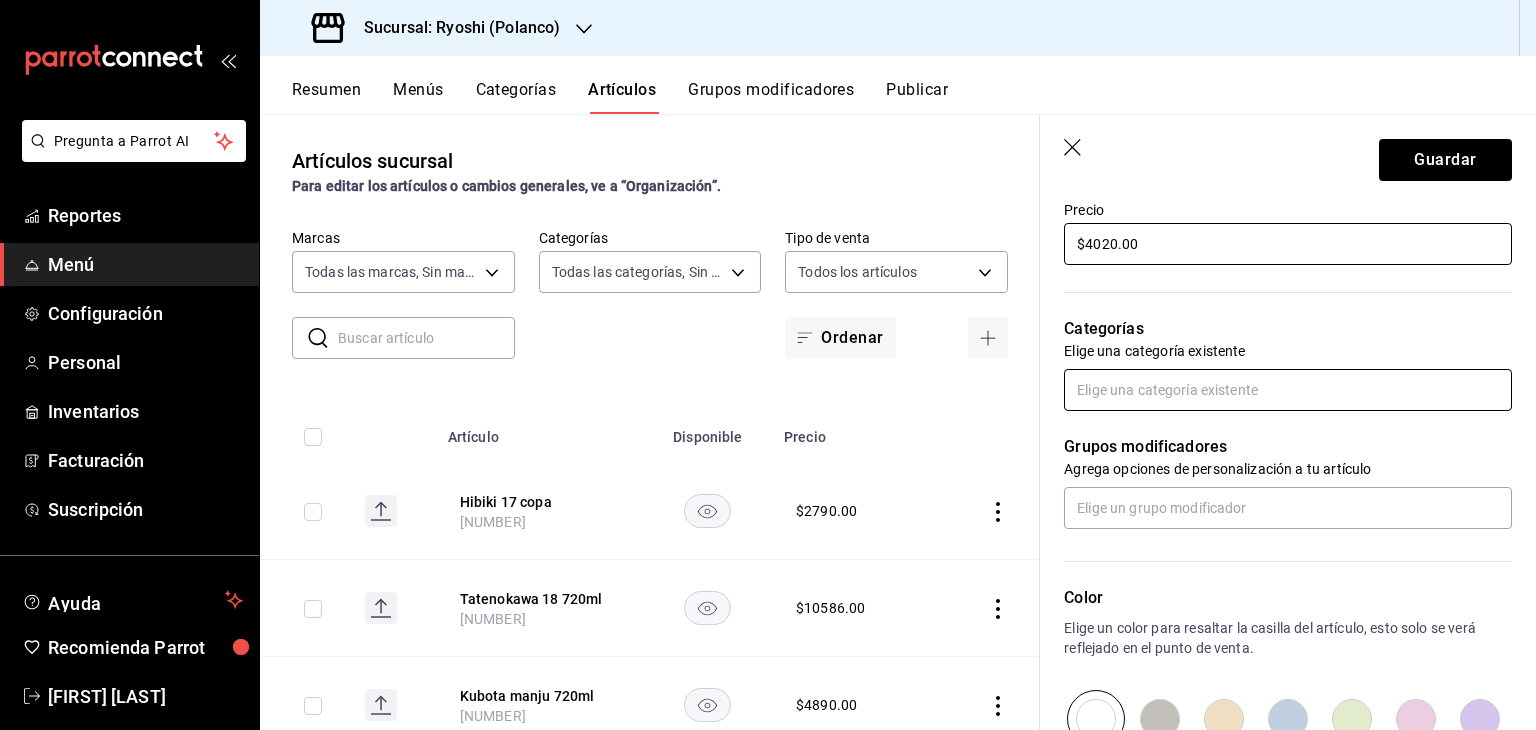 type on "$4020.00" 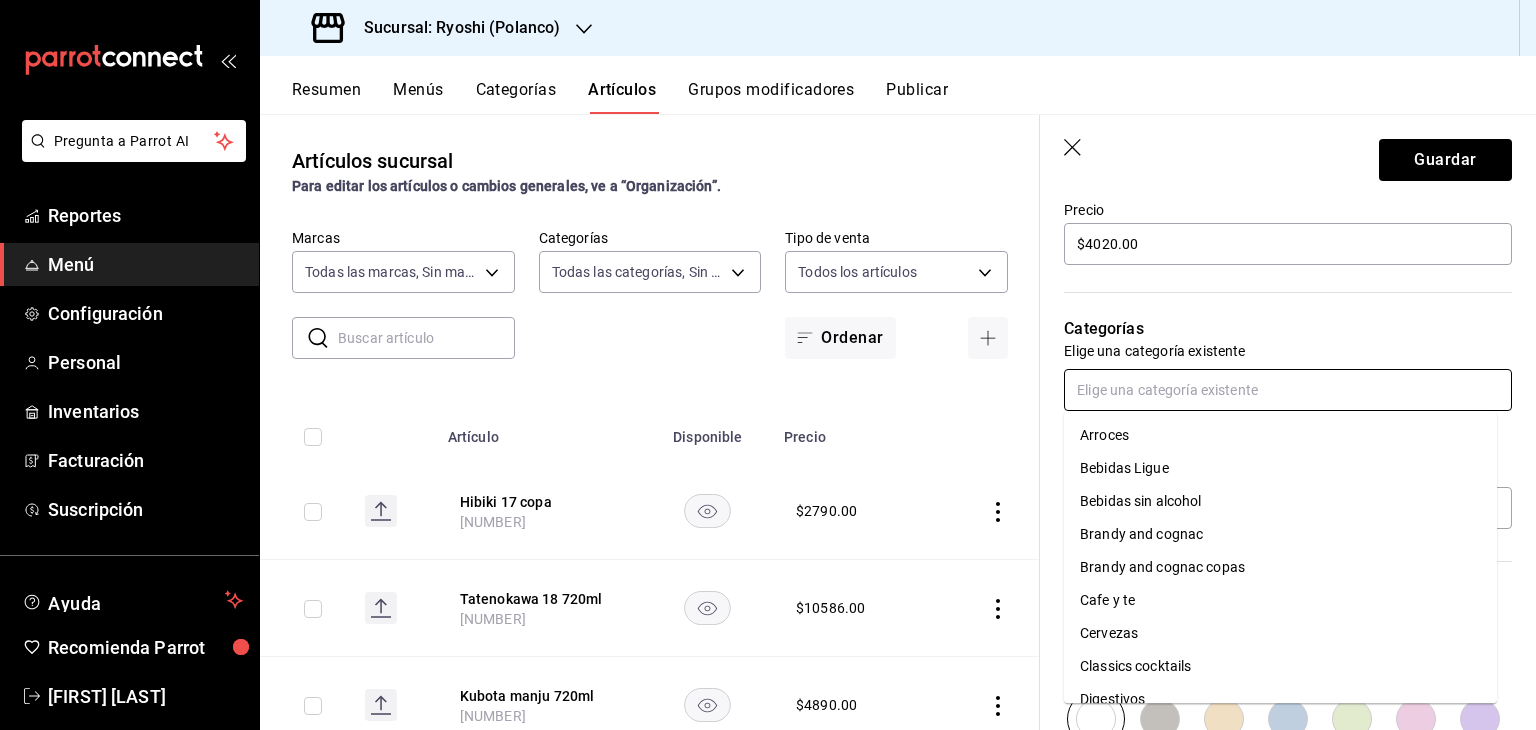 click at bounding box center [1288, 390] 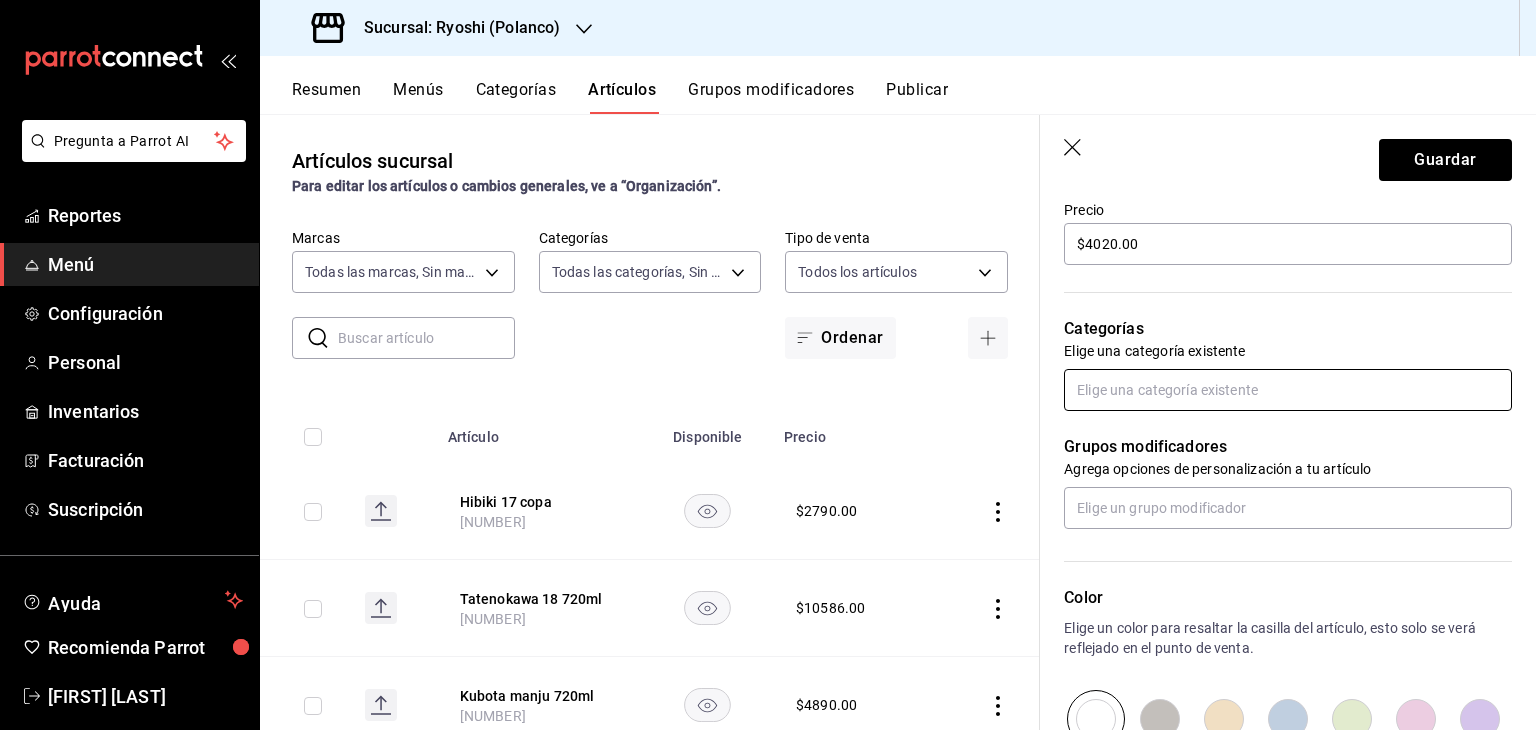 click at bounding box center (1288, 390) 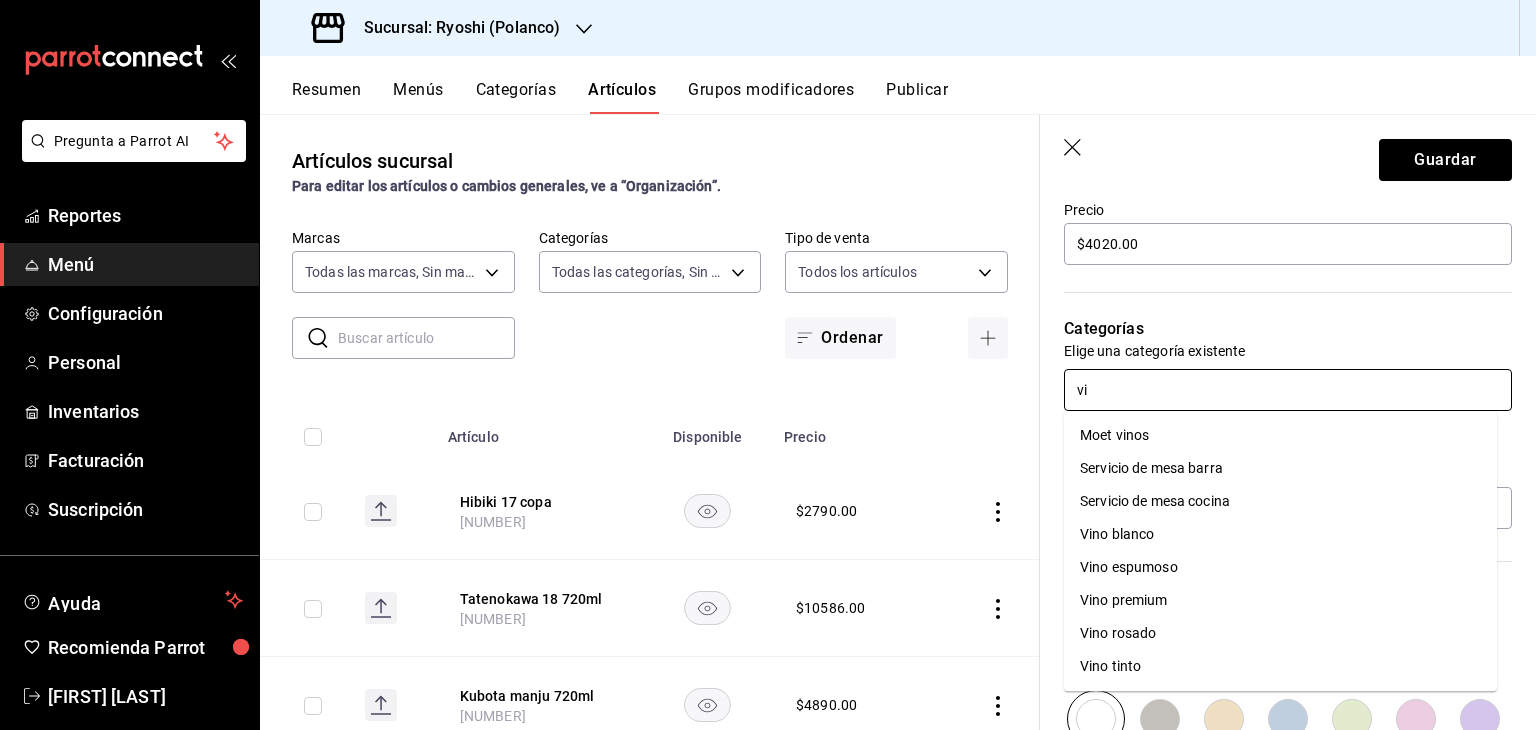 type on "vin" 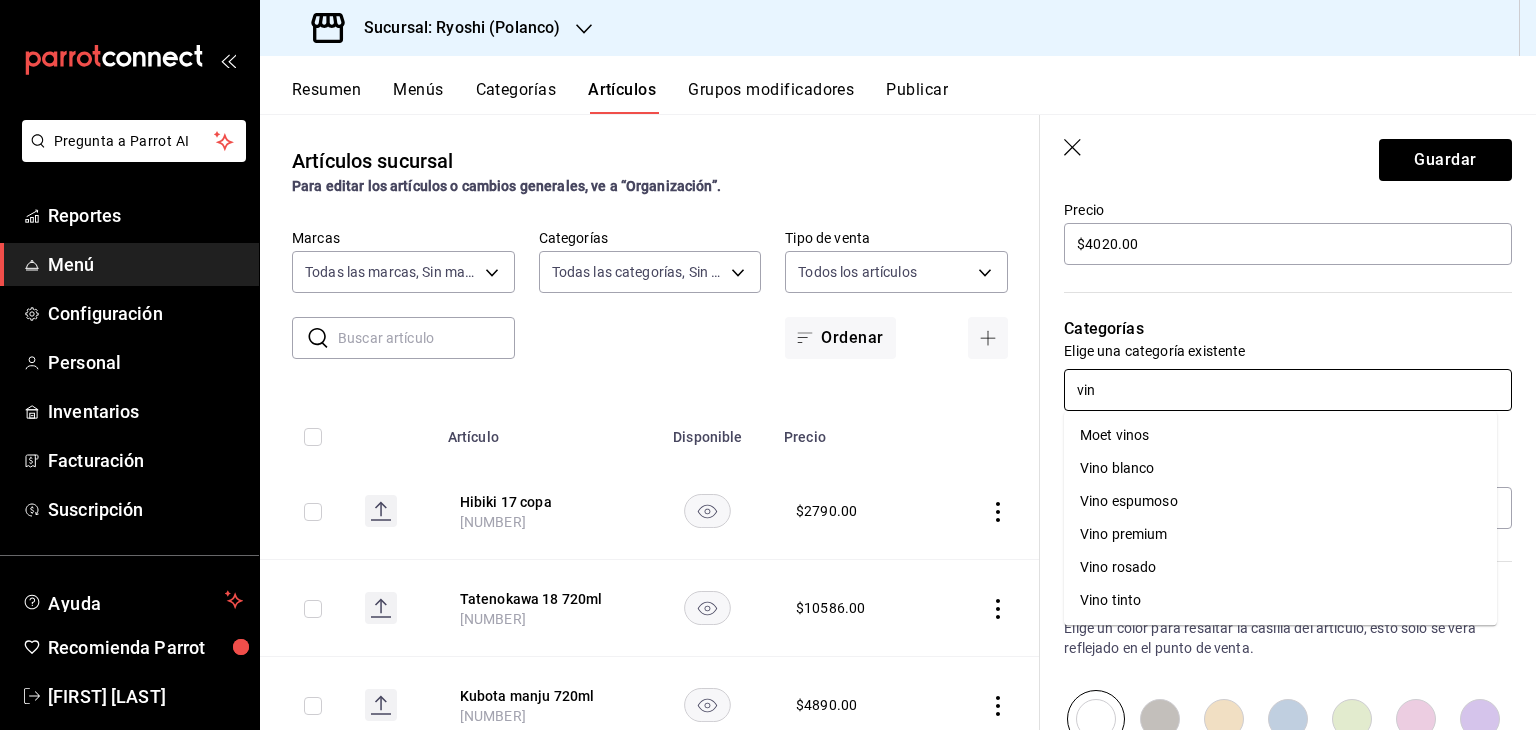 click on "Vino espumoso" at bounding box center (1280, 501) 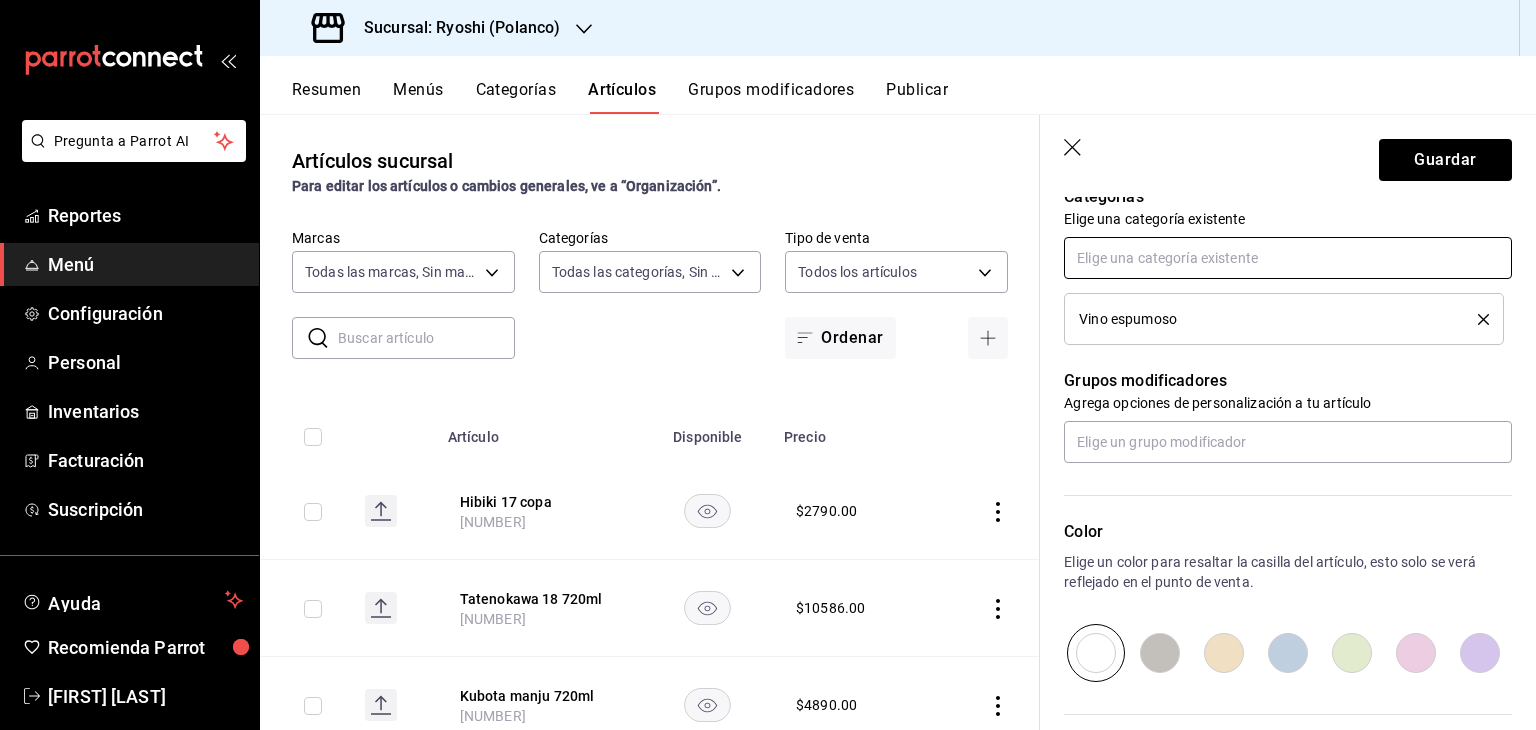 scroll, scrollTop: 934, scrollLeft: 0, axis: vertical 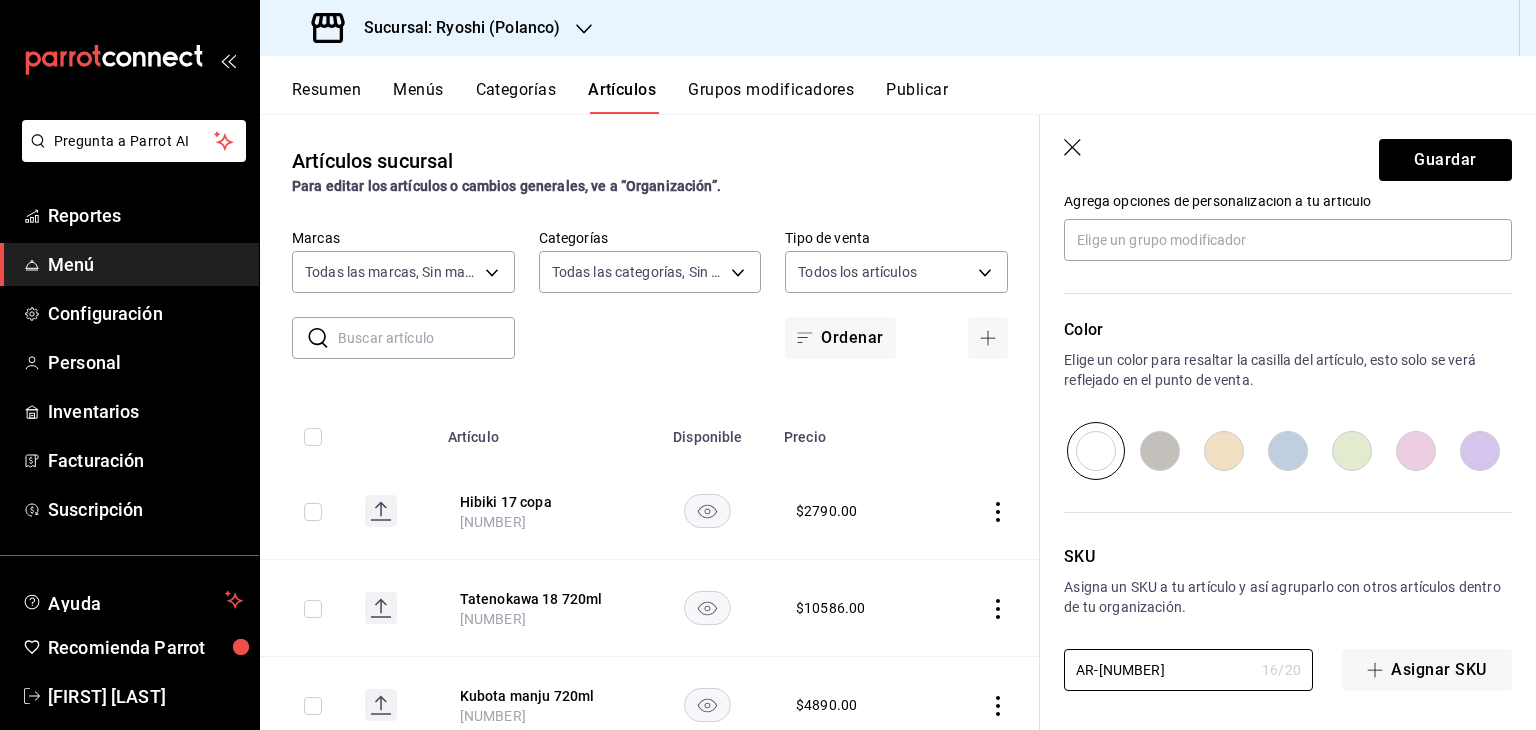 drag, startPoint x: 1212, startPoint y: 661, endPoint x: 852, endPoint y: 649, distance: 360.19995 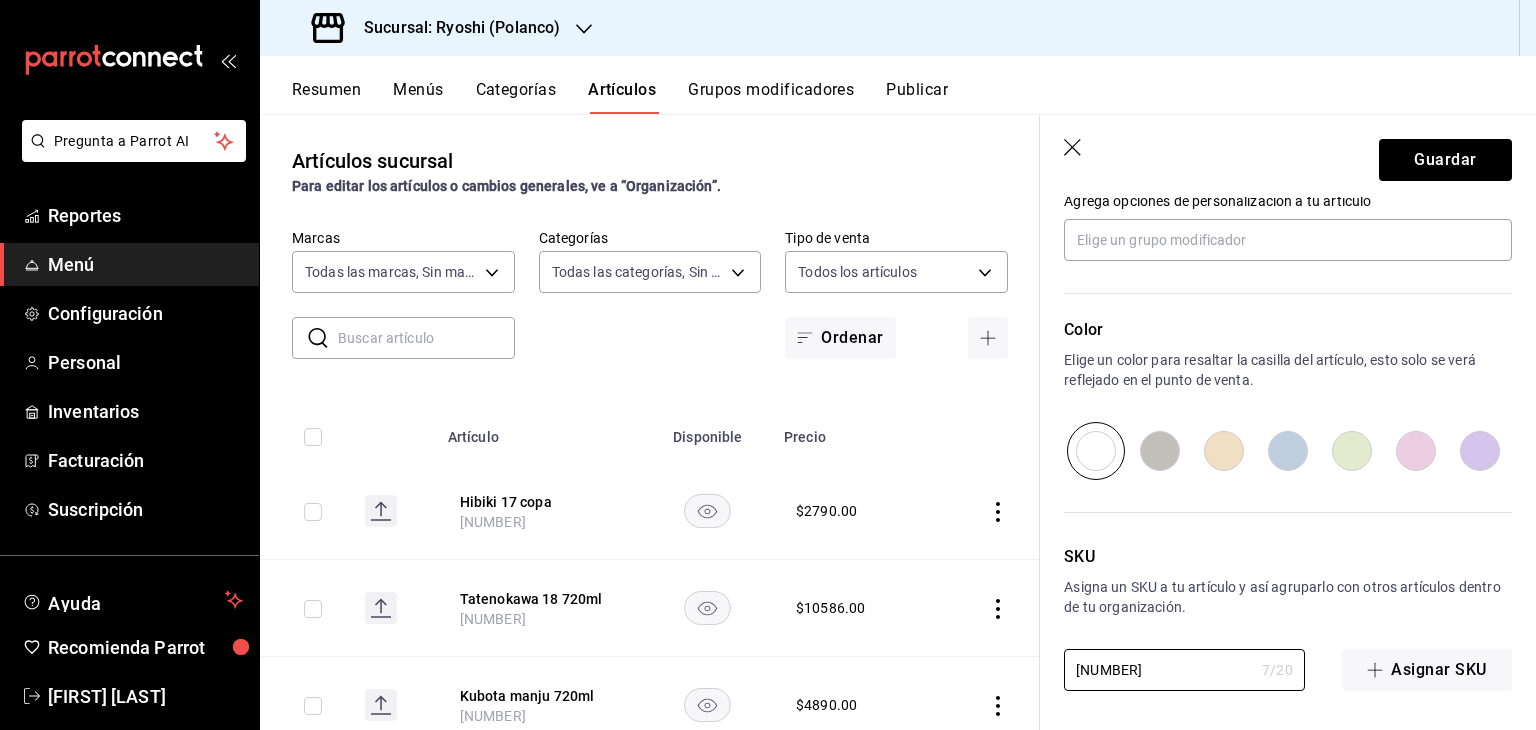 type on "13348-0" 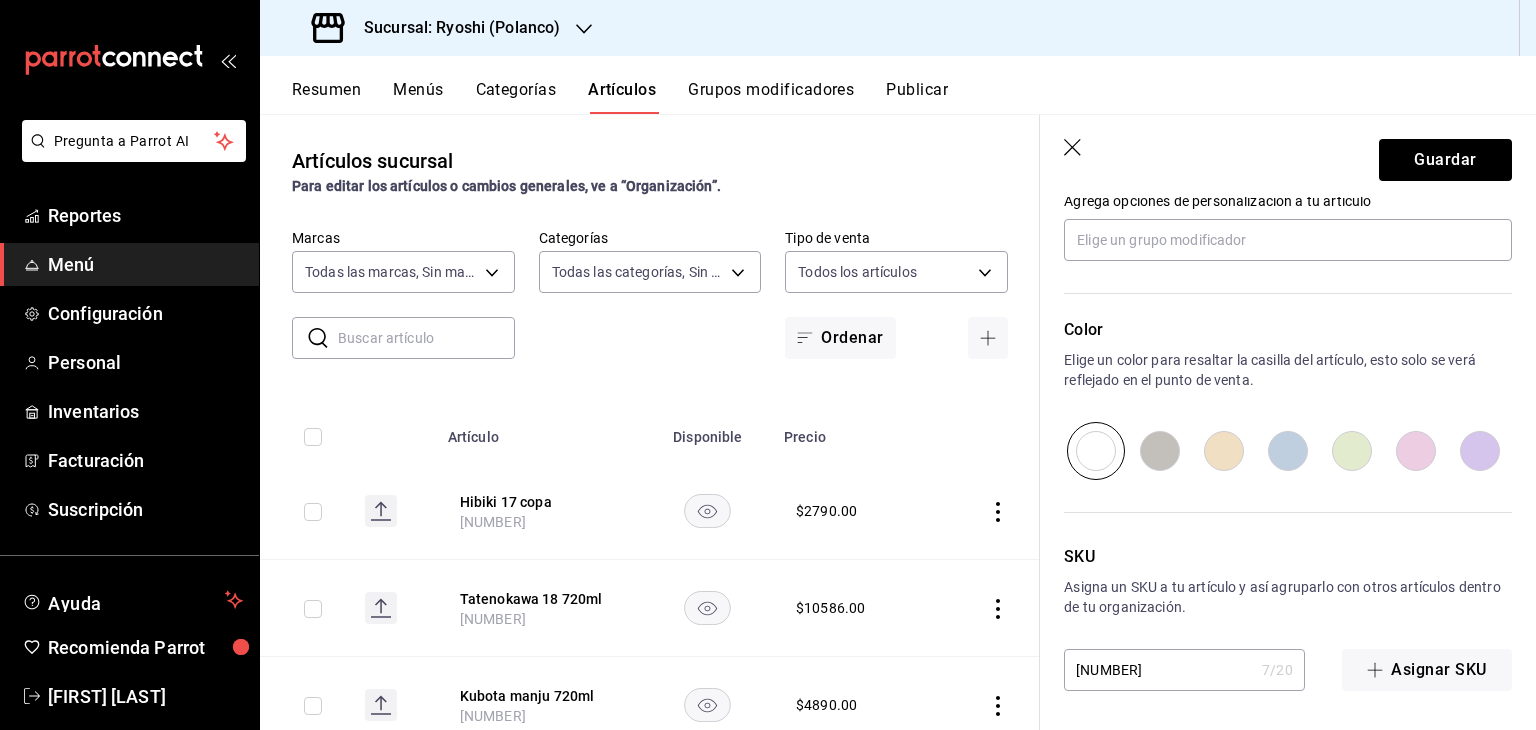 click on "Guardar" at bounding box center (1288, 156) 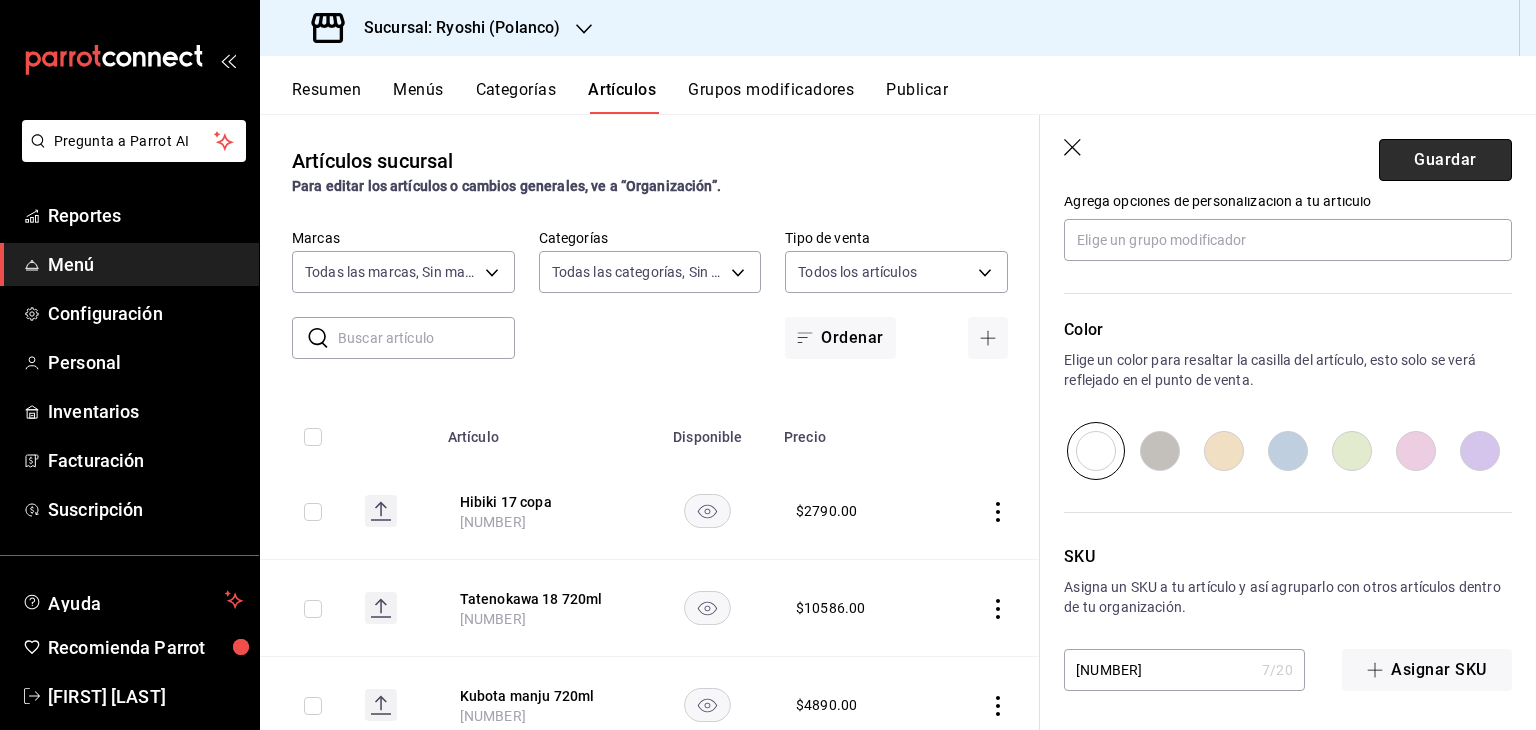 click on "Guardar" at bounding box center (1445, 160) 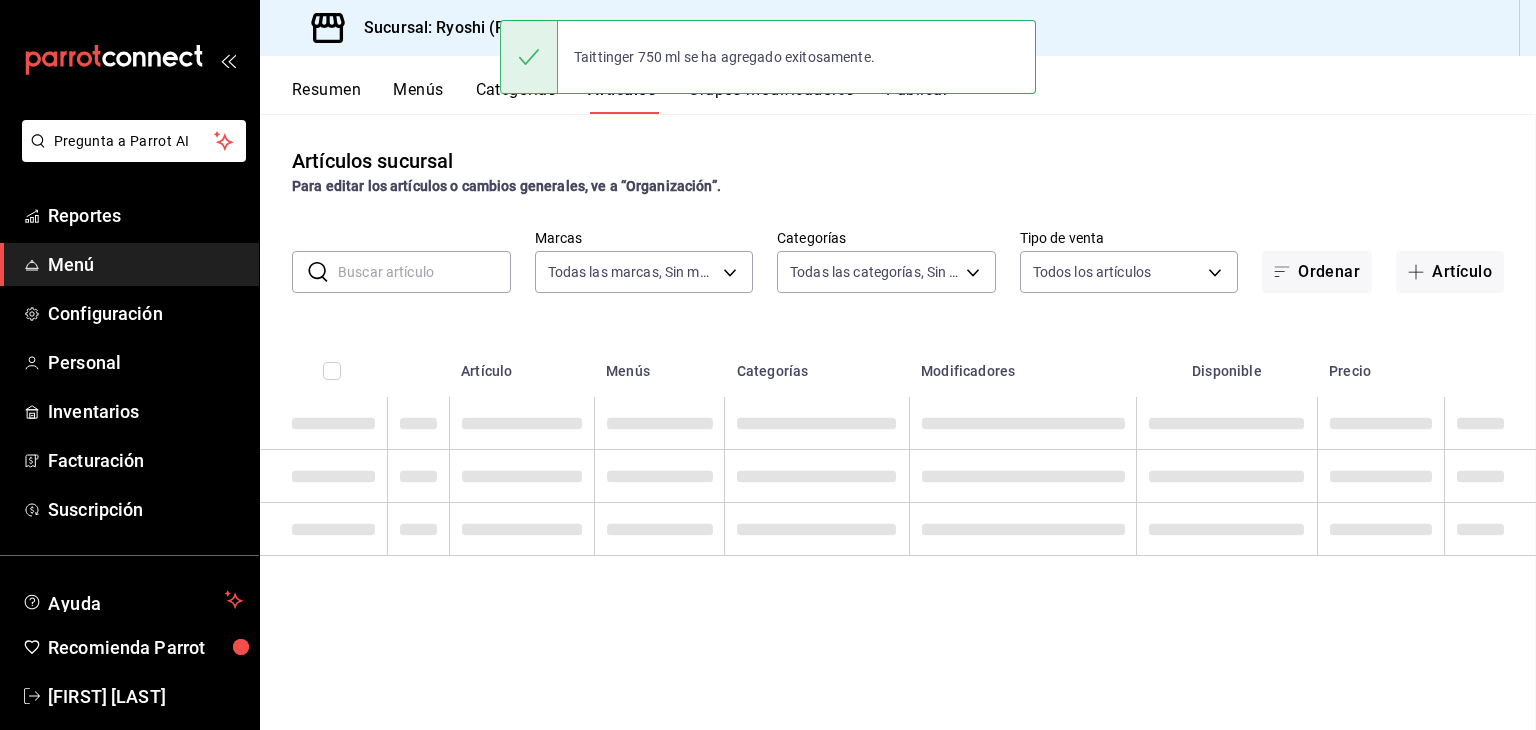 scroll, scrollTop: 0, scrollLeft: 0, axis: both 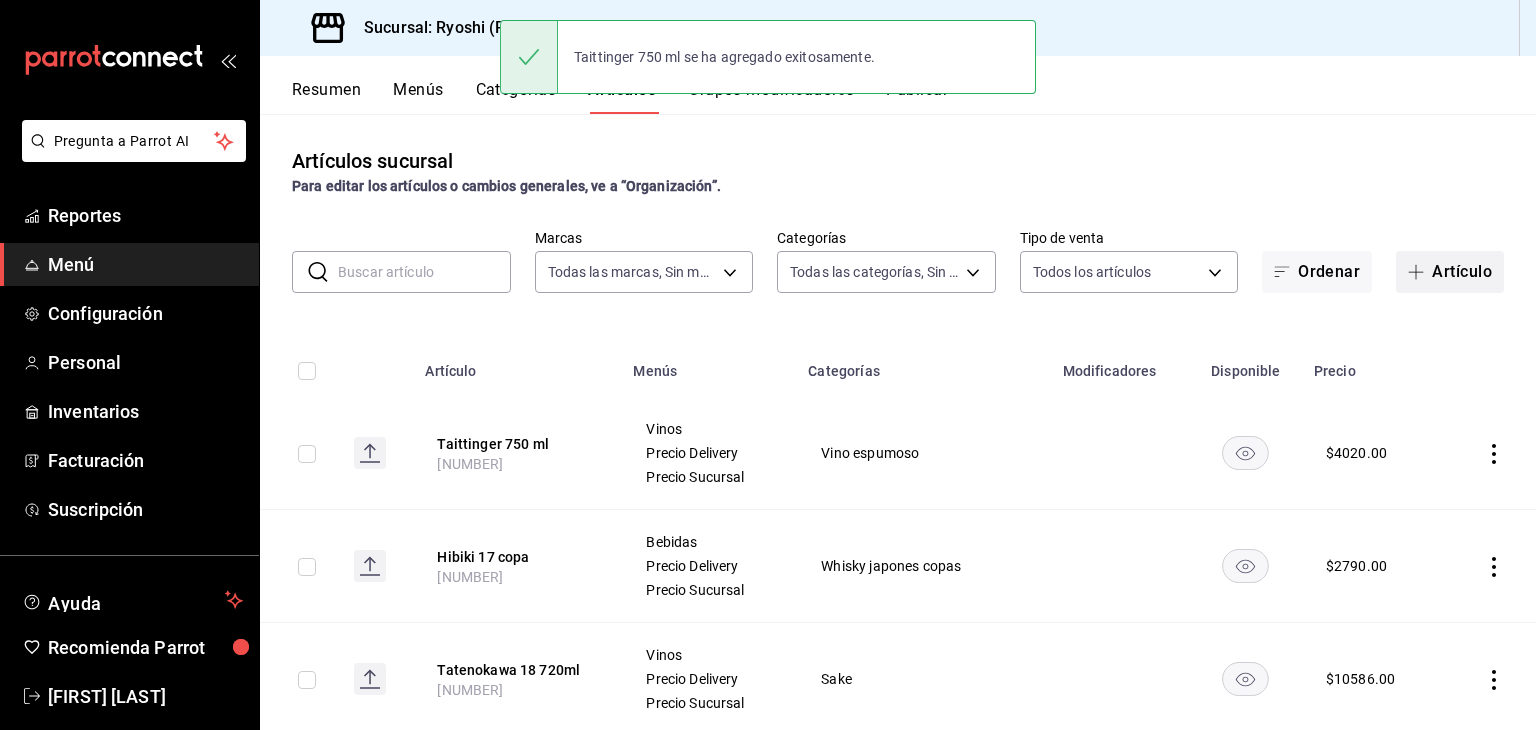 click on "Artículo" at bounding box center [1450, 272] 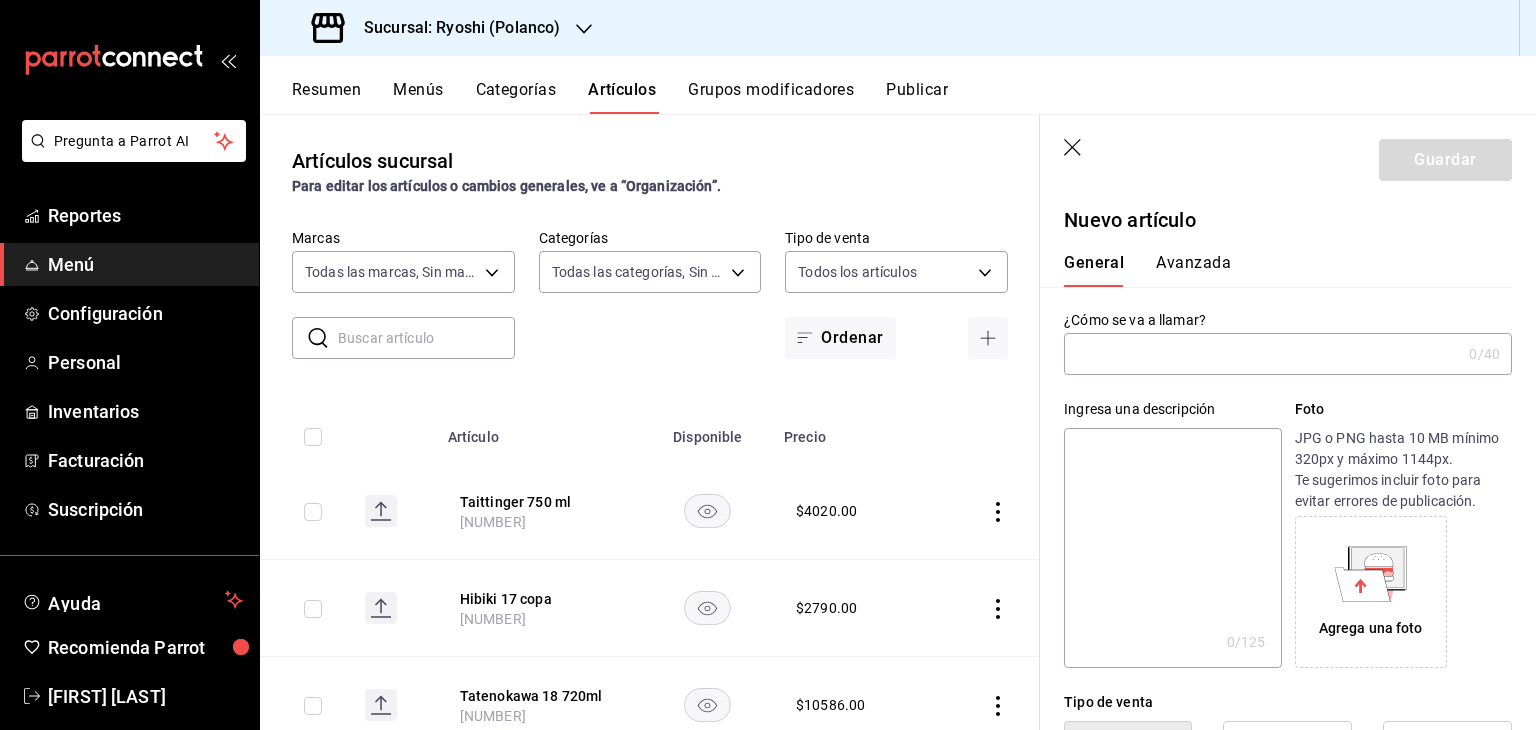 click at bounding box center [1262, 354] 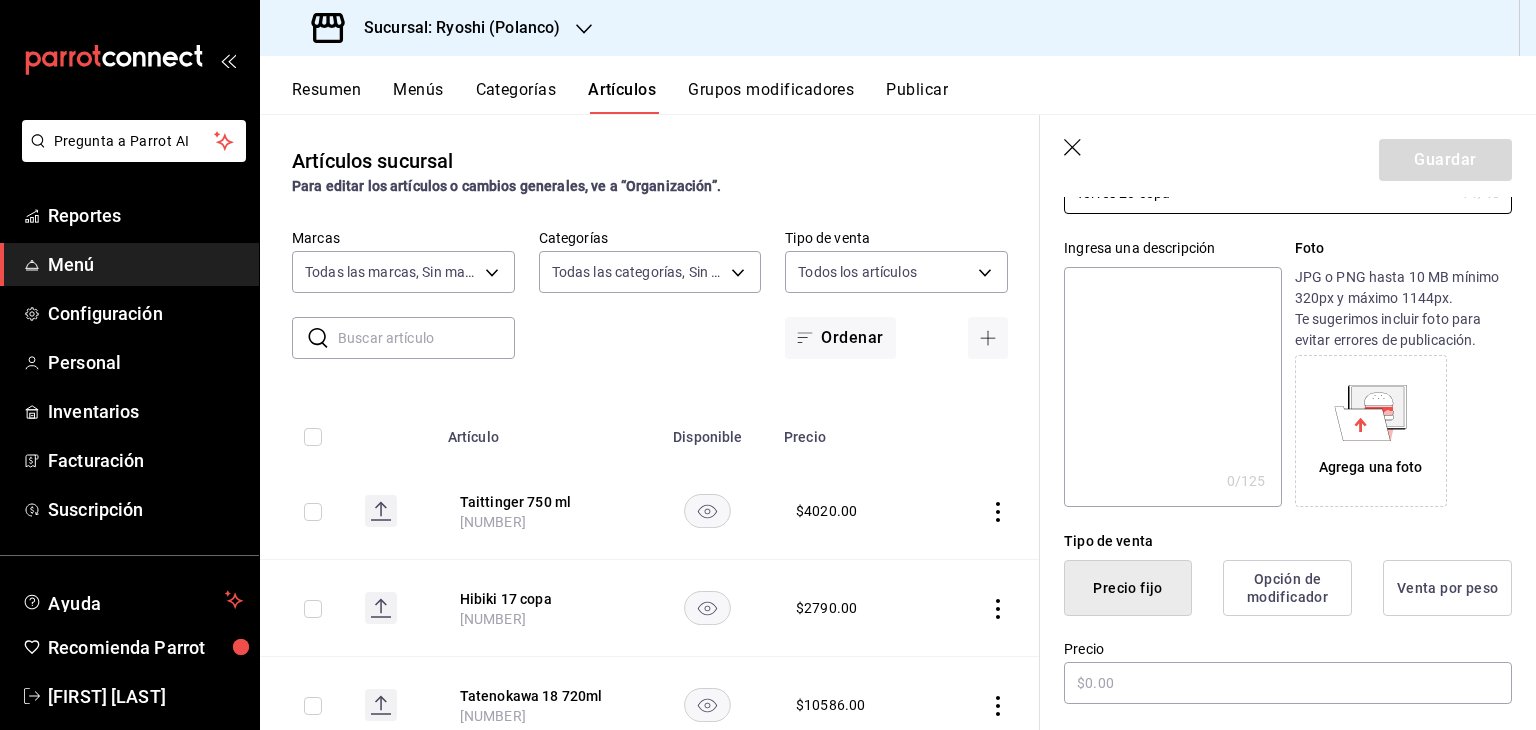scroll, scrollTop: 500, scrollLeft: 0, axis: vertical 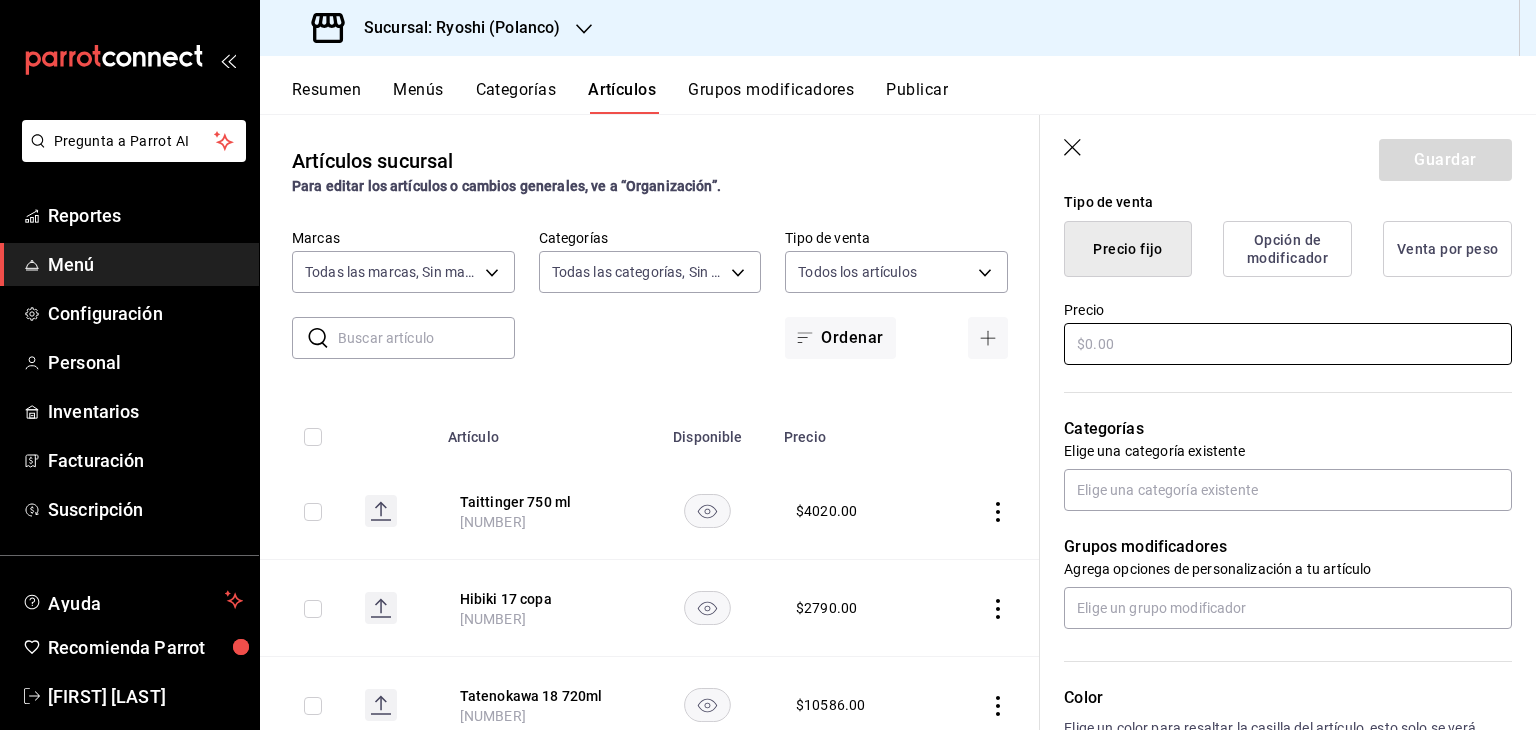 type on "Torres 20 copa" 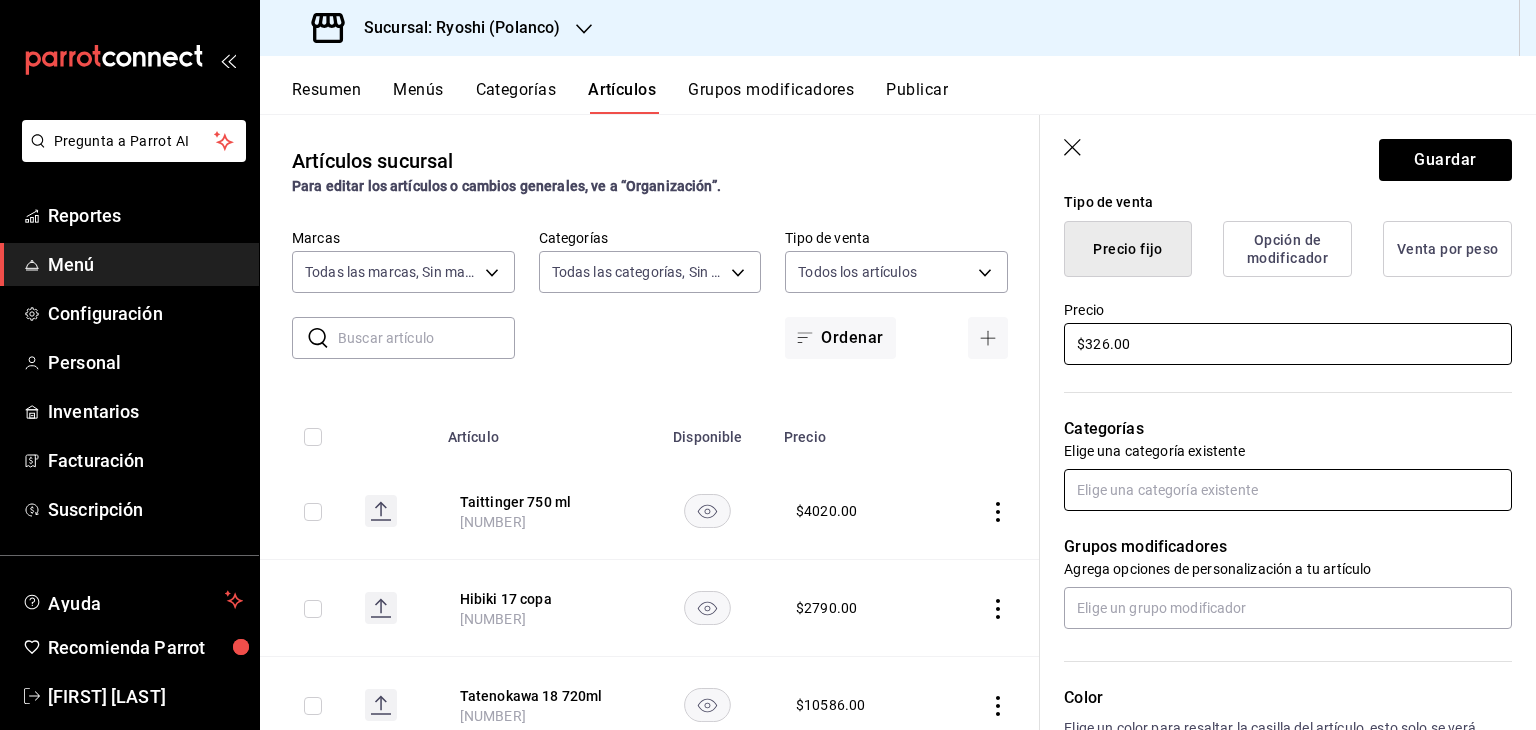 type on "$326.00" 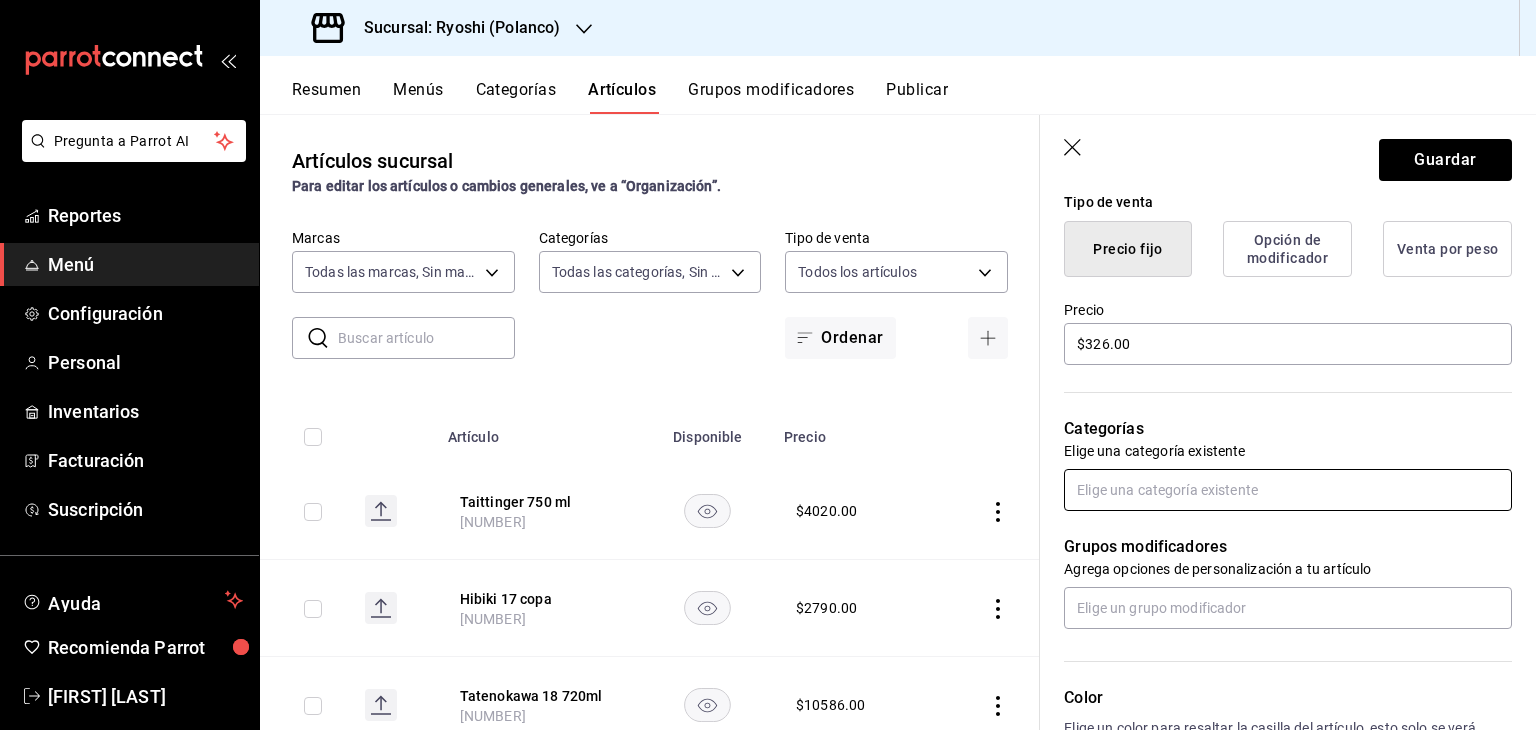 click at bounding box center [1288, 490] 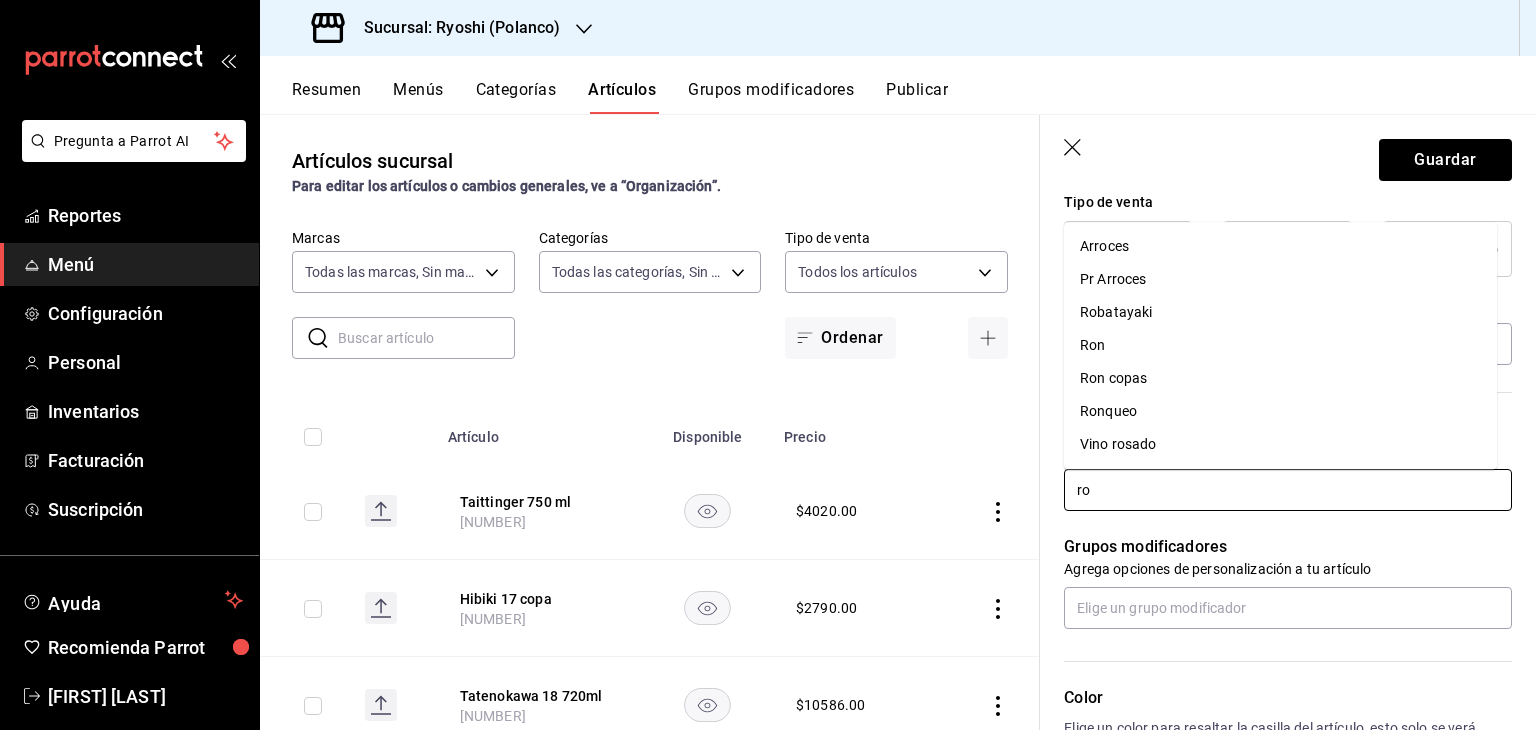 type on "ron" 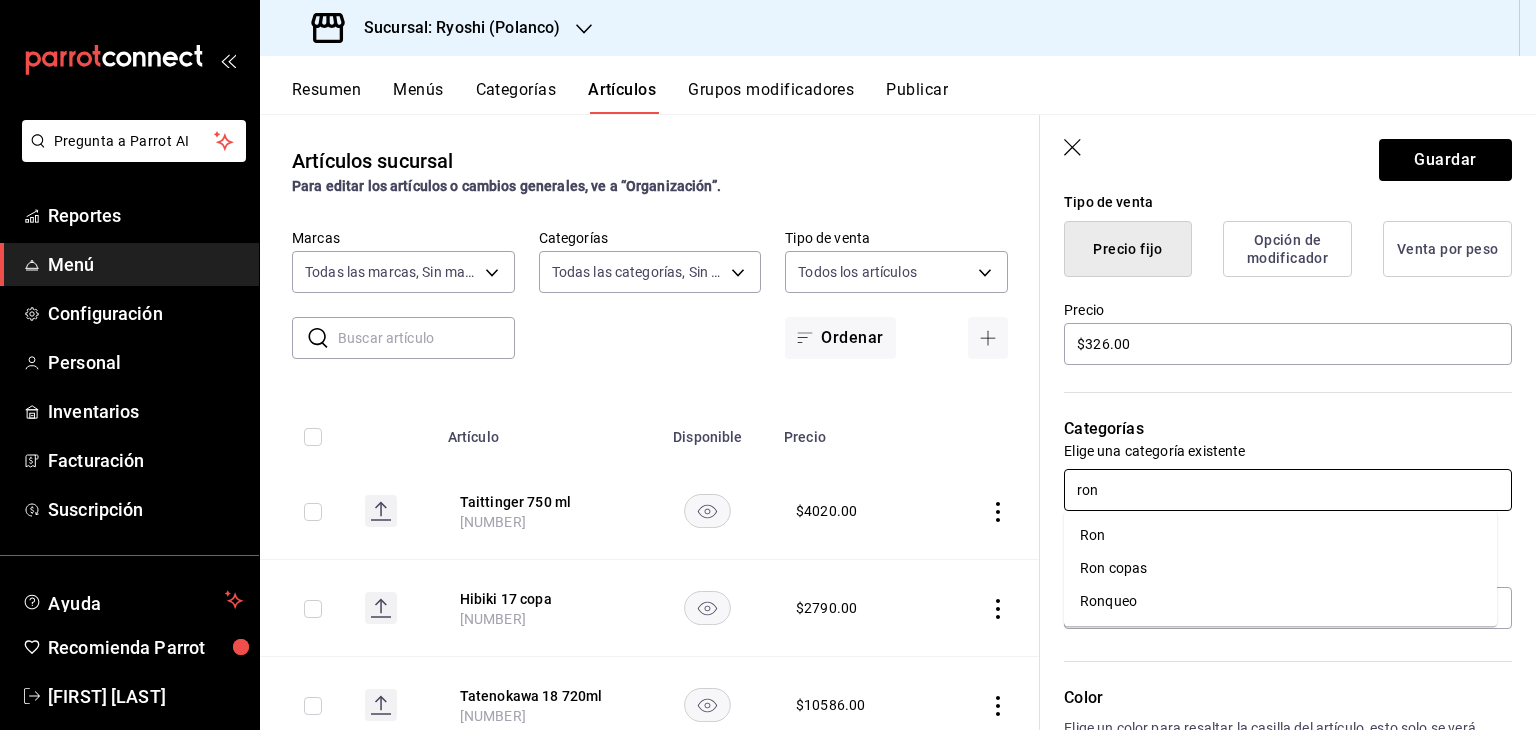 click on "Ron copas" at bounding box center [1280, 568] 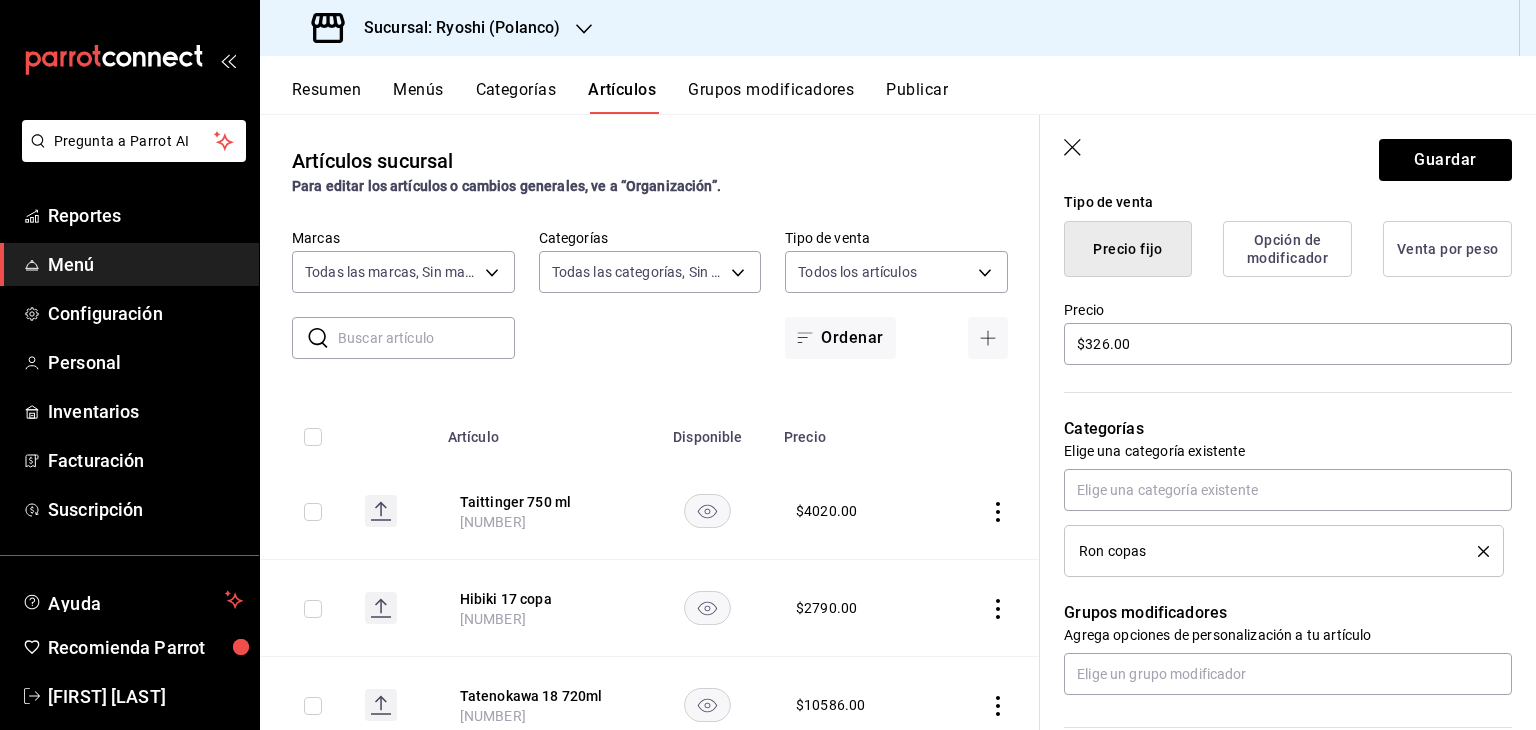 click 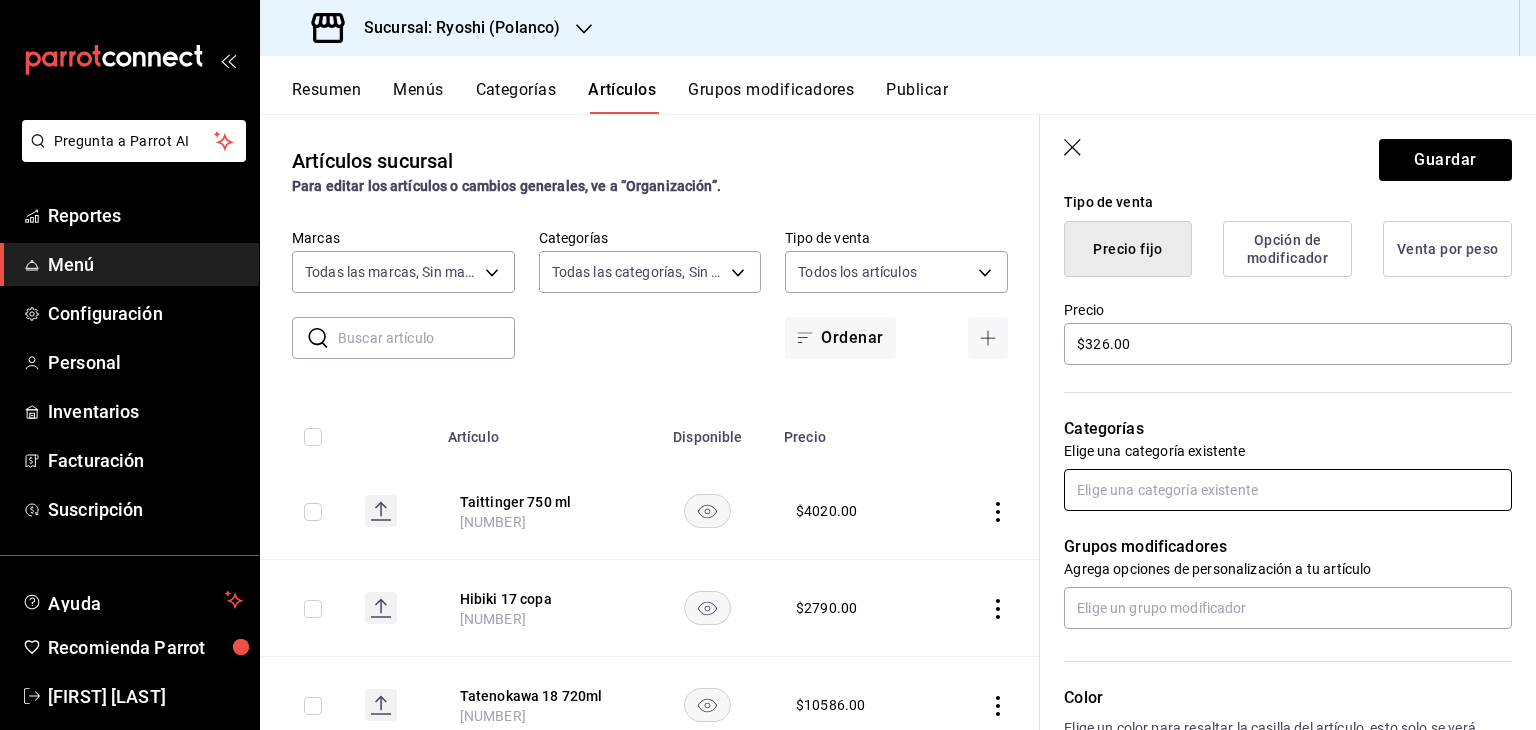click at bounding box center [1288, 490] 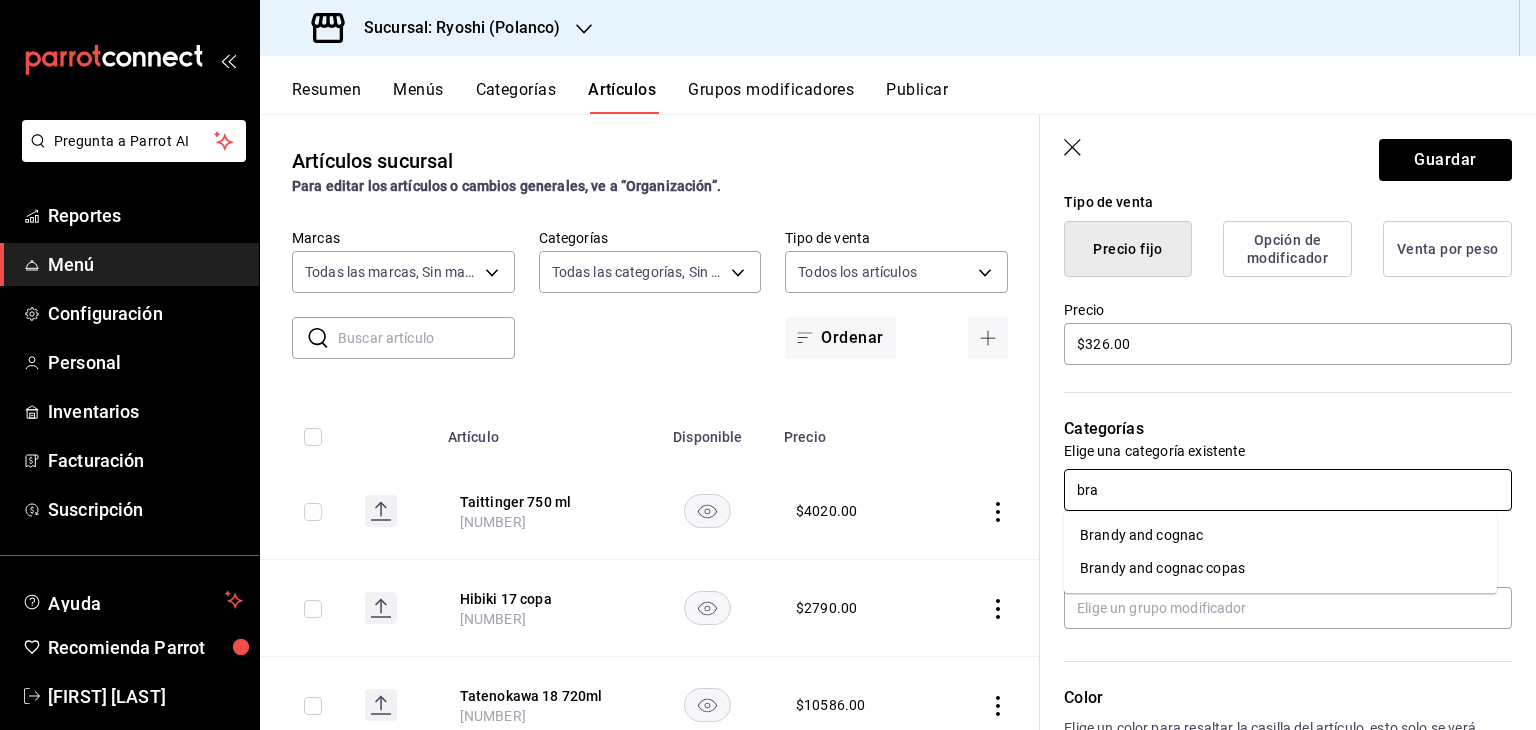 type on "bran" 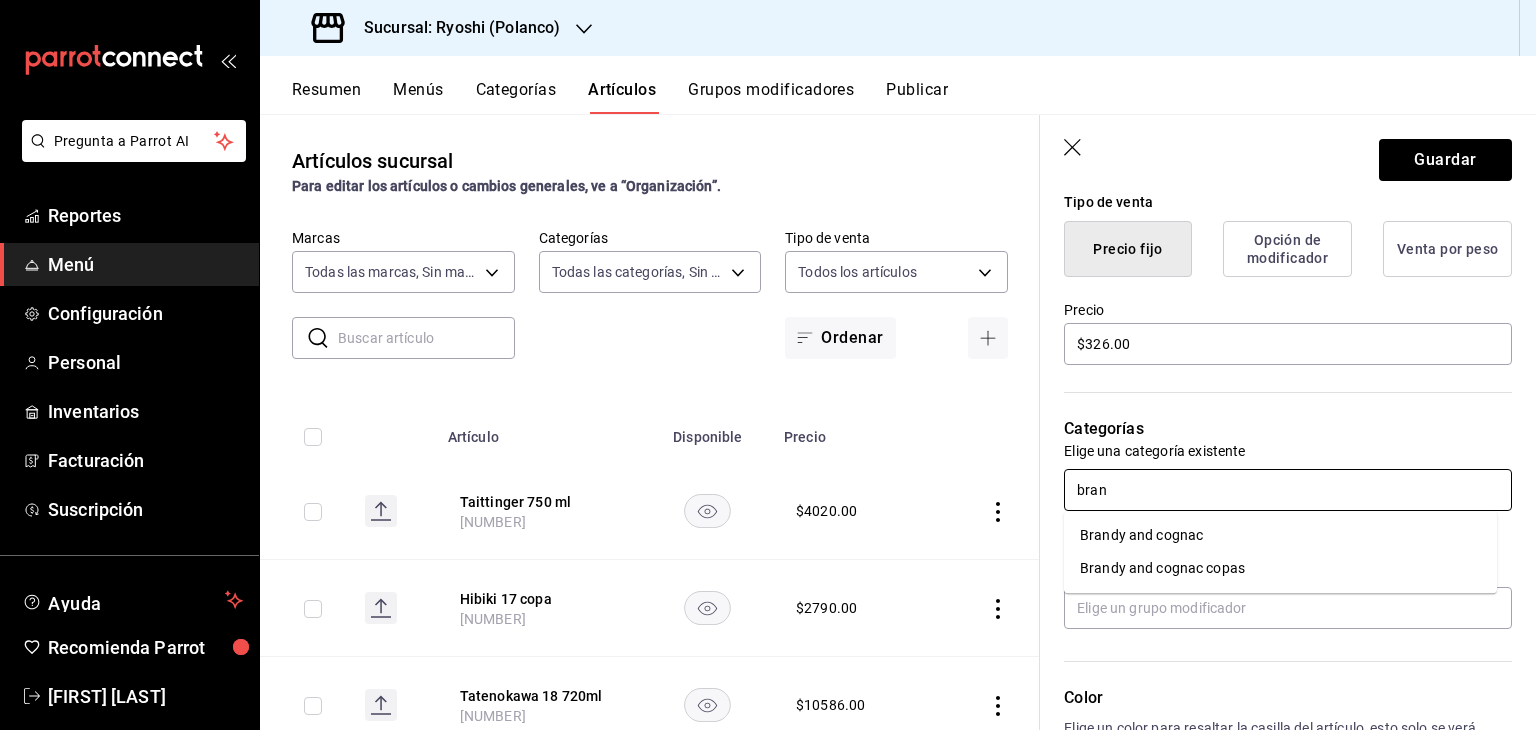 click on "Brandy and cognac copas" at bounding box center (1280, 568) 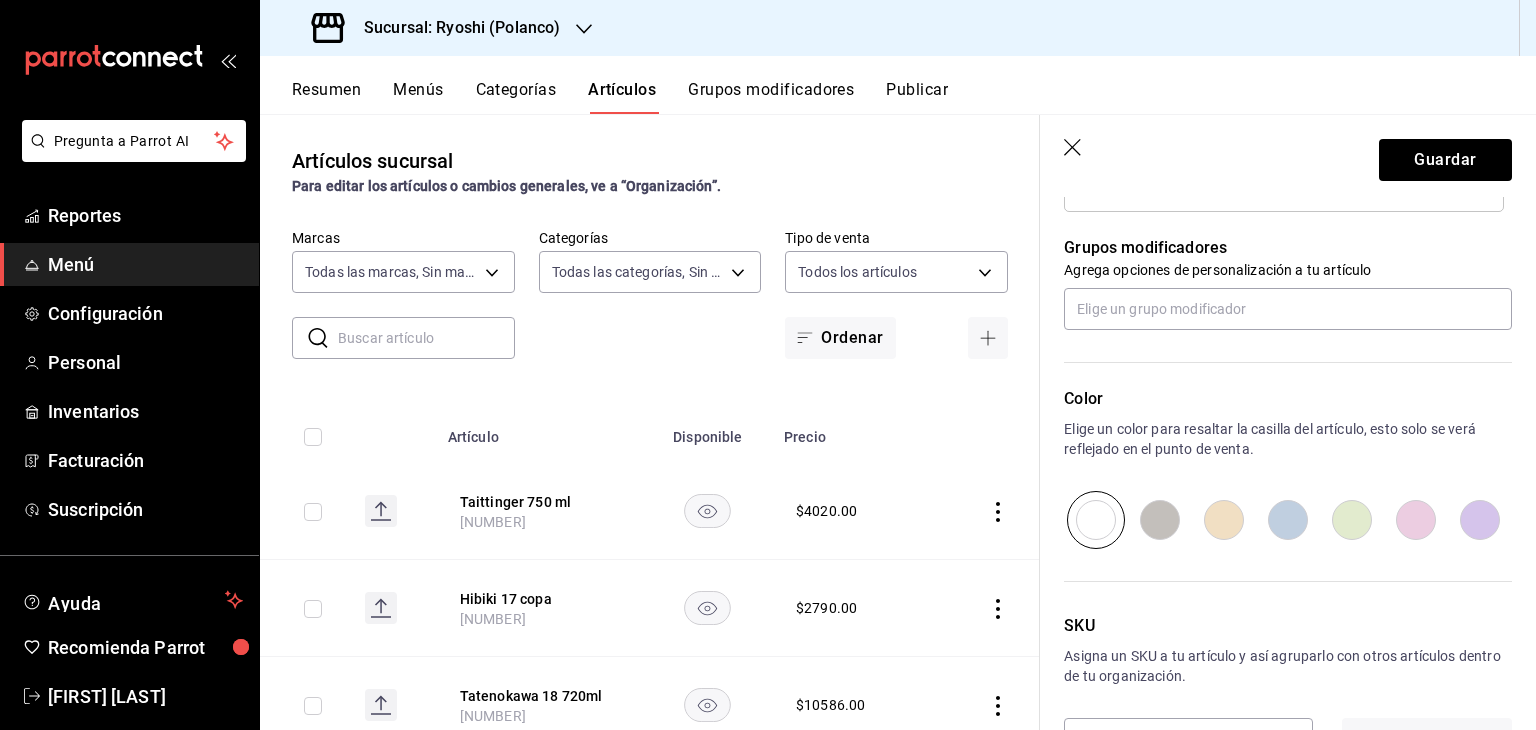 scroll, scrollTop: 934, scrollLeft: 0, axis: vertical 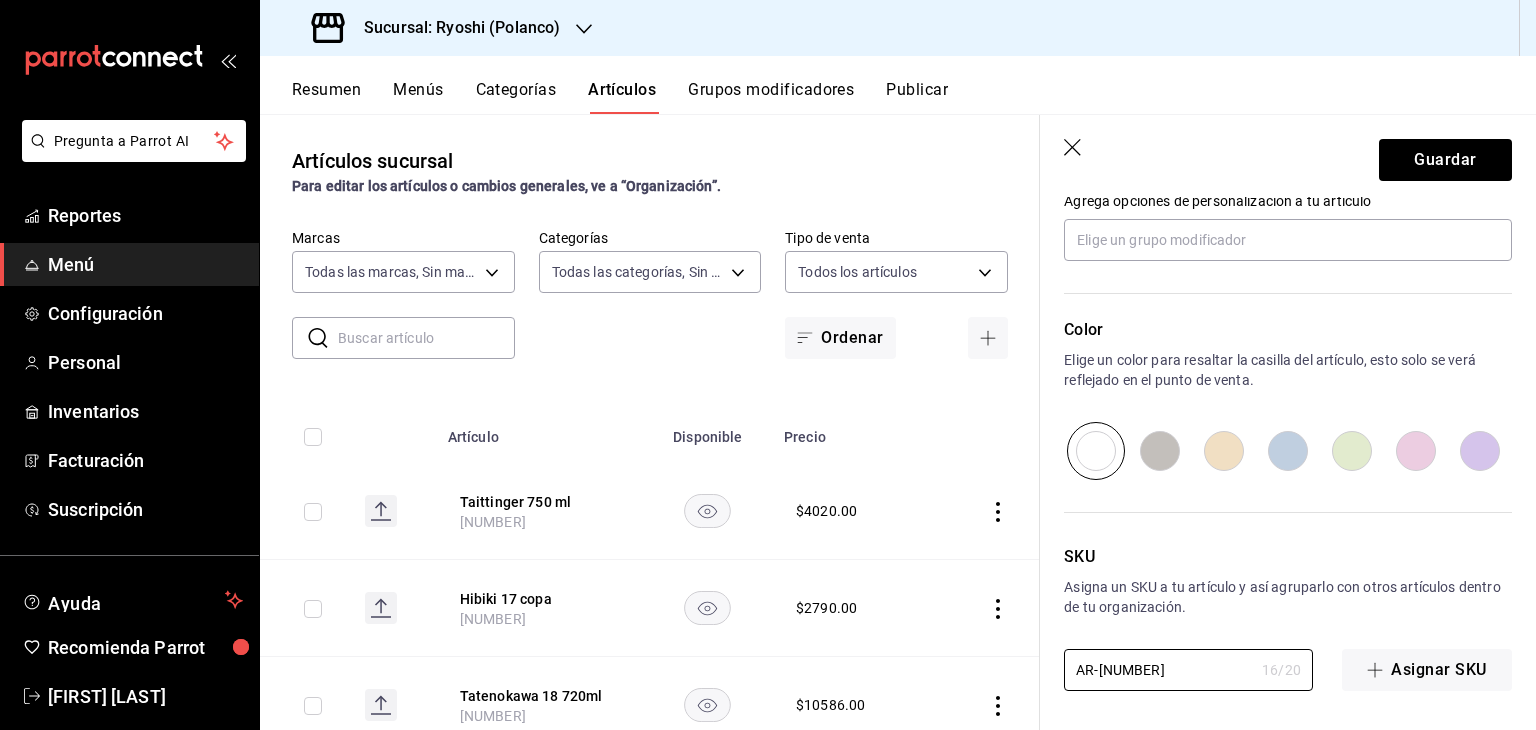 drag, startPoint x: 1208, startPoint y: 669, endPoint x: 774, endPoint y: 664, distance: 434.0288 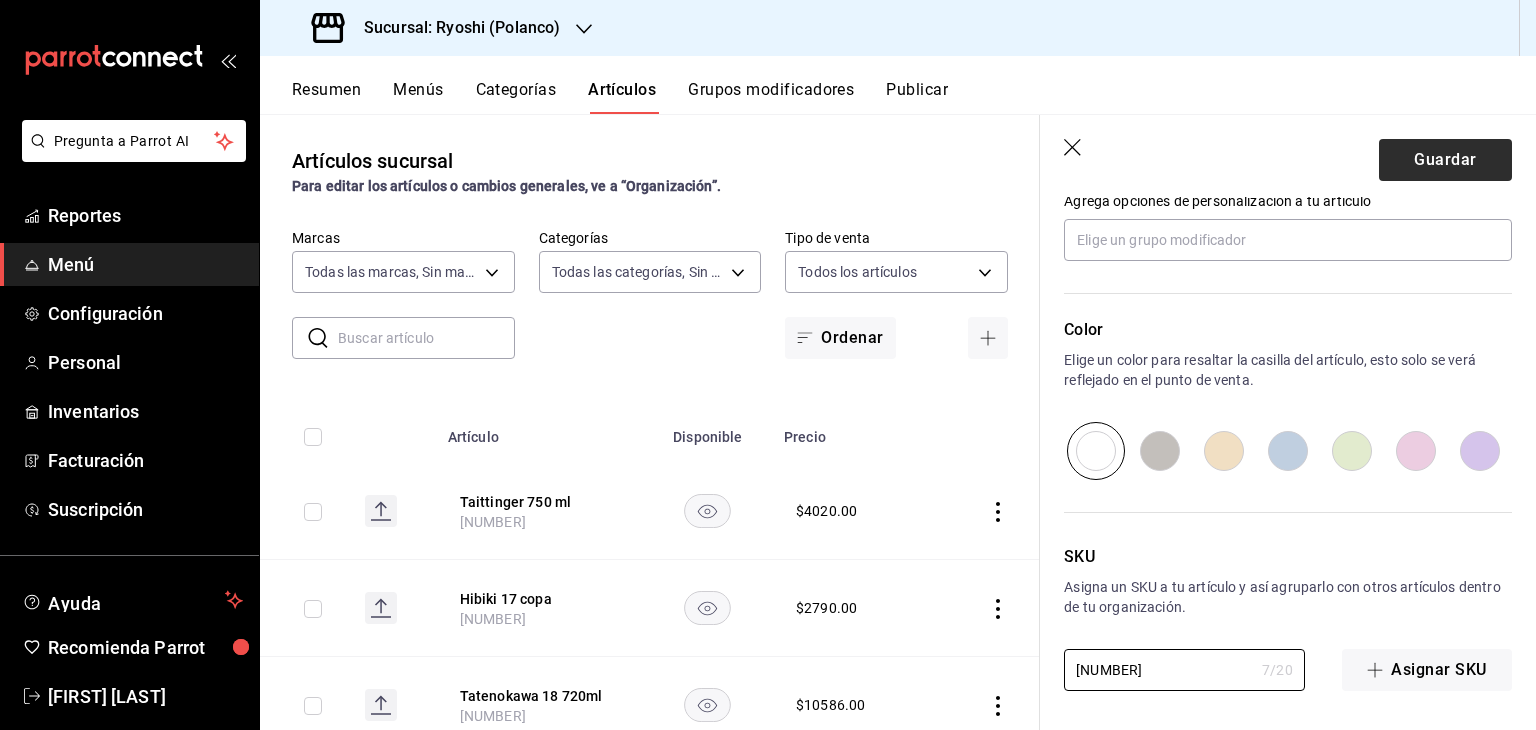 type on "13349-0" 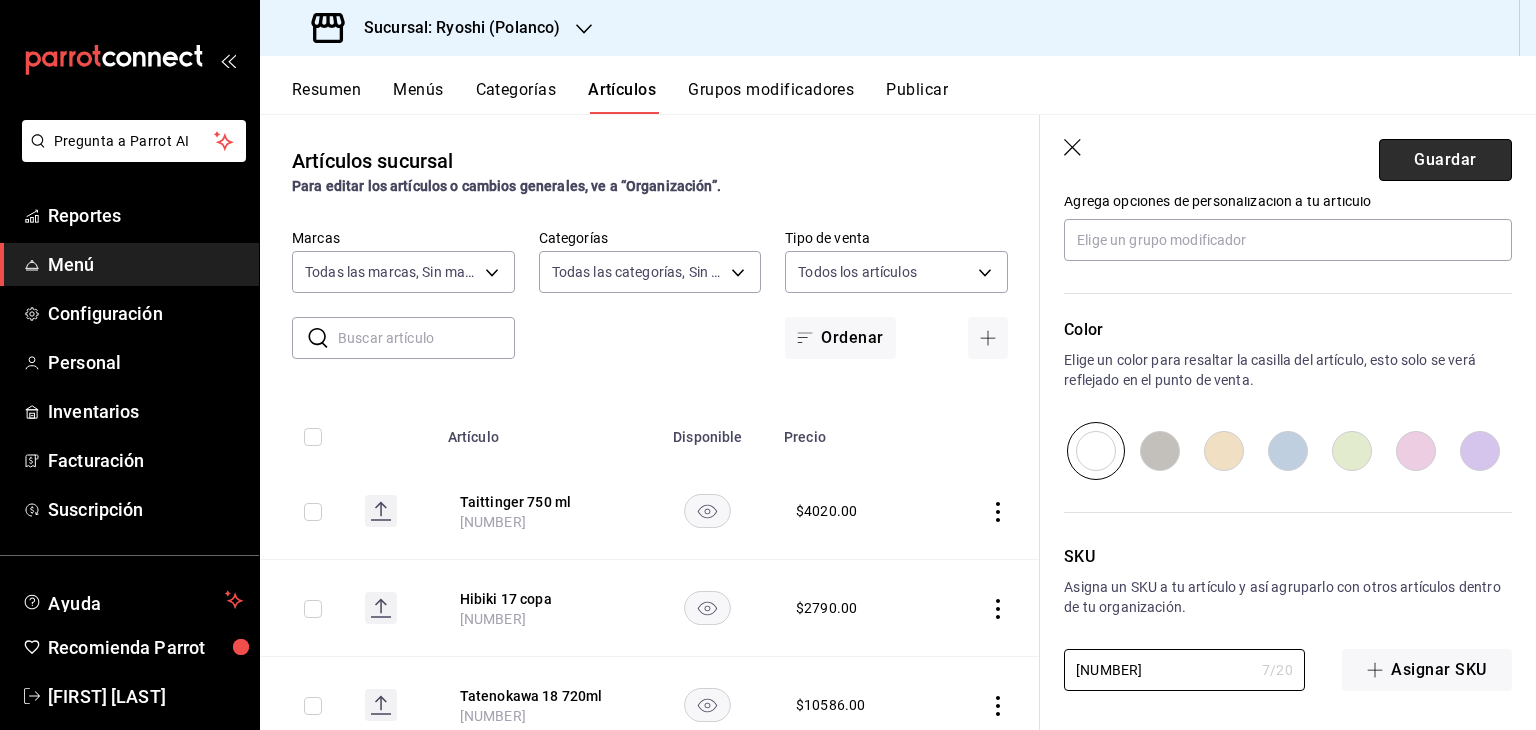 click on "Guardar" at bounding box center (1445, 160) 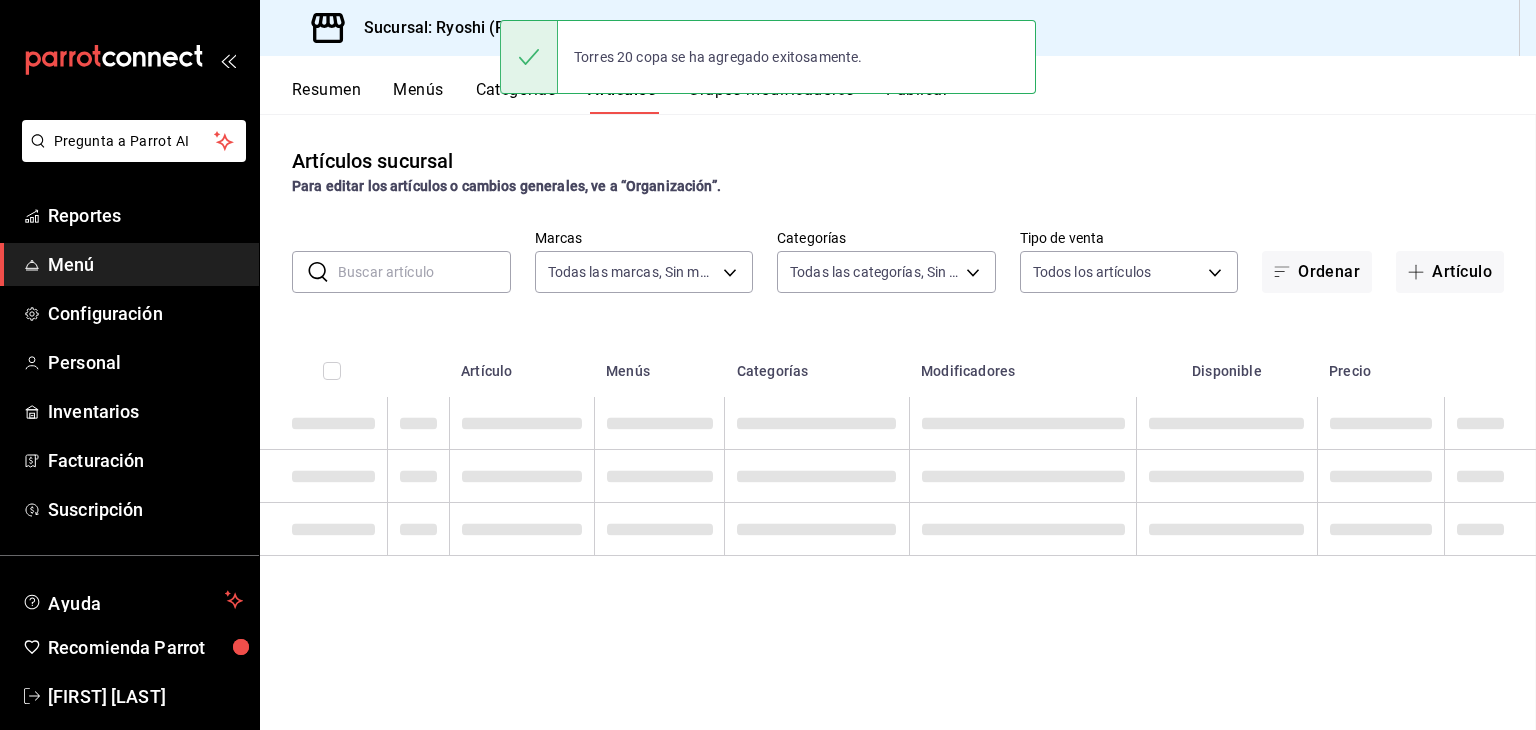 scroll, scrollTop: 0, scrollLeft: 0, axis: both 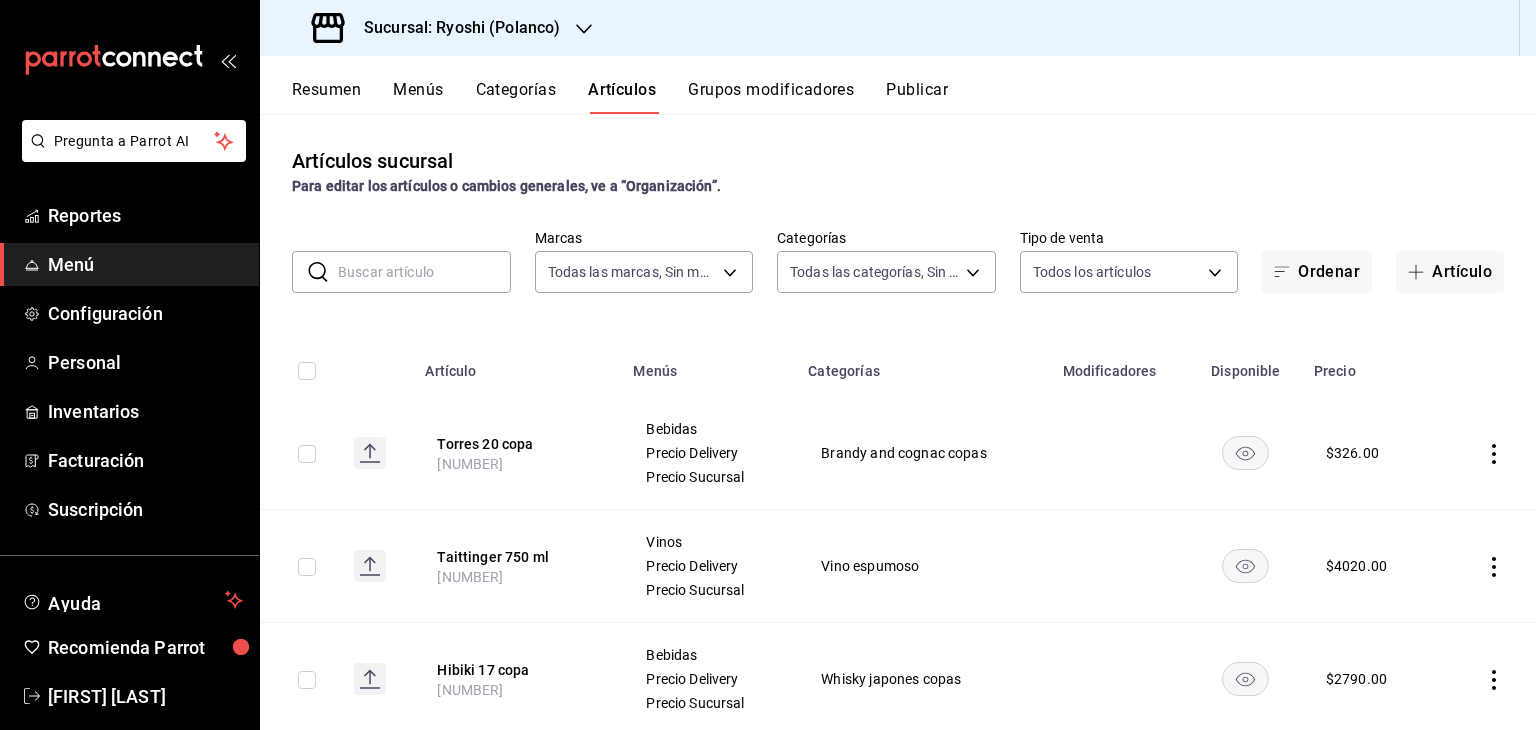 click on "Publicar" at bounding box center [917, 97] 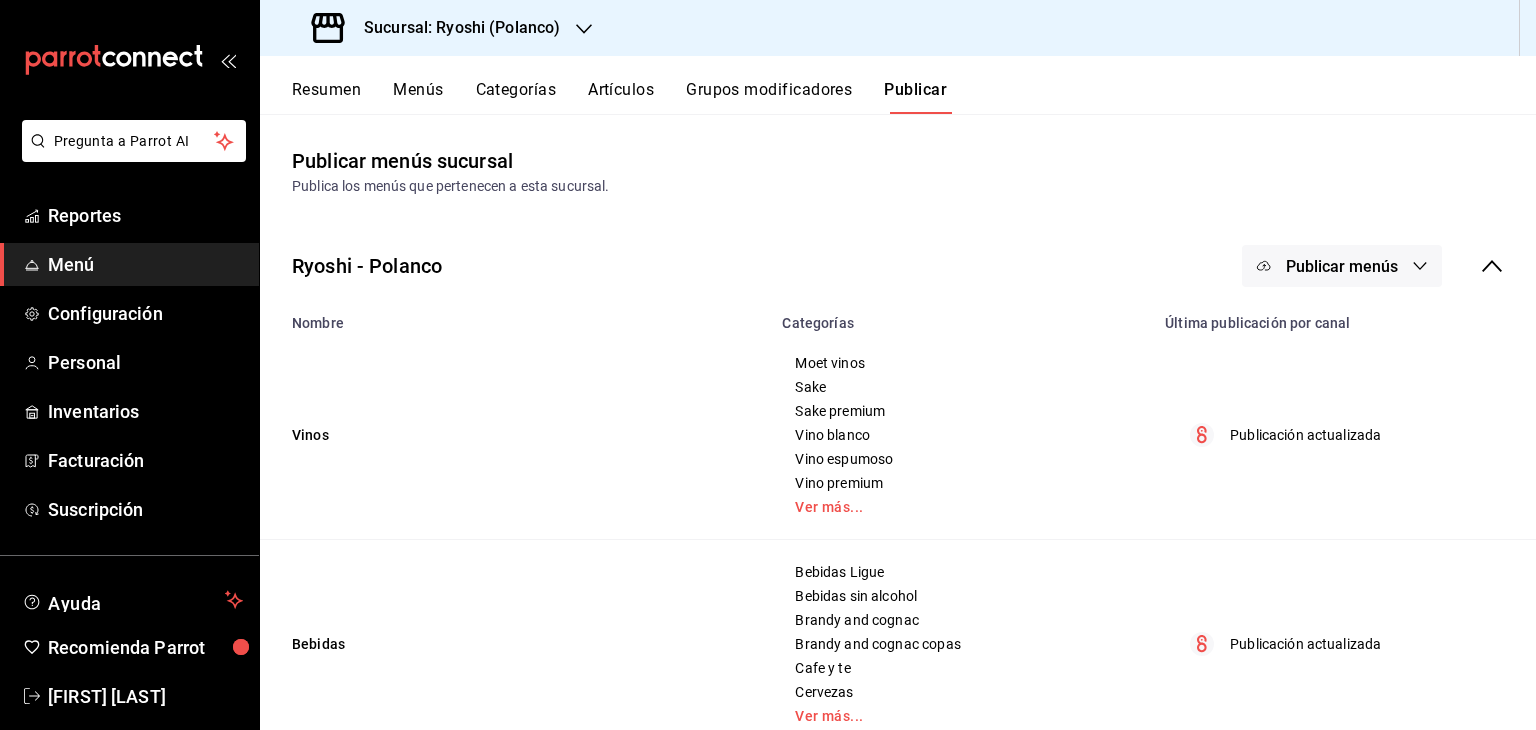 click on "Publicar menús" at bounding box center (1342, 266) 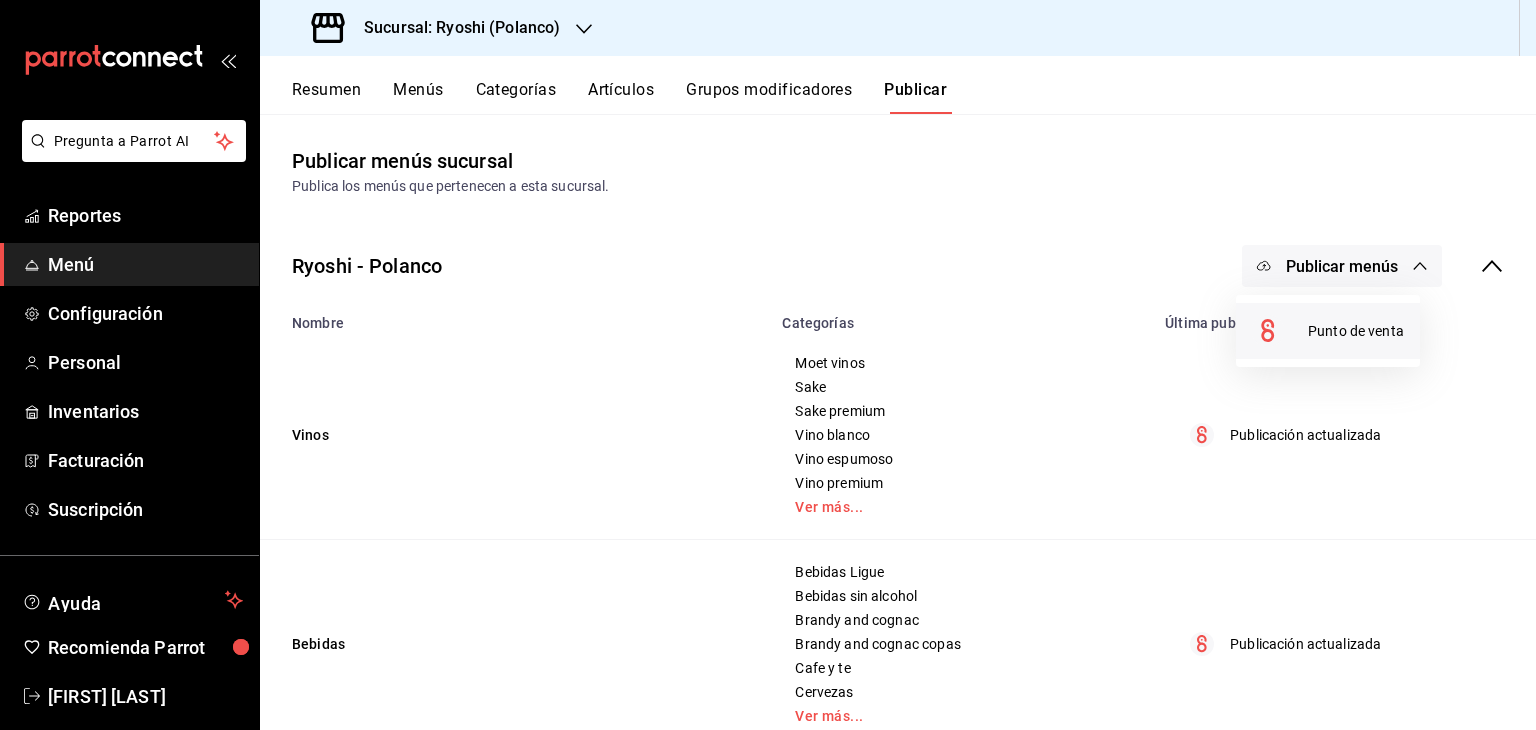 click on "Punto de venta" at bounding box center [1356, 331] 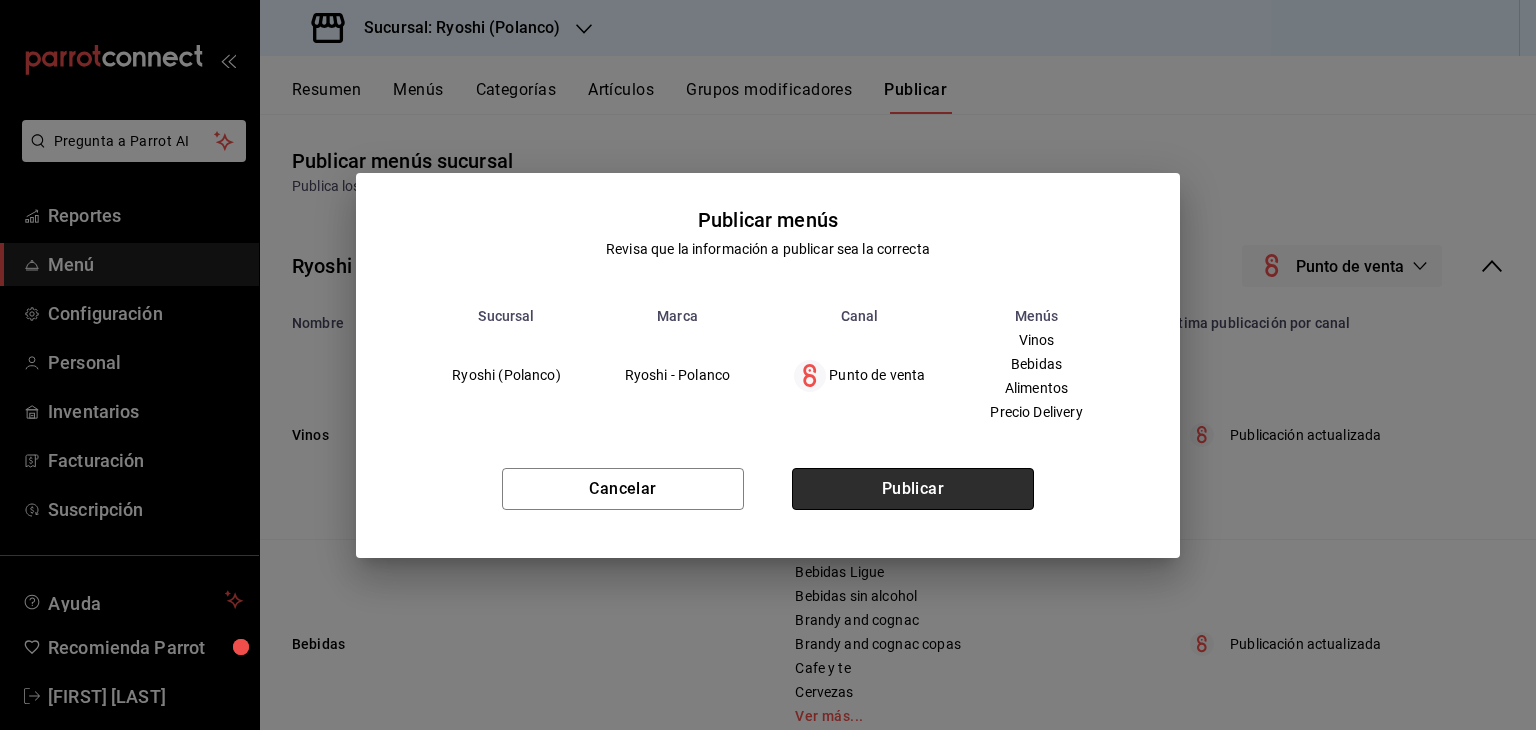 click on "Publicar" at bounding box center (913, 489) 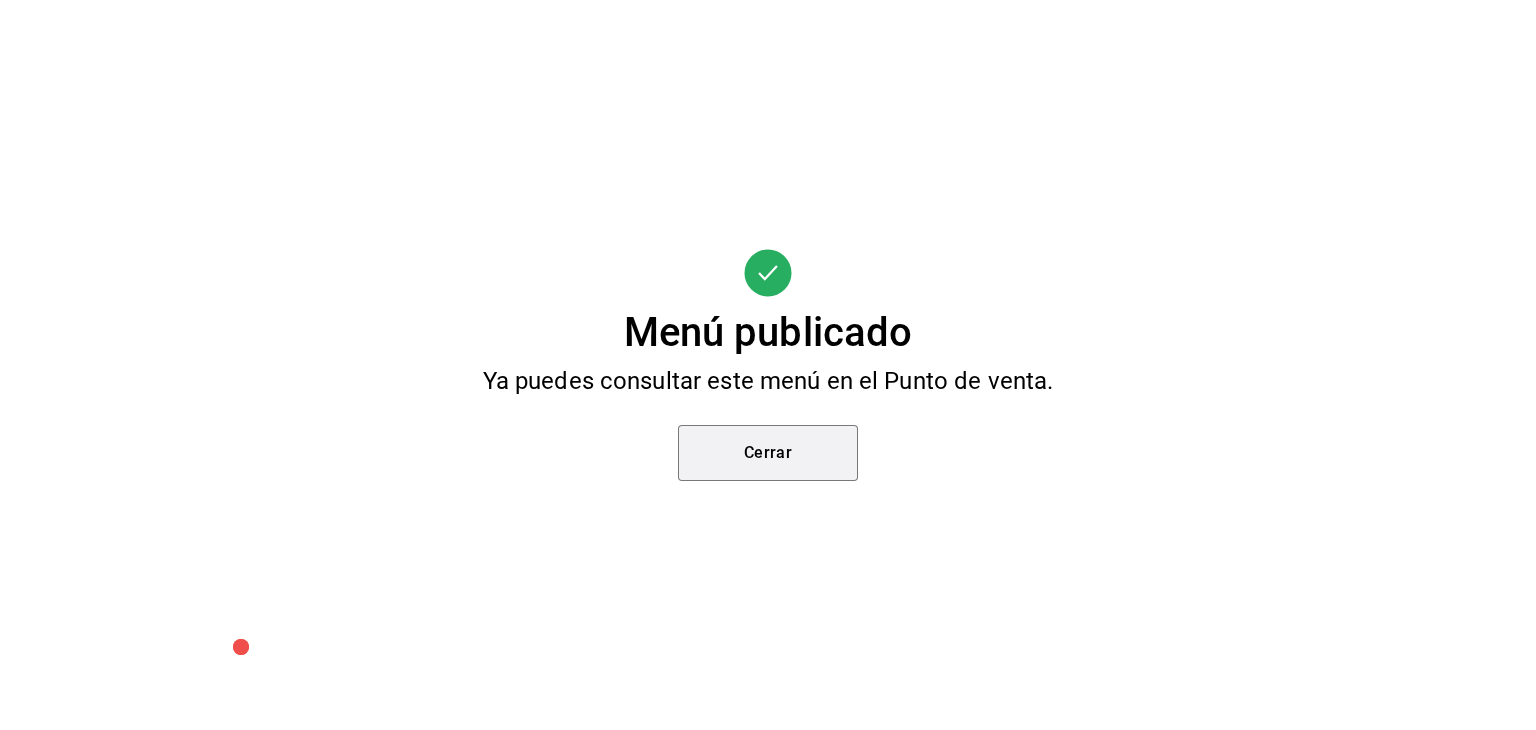 click on "Cerrar" at bounding box center (768, 453) 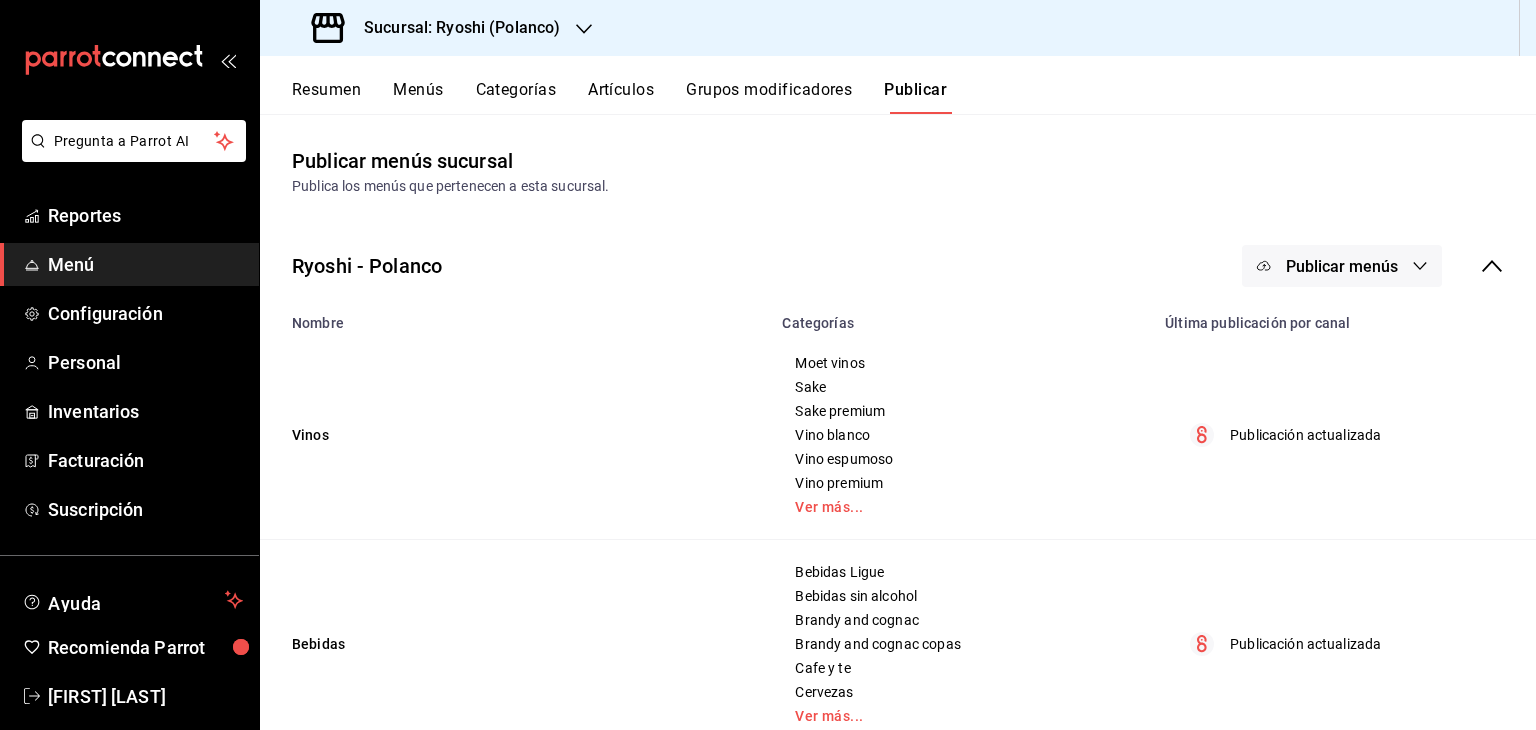 click on "Artículos" at bounding box center (621, 97) 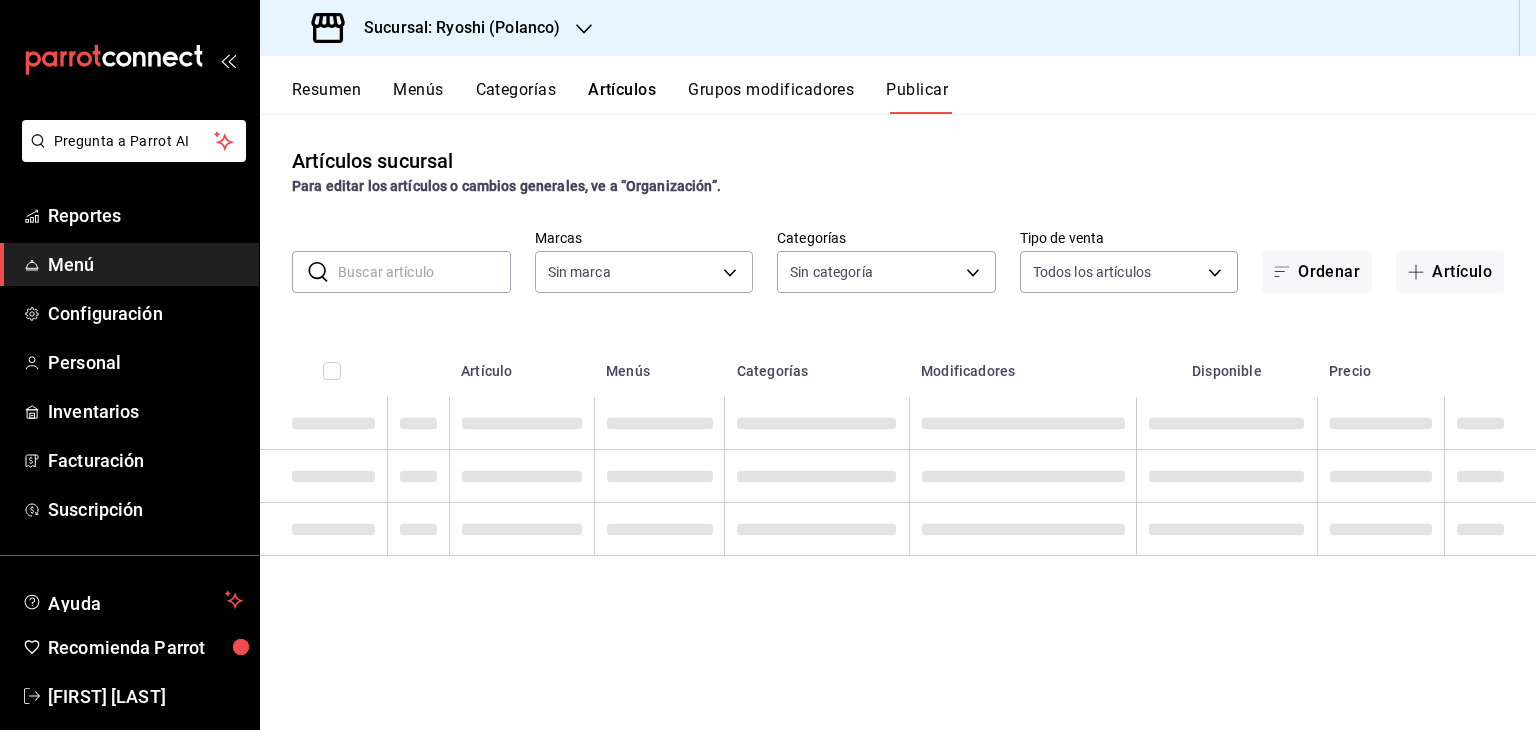 type on "d1ab8890-ddc3-4d94-b14c-d24ccf3ac2d8,70935bef-f50e-476e-afc6-1ed0b0096d1e" 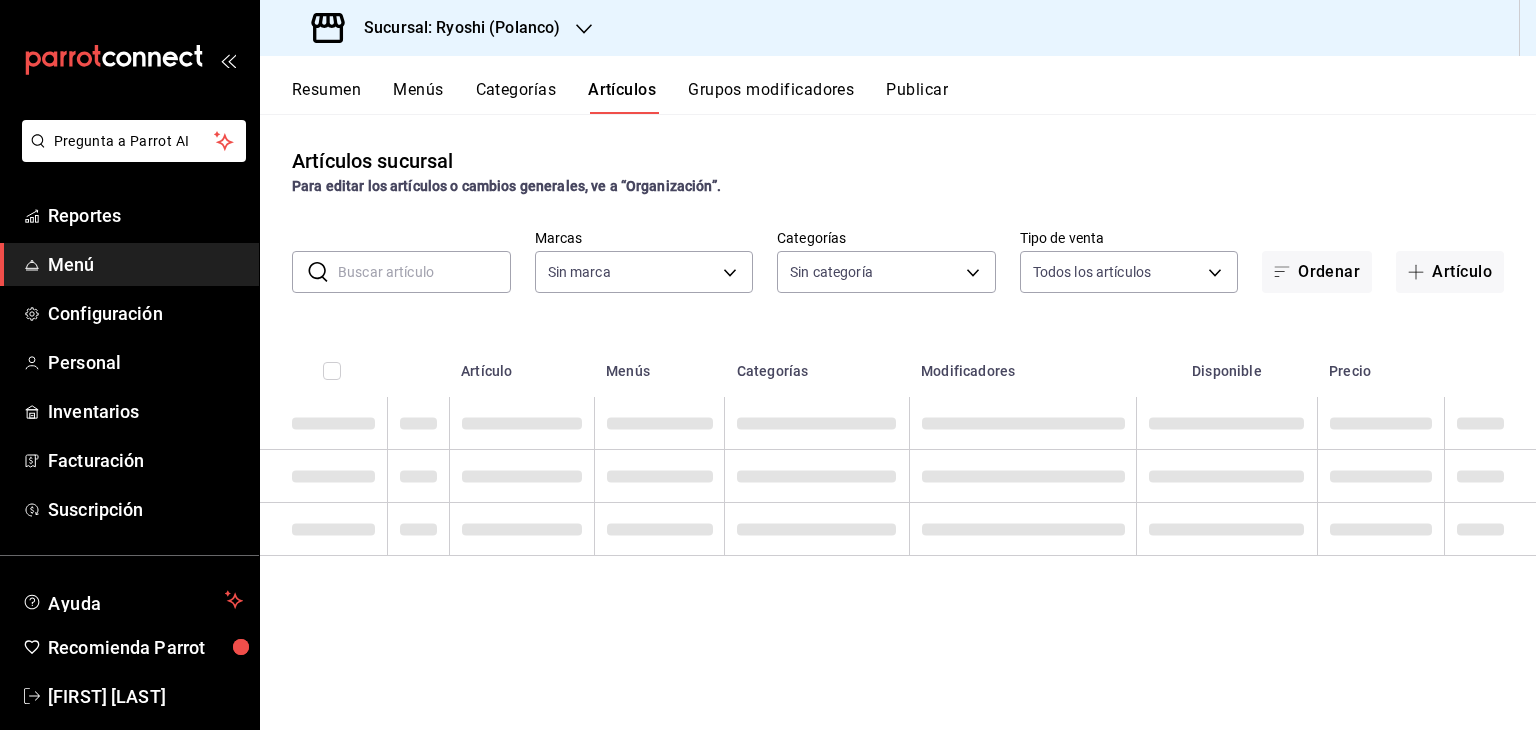 type on "d1ab8890-ddc3-4d94-b14c-d24ccf3ac2d8,70935bef-f50e-476e-afc6-1ed0b0096d1e" 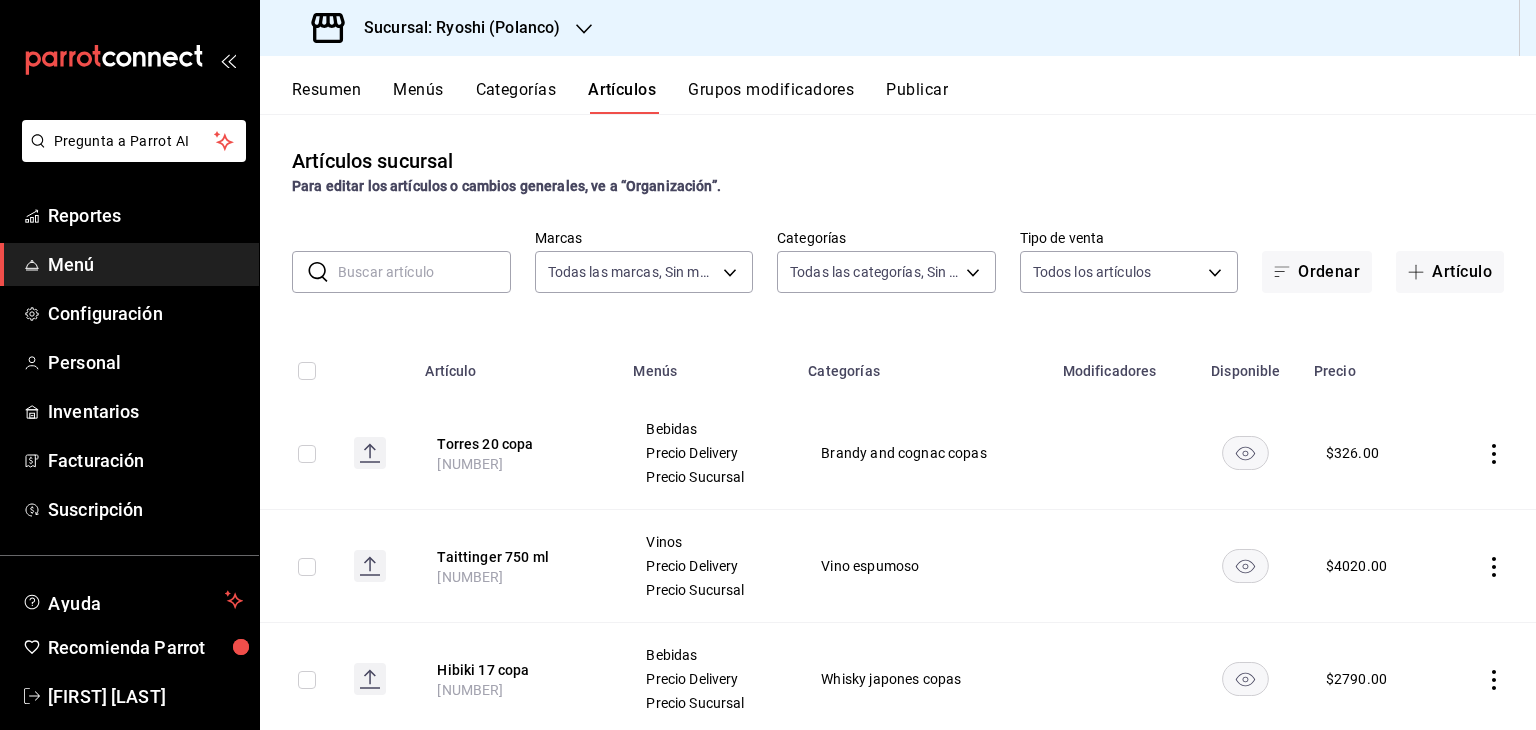 type on "ad186e92-f0af-46bc-bbfd-7ffa80562c6f,3971b1f1-eb4c-4b65-a33f-e0602f1a7270,e647ec20-b9be-4789-a430-eb555fd10a41,bb66a958-4de8-46af-86c2-6e72e7815a7d,ca005030-1ed0-4d01-8dee-6247a7f8ff0a,391f4c2f-5445-4f6c-8d40-98207d40046e,80644a7d-76f8-40a2-b280-133b317ea02b,5dbe1dd7-0c4b-4d5f-ac77-0613bd891cbc,2a2af79d-fb88-4d8c-8286-3e73da5f0666,4c06ff68-847c-469f-8951-c572f7d55215,64667440-5949-4a9f-a35b-1525ff1cf771,26740da0-4d16-450f-a7cf-2bcd55678f39,8ae490f5-95ff-4a65-9b1d-503894f9dfff,2977cf64-26c3-42fe-847e-12361466ff18,9e45836e-5165-411d-b9a9-a93703cb00e4,47d610a0-d442-4f9b-9646-d2a82839042c,211b57f8-7eeb-4048-bb38-7972acf88ad0,91cdf865-dc5d-4431-a3c0-9f145c17bb66,4428f692-70de-4f58-b5b8-261e3c3e212a,34fa856a-59fc-459e-af0b-f9a2a43ea7f4,d119eb91-de6f-4403-a19d-055a0311c9ac,5fce4592-3701-4ab5-a23b-d572a5a25757,e88603b0-beb1-4bb1-8306-2649290f45b7,5d98e2cb-0b30-46b9-b17b-941a53bb6704,29477597-79c9-4739-8bc7-972e3a495fe5,9eeca69c-35bd-4589-a9e8-7ae1e230e2a6,4dd76ea4-09aa-4ad4-935b-a226153f1624,3210995d-5bf3-4f3f-a7b..." 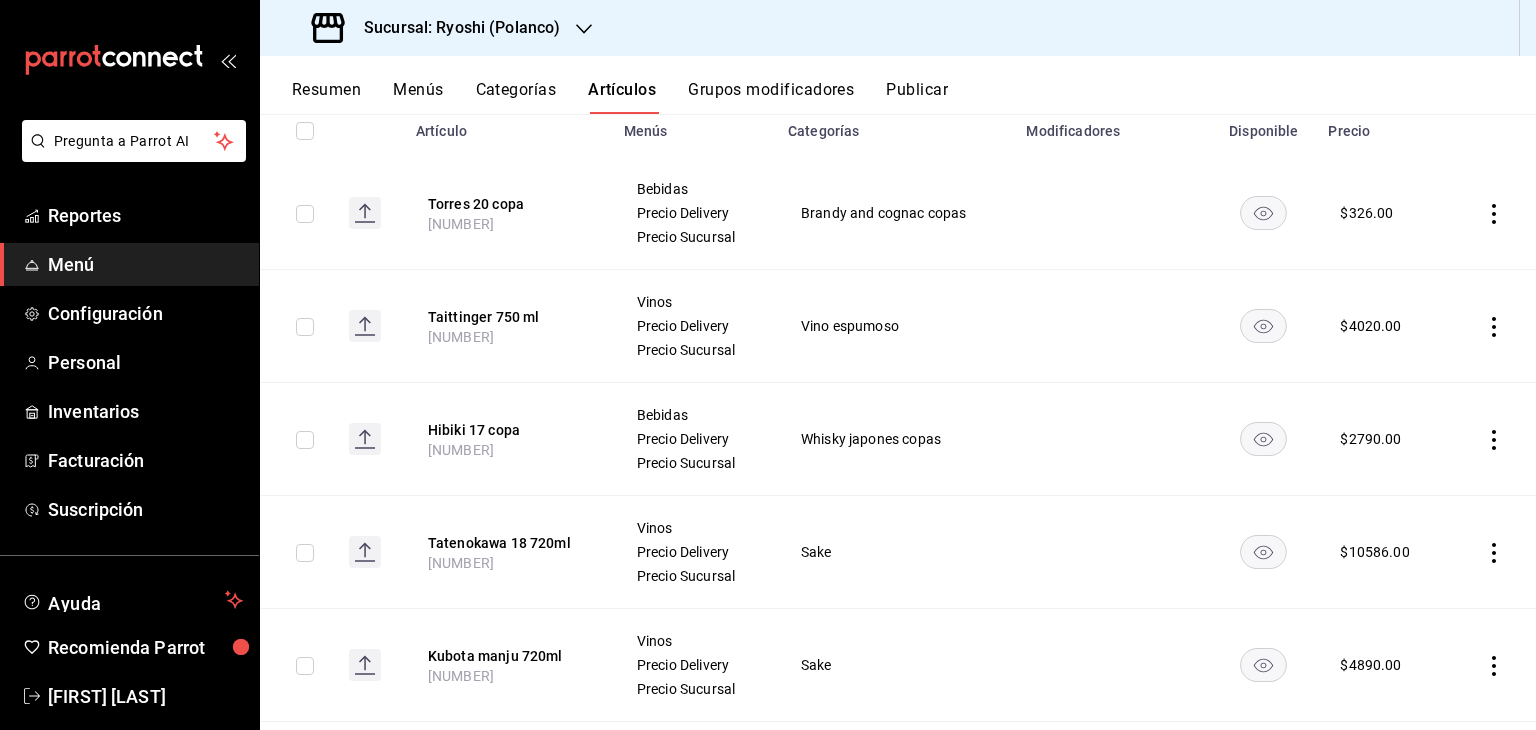 scroll, scrollTop: 0, scrollLeft: 0, axis: both 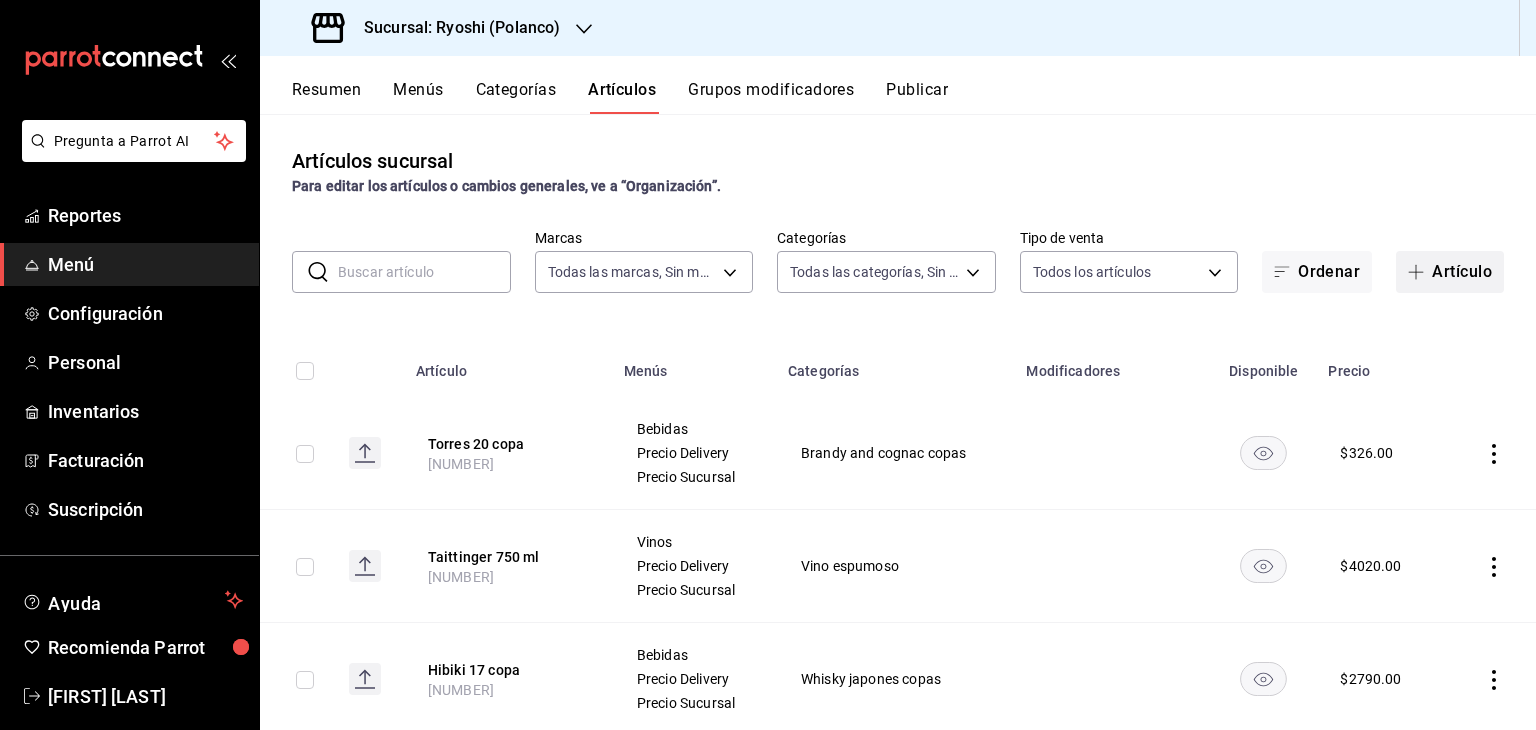 click on "Artículo" at bounding box center (1450, 272) 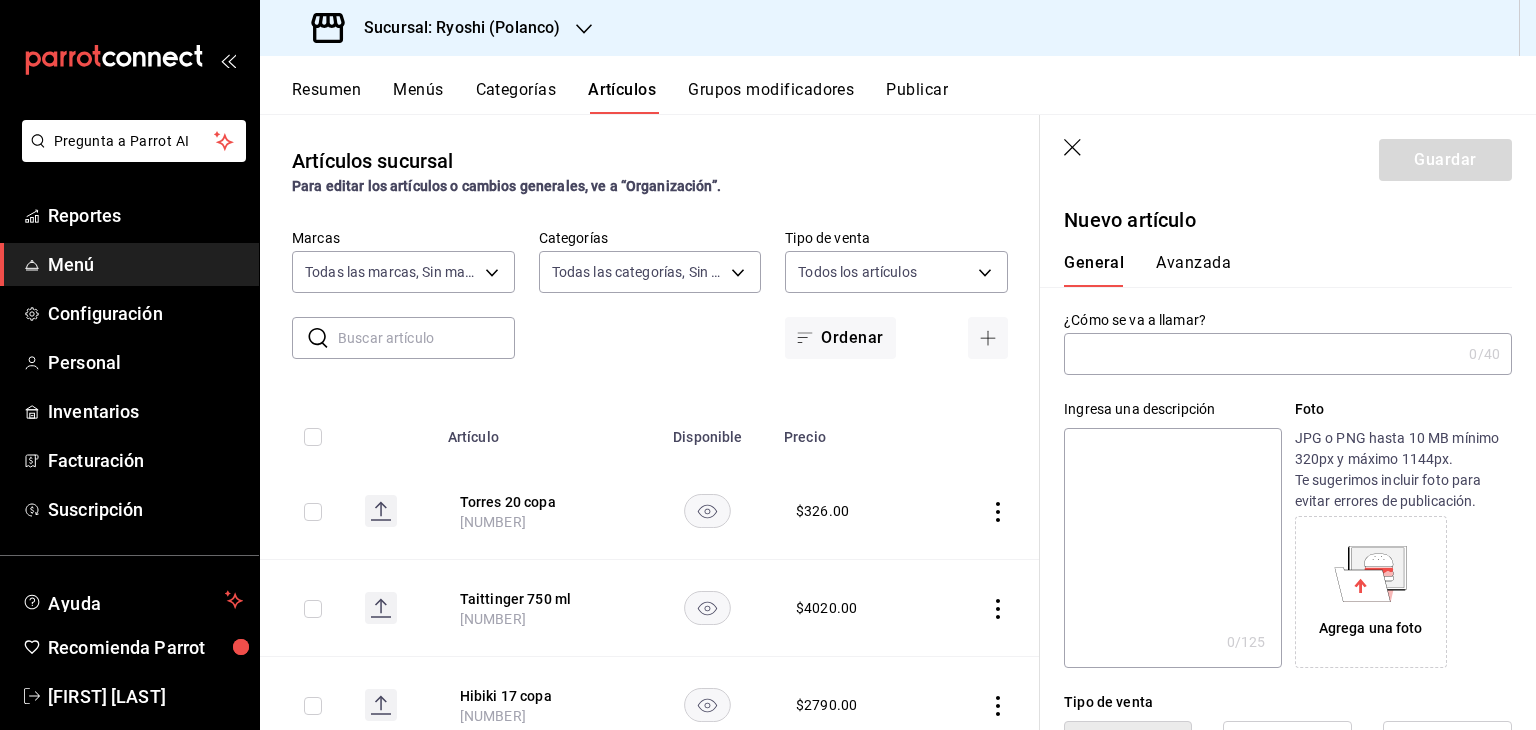 click at bounding box center [1262, 354] 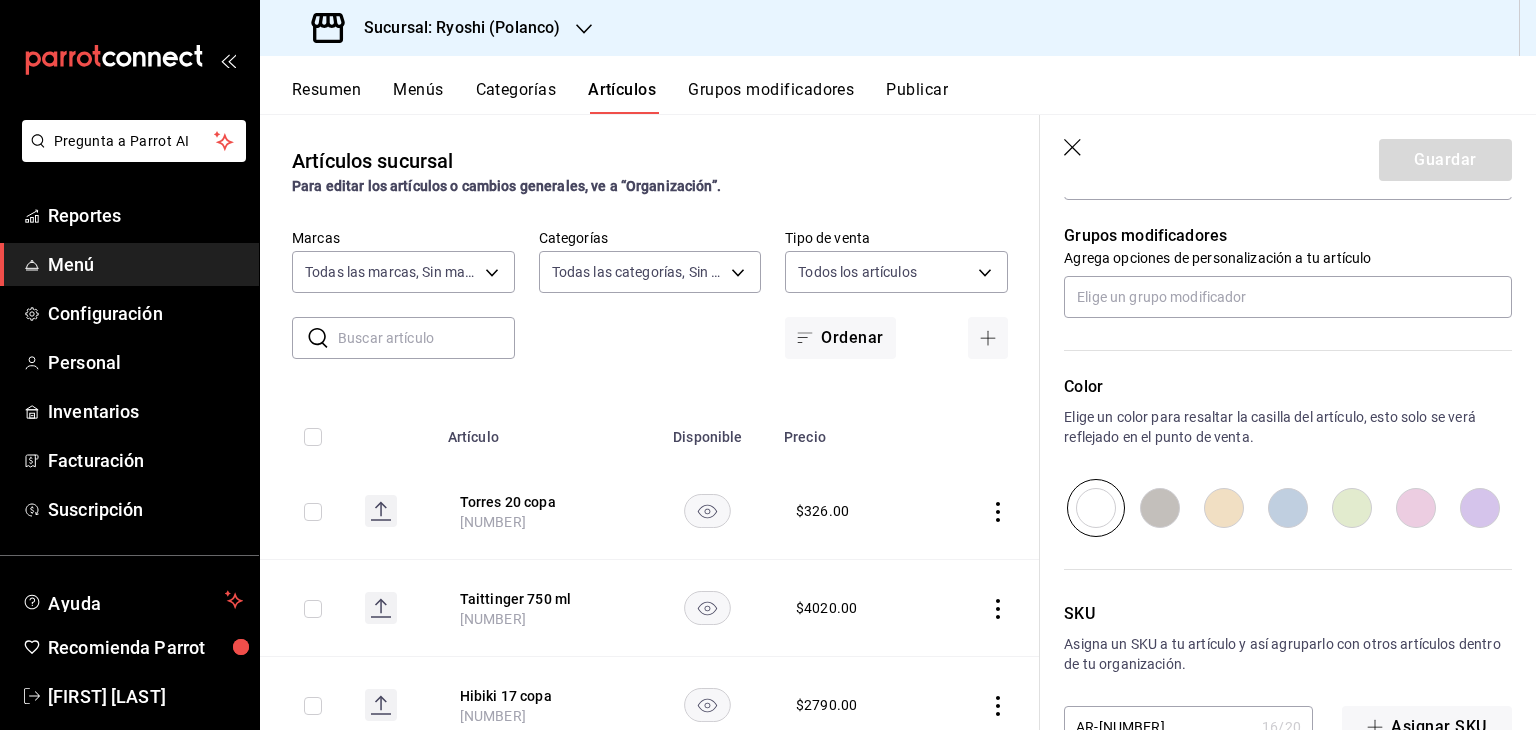 scroll, scrollTop: 868, scrollLeft: 0, axis: vertical 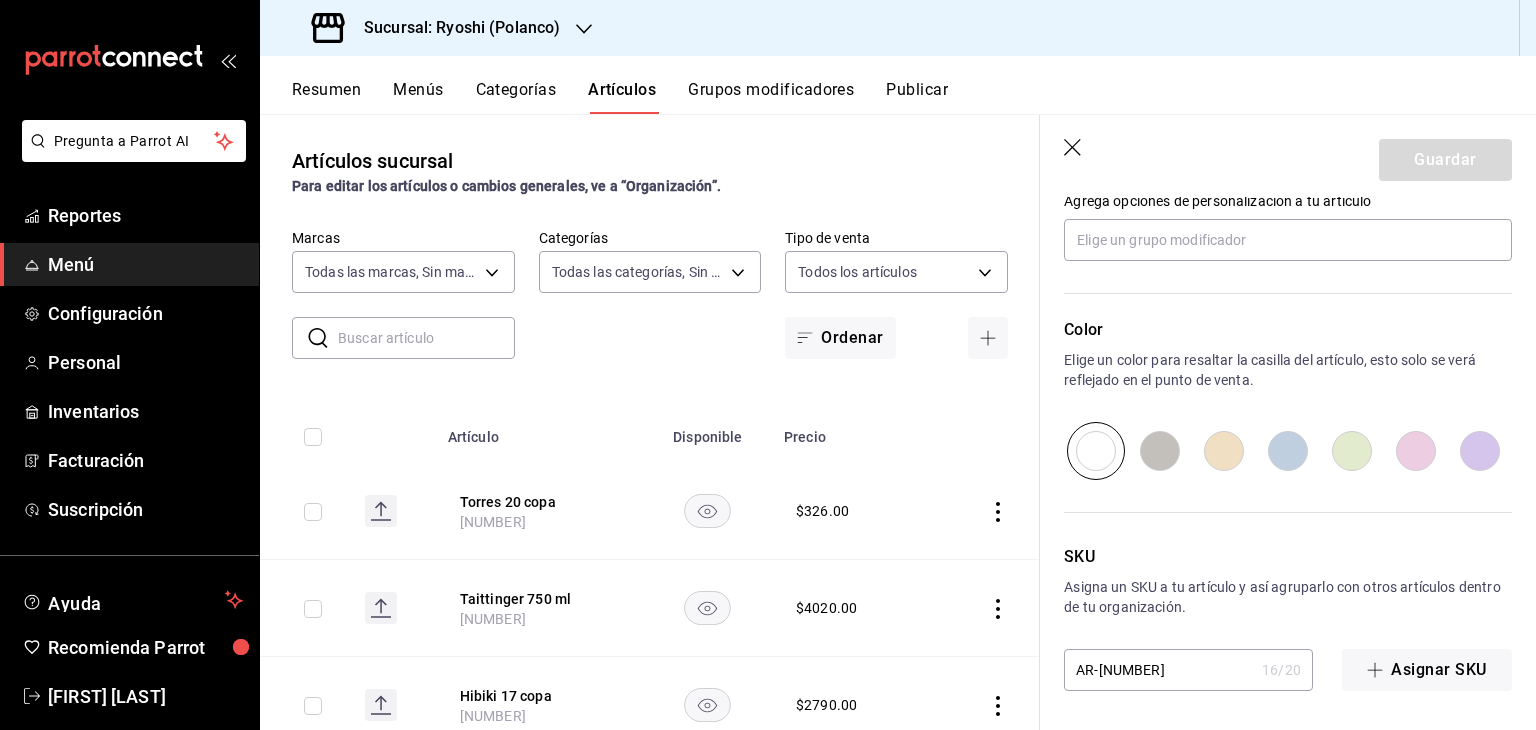 type on "Tamano hikari junmai daiginjo 720ml" 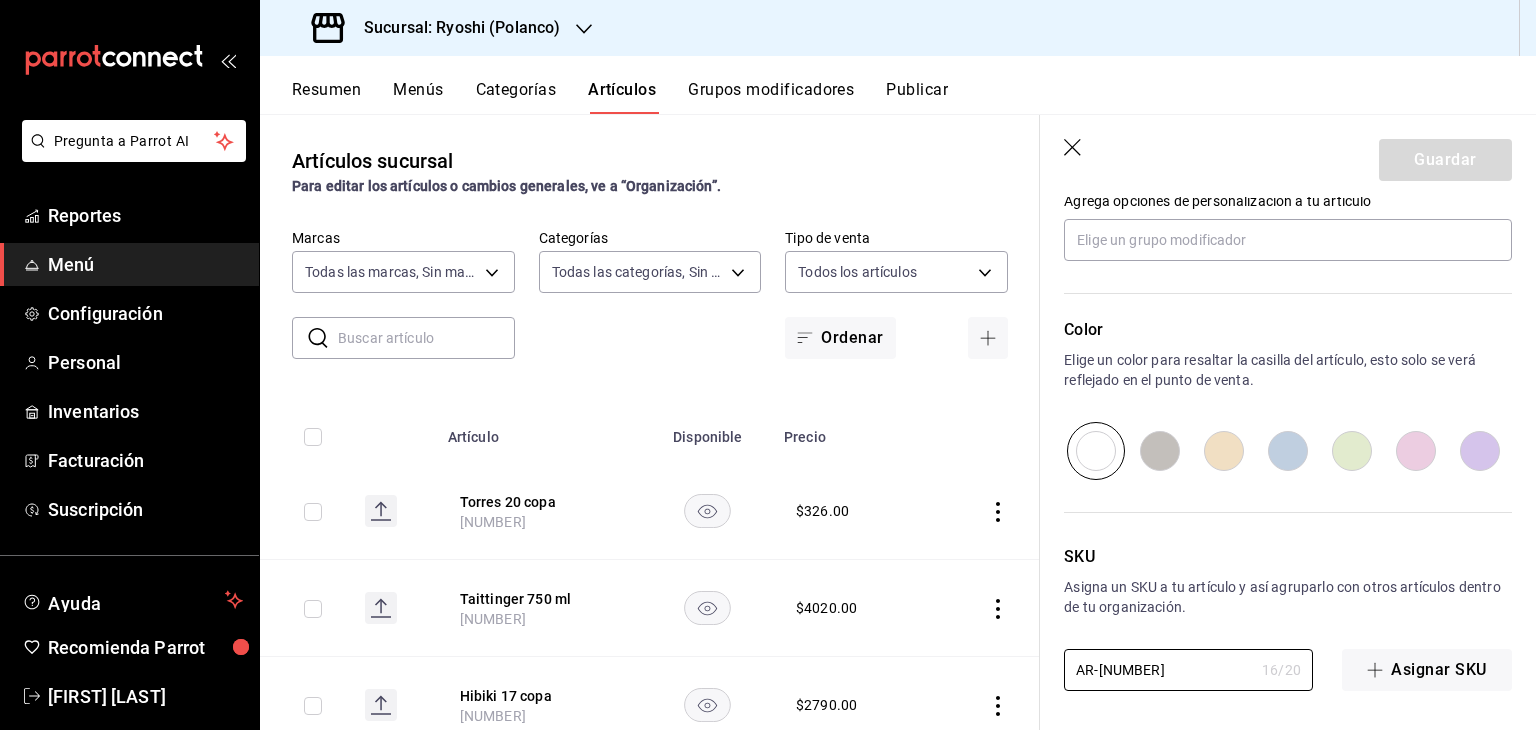 drag, startPoint x: 1181, startPoint y: 667, endPoint x: 588, endPoint y: 660, distance: 593.0413 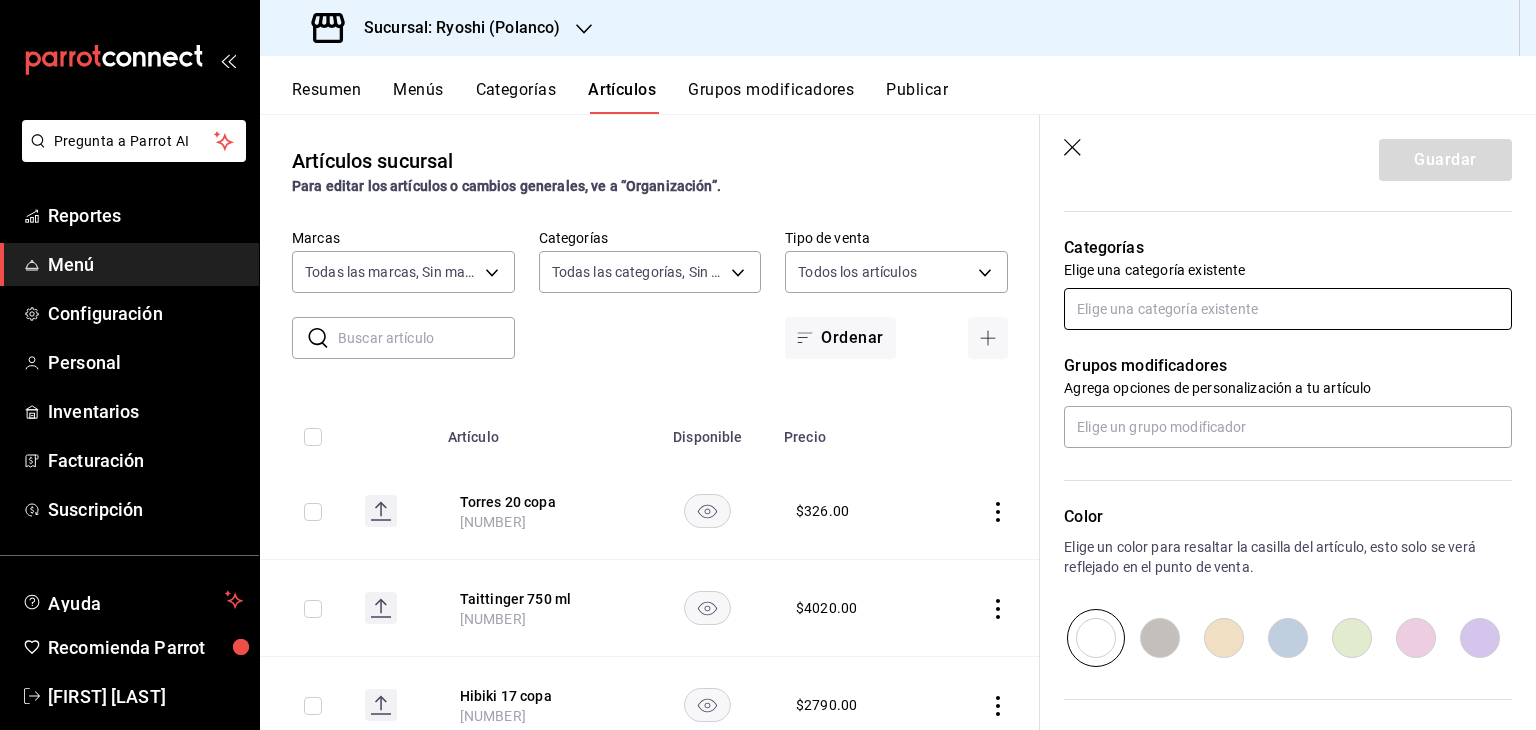 scroll, scrollTop: 568, scrollLeft: 0, axis: vertical 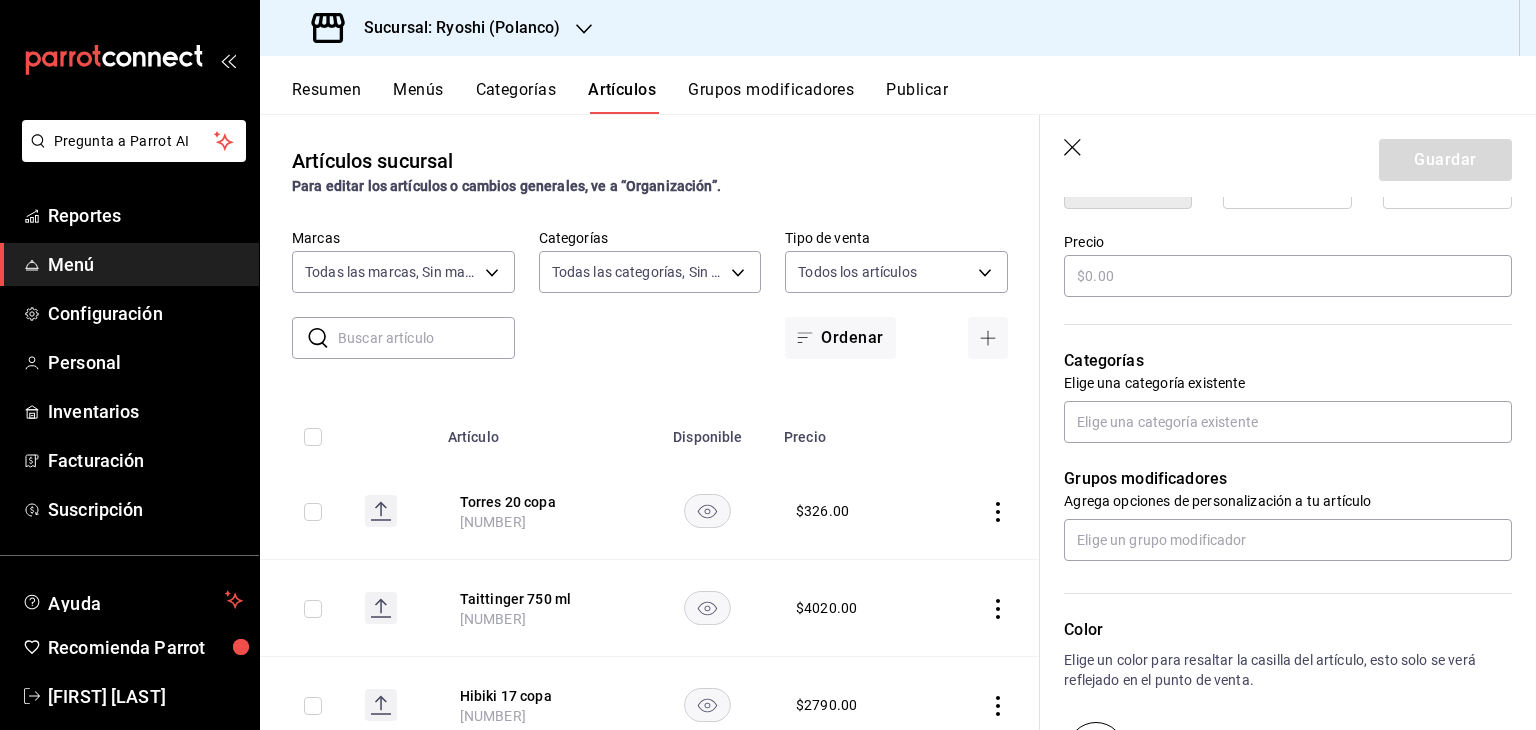 type on "13350-0" 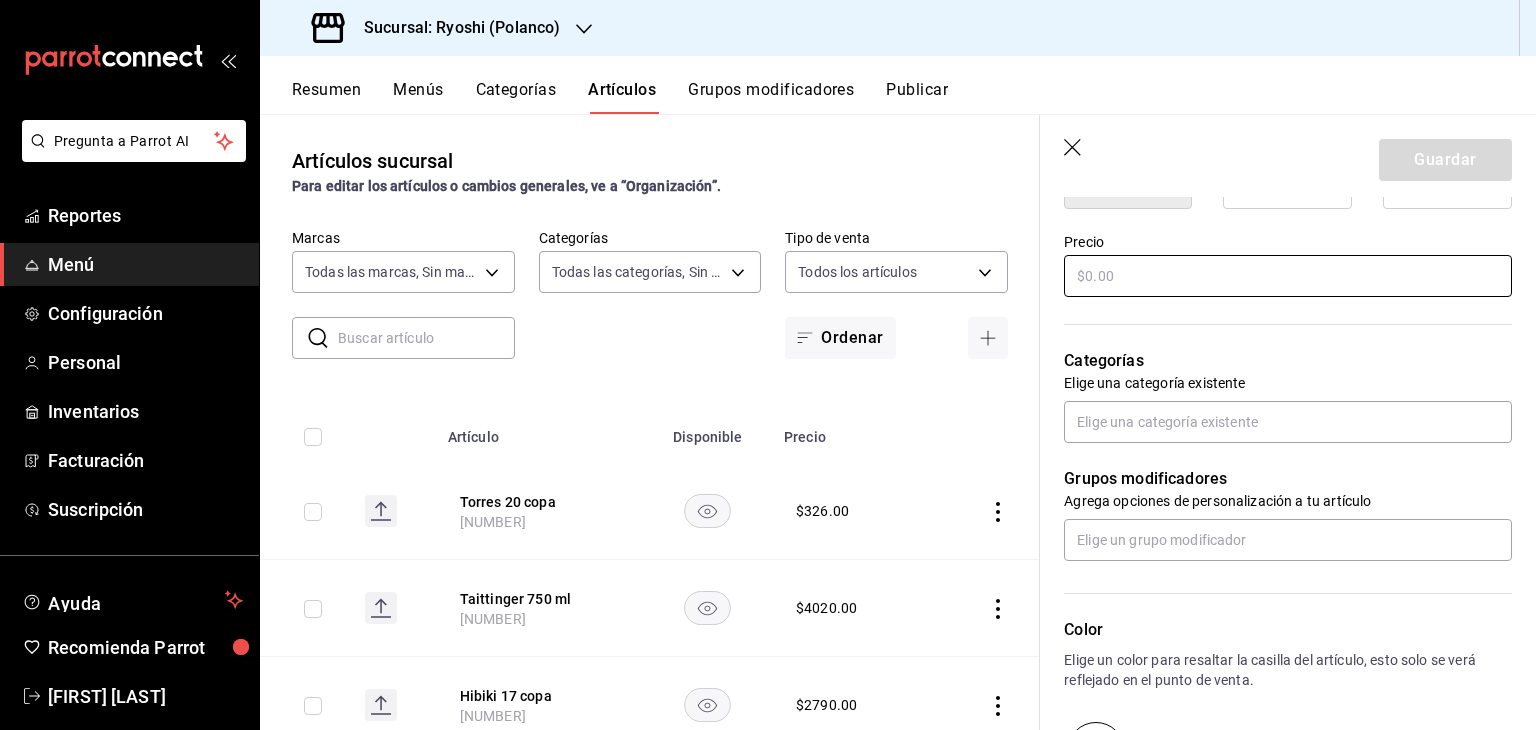 click at bounding box center (1288, 276) 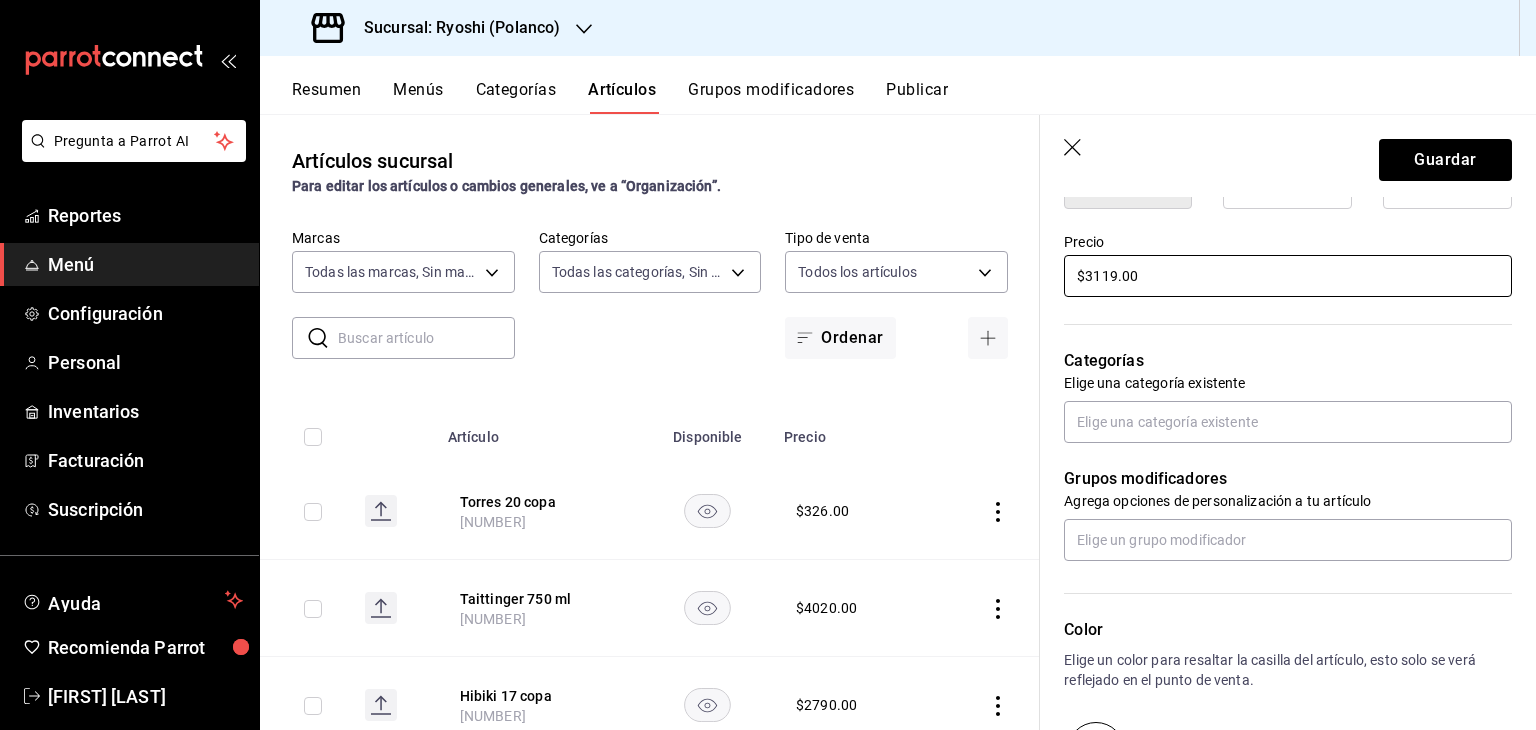 type on "$3119.00" 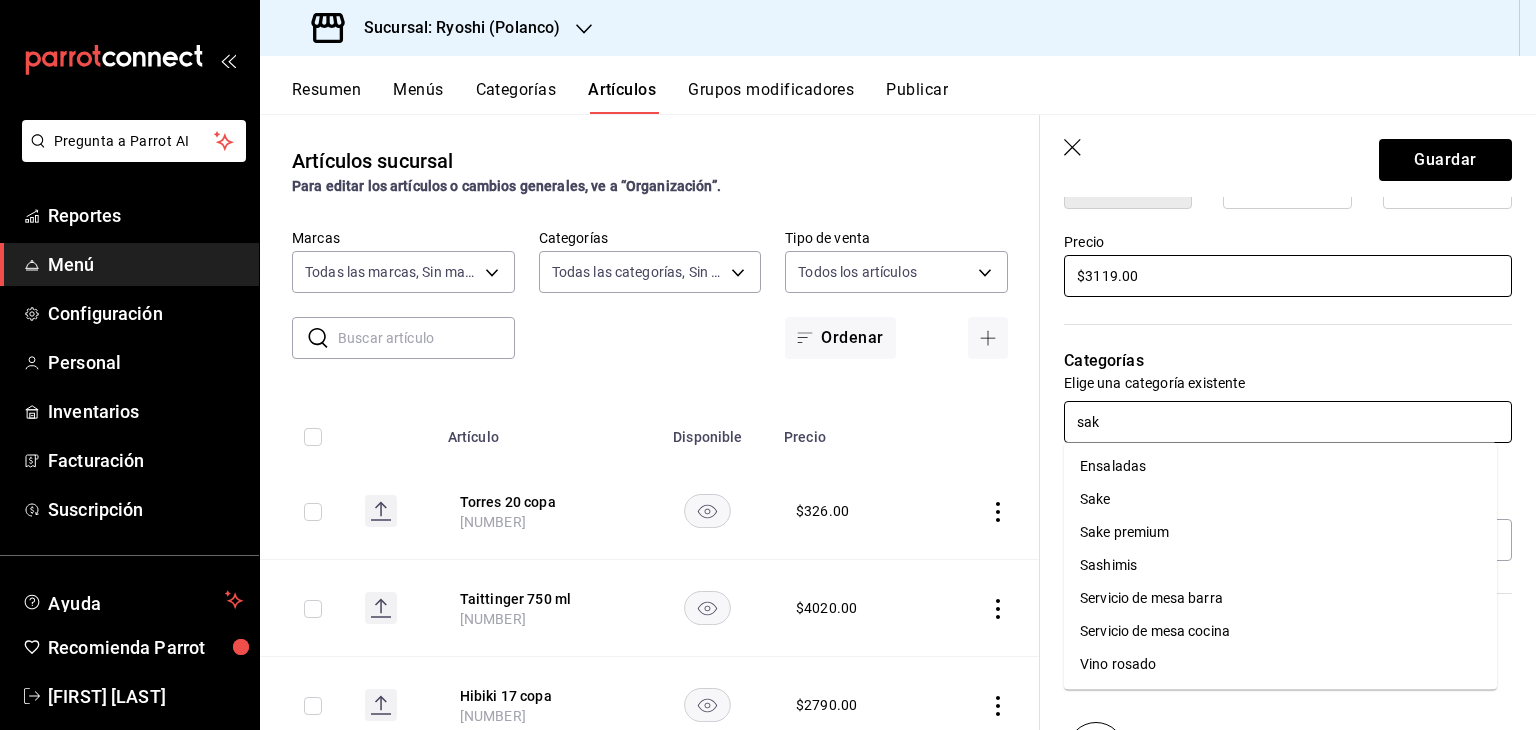 type on "sake" 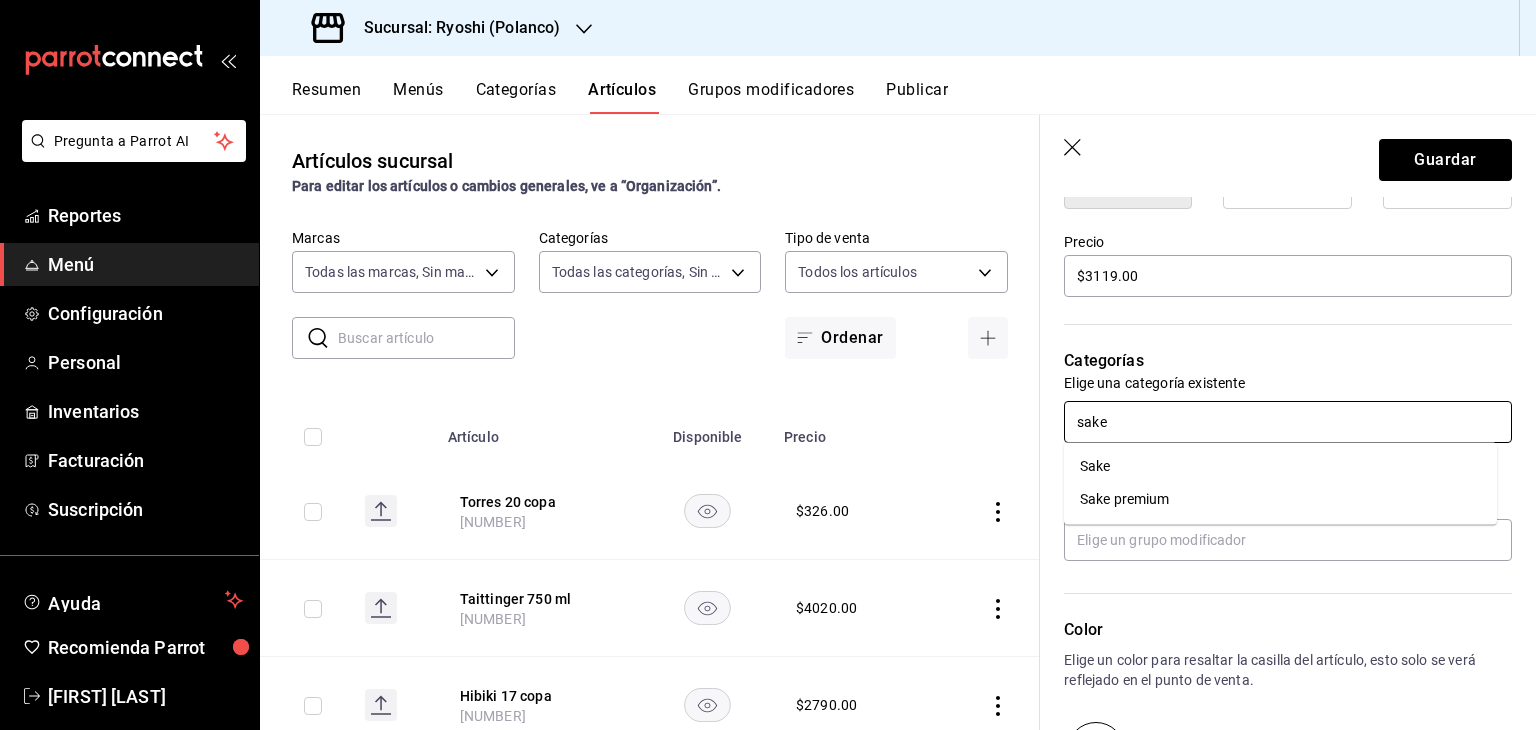 click on "Sake" at bounding box center [1280, 466] 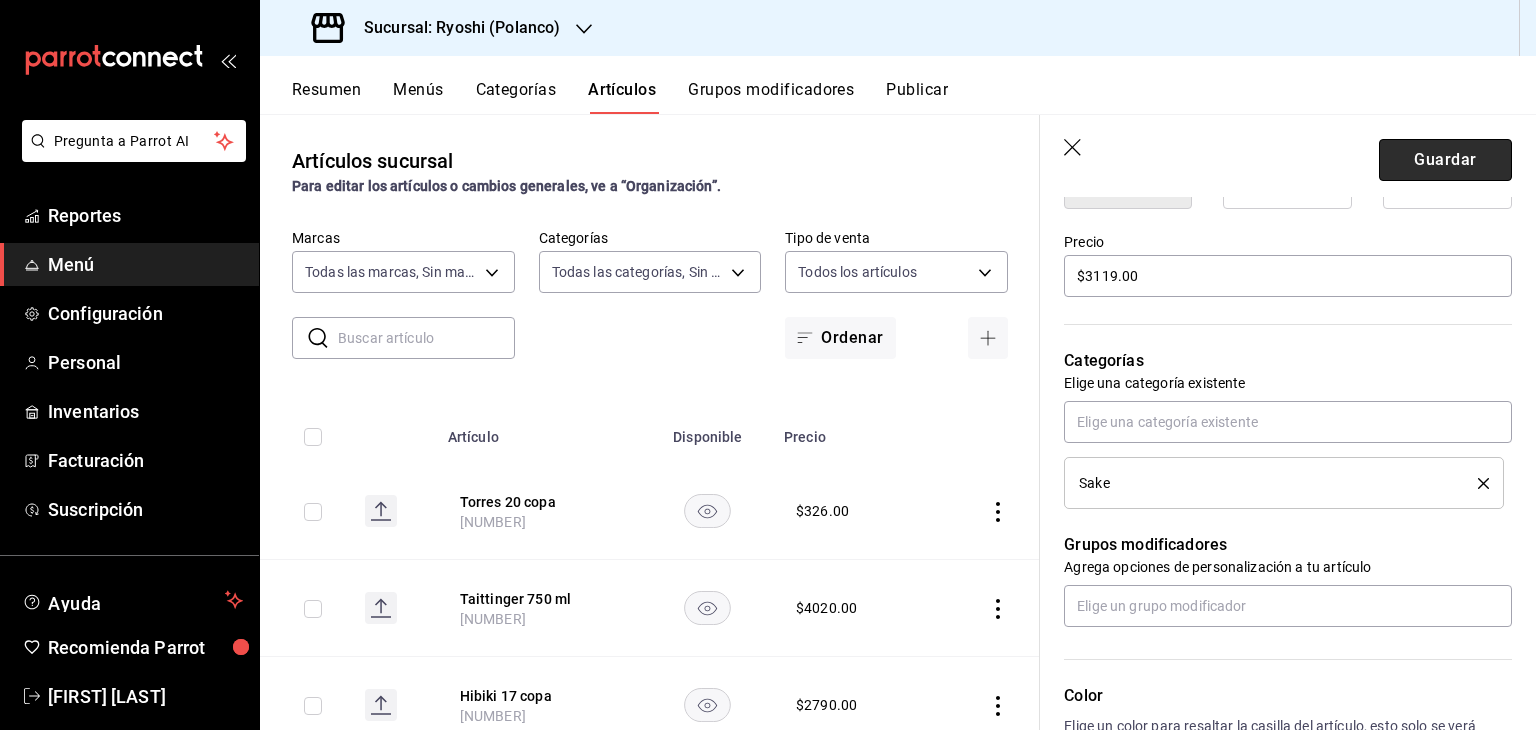 click on "Guardar" at bounding box center [1445, 160] 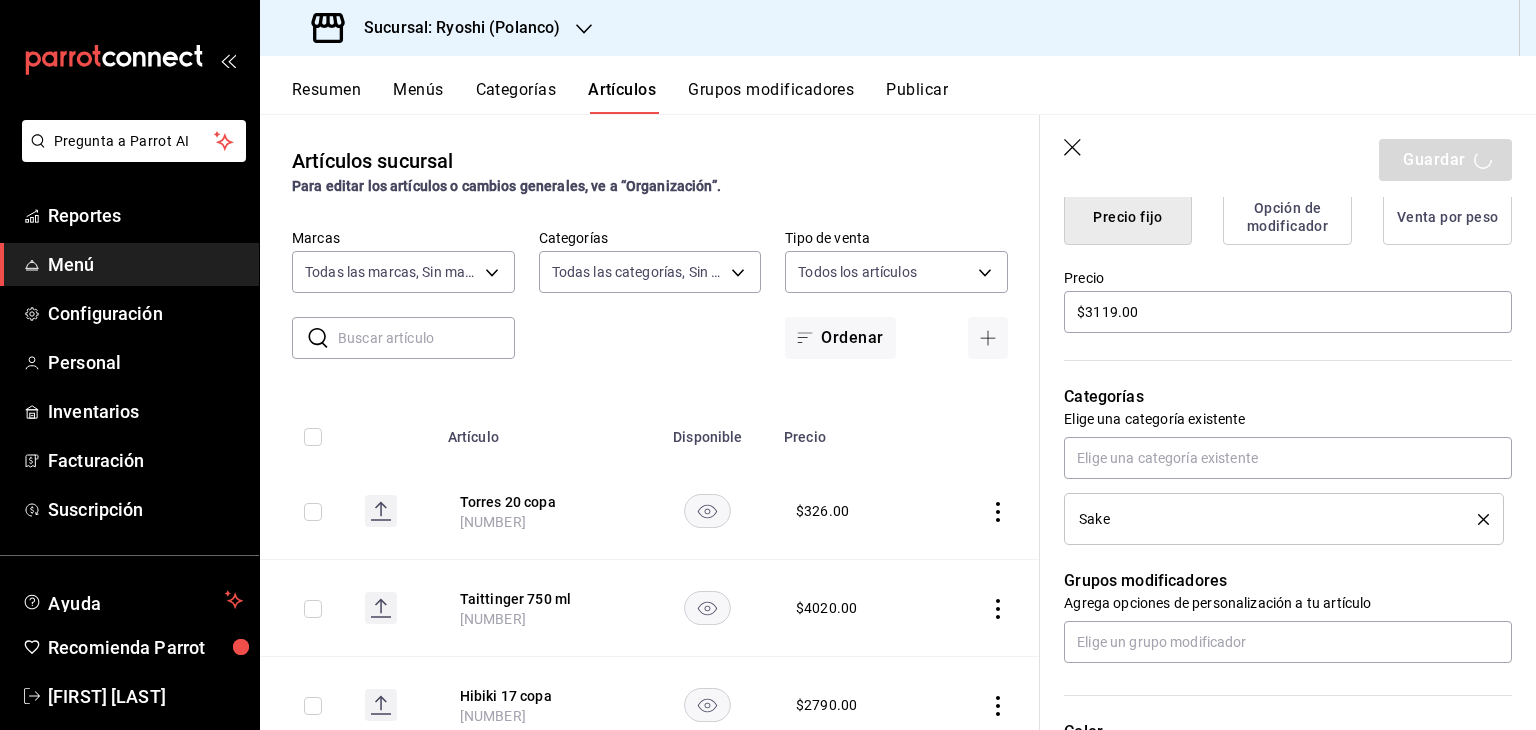 scroll, scrollTop: 0, scrollLeft: 0, axis: both 